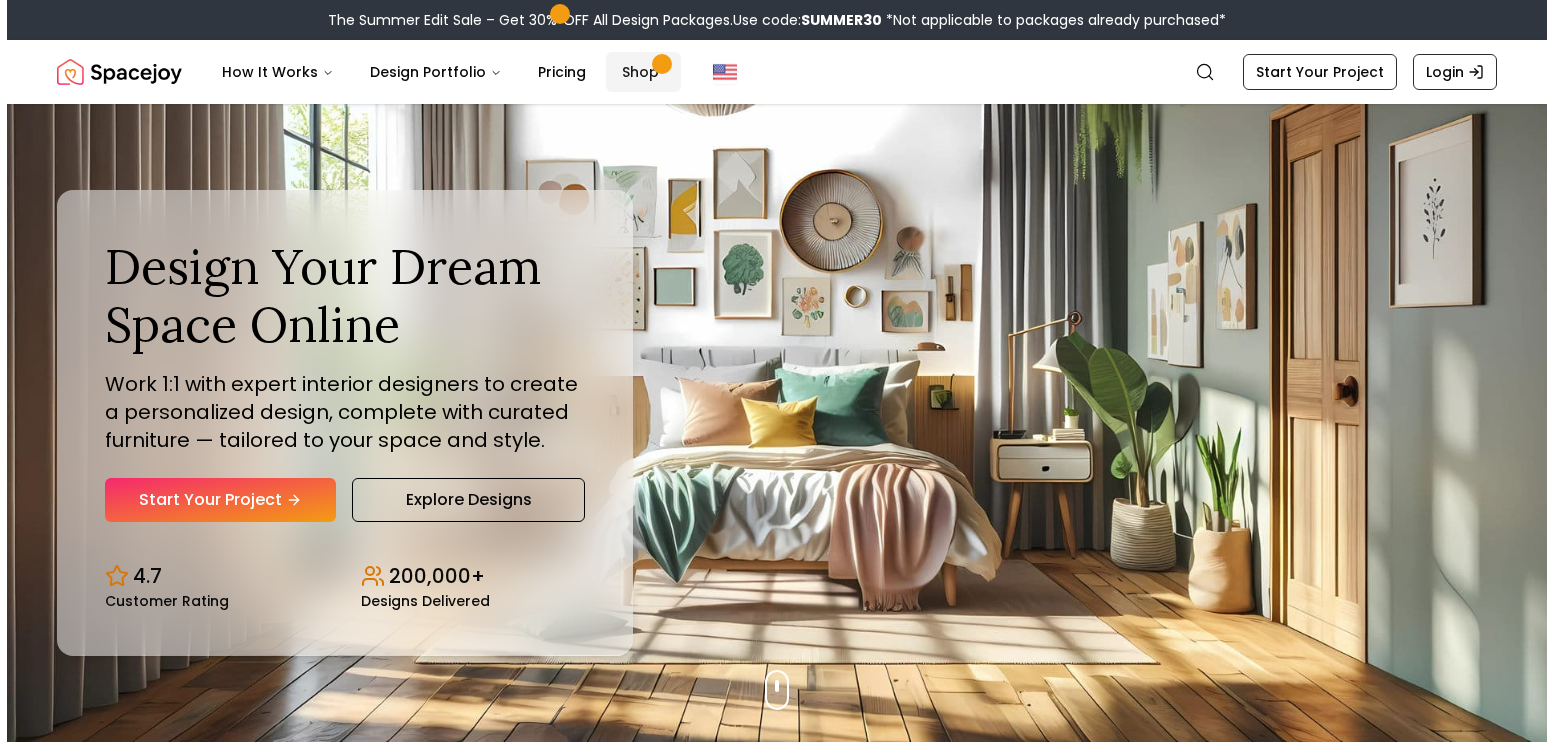 scroll, scrollTop: 0, scrollLeft: 0, axis: both 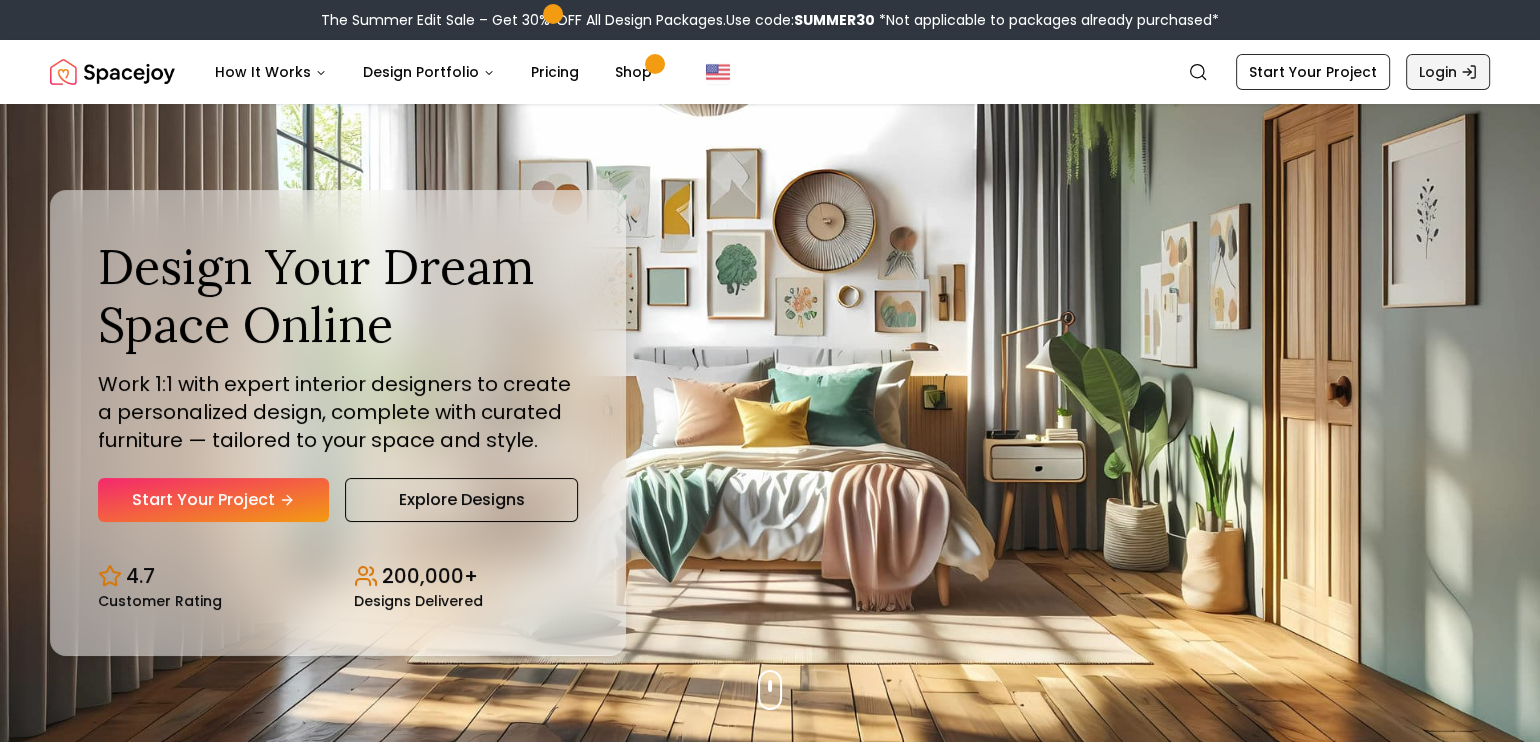 click on "Login" at bounding box center (1448, 72) 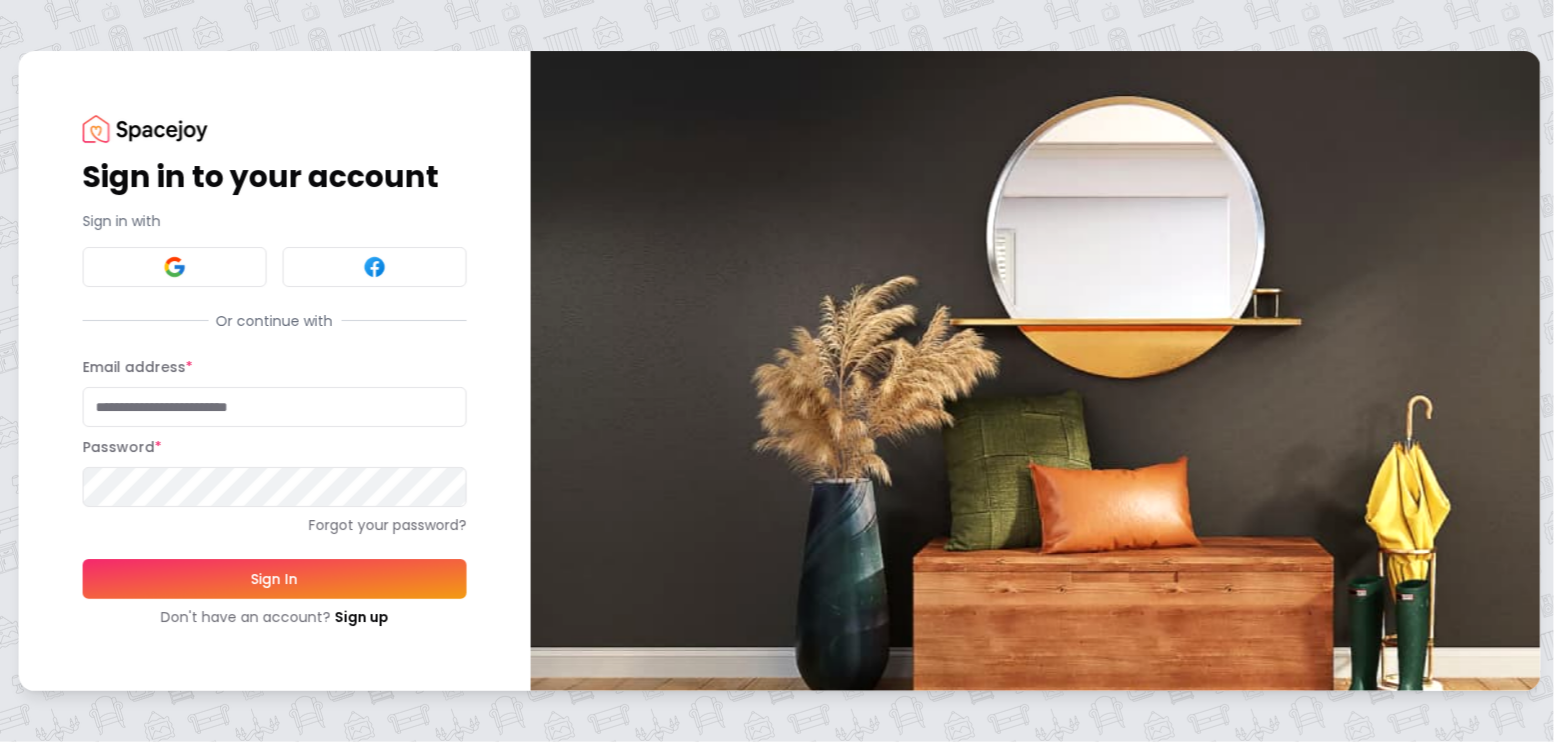 type on "**********" 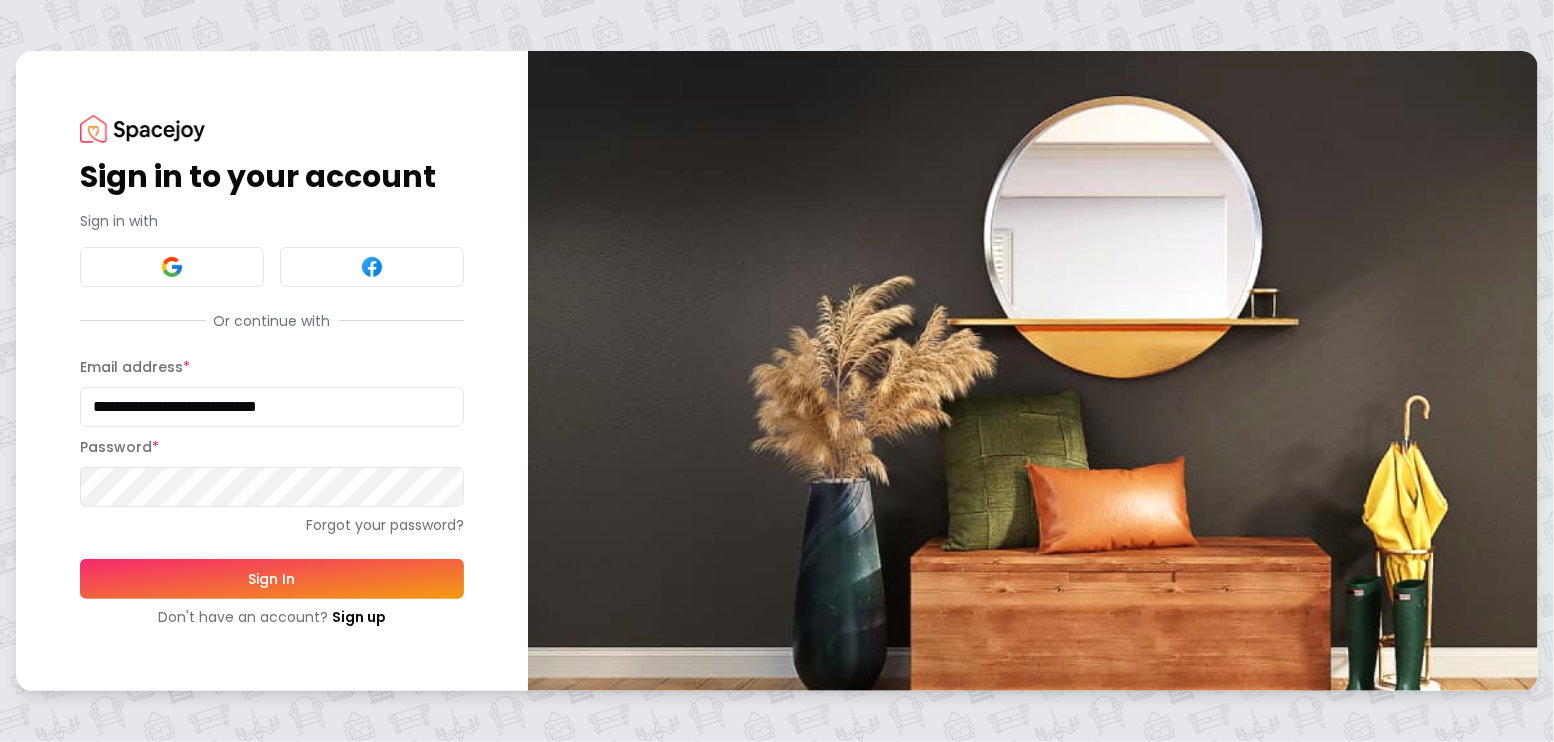 click on "Sign In" at bounding box center [272, 579] 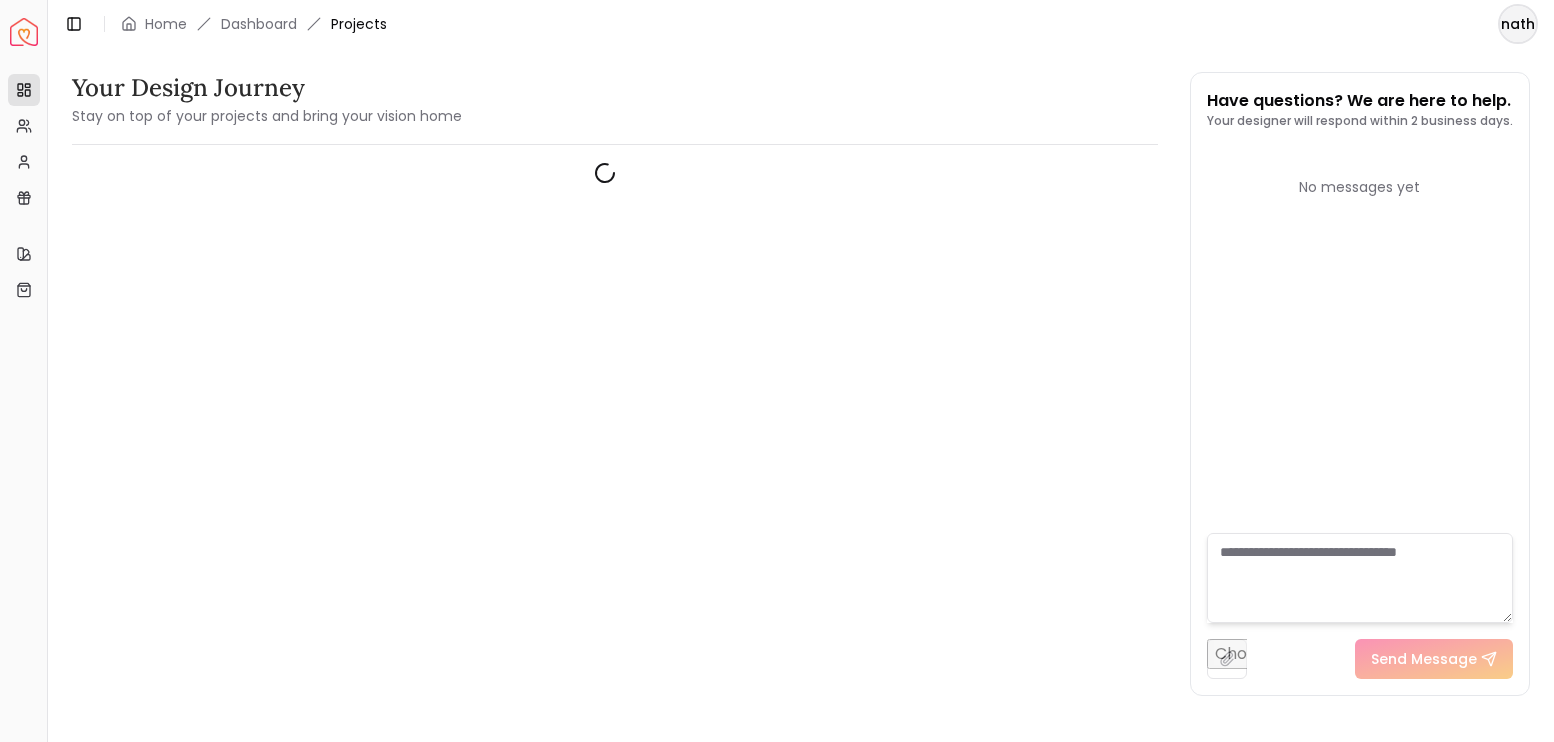scroll, scrollTop: 0, scrollLeft: 0, axis: both 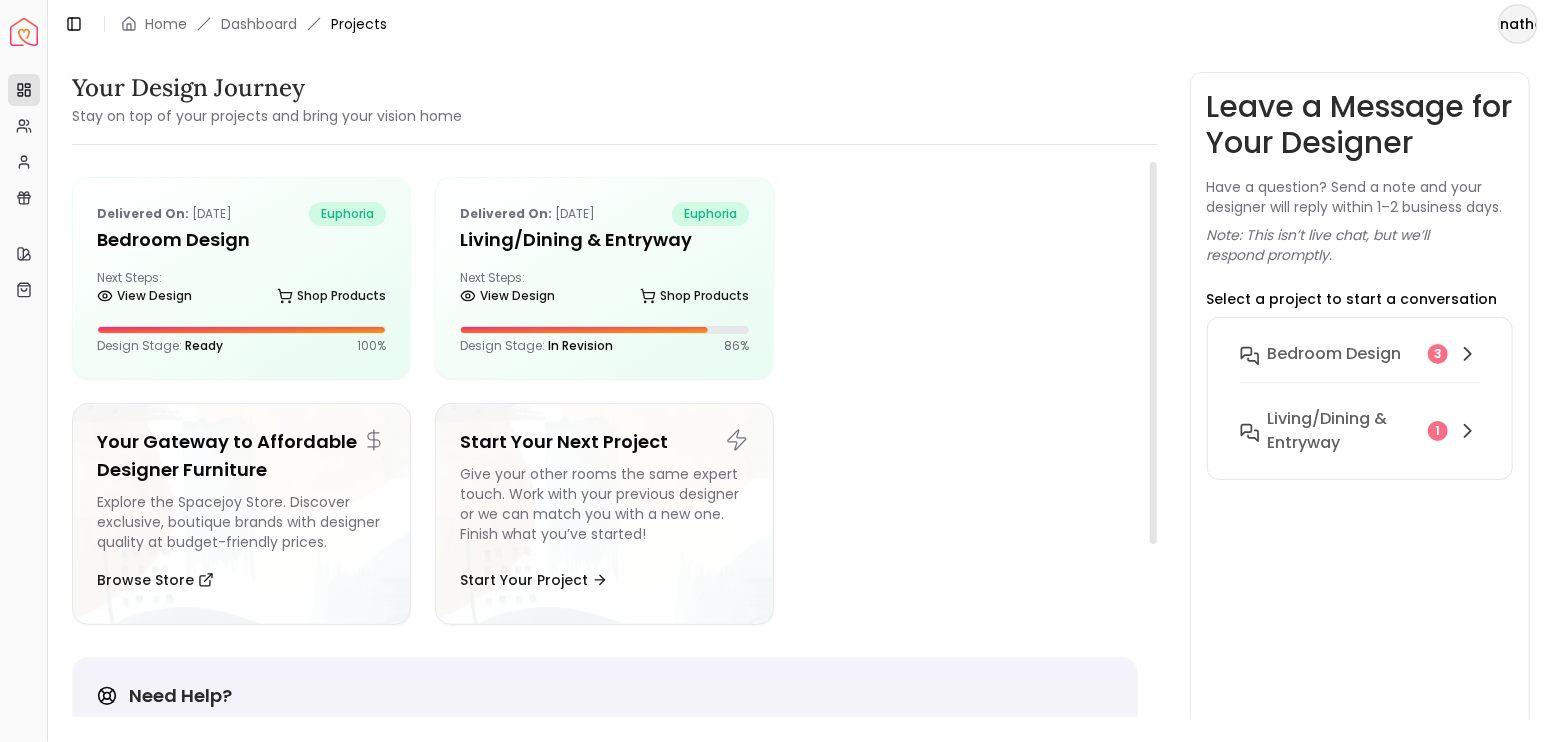click at bounding box center [967, 278] 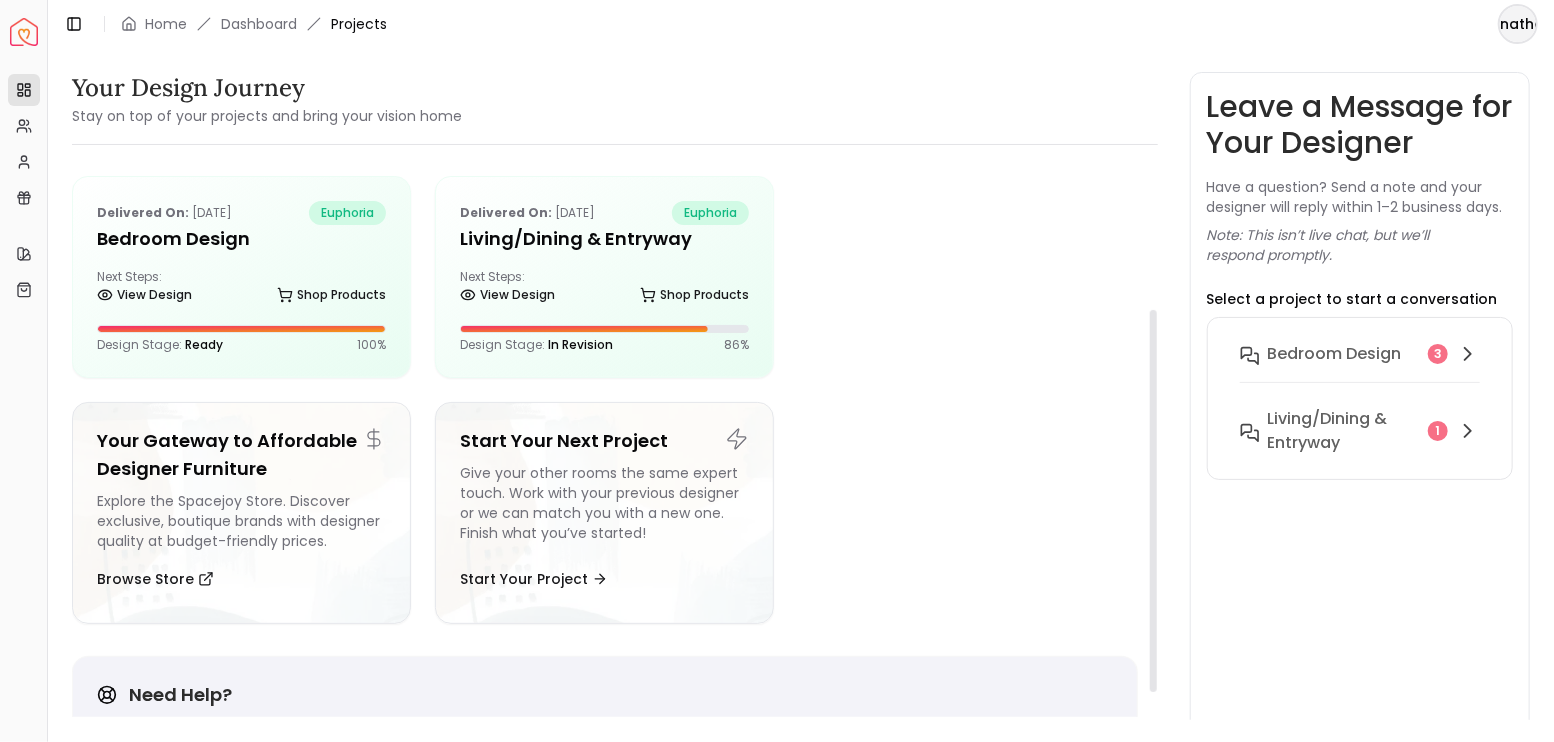scroll, scrollTop: 0, scrollLeft: 0, axis: both 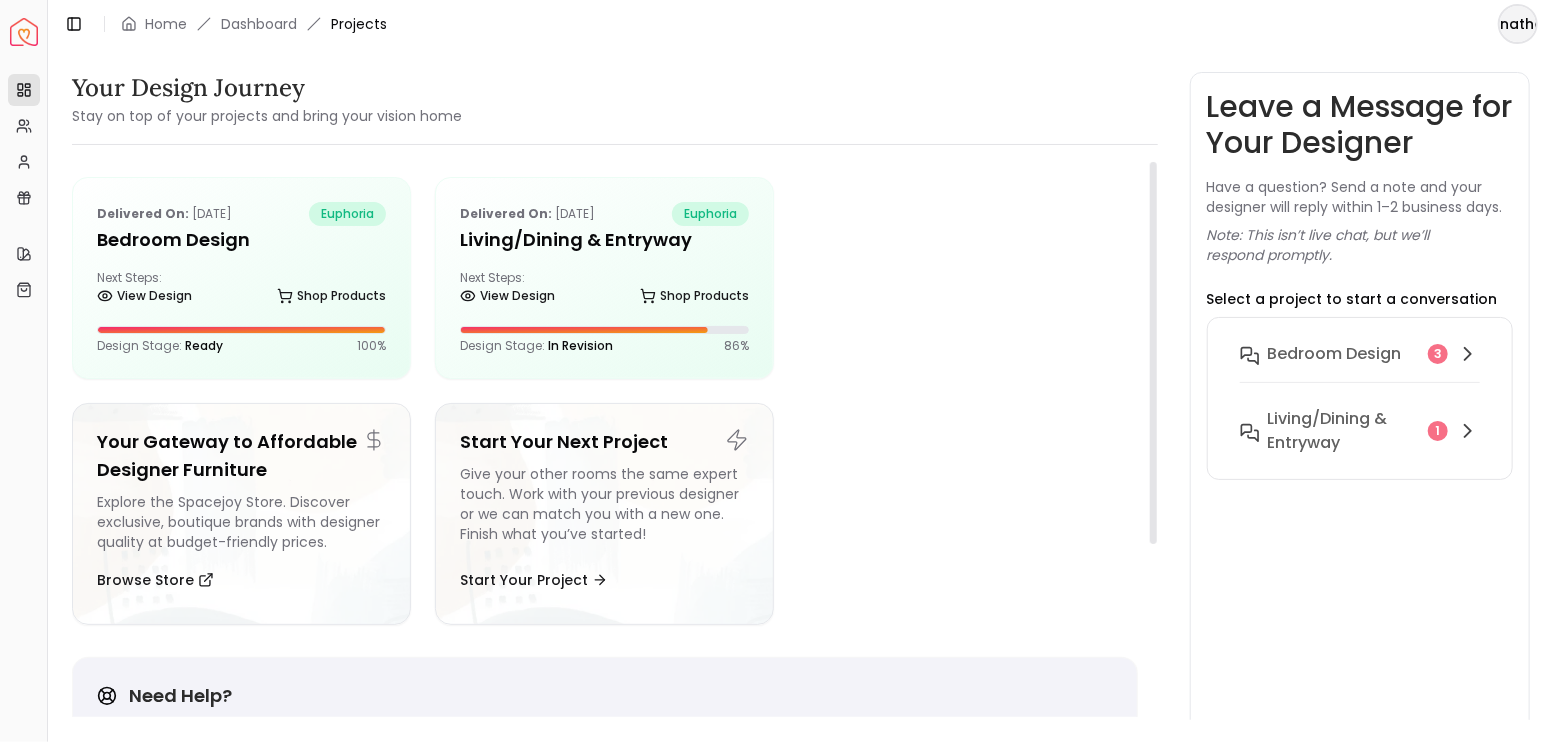 click at bounding box center (967, 278) 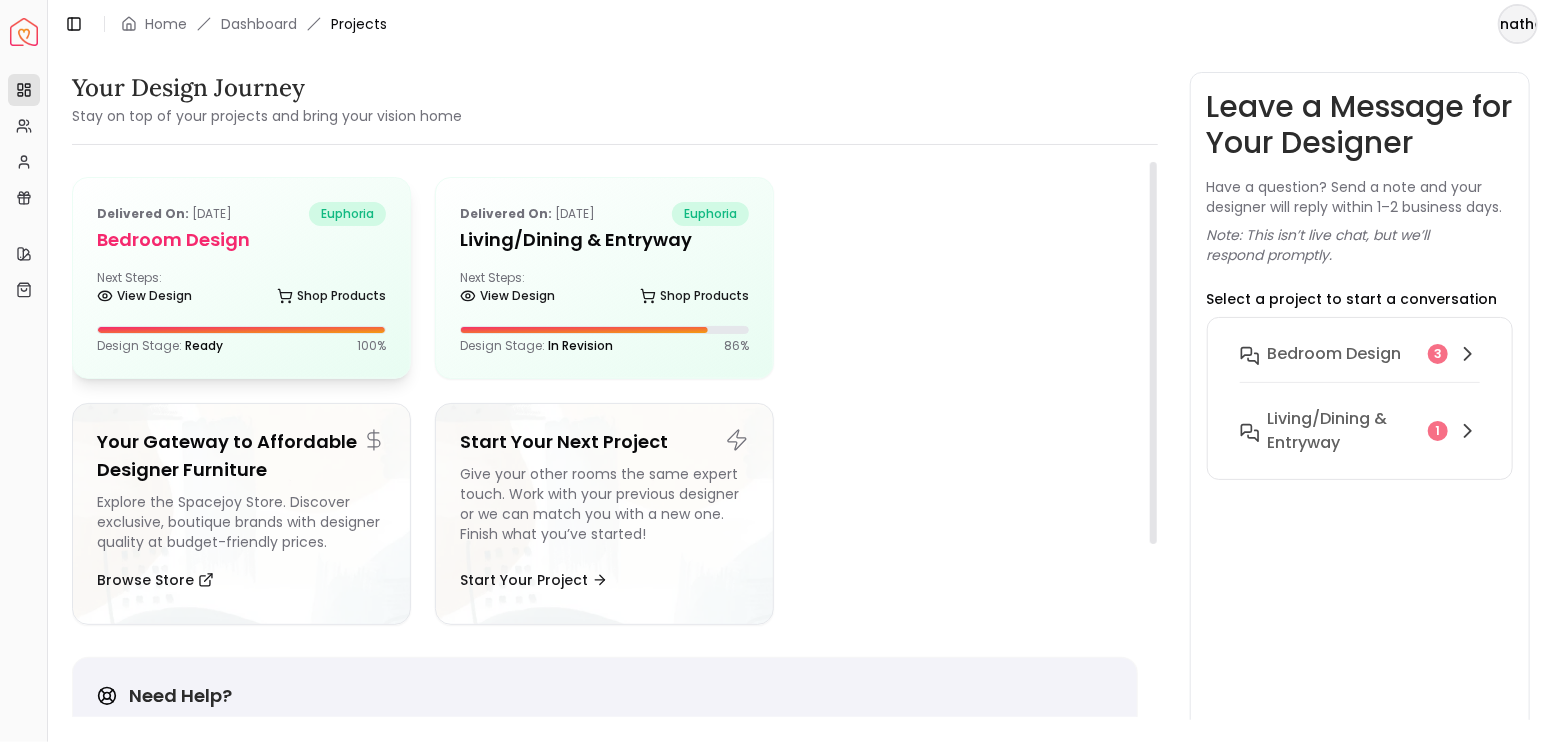 click on "Bedroom design" at bounding box center (241, 240) 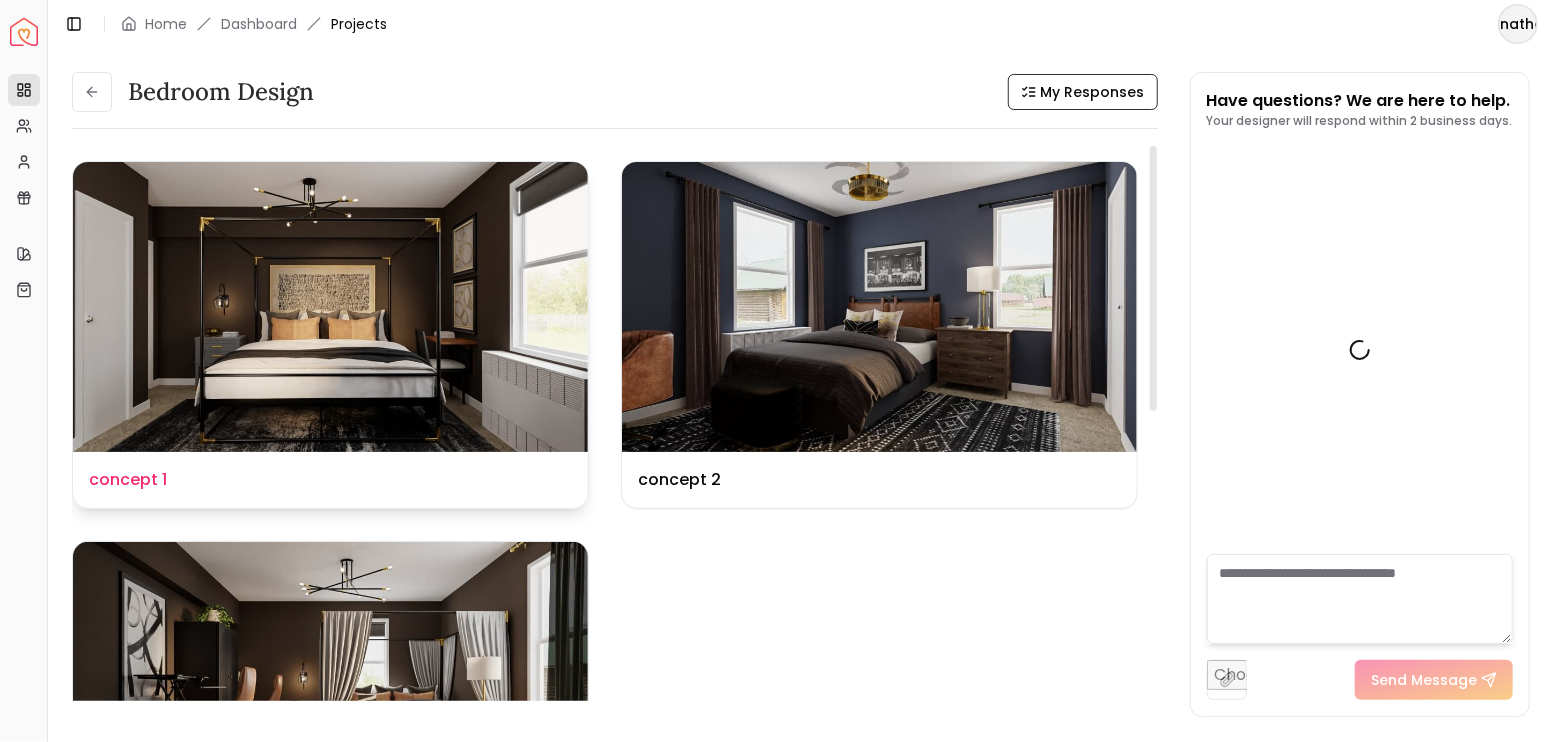 scroll, scrollTop: 5872, scrollLeft: 0, axis: vertical 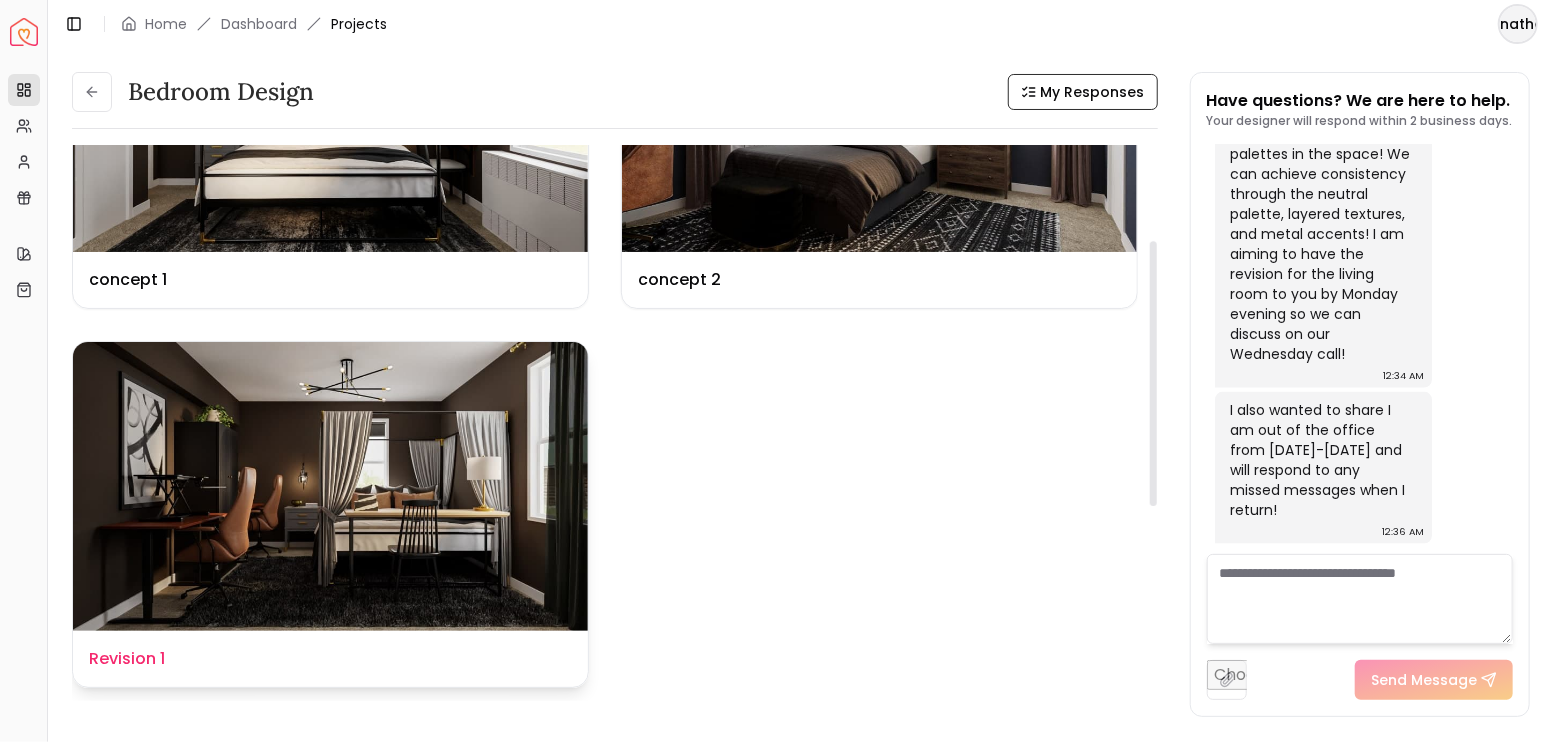 click at bounding box center [330, 487] 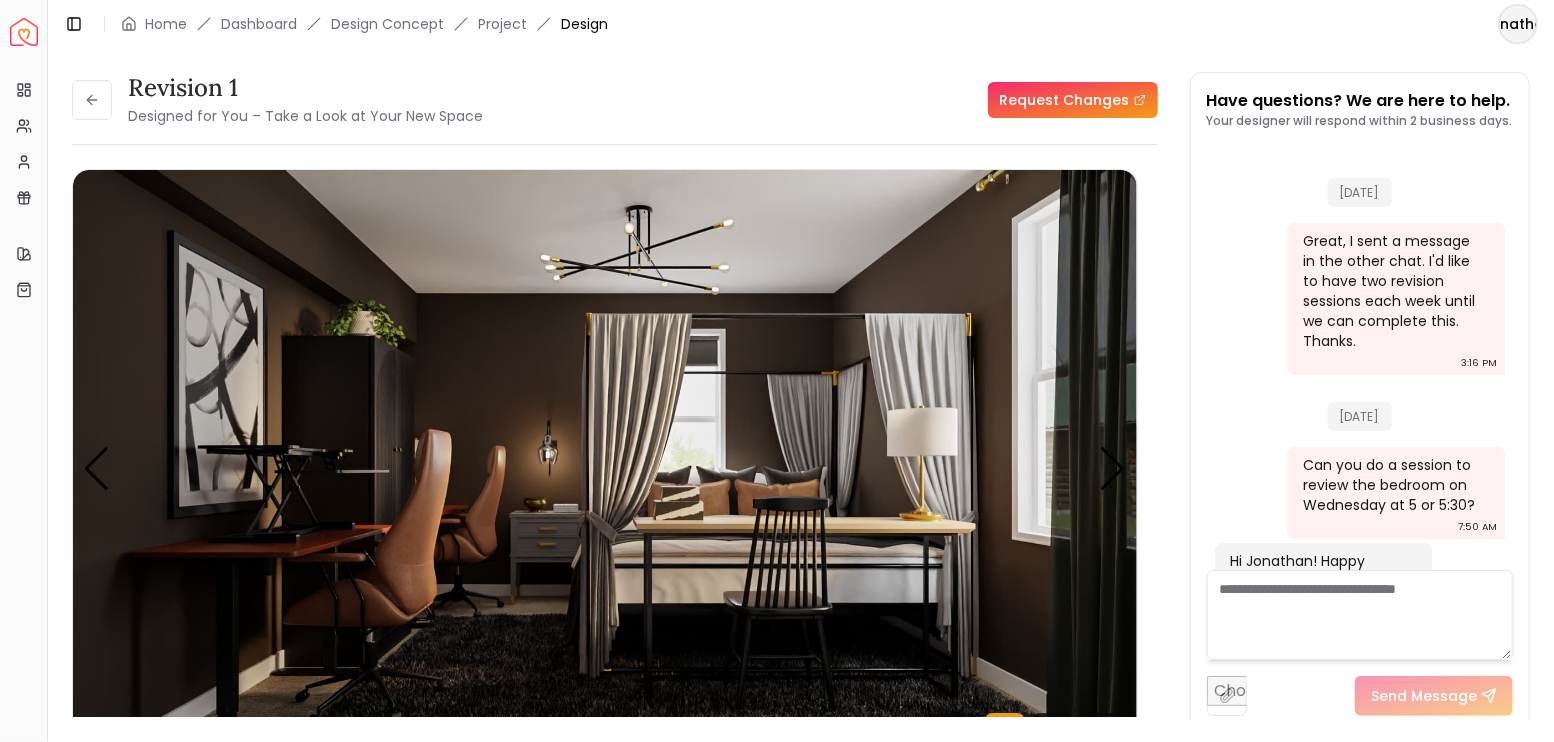 scroll, scrollTop: 5856, scrollLeft: 0, axis: vertical 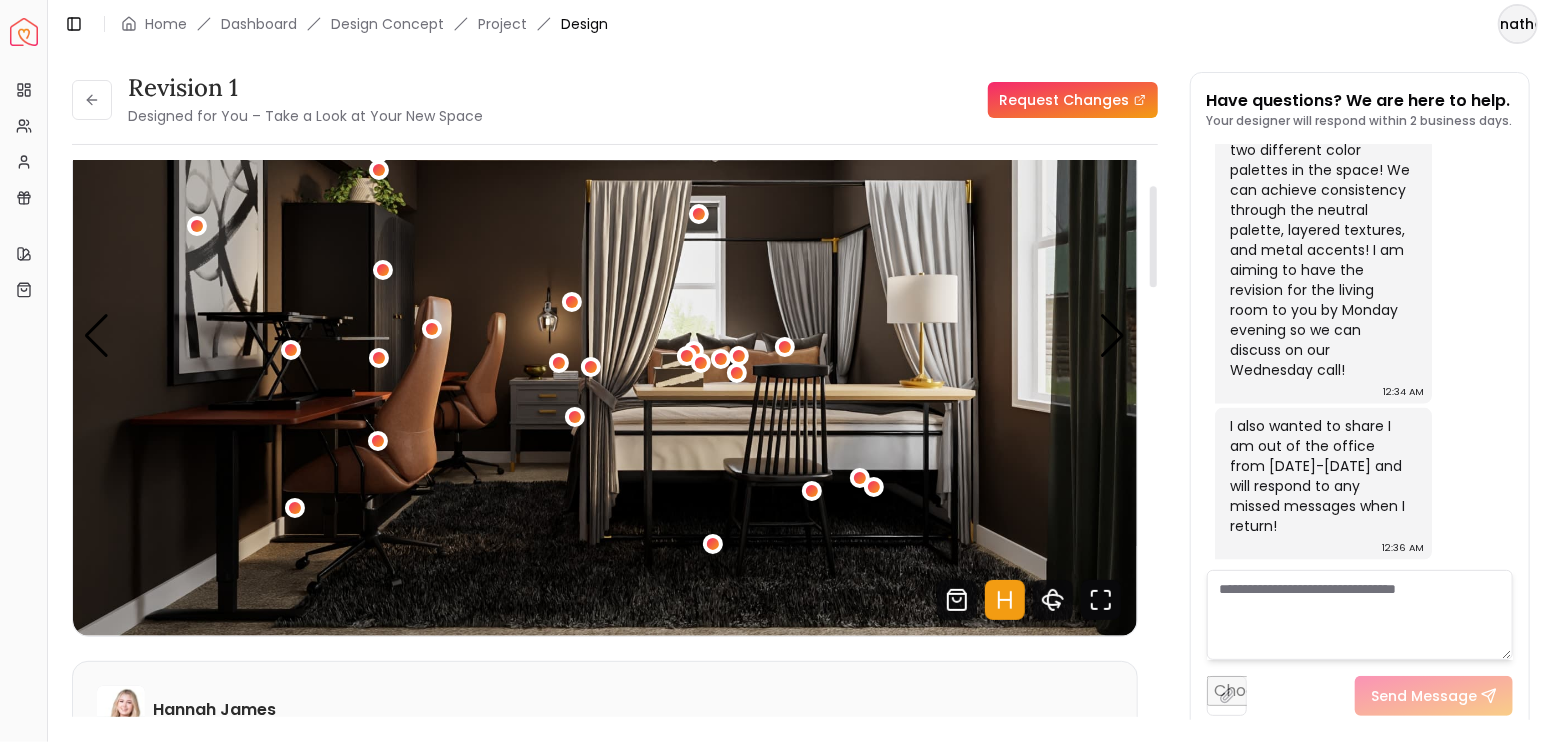 click 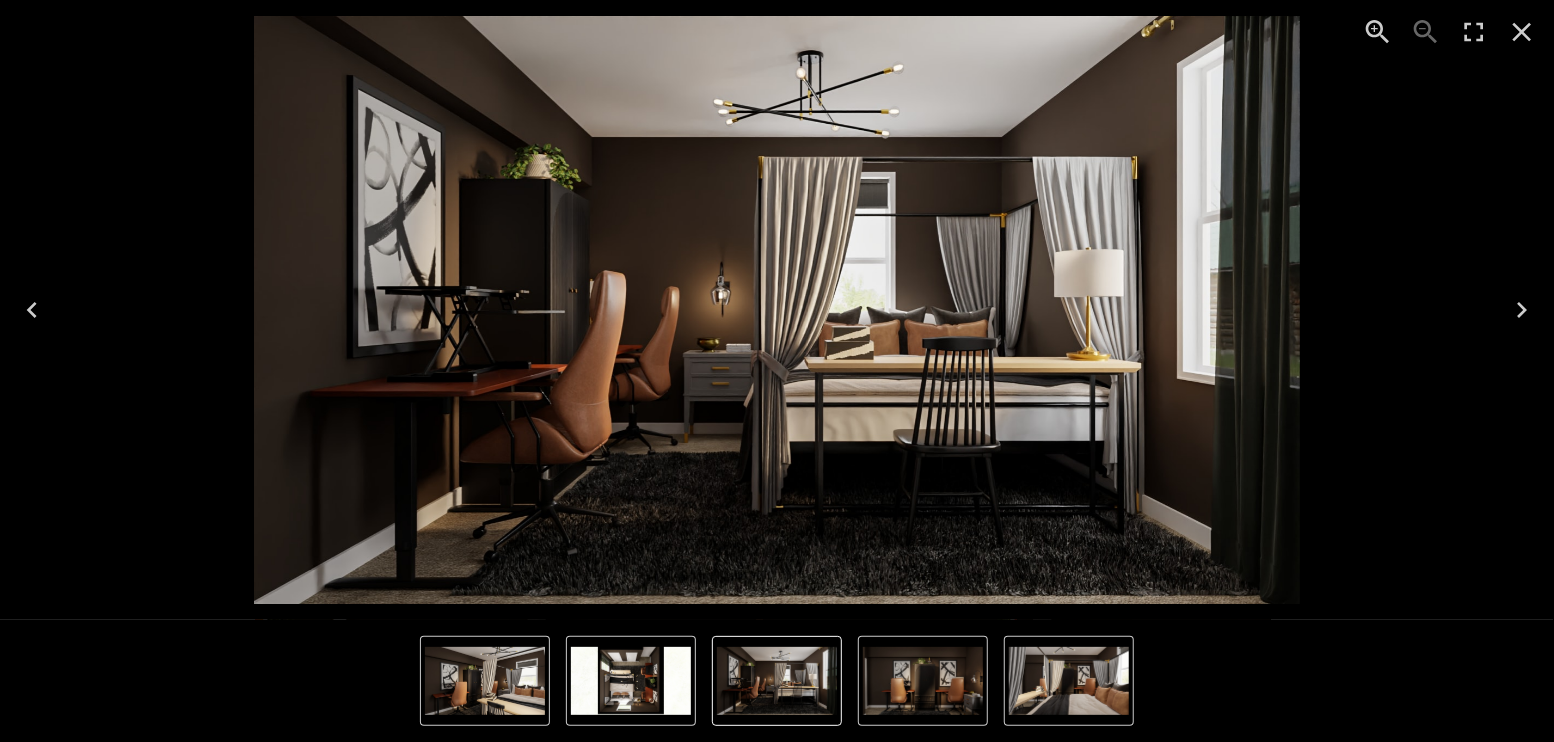 click at bounding box center (776, 310) 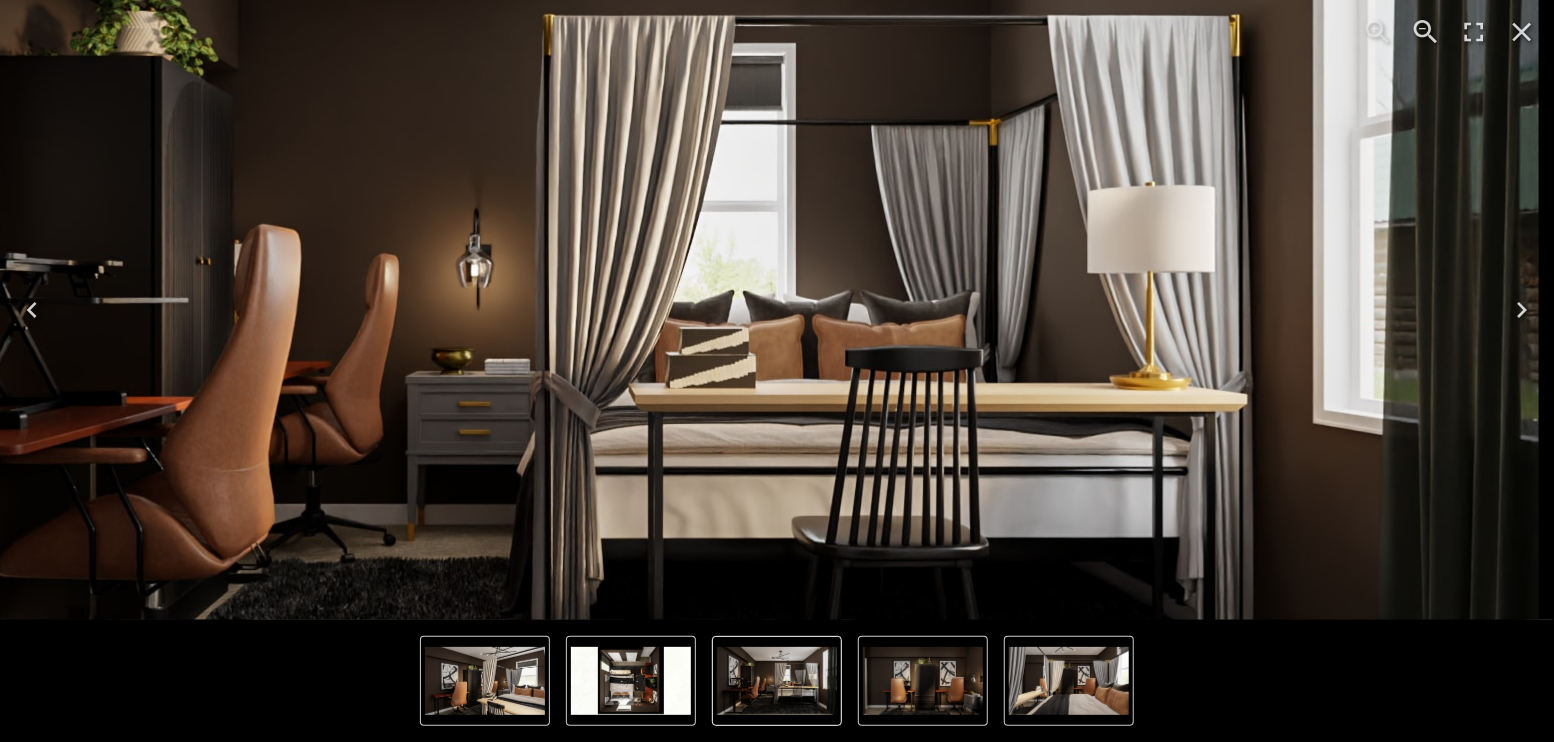 click at bounding box center (578, 297) 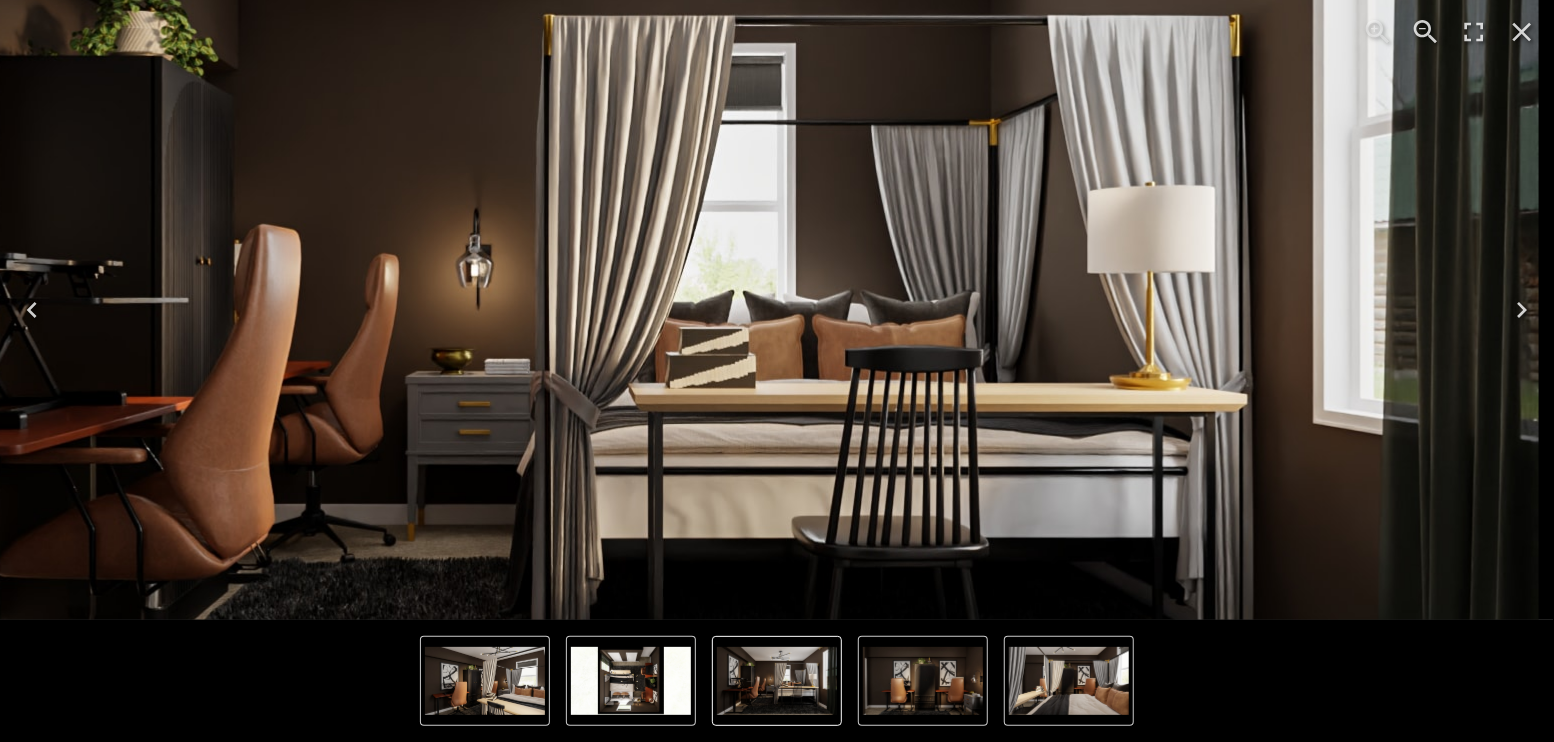 click at bounding box center [578, 297] 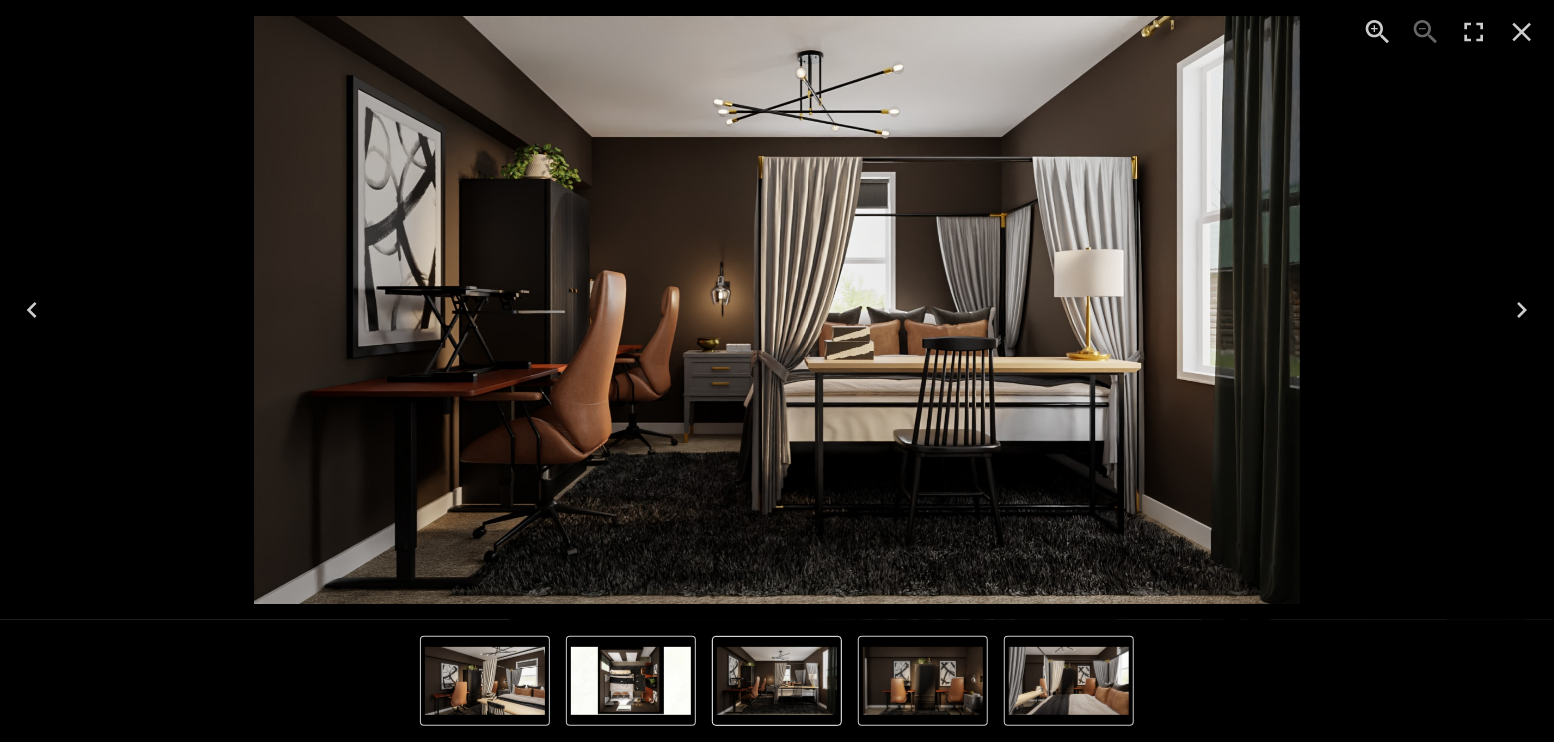 click 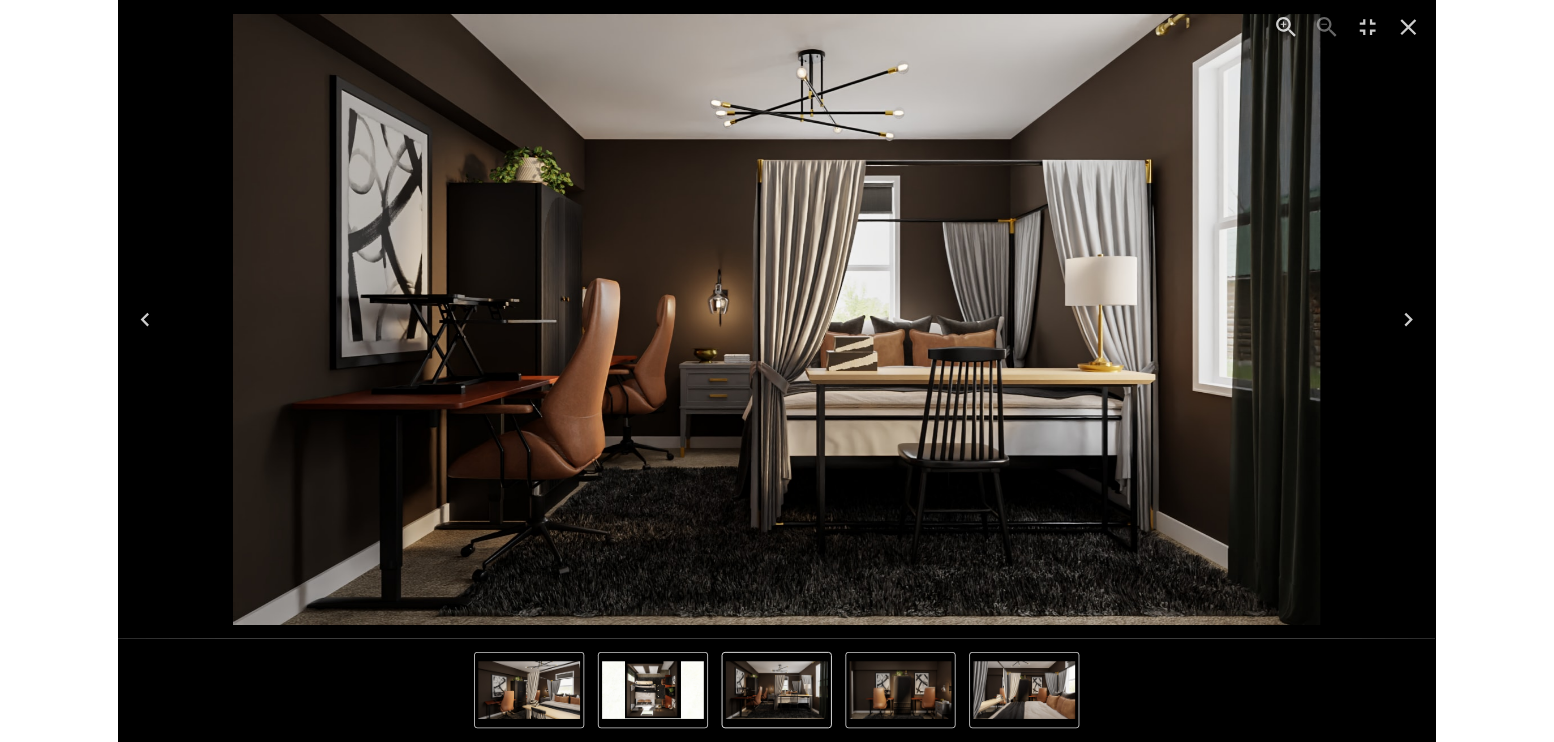 scroll, scrollTop: 5723, scrollLeft: 0, axis: vertical 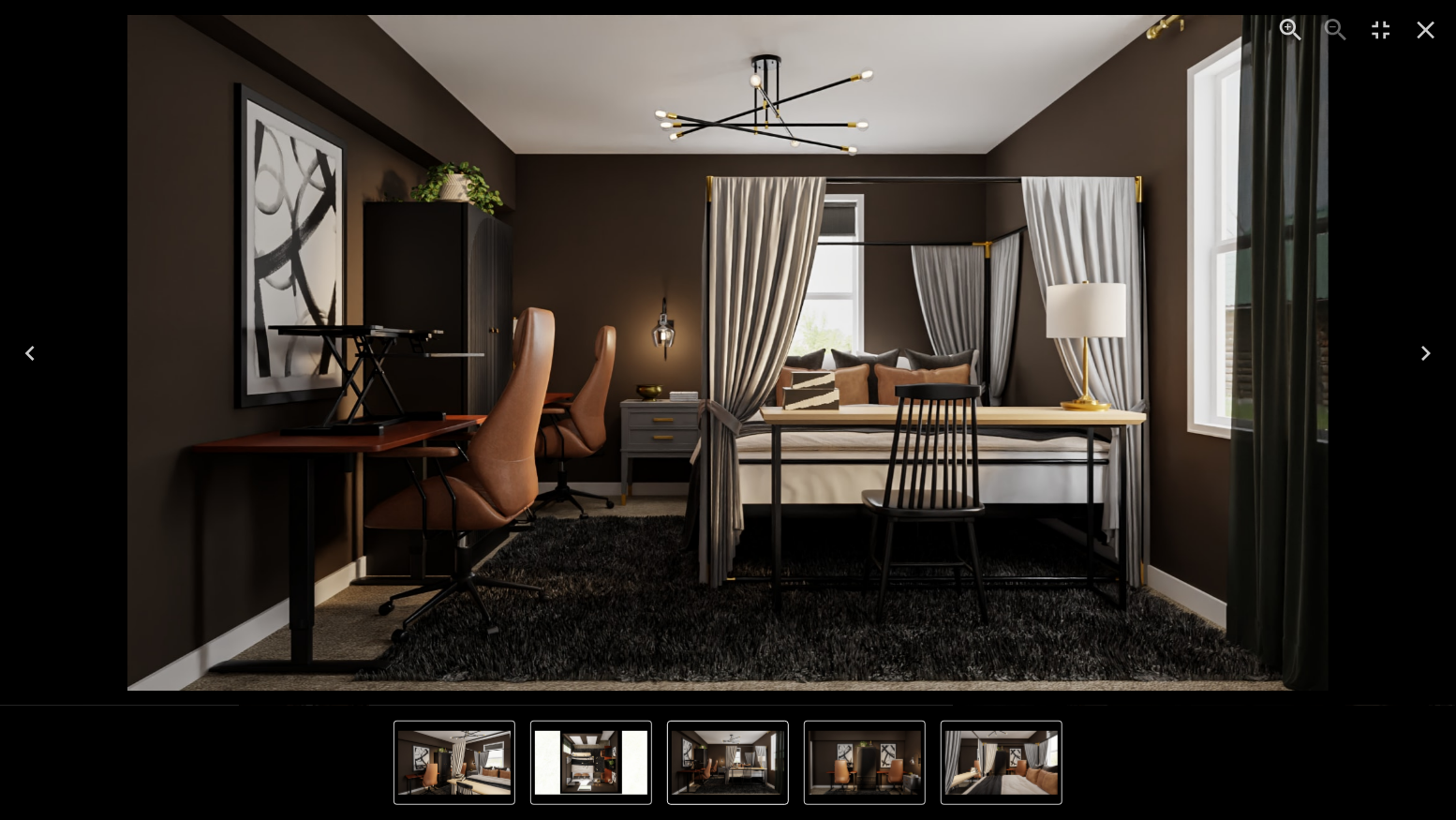 click at bounding box center (591, 763) 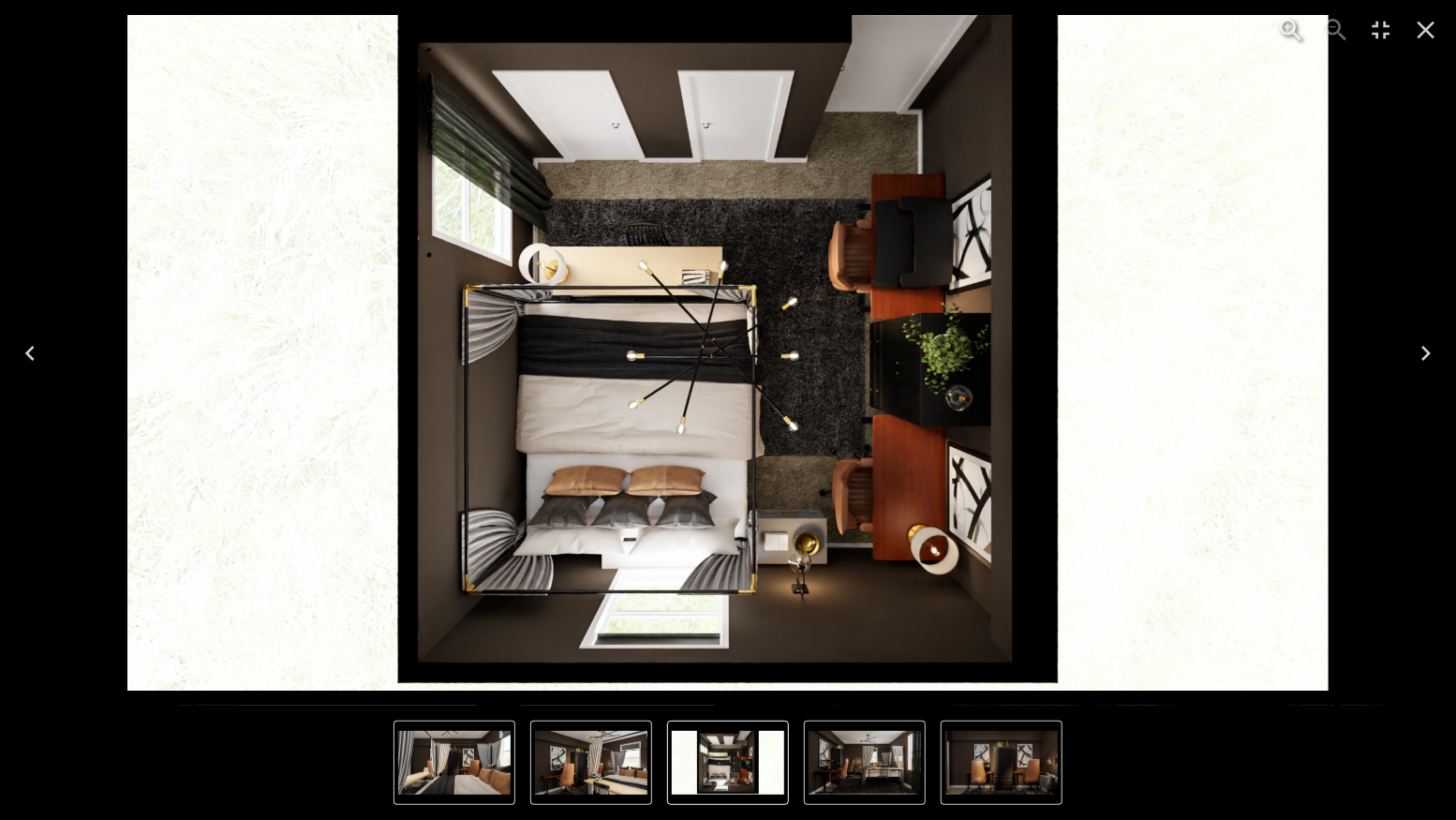 click at bounding box center (728, 763) 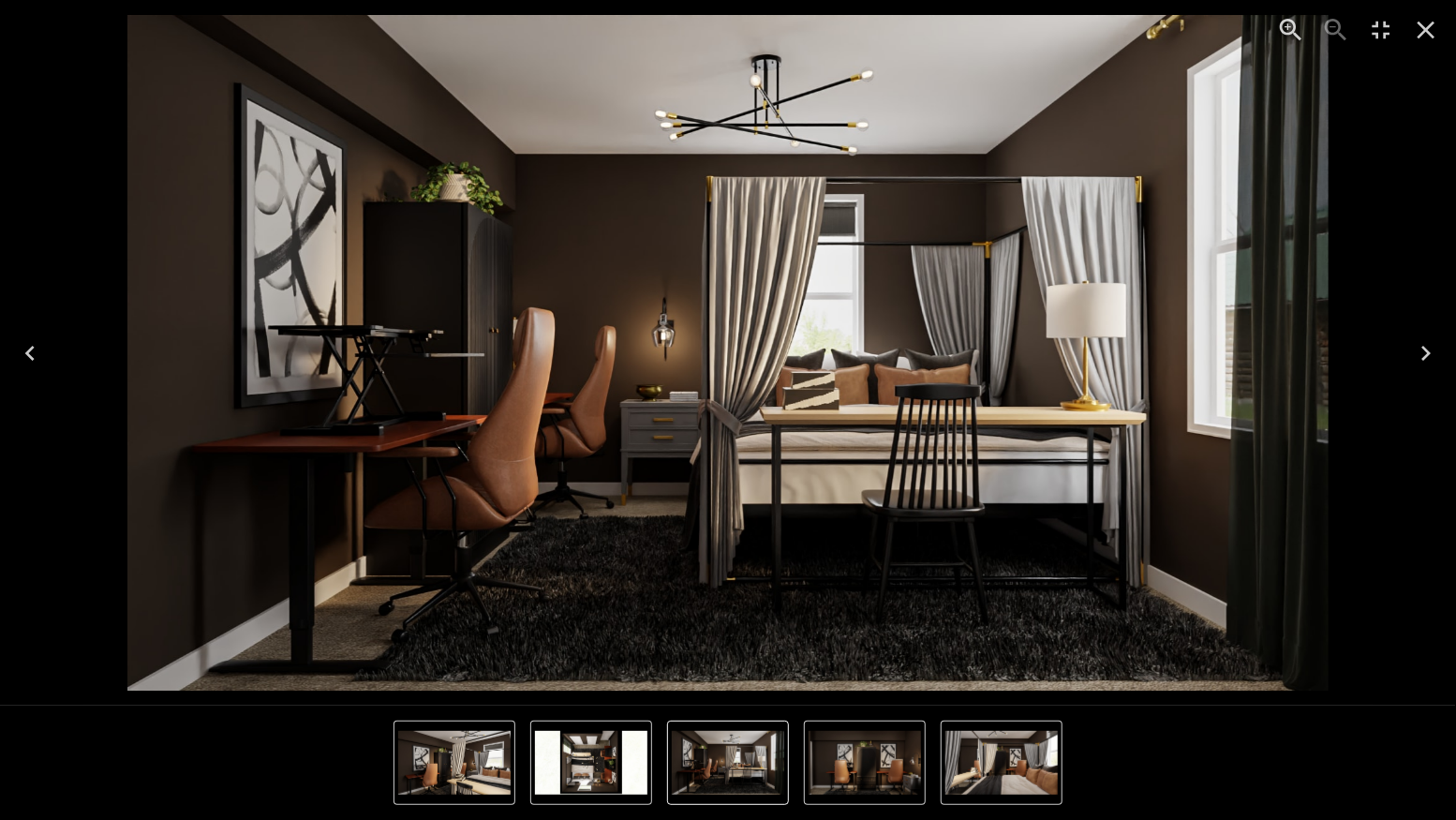 click at bounding box center (1002, 763) 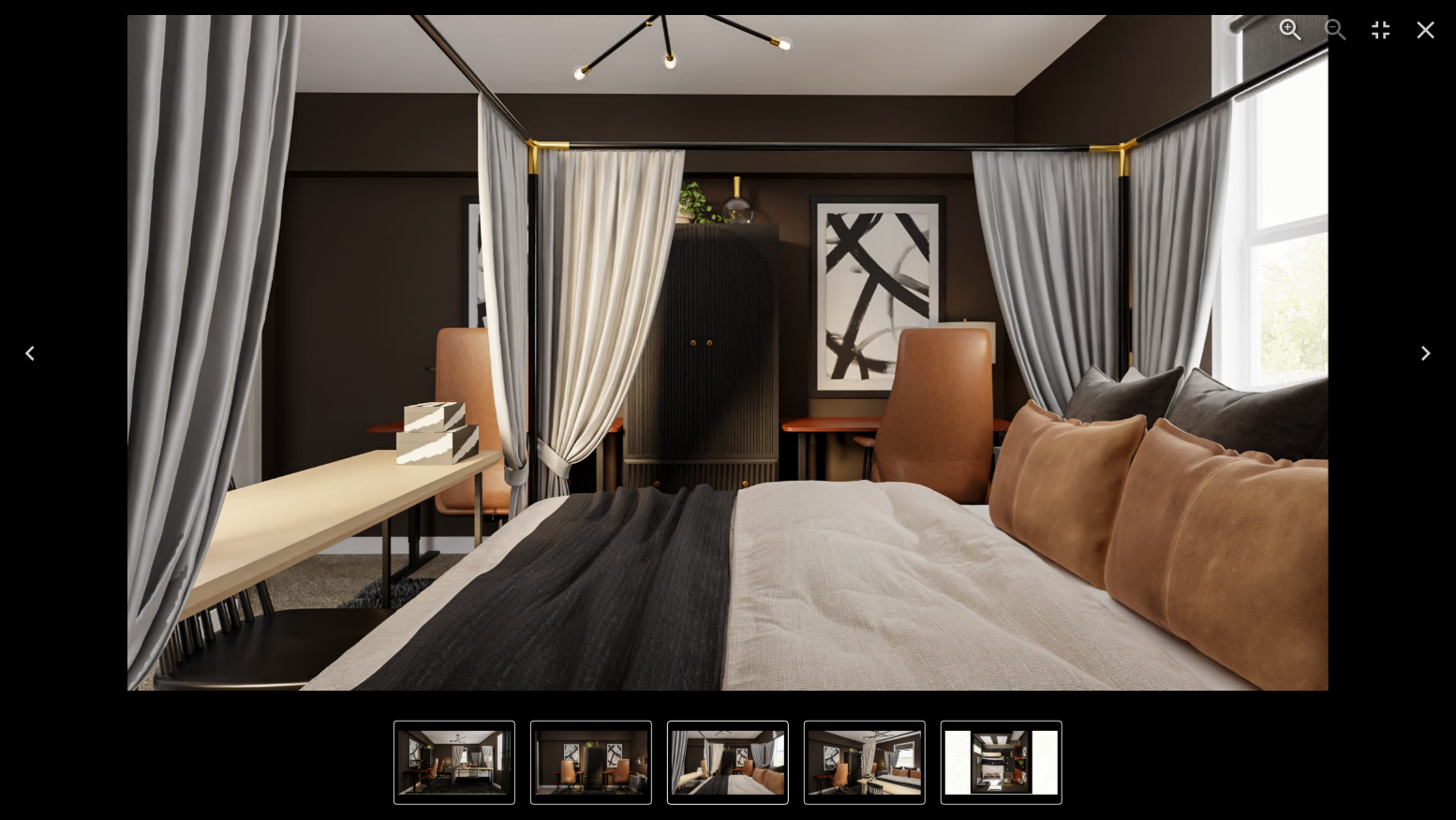 click at bounding box center (865, 763) 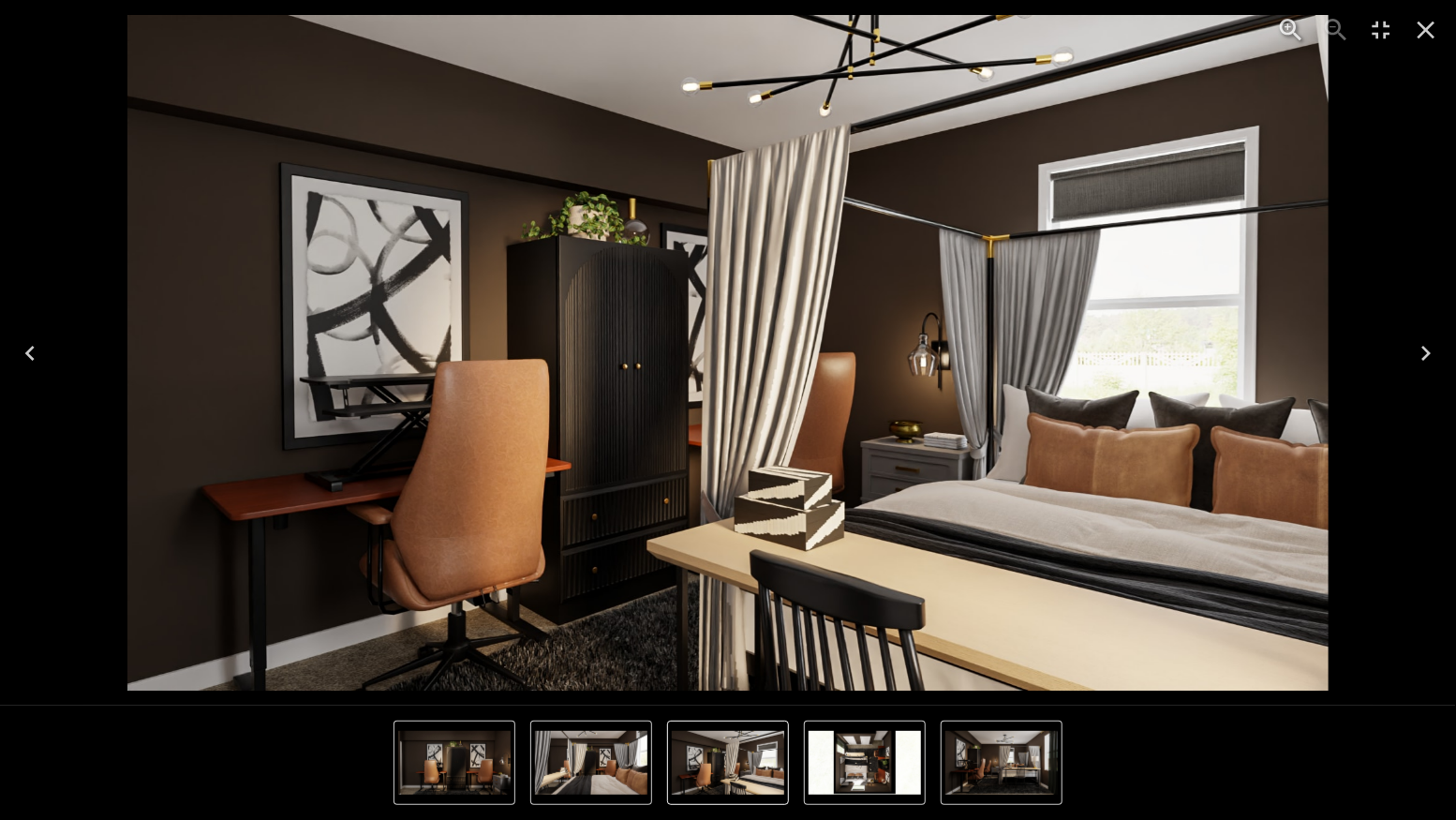 click 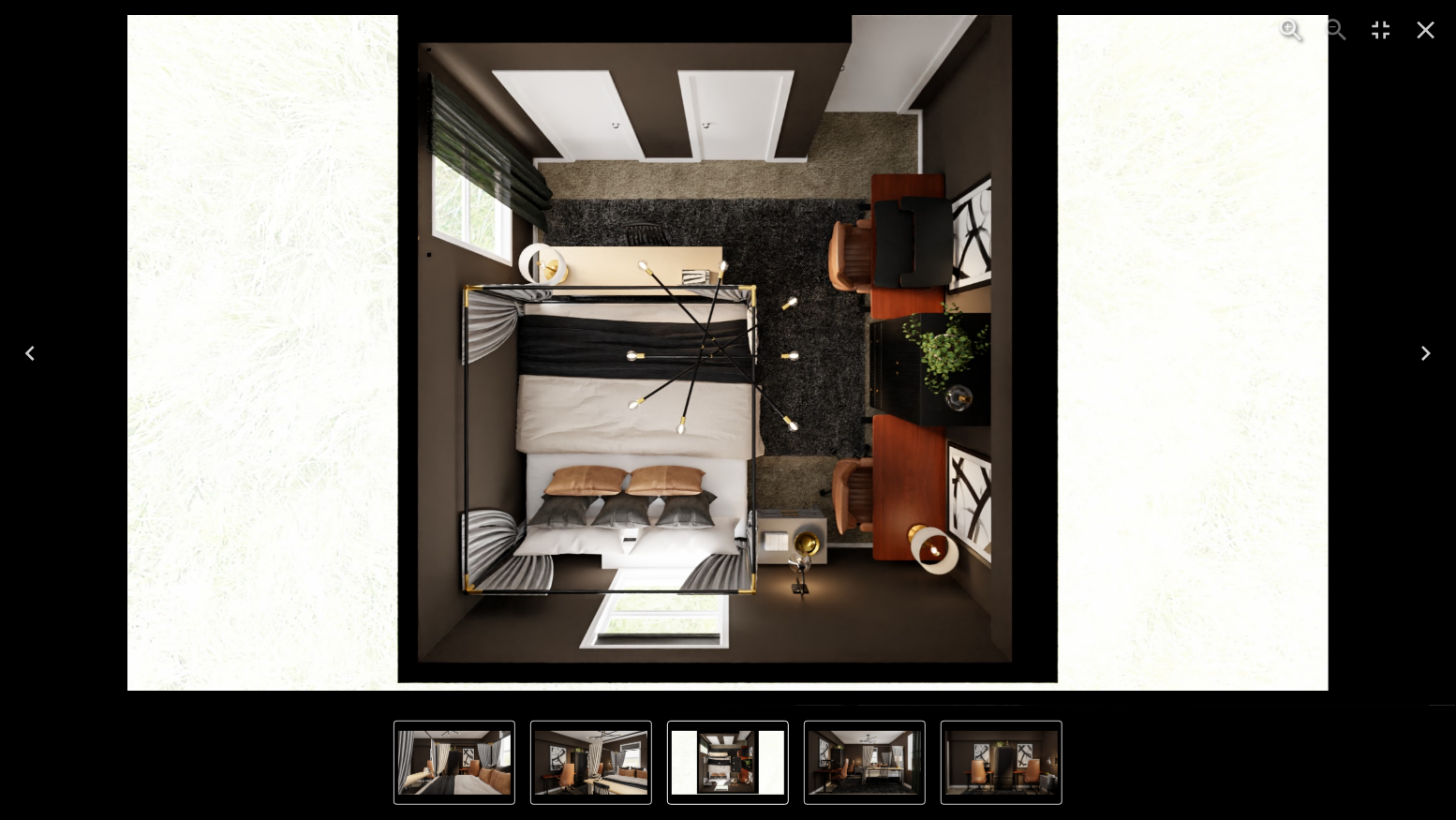 click 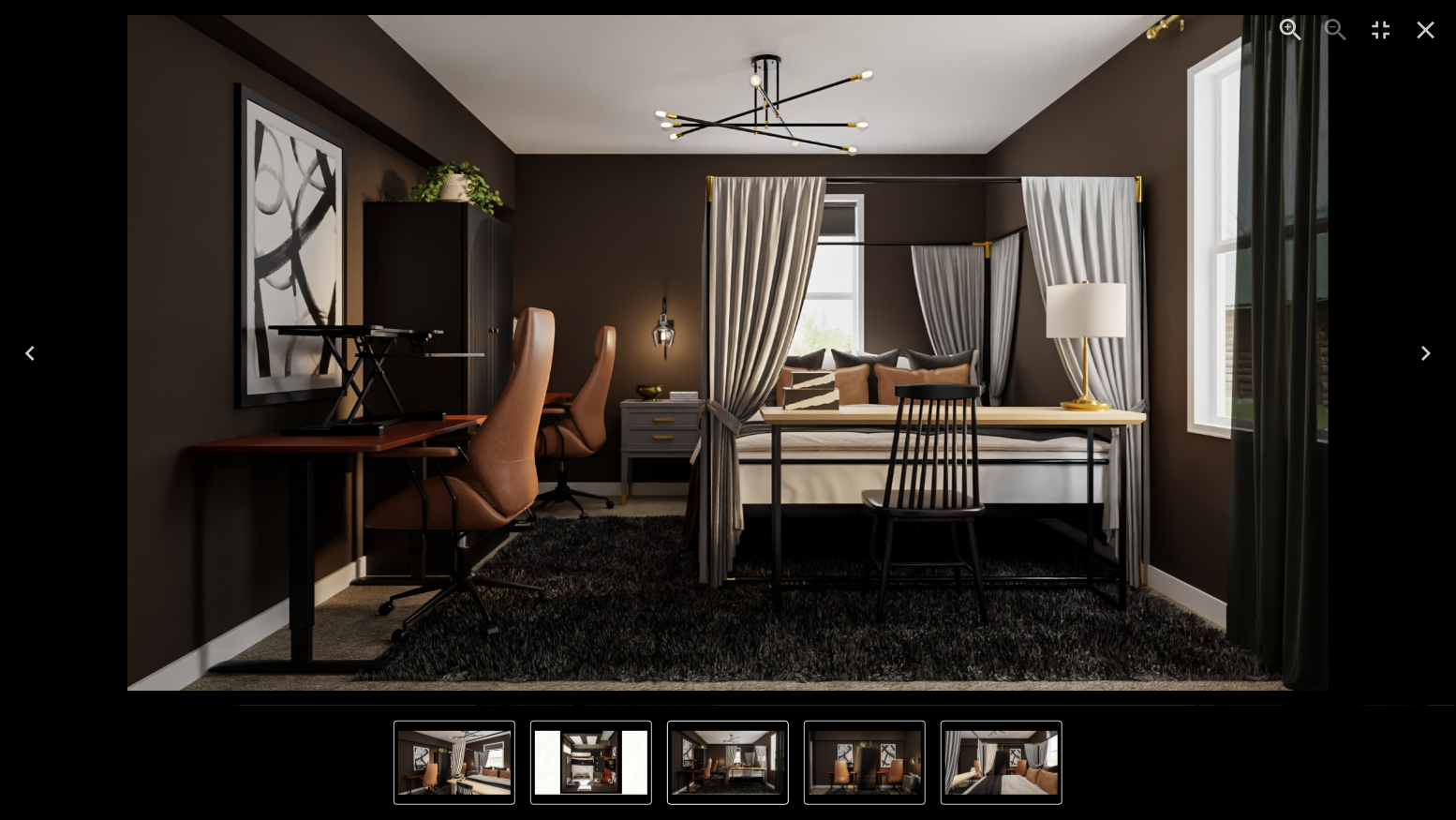 click 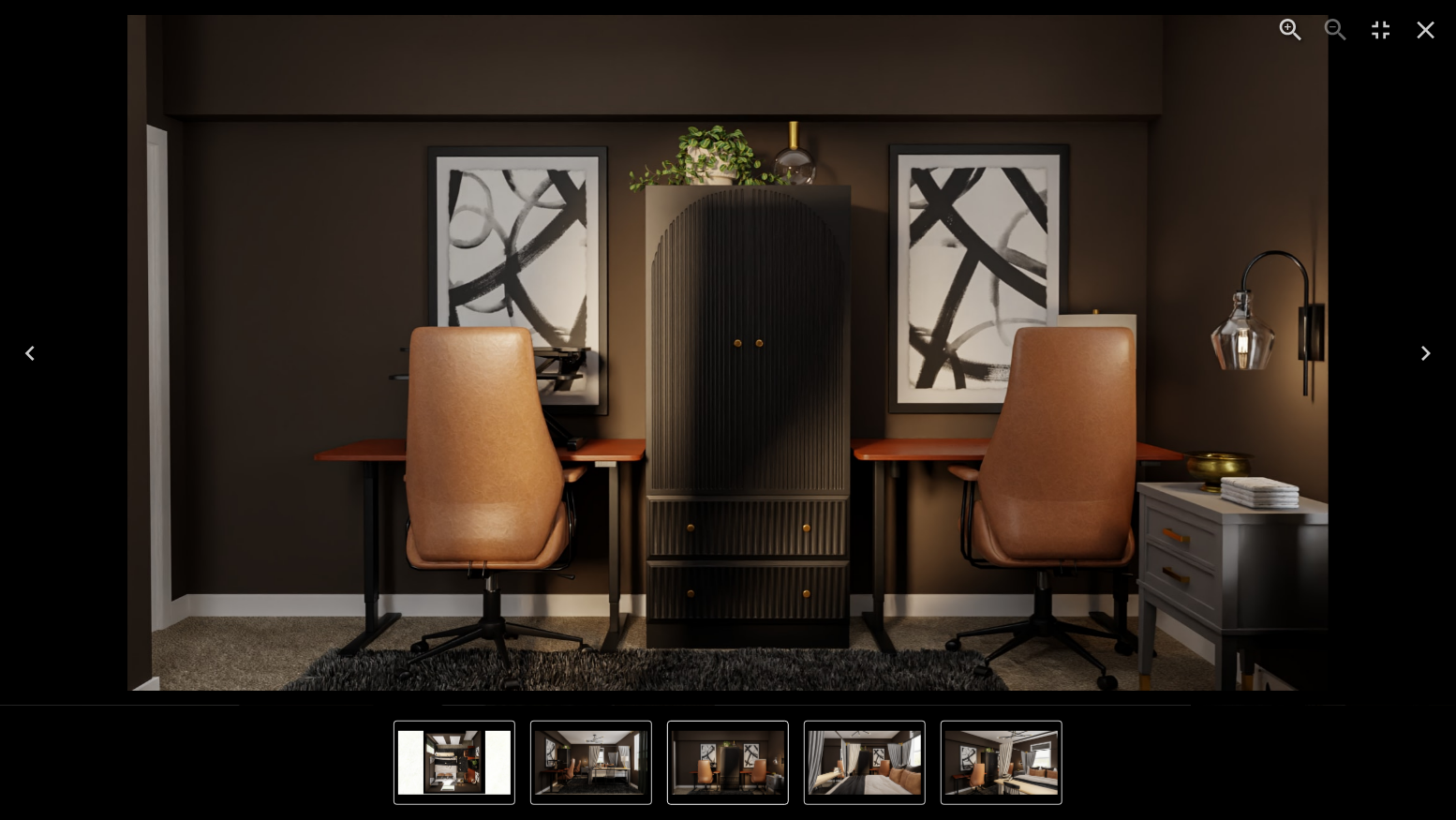 click 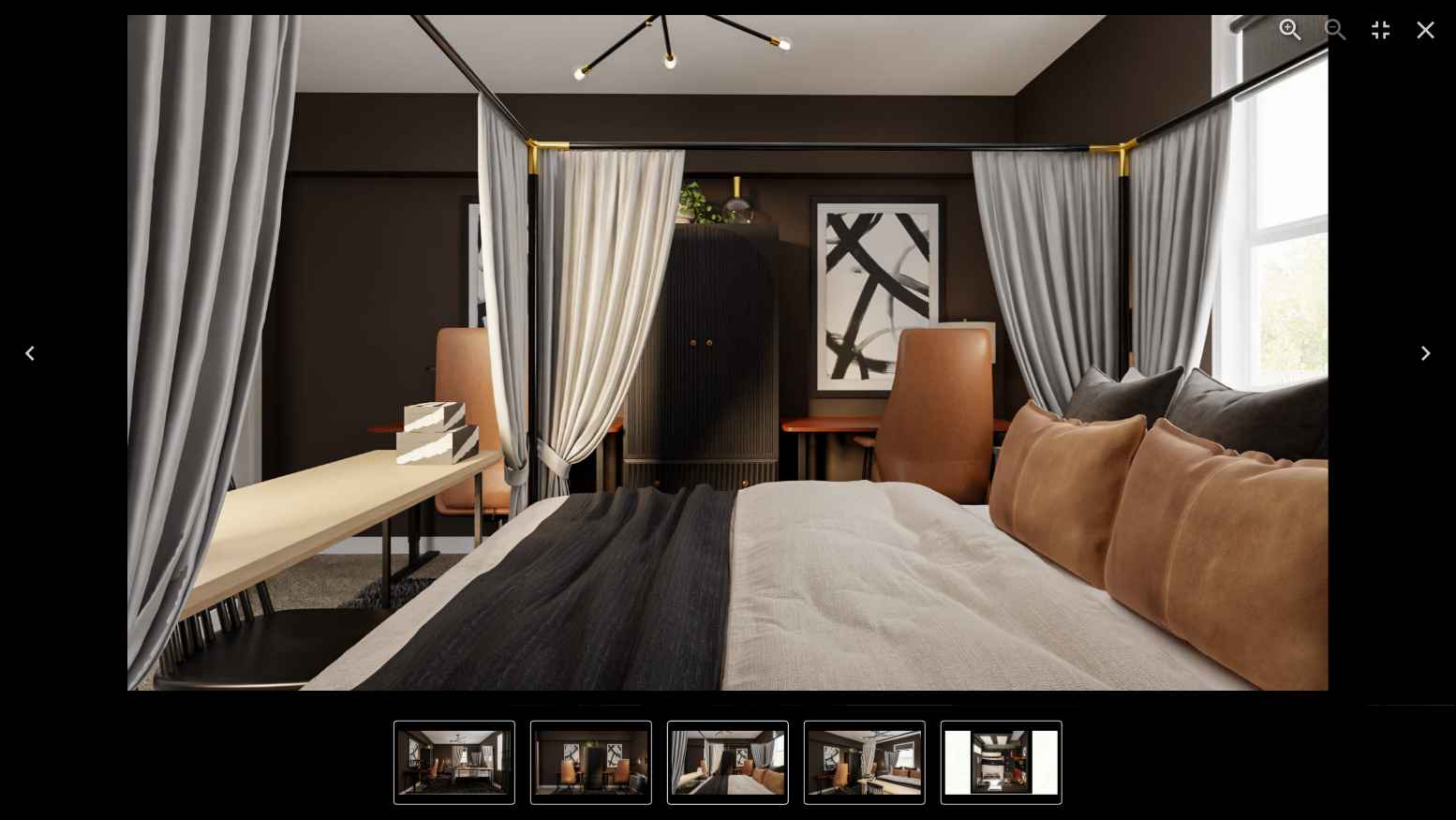 click 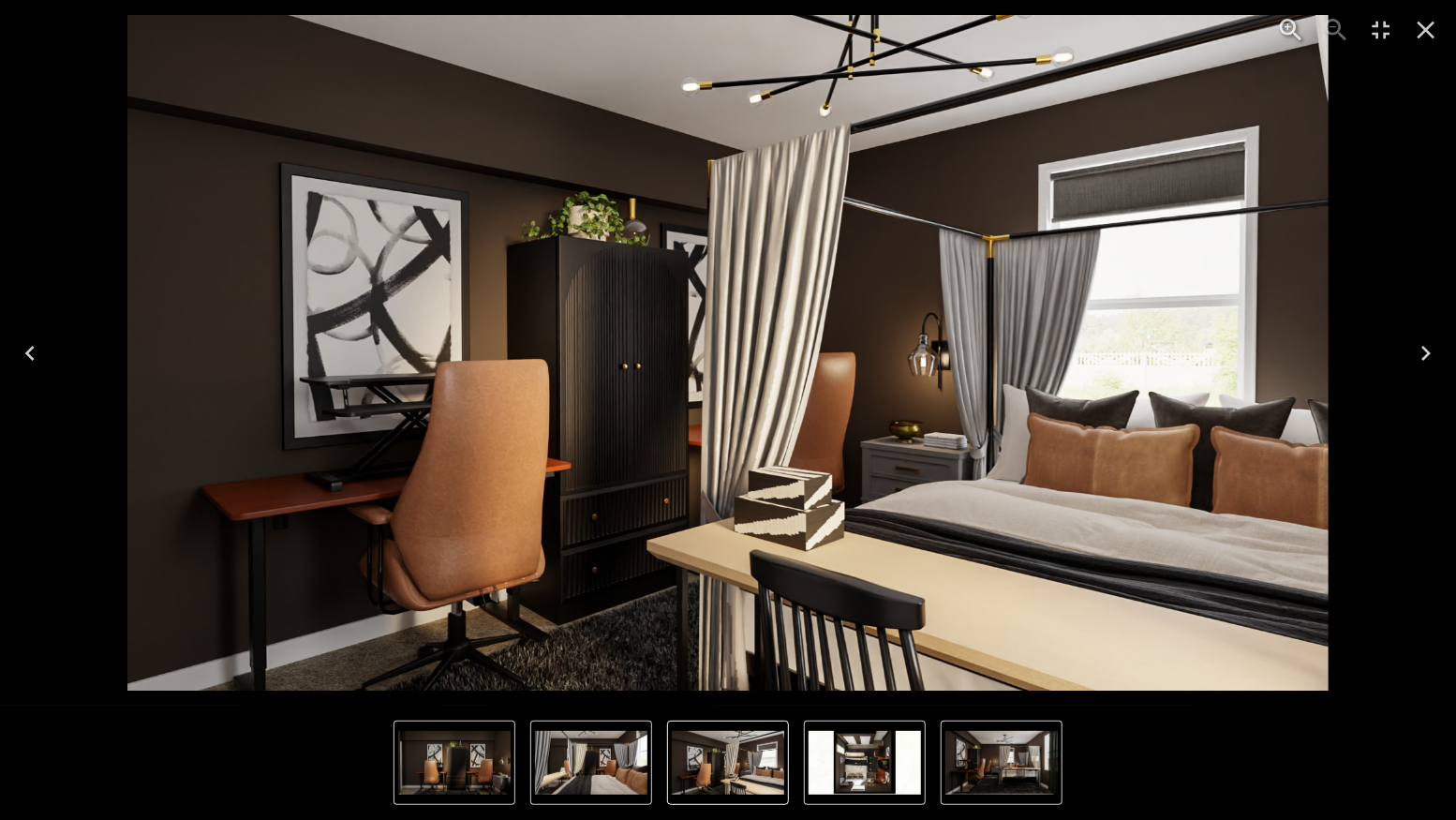 click 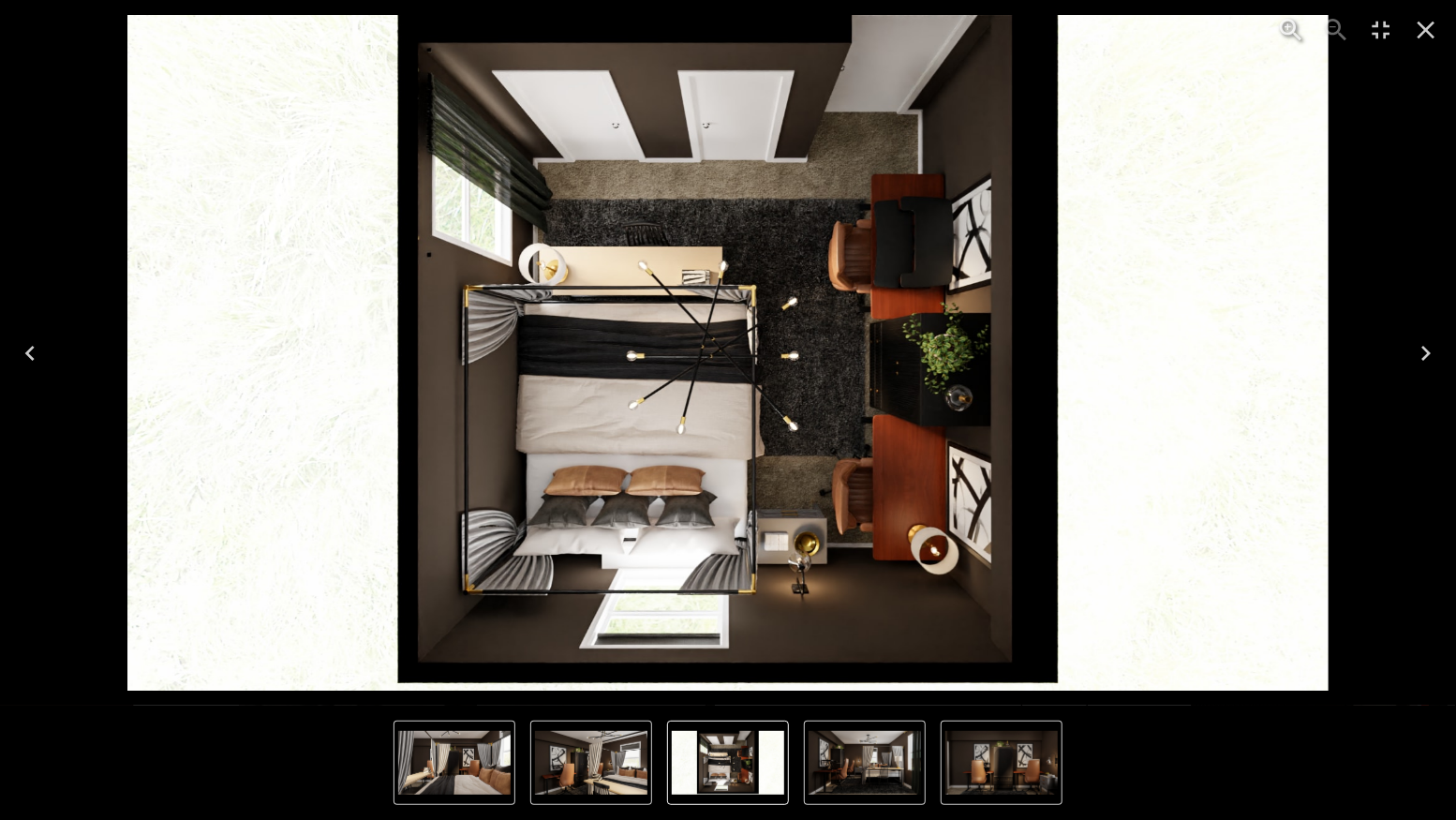 click 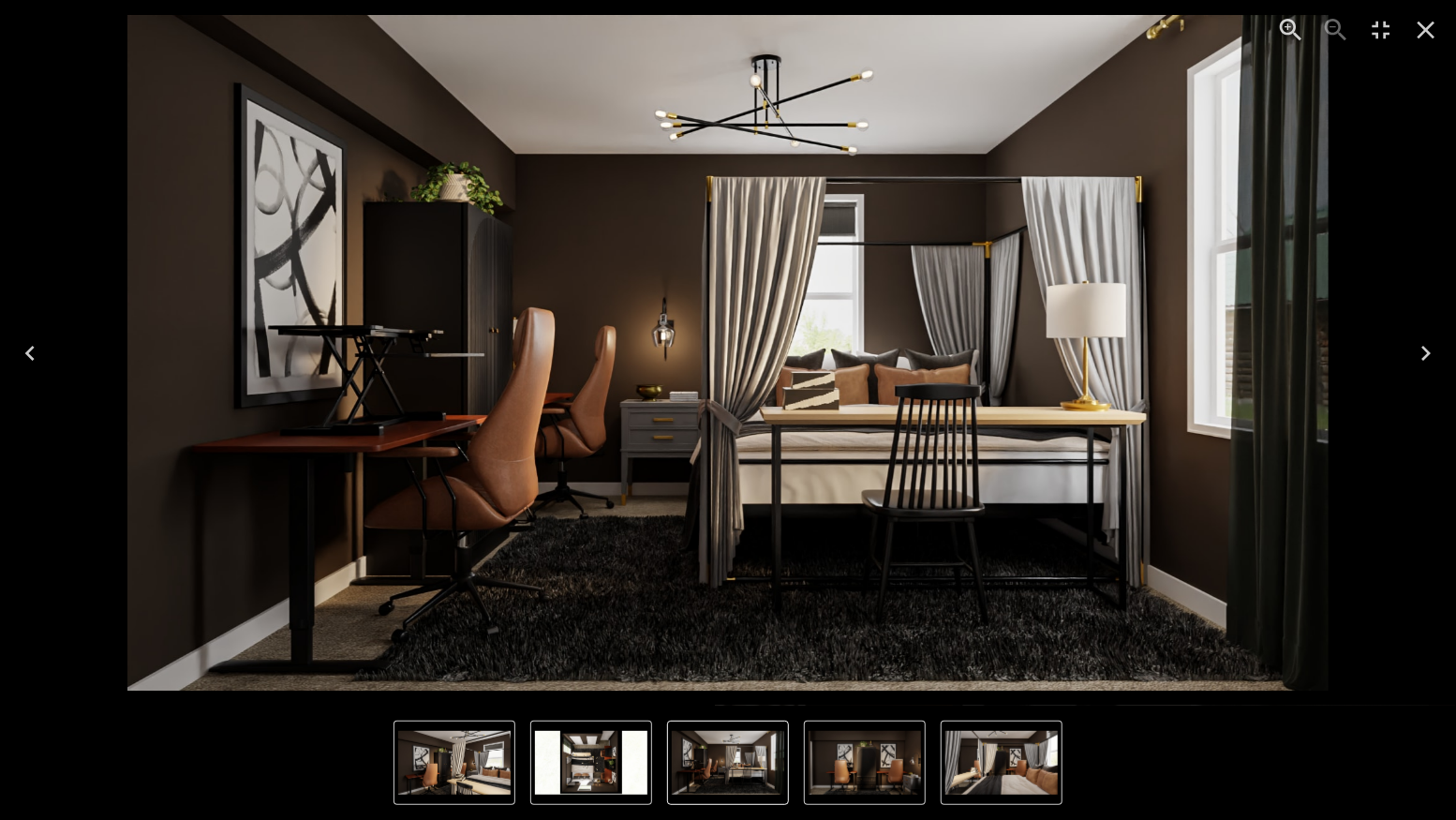 click 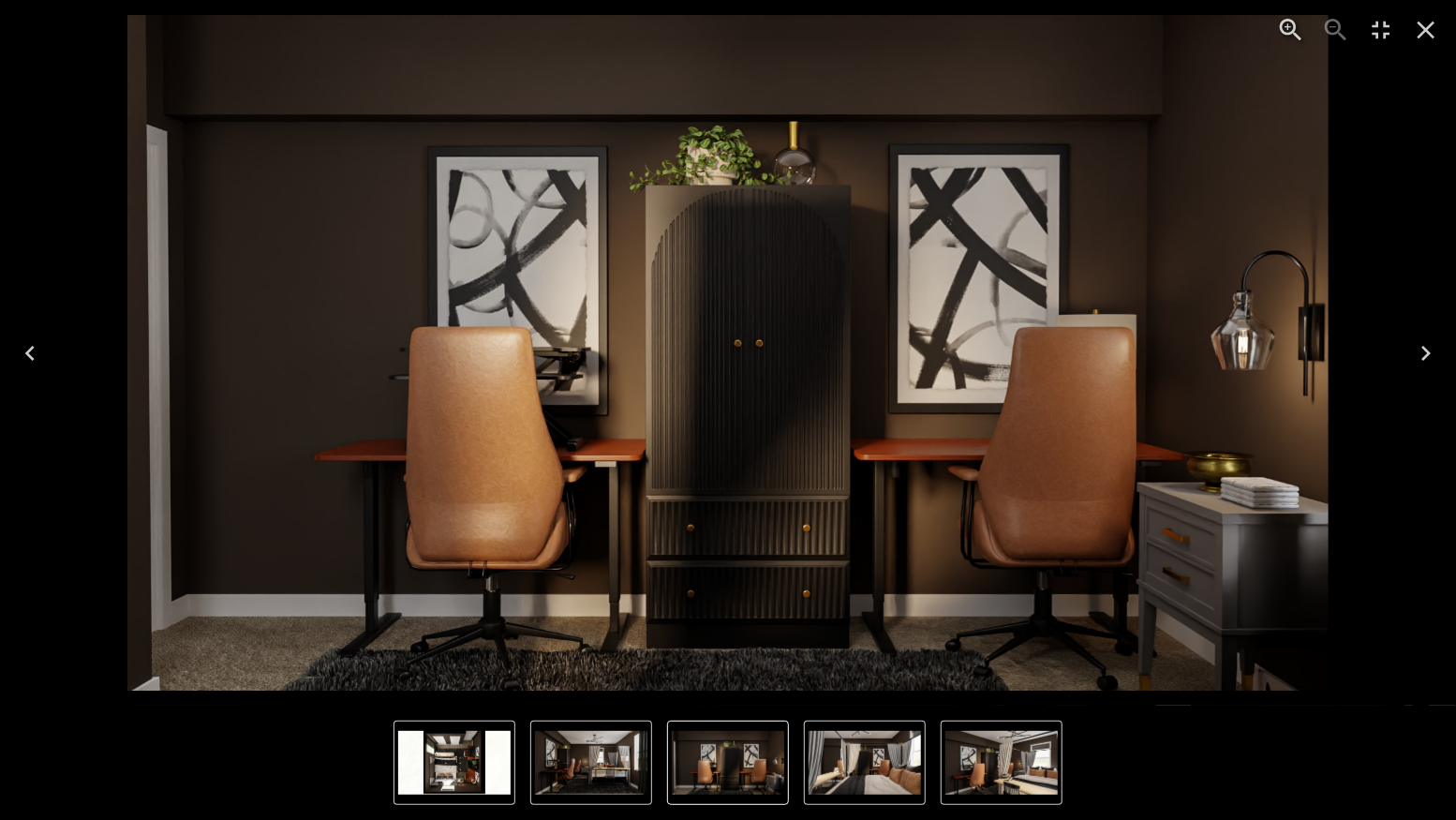 click 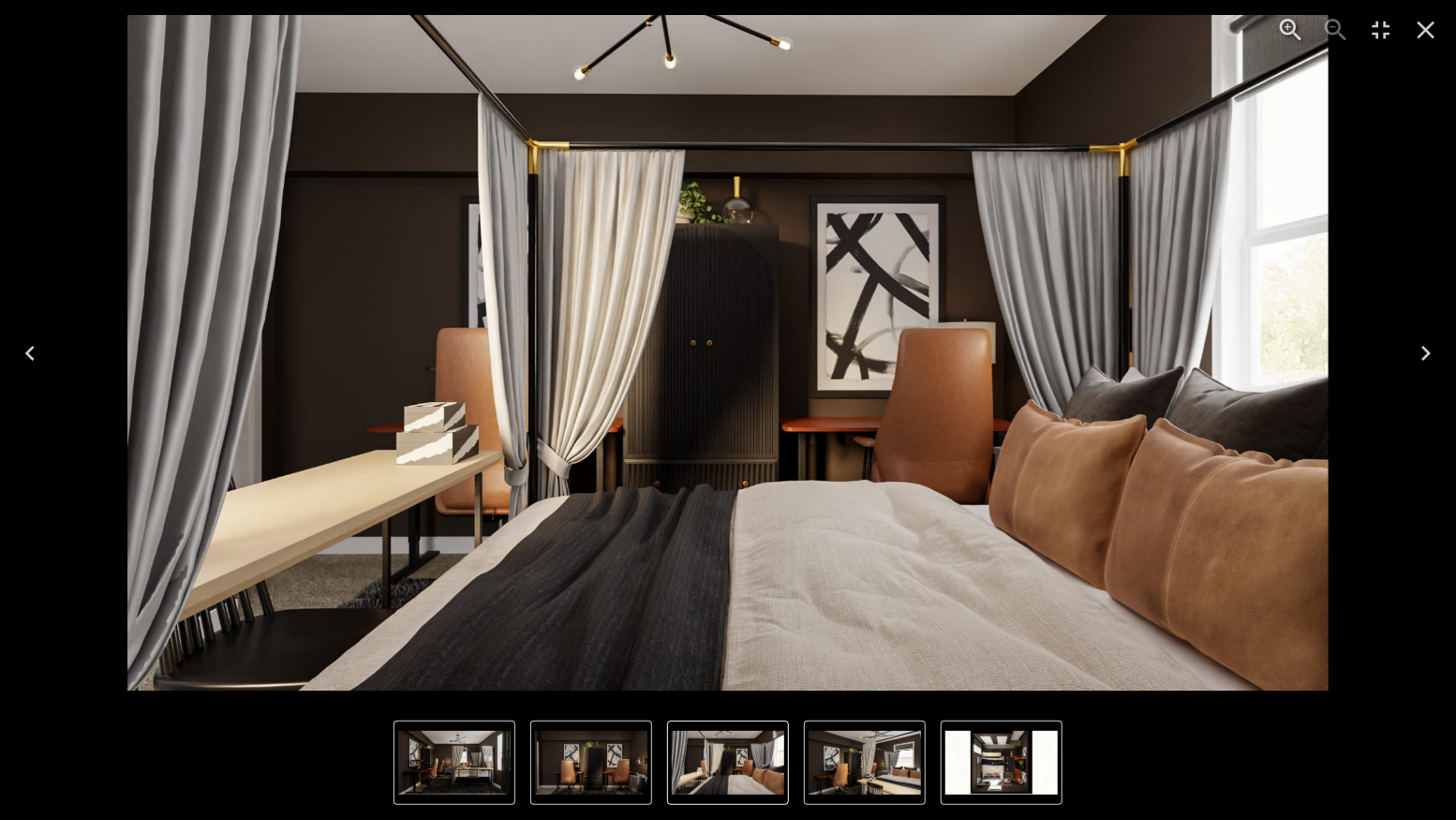 click 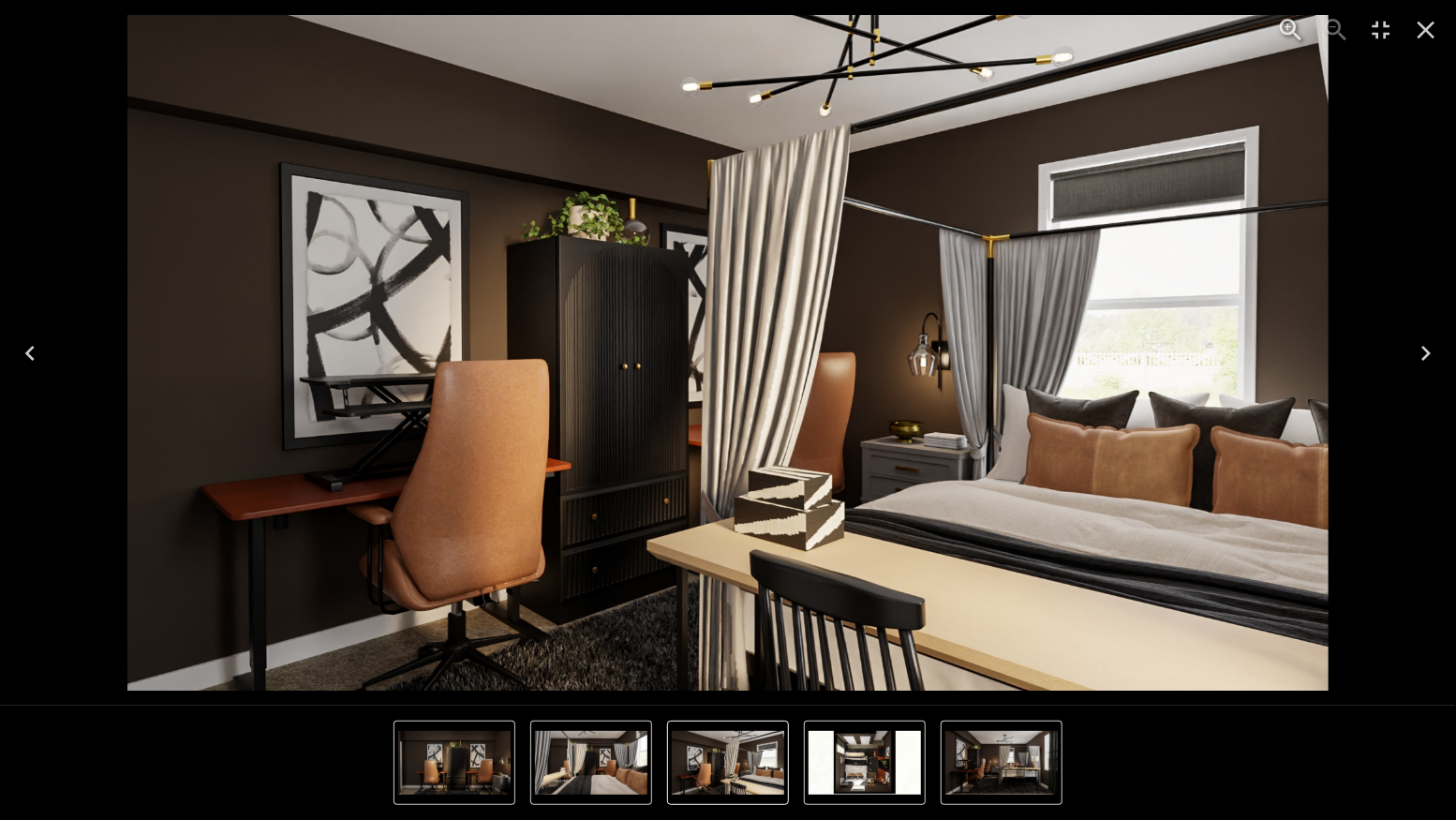 click 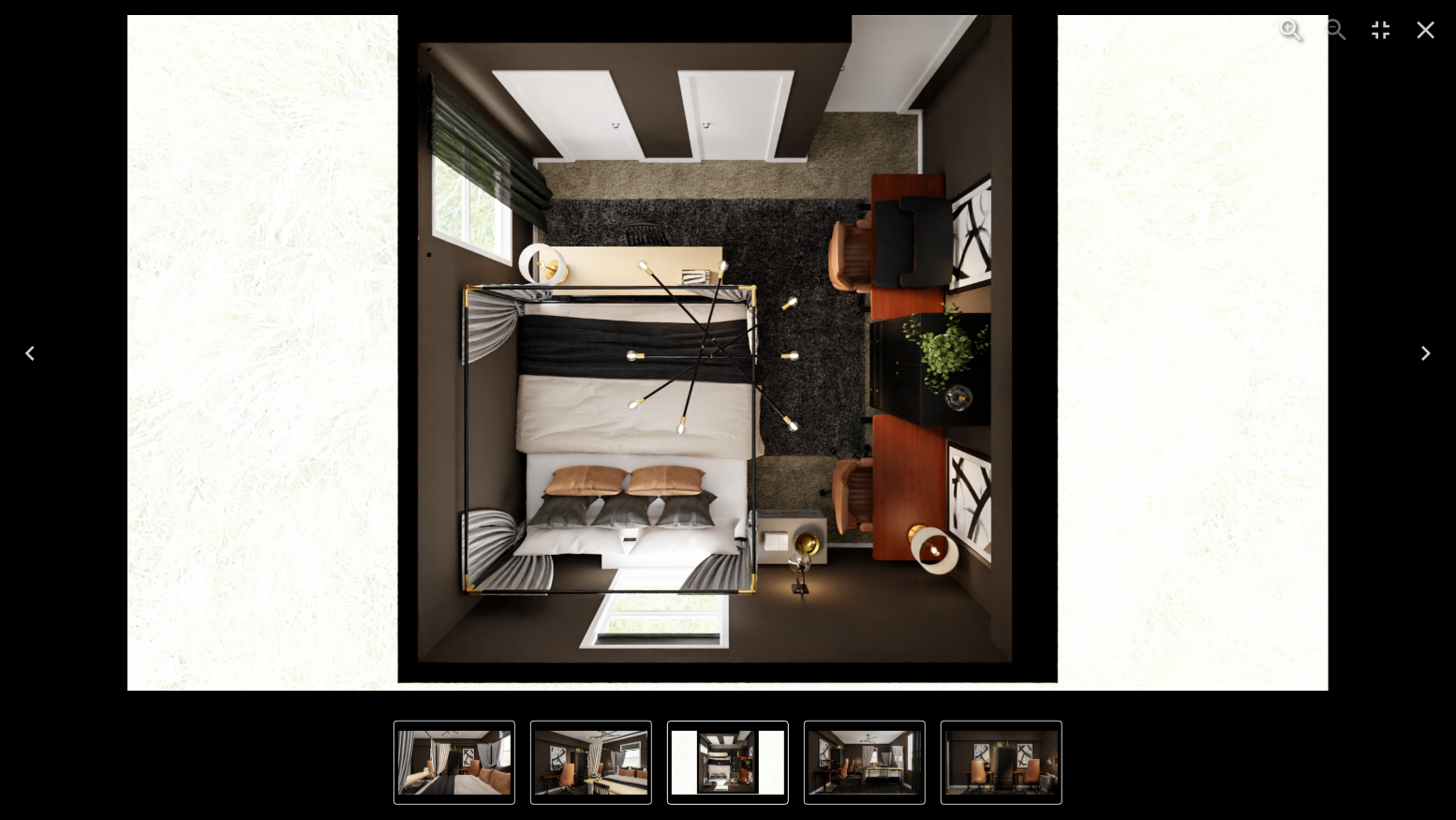click at bounding box center (865, 763) 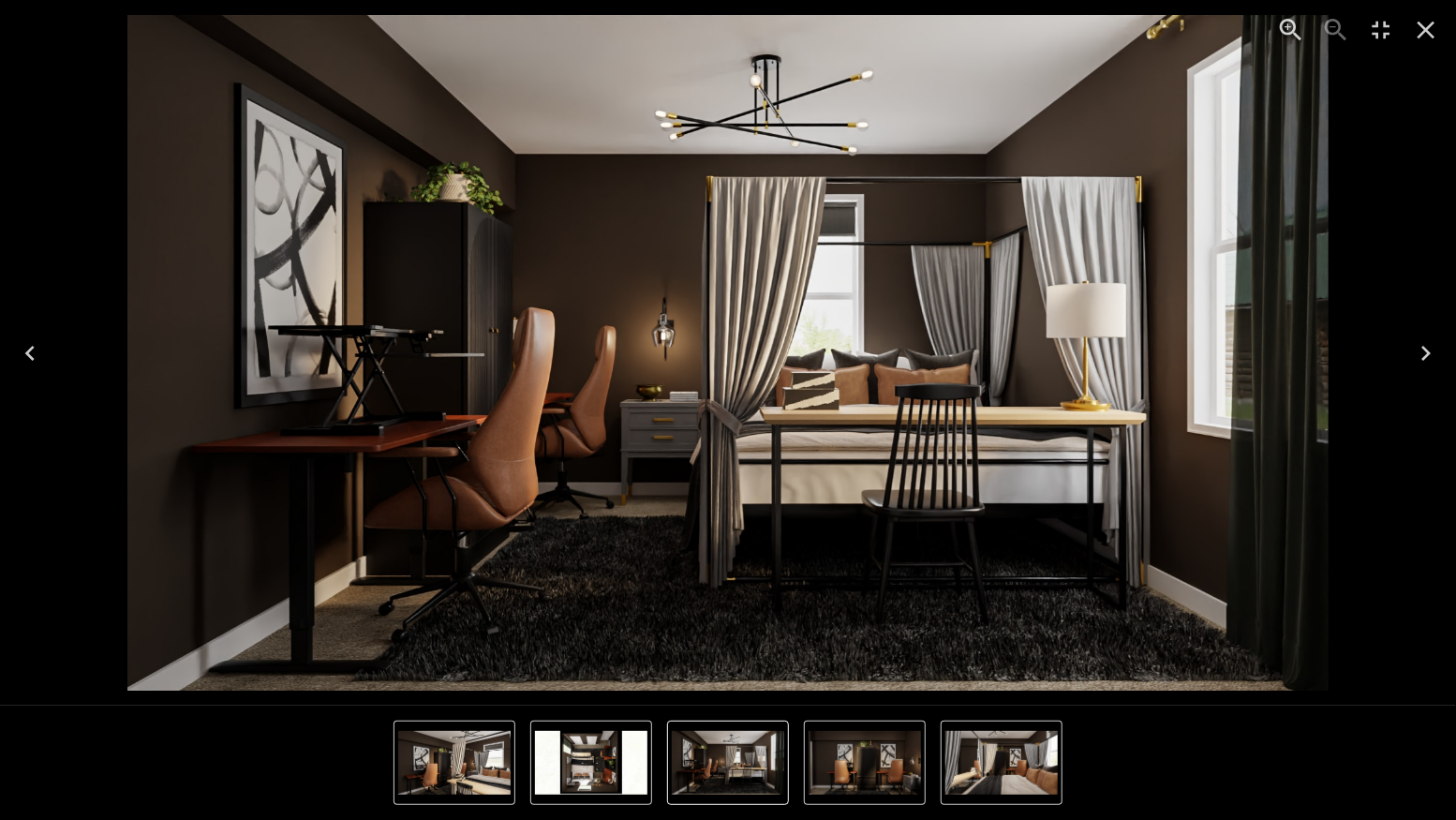 click at bounding box center (591, 763) 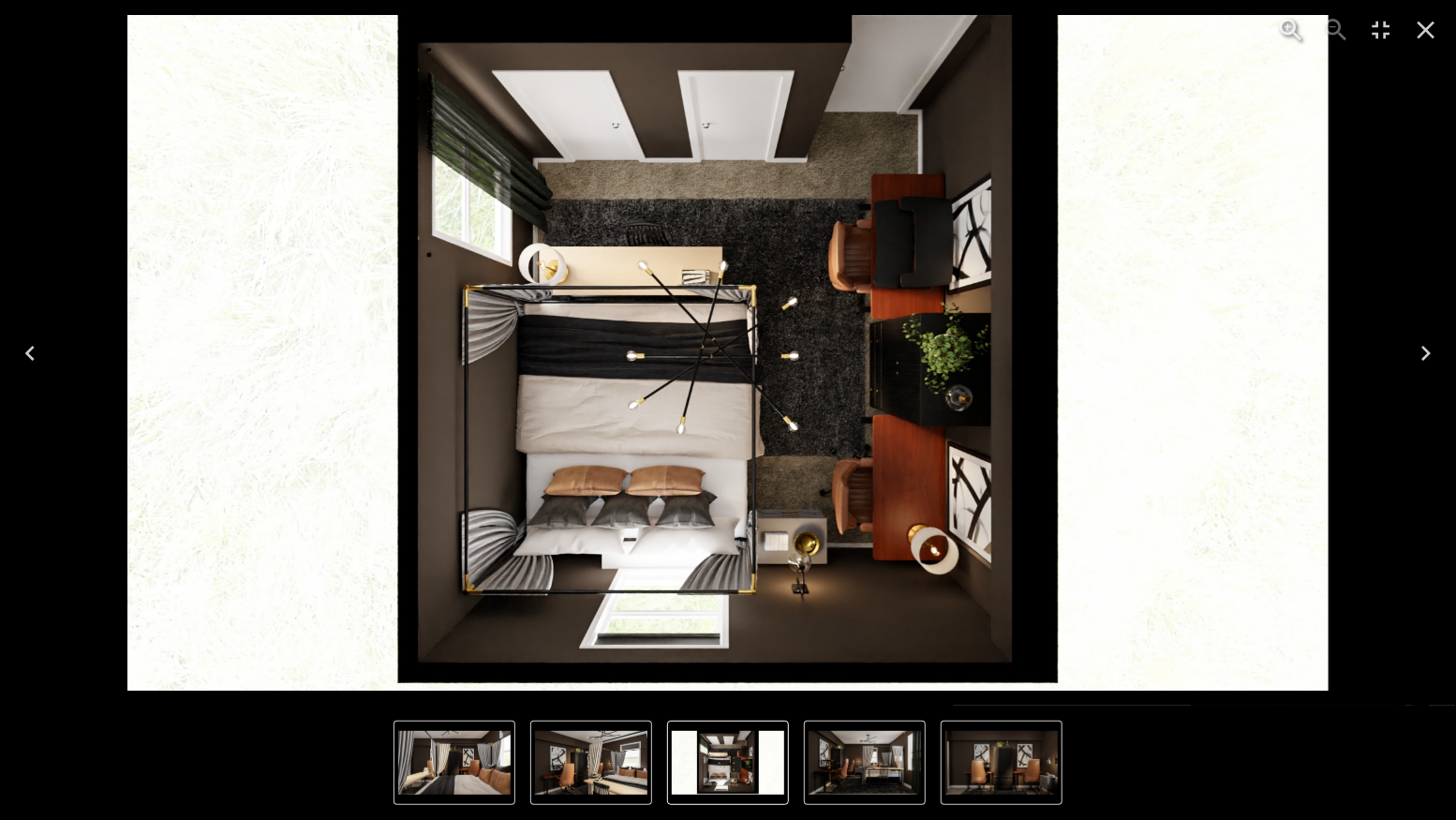 click at bounding box center [454, 763] 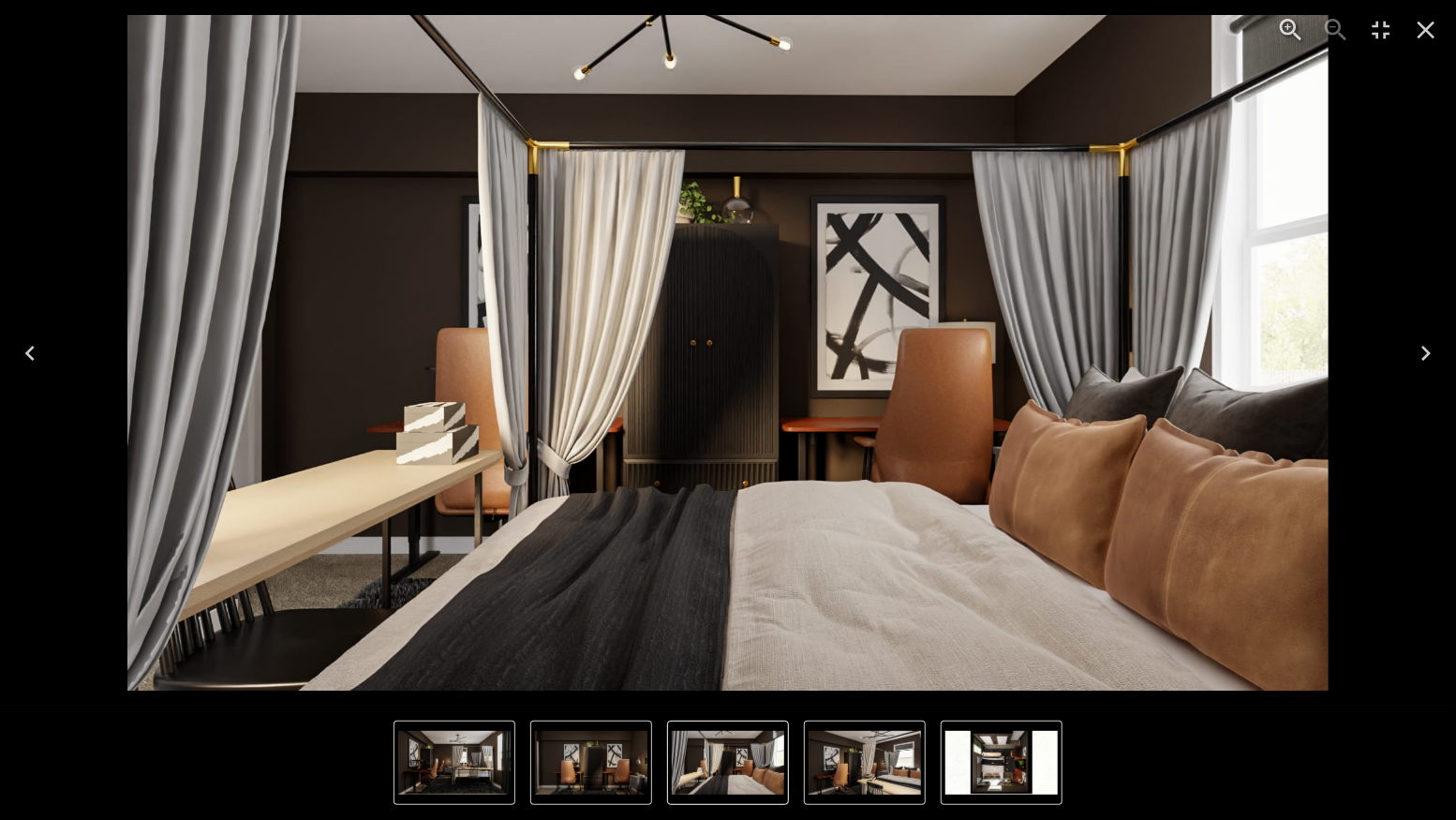 click 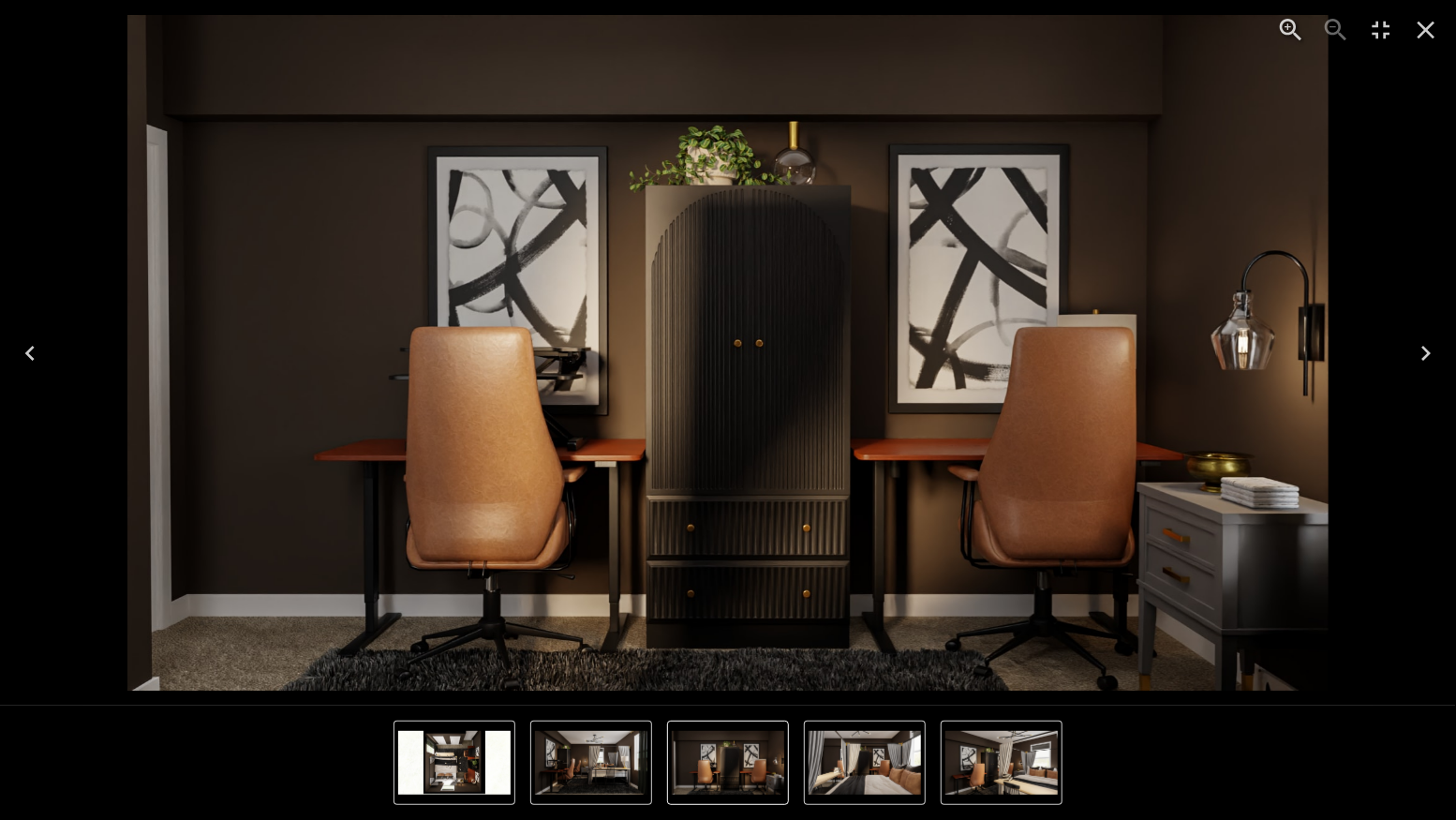 click 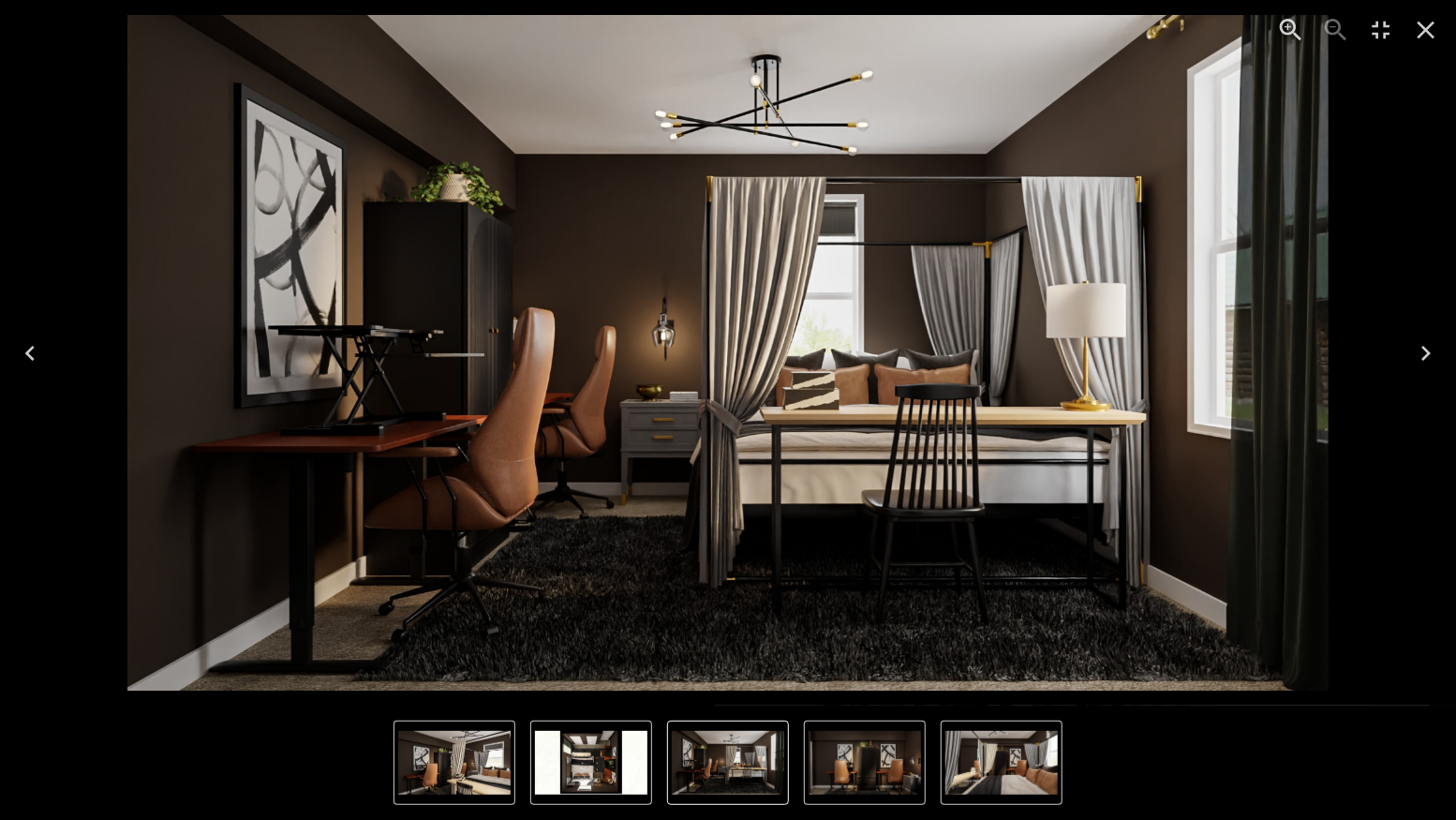 click at bounding box center (591, 763) 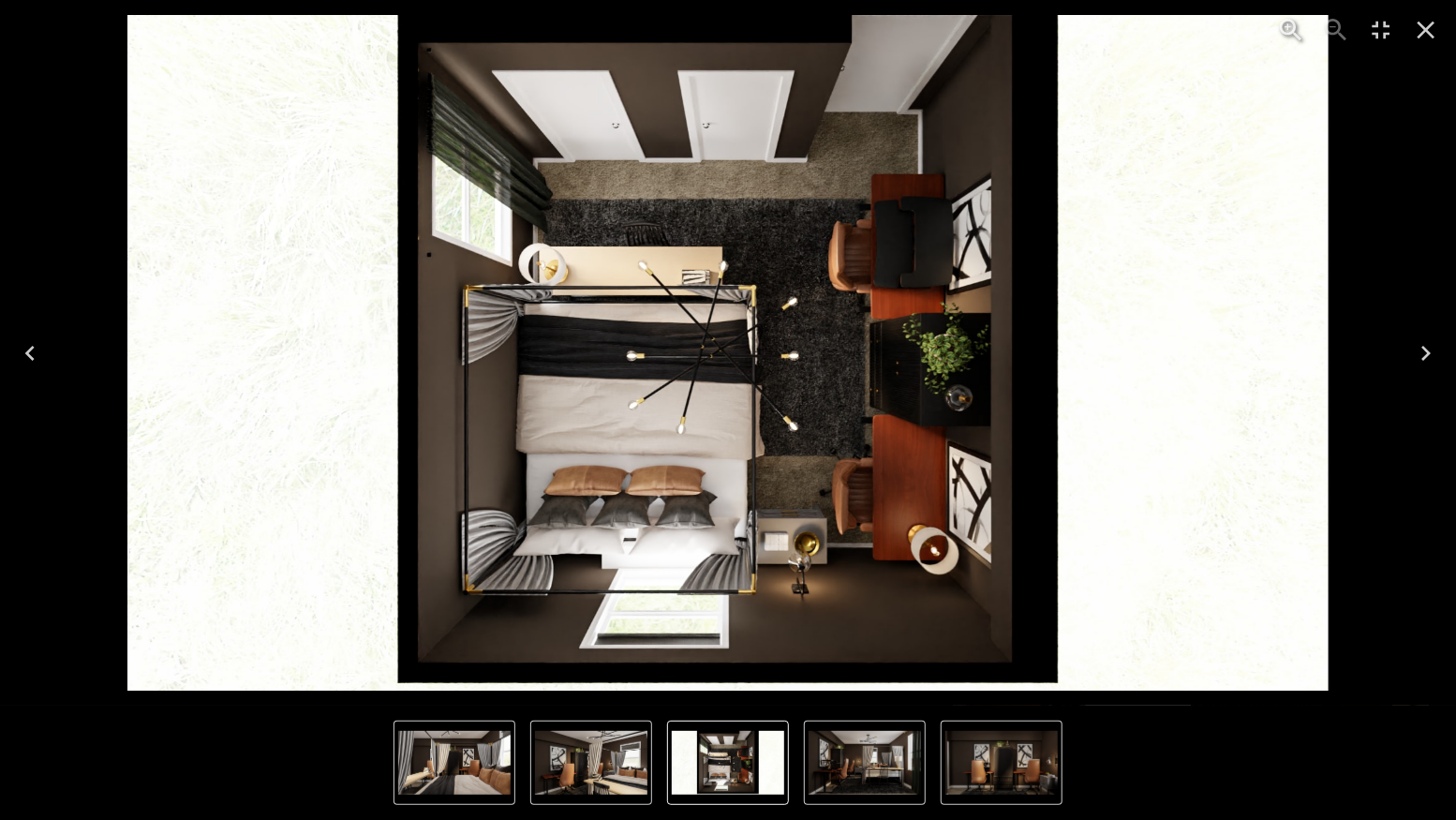 click 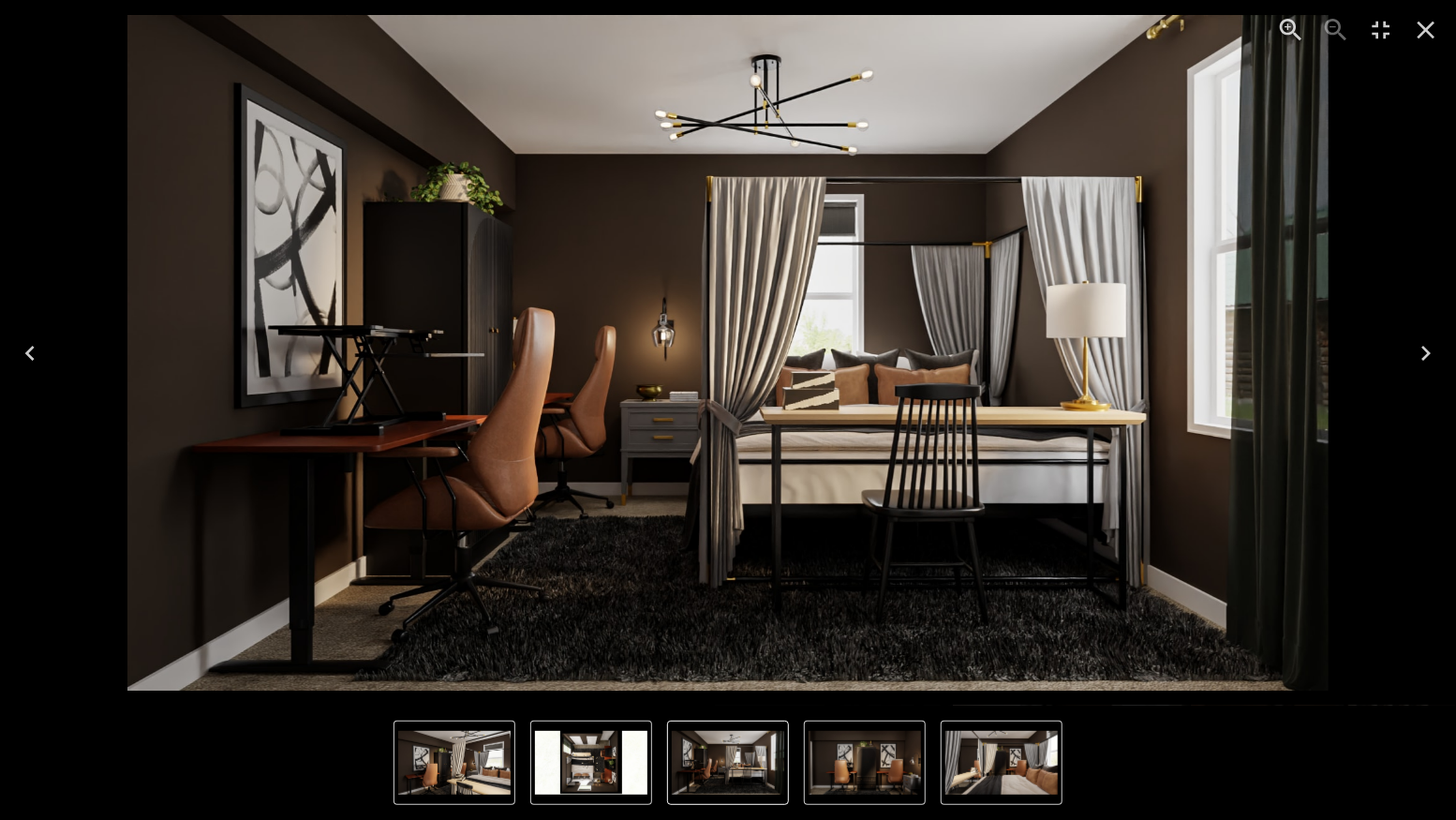 click 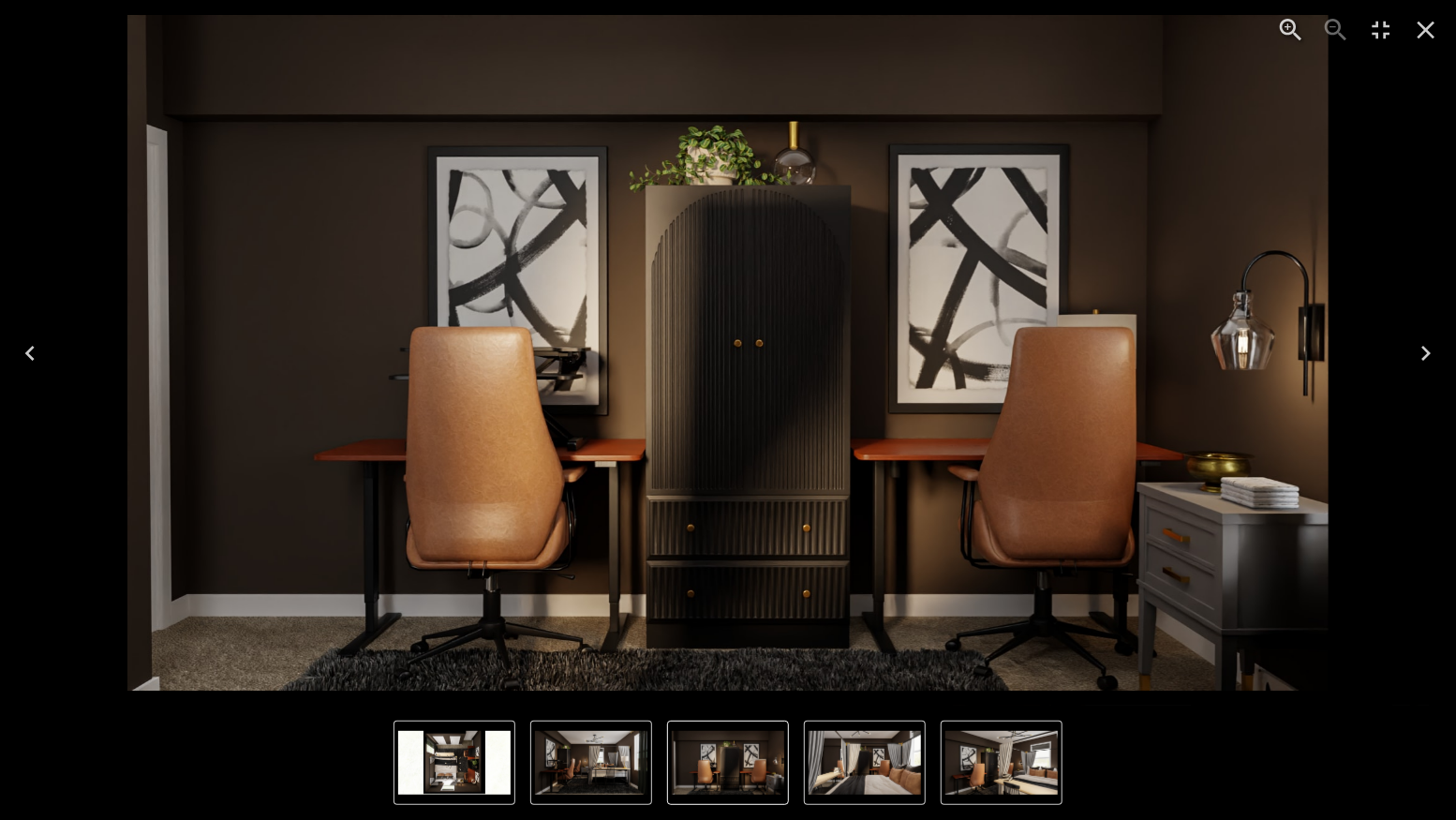 click 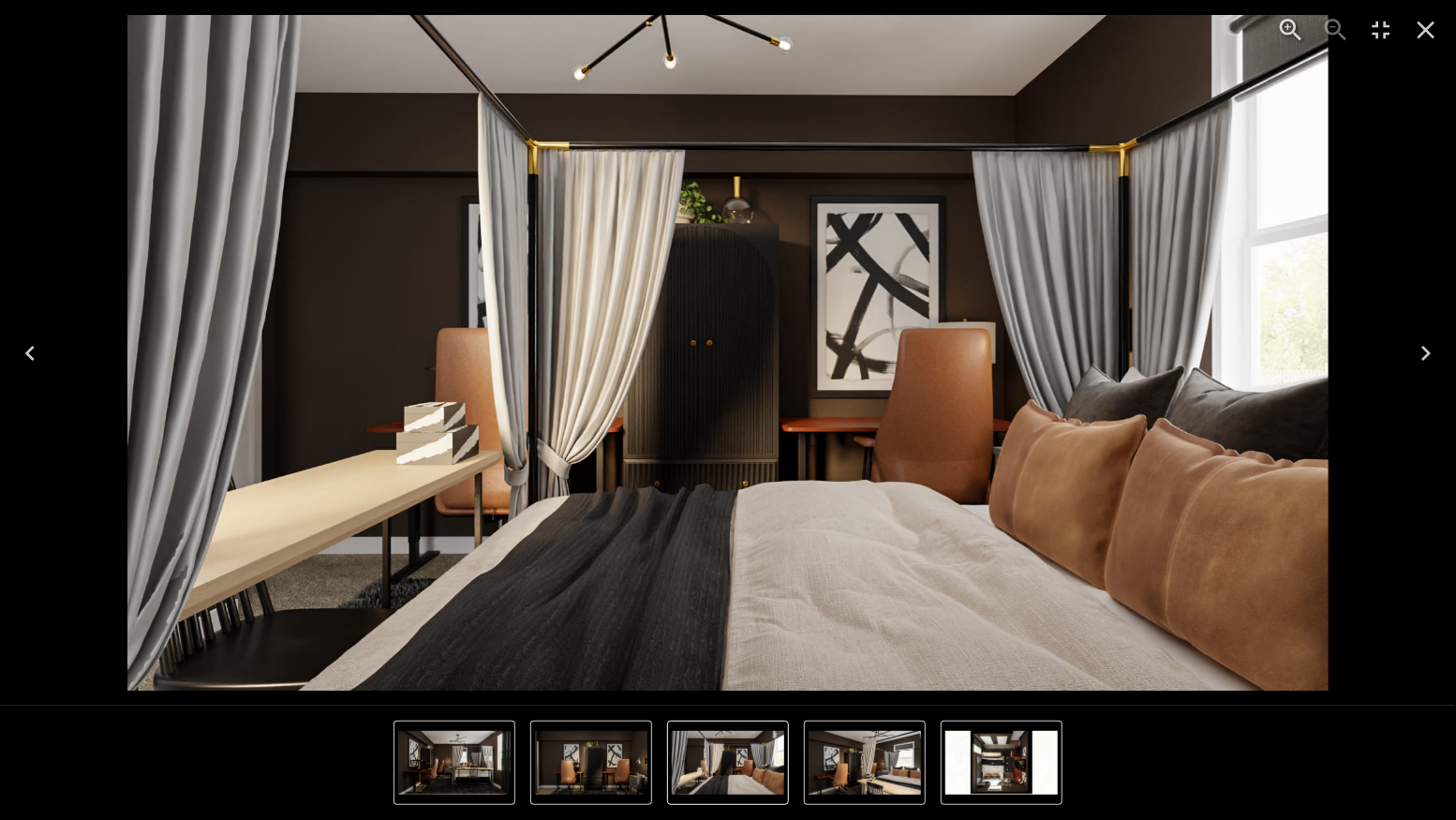 click 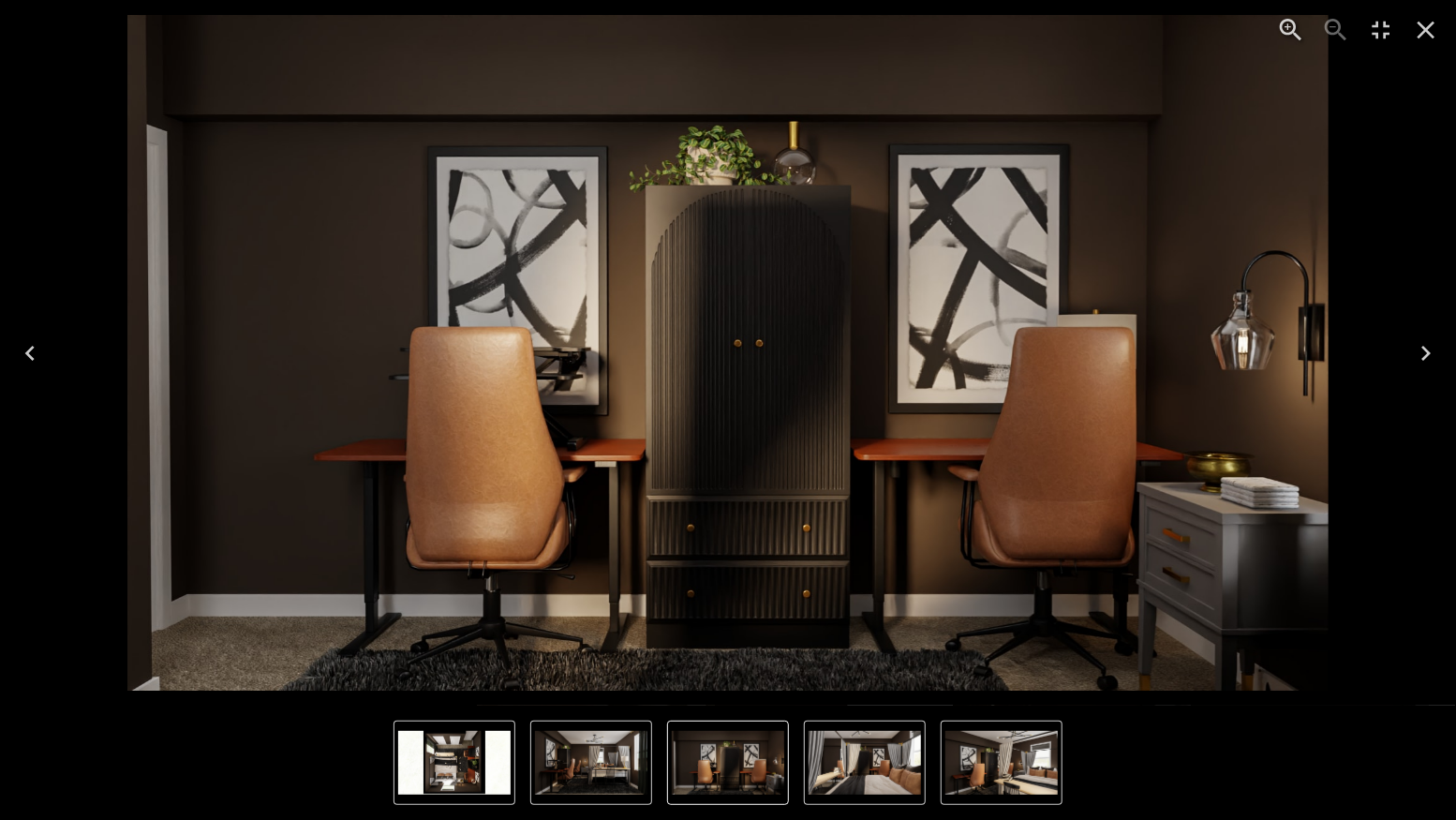 type 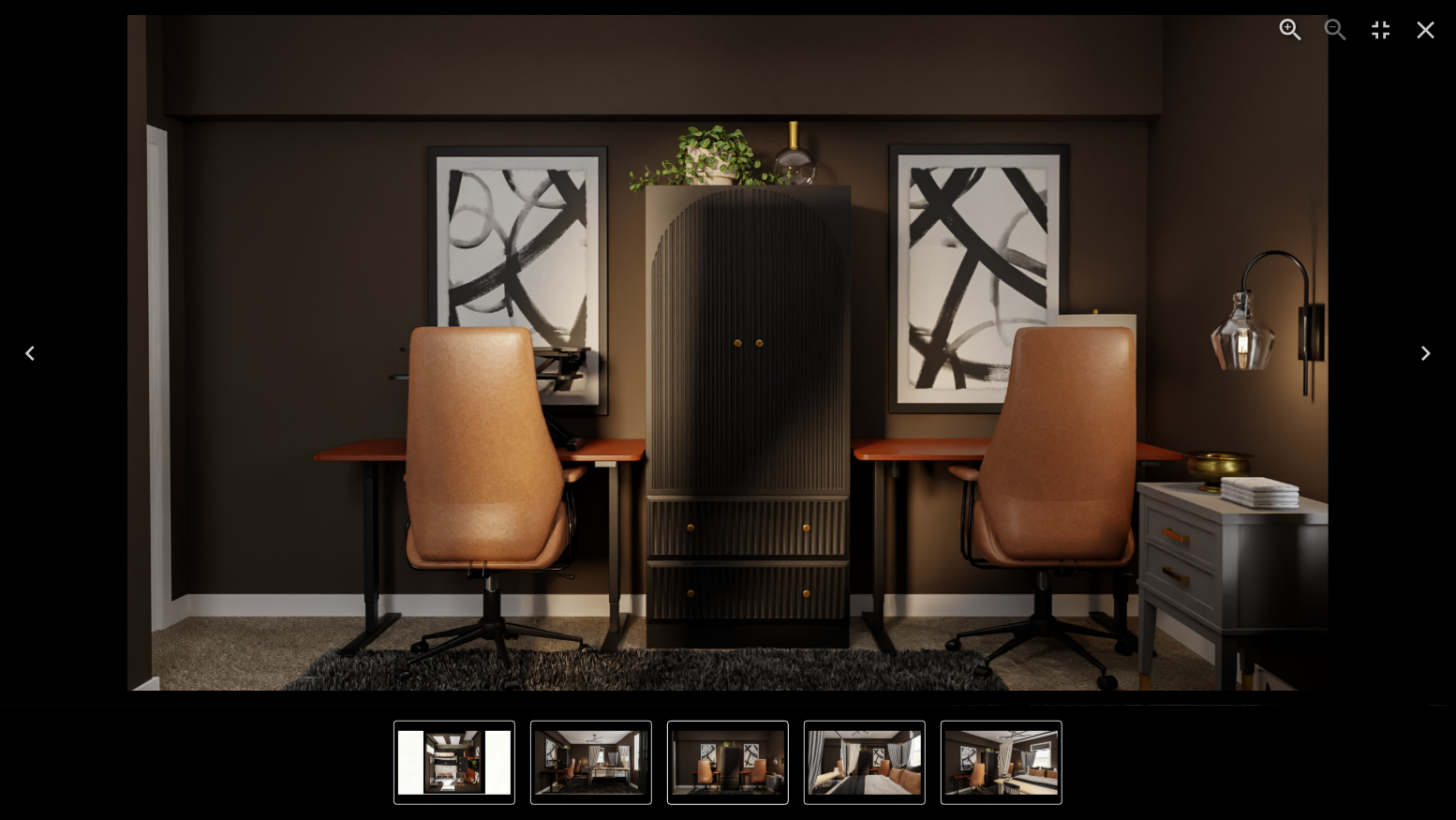 click 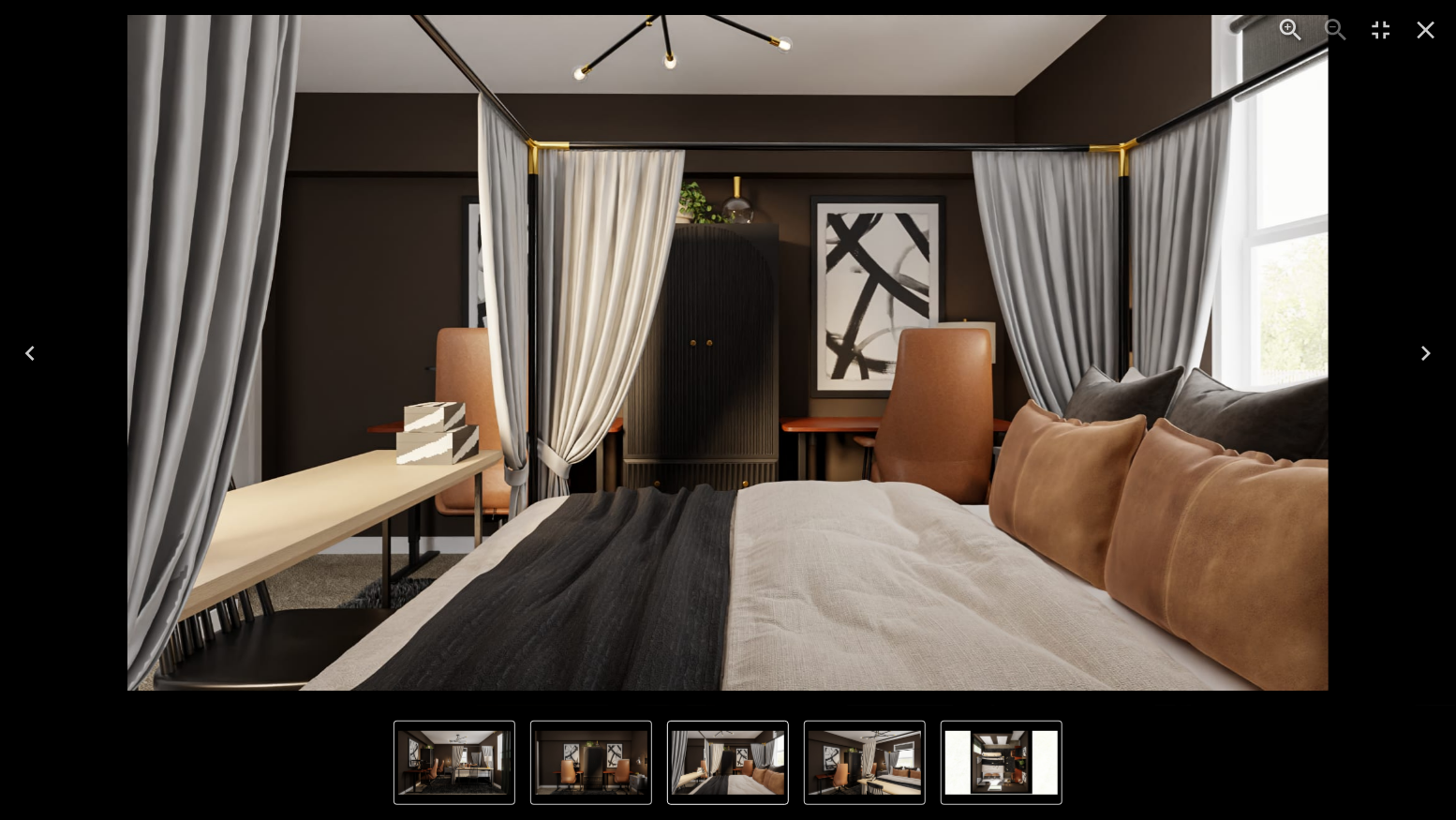 click 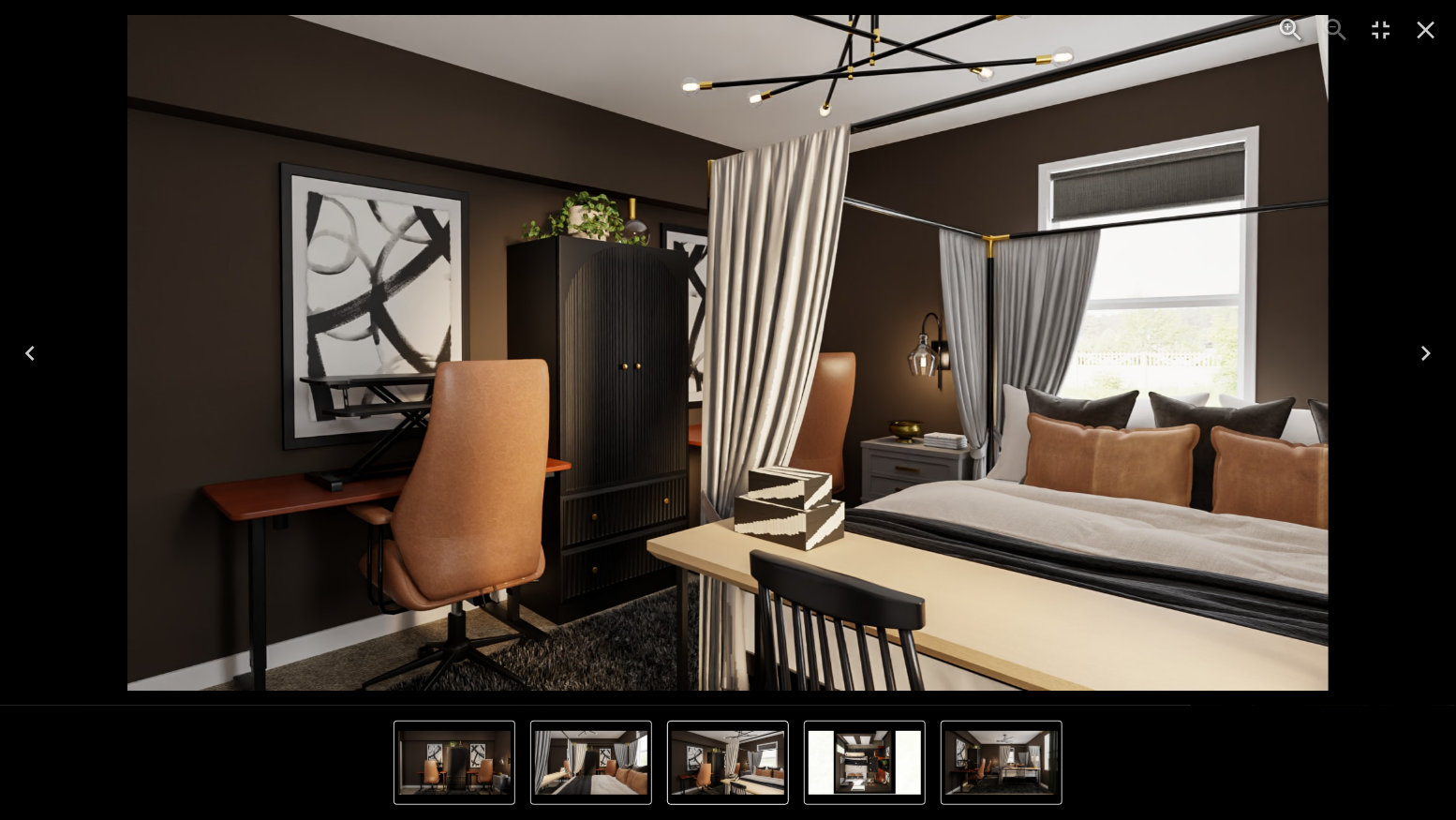 click 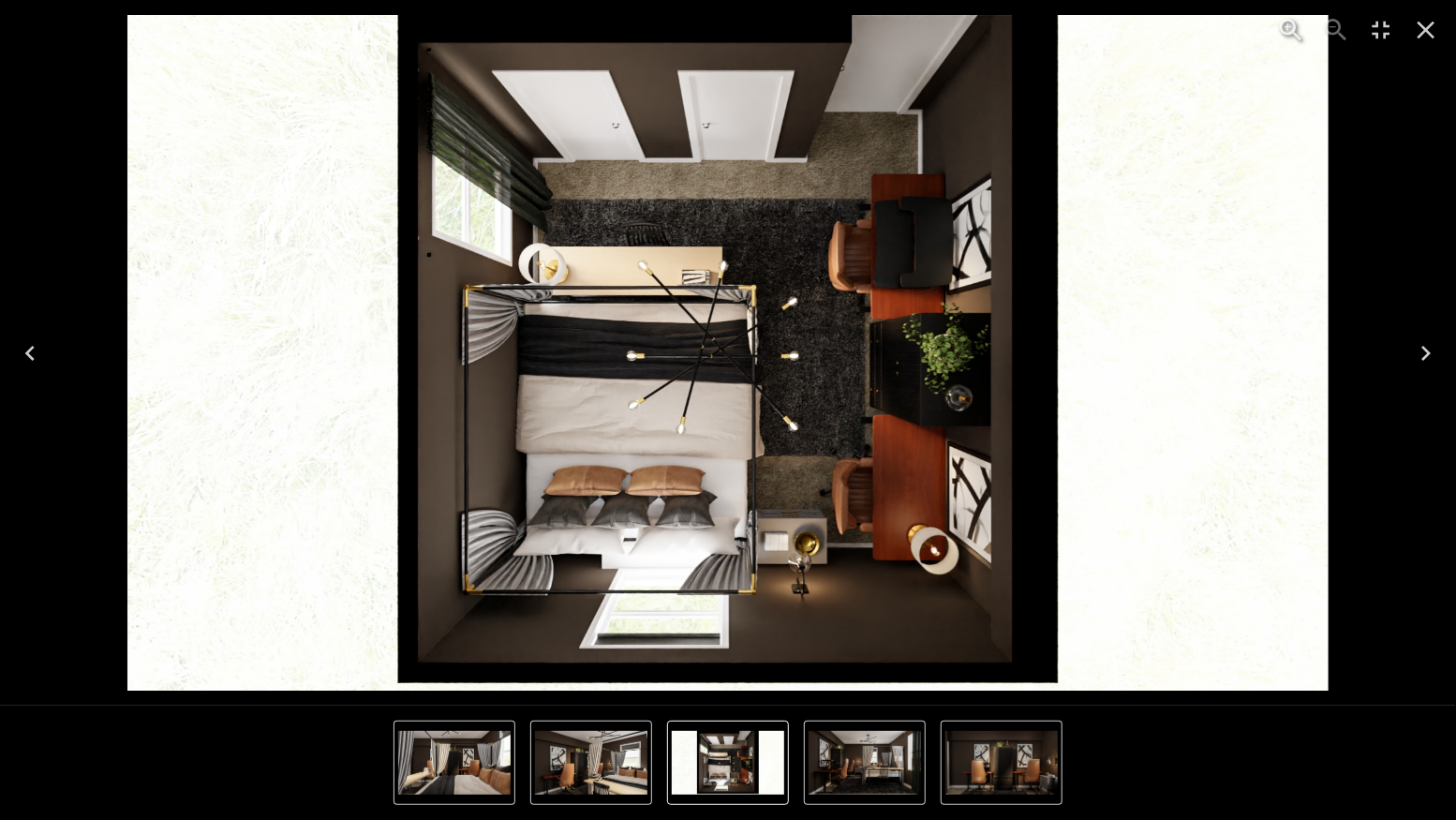 click 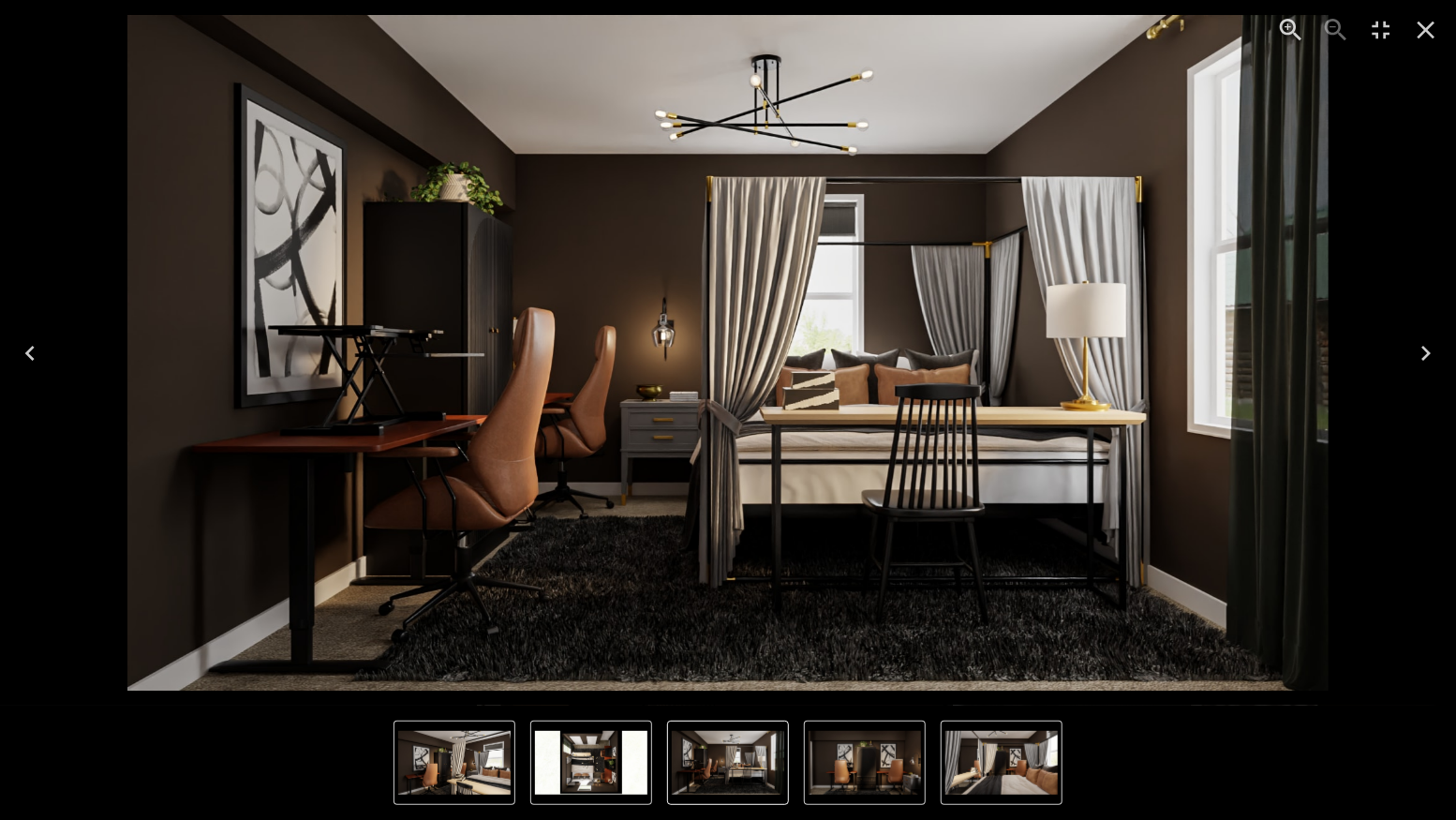 click 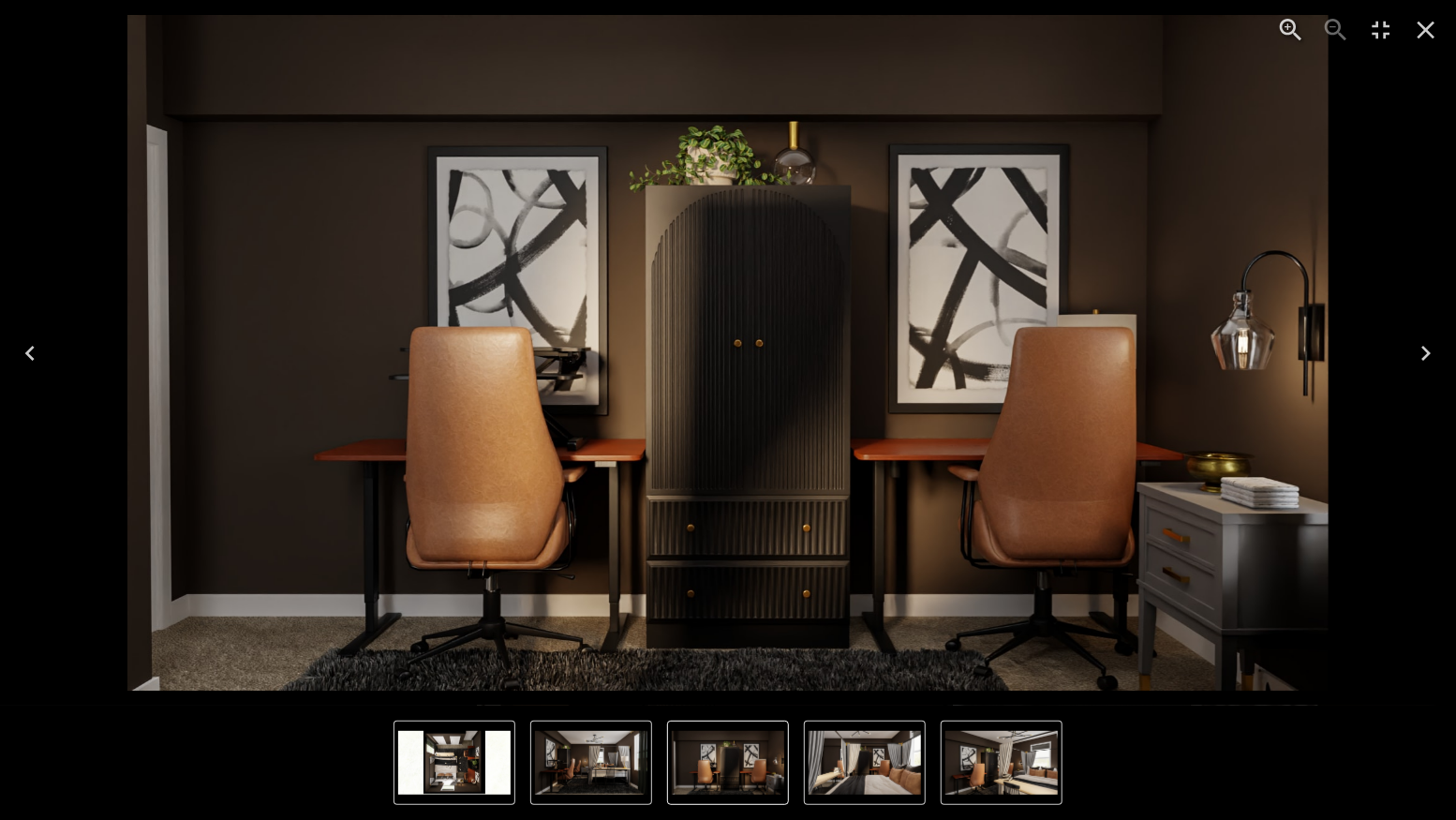 click 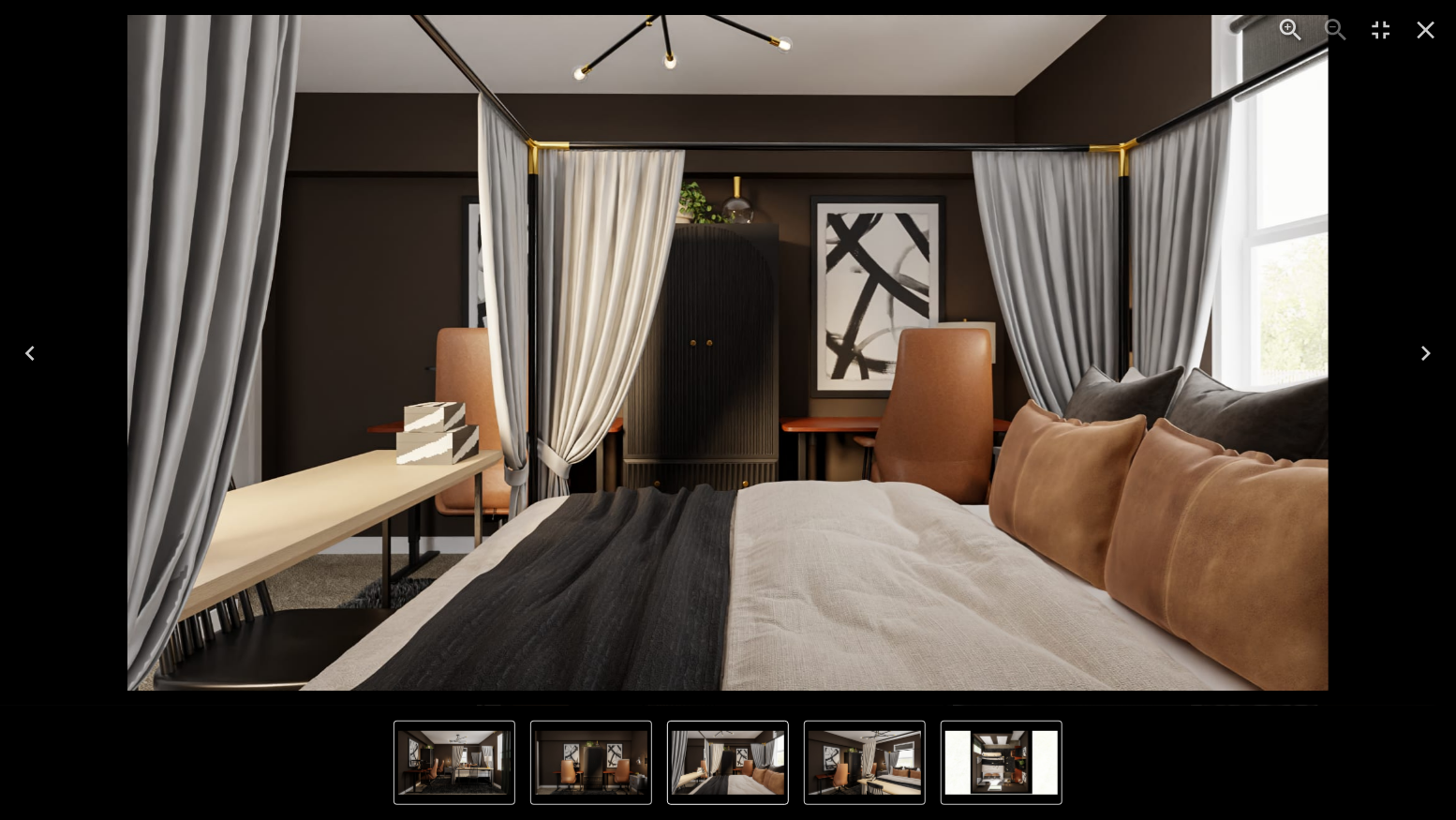 click 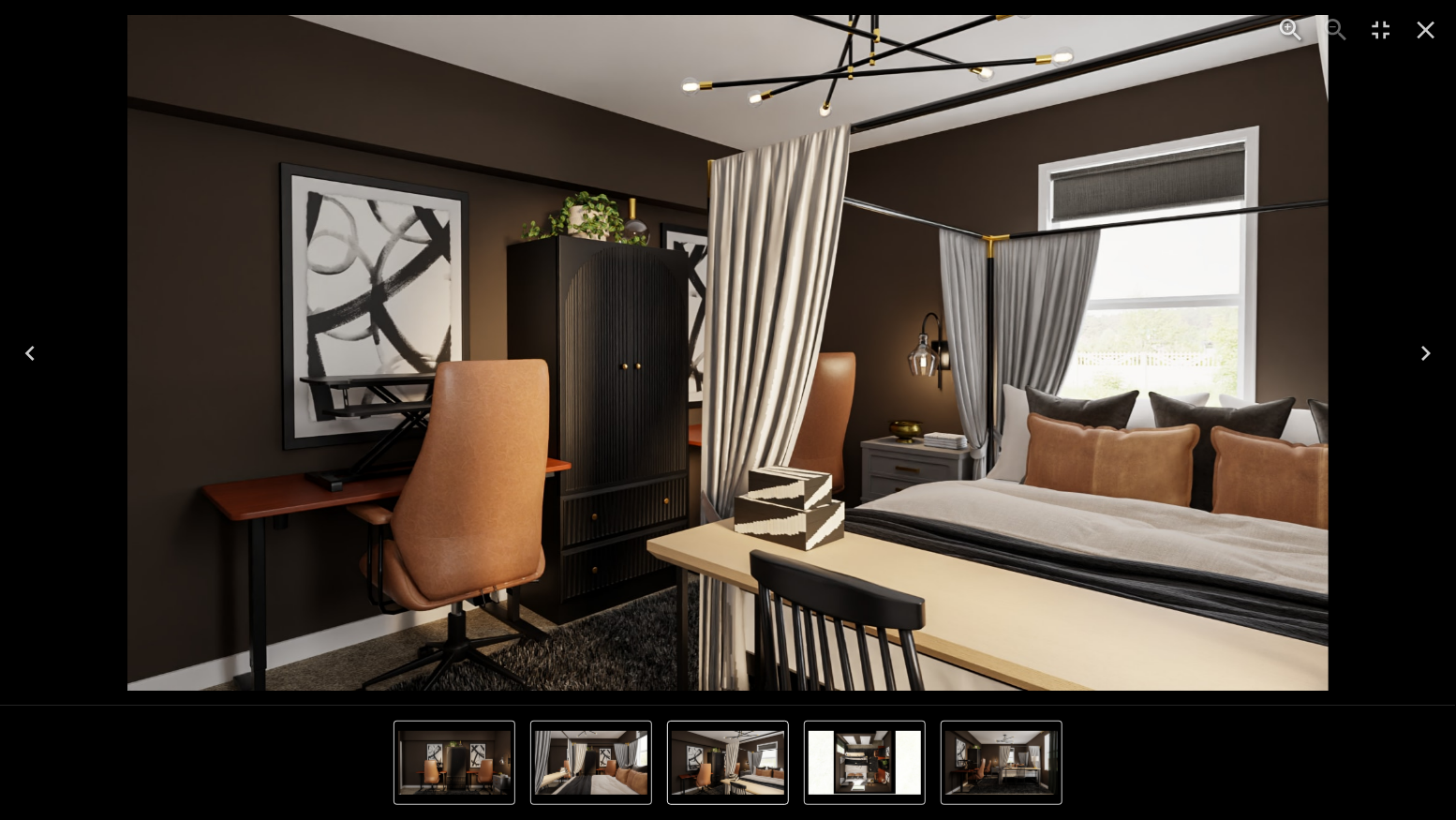 click 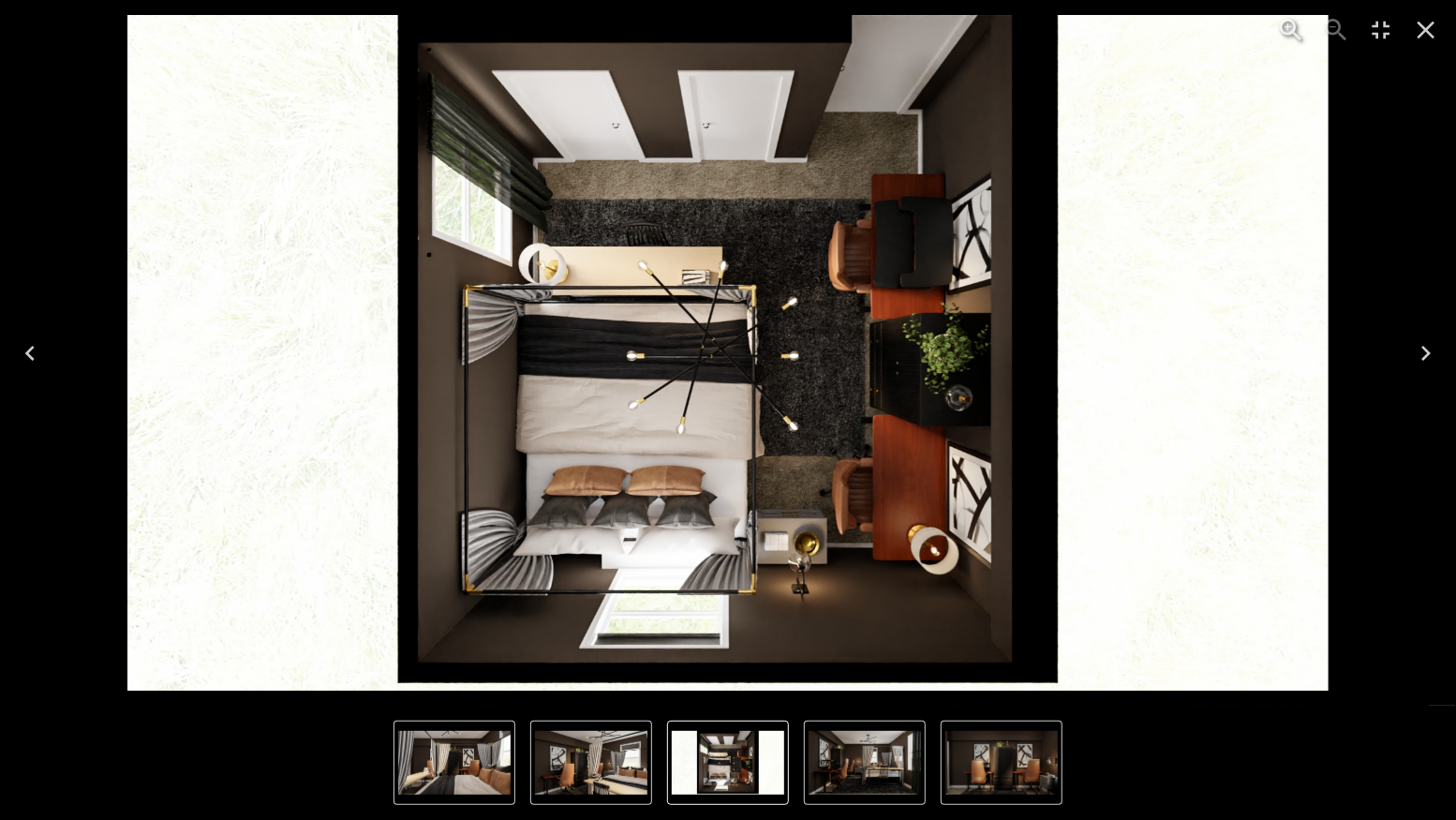click 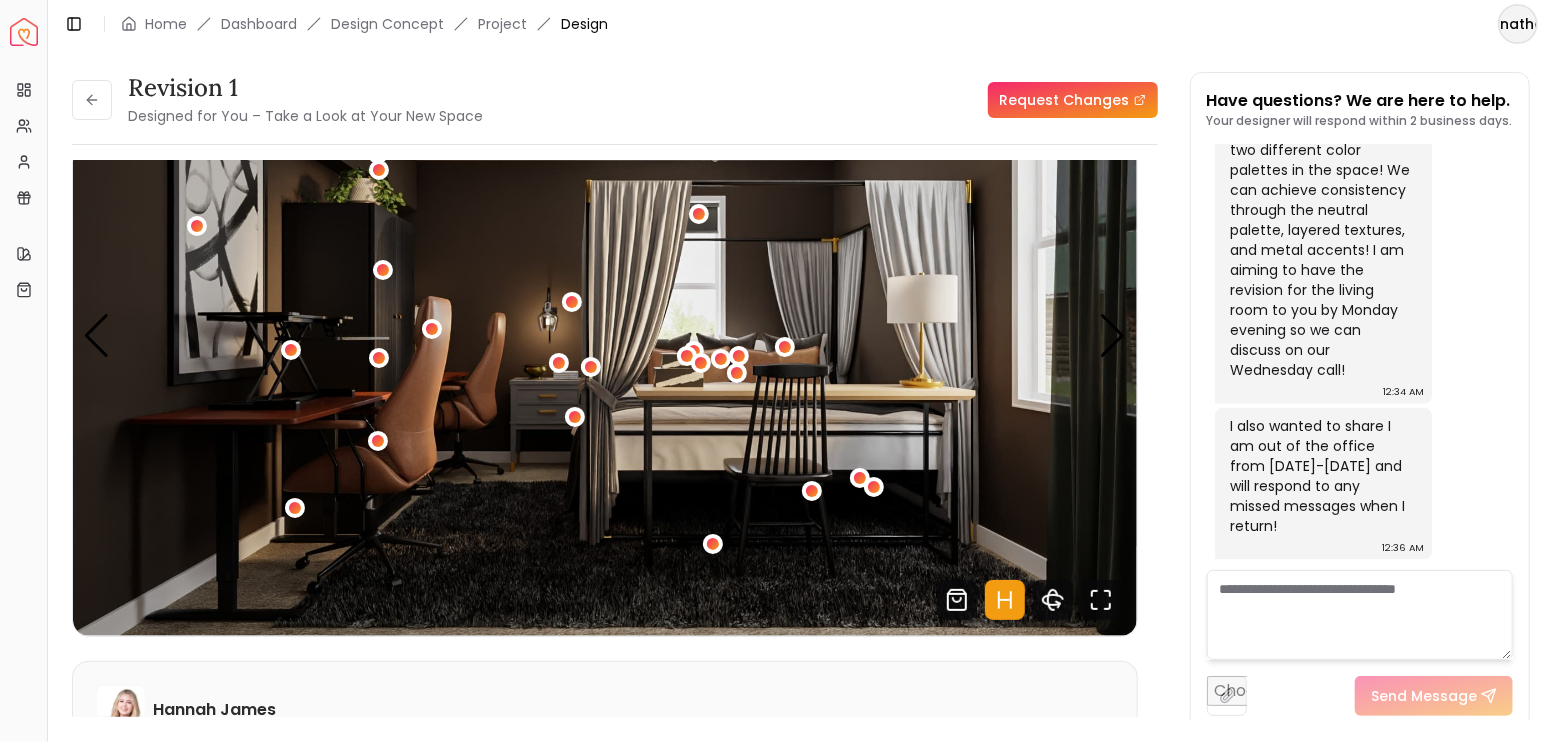 scroll, scrollTop: 5856, scrollLeft: 0, axis: vertical 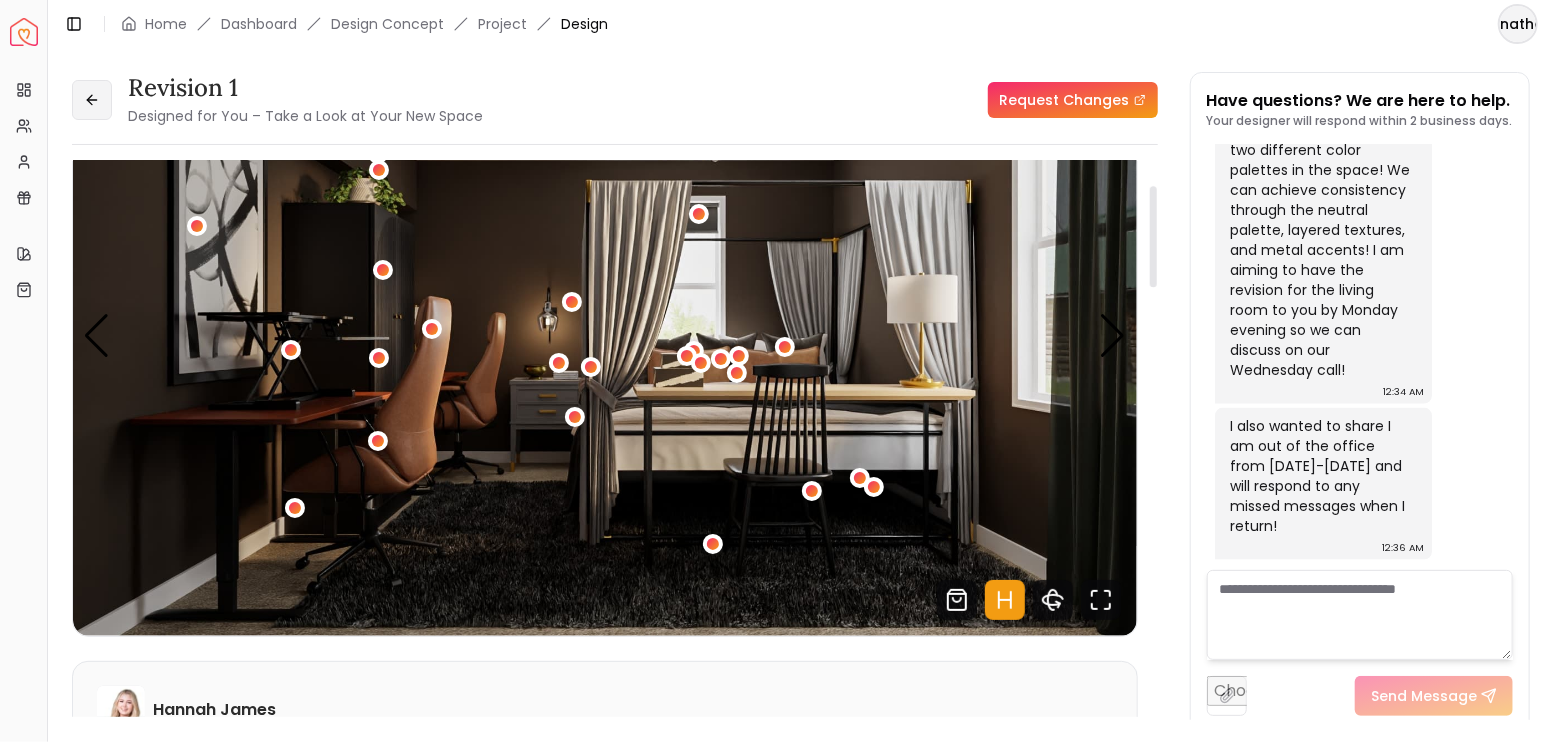 click at bounding box center [92, 100] 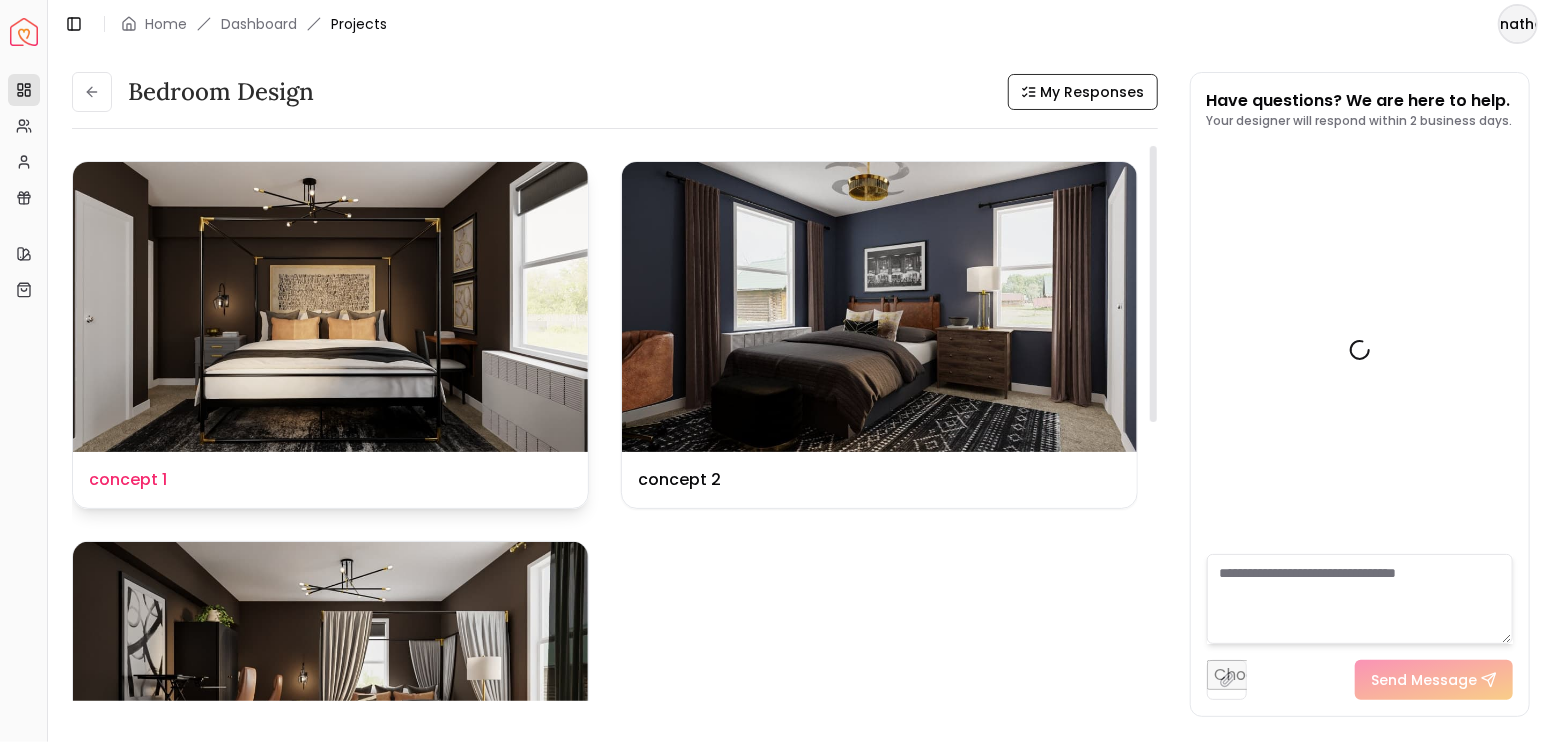 scroll, scrollTop: 5872, scrollLeft: 0, axis: vertical 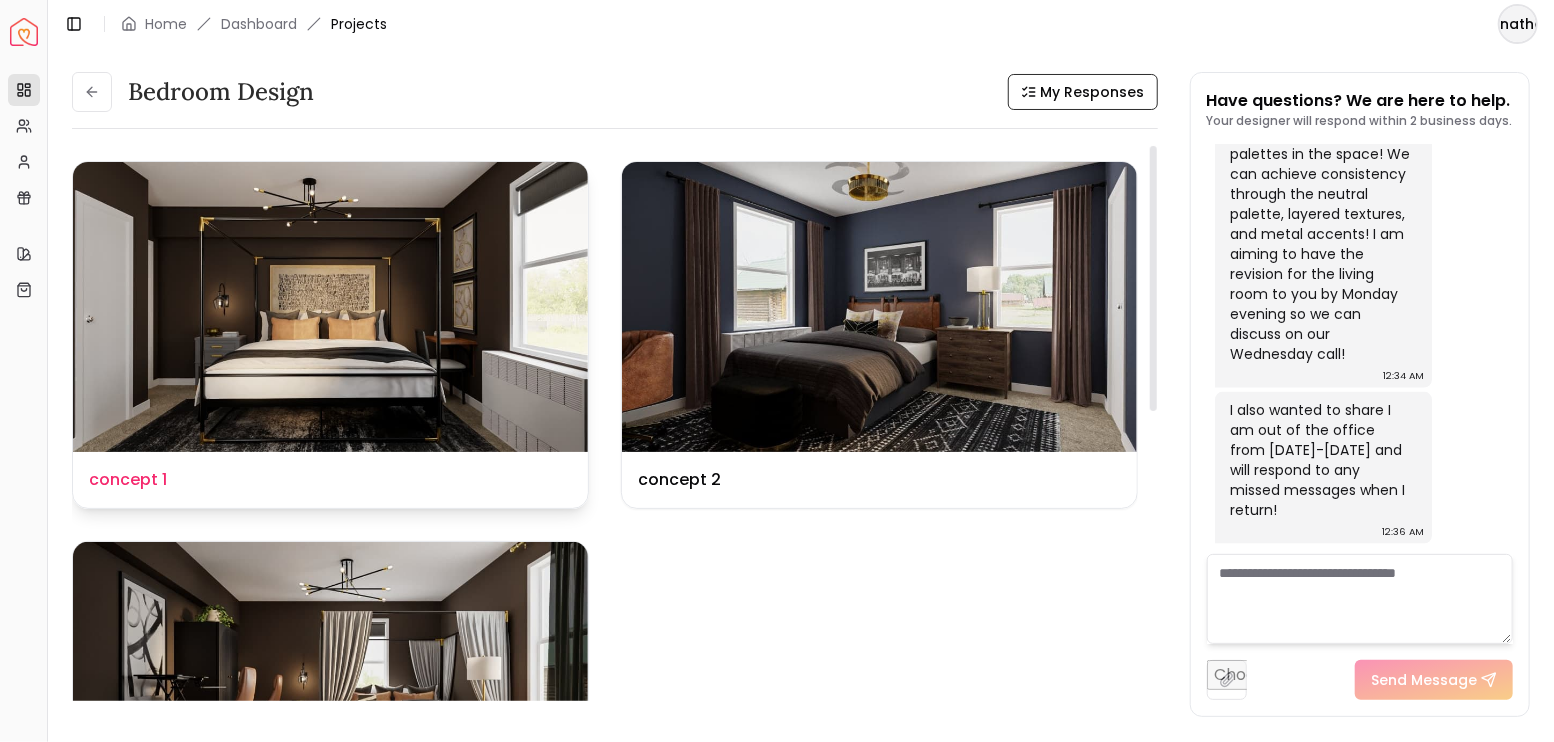 click at bounding box center [330, 307] 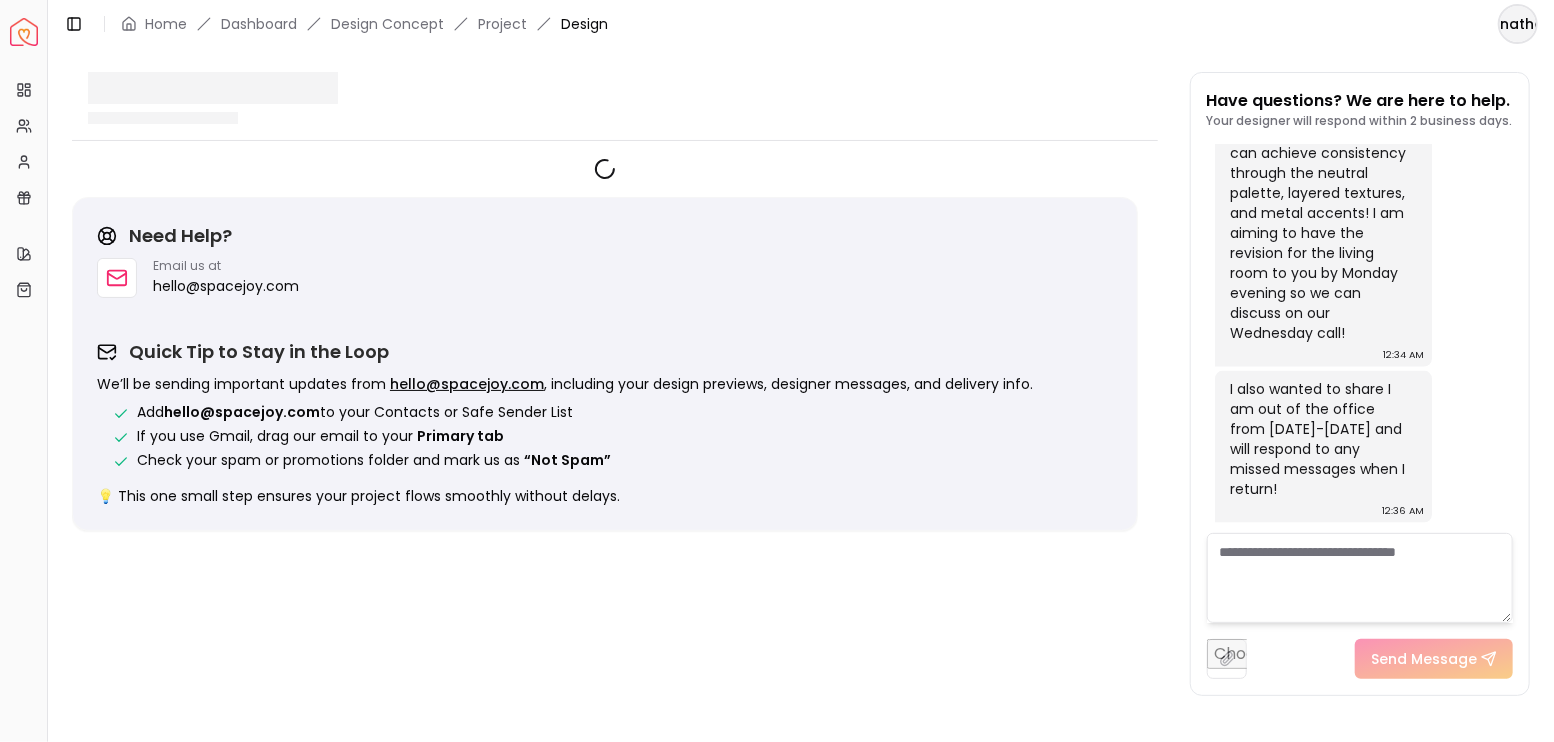 scroll, scrollTop: 5856, scrollLeft: 0, axis: vertical 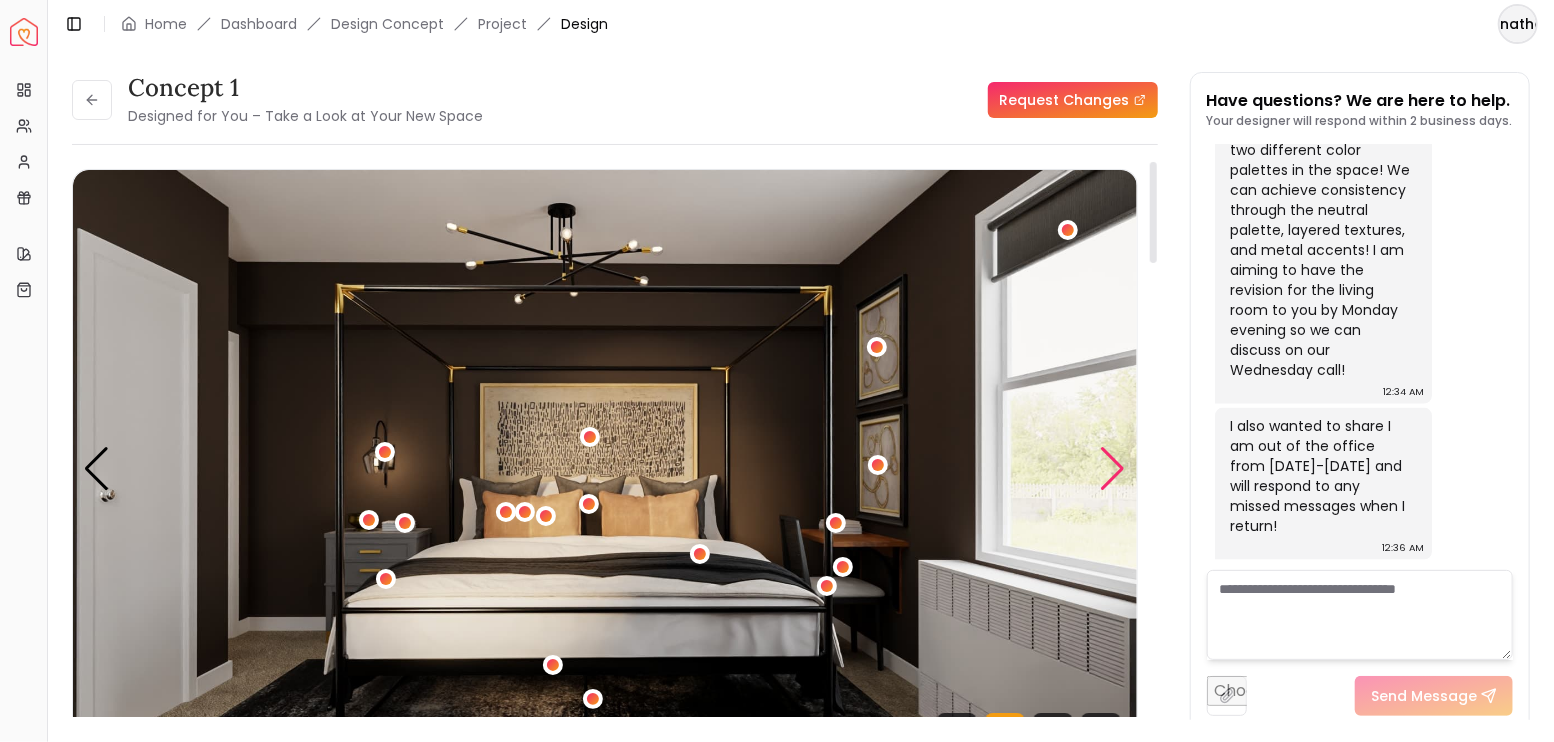 click at bounding box center [1113, 469] 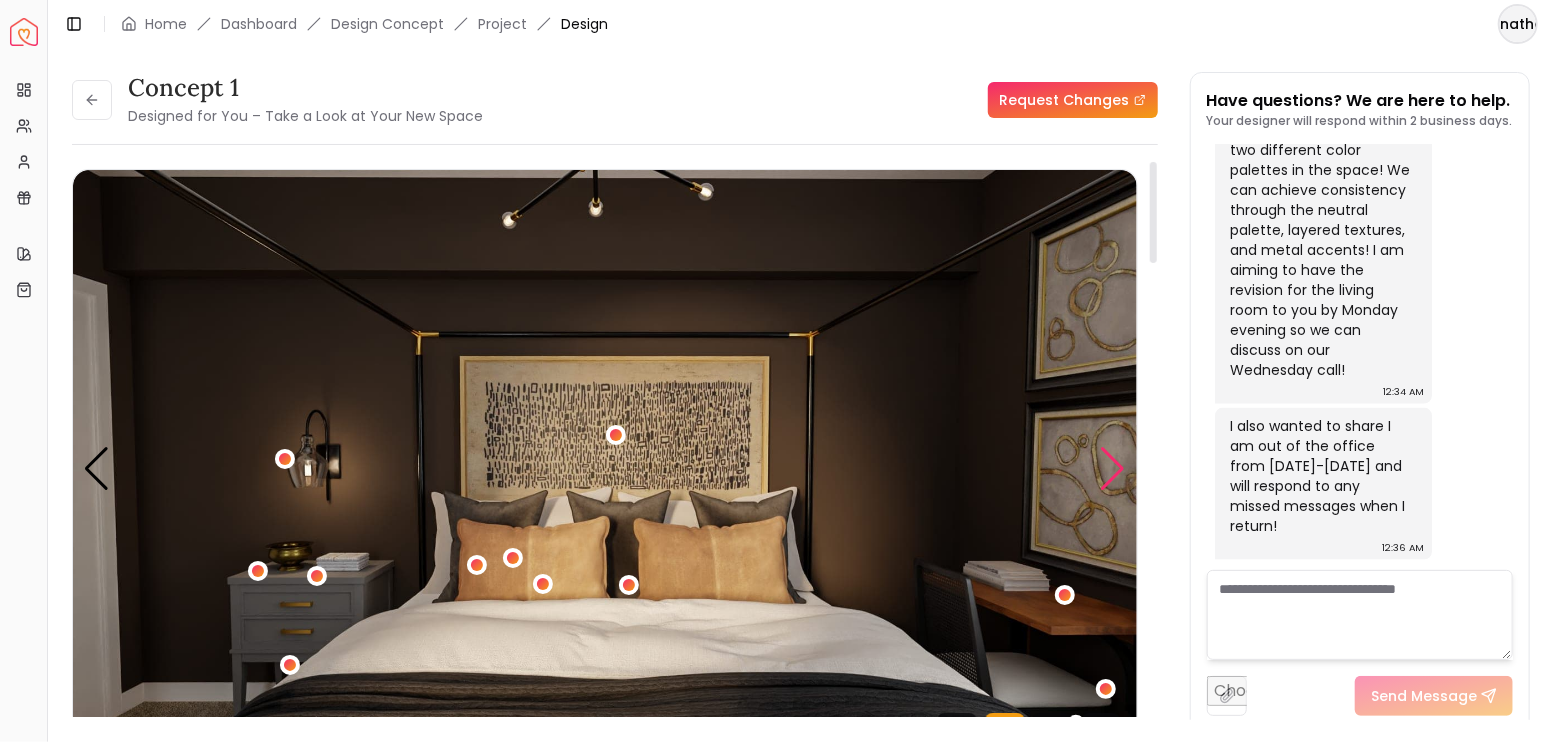 click at bounding box center [1113, 469] 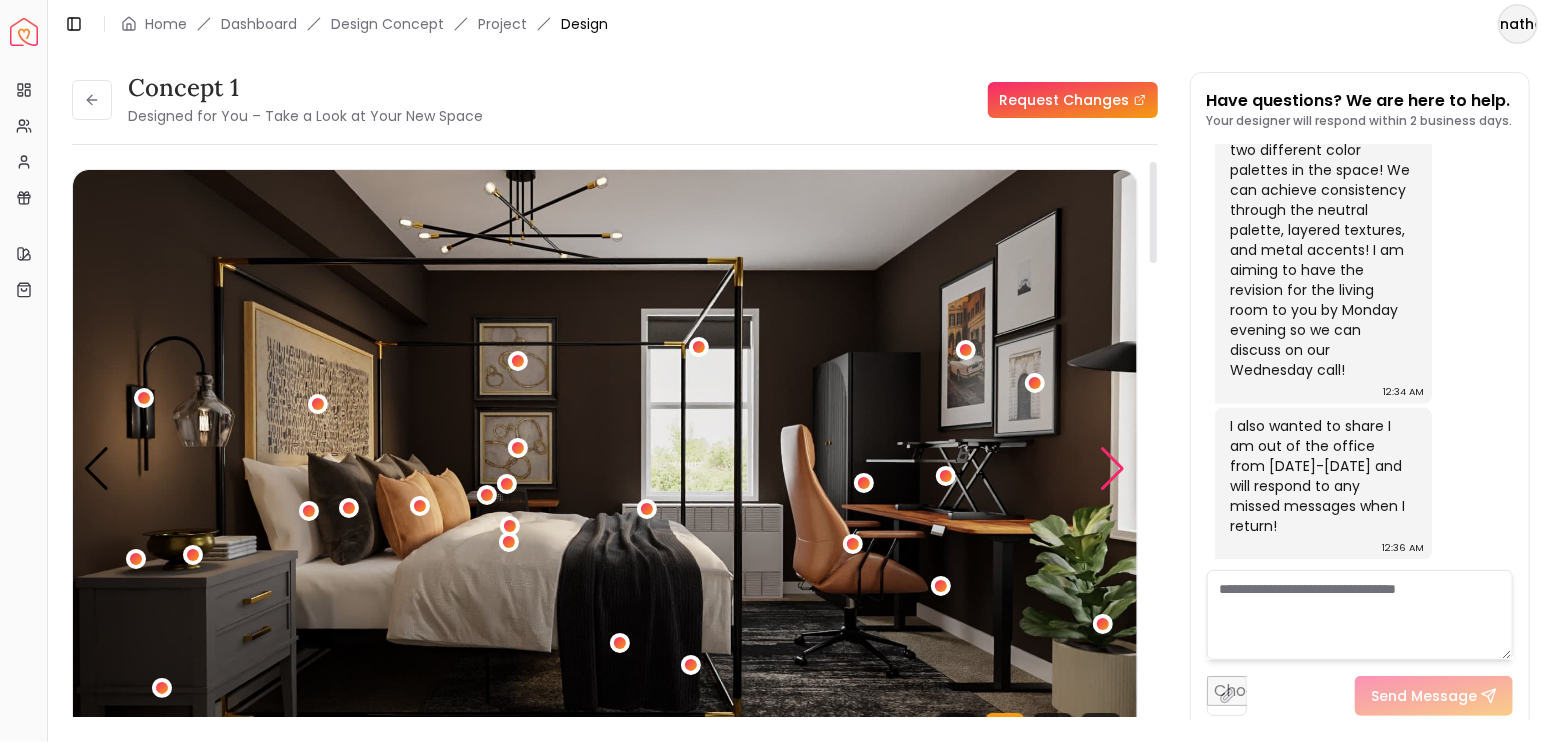 click at bounding box center (1113, 469) 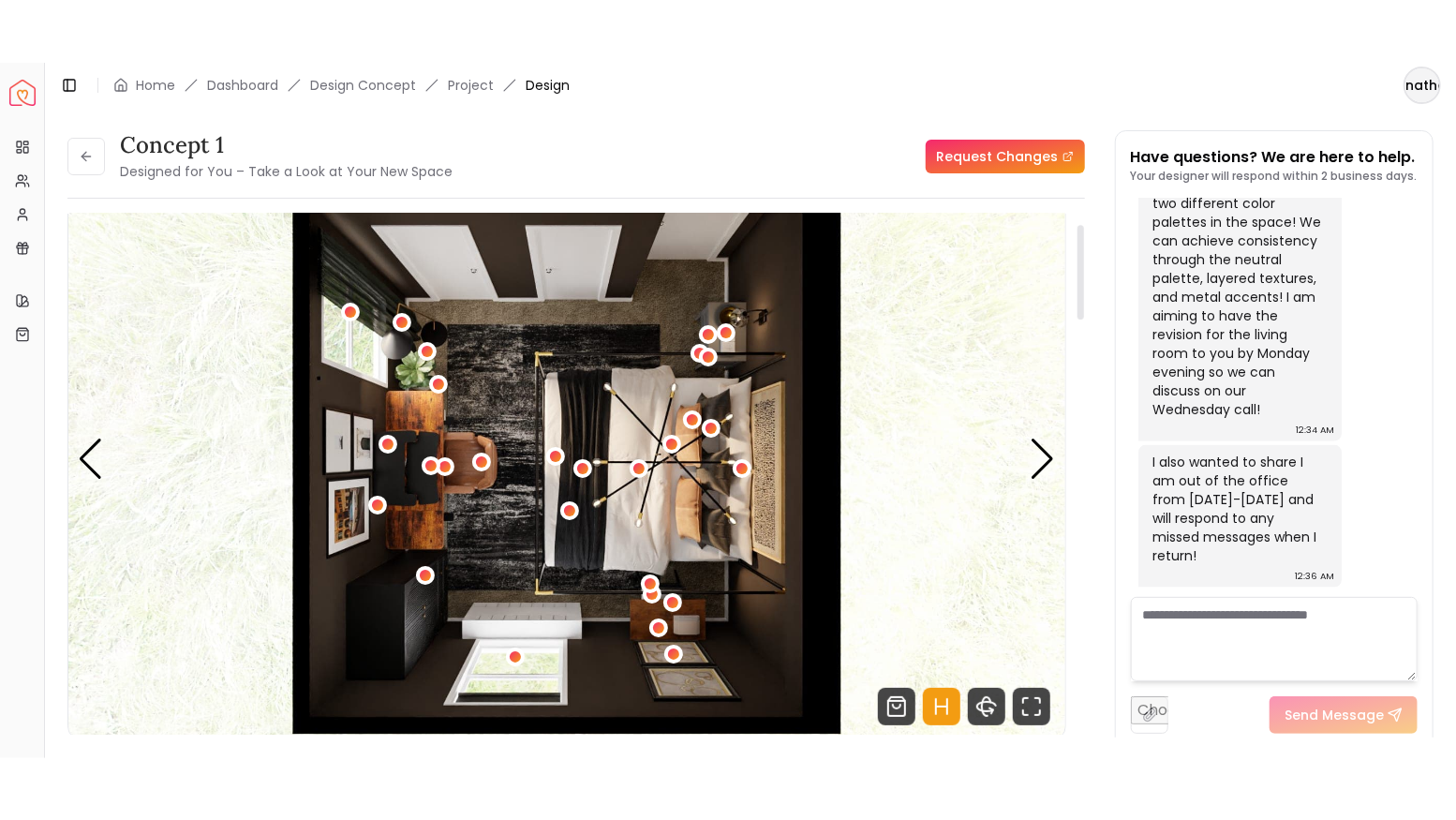 scroll, scrollTop: 62, scrollLeft: 0, axis: vertical 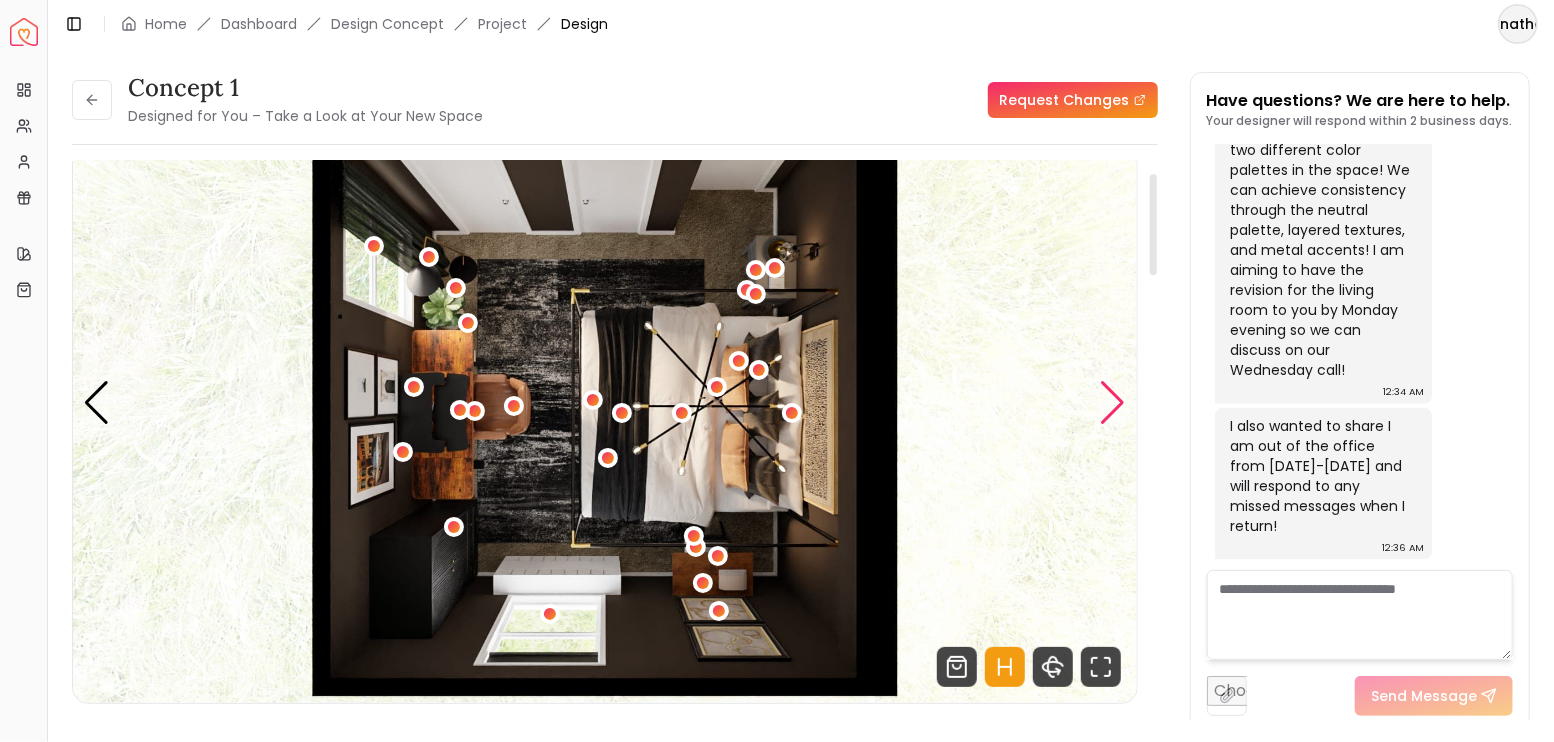 click at bounding box center (1113, 403) 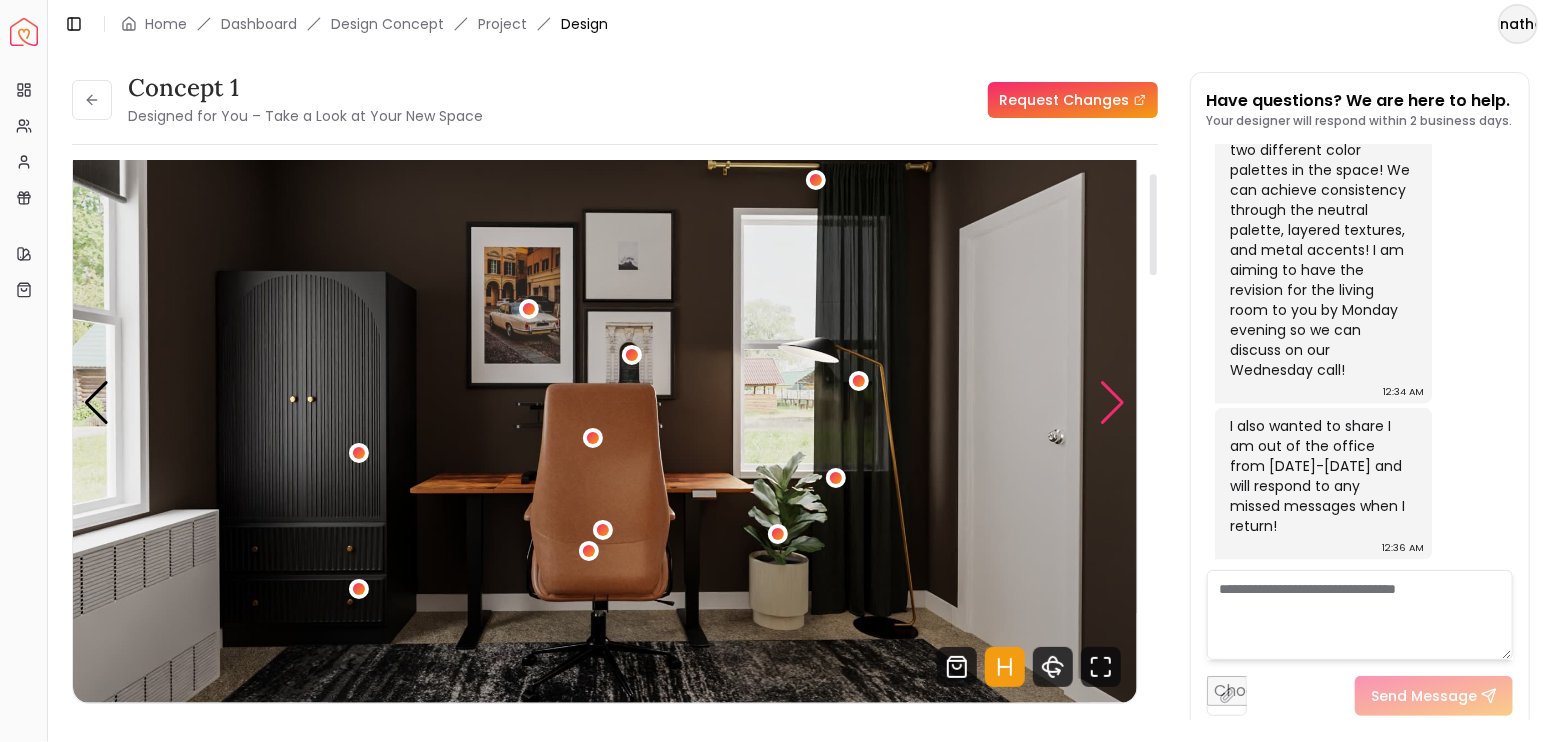 click at bounding box center [1113, 403] 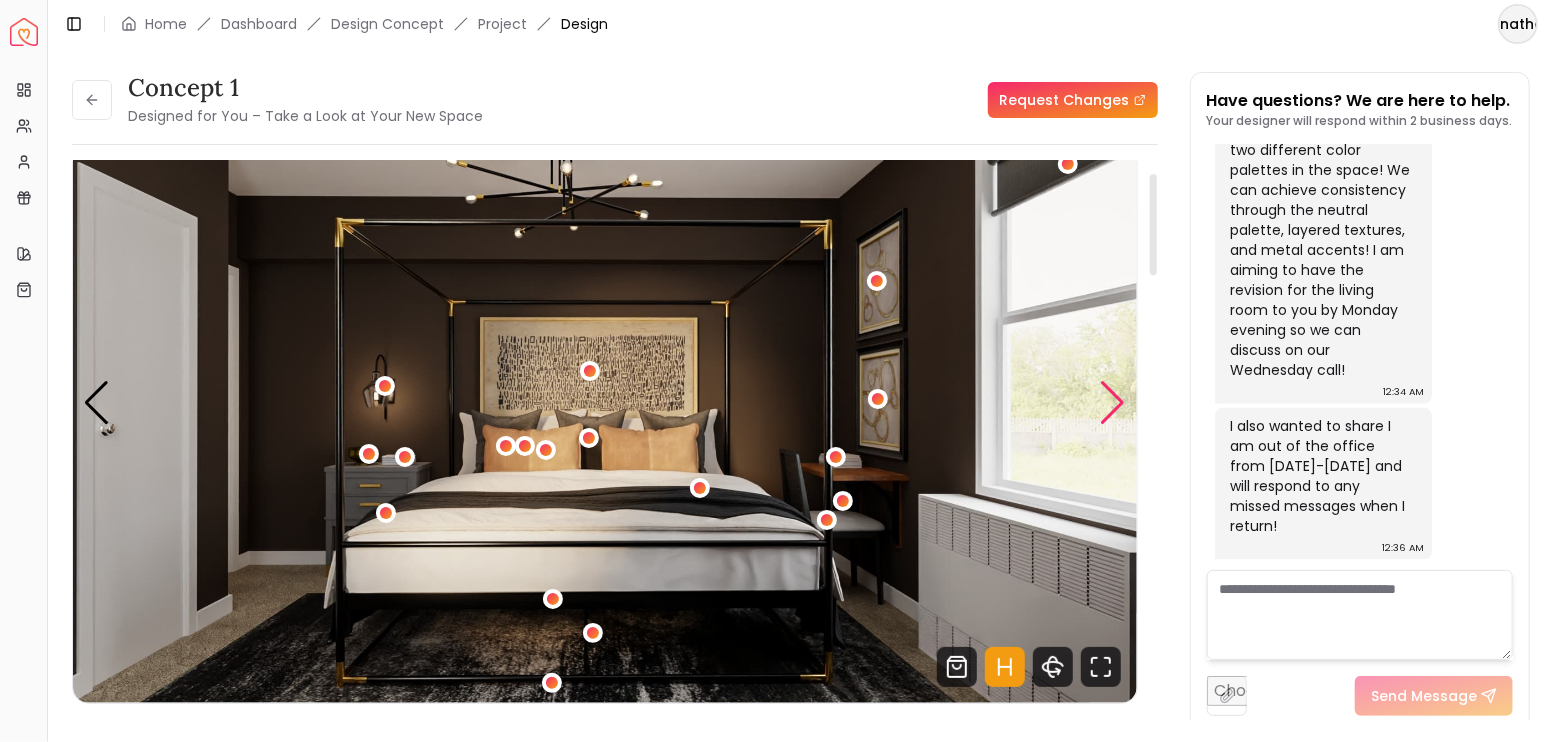 click at bounding box center [1113, 403] 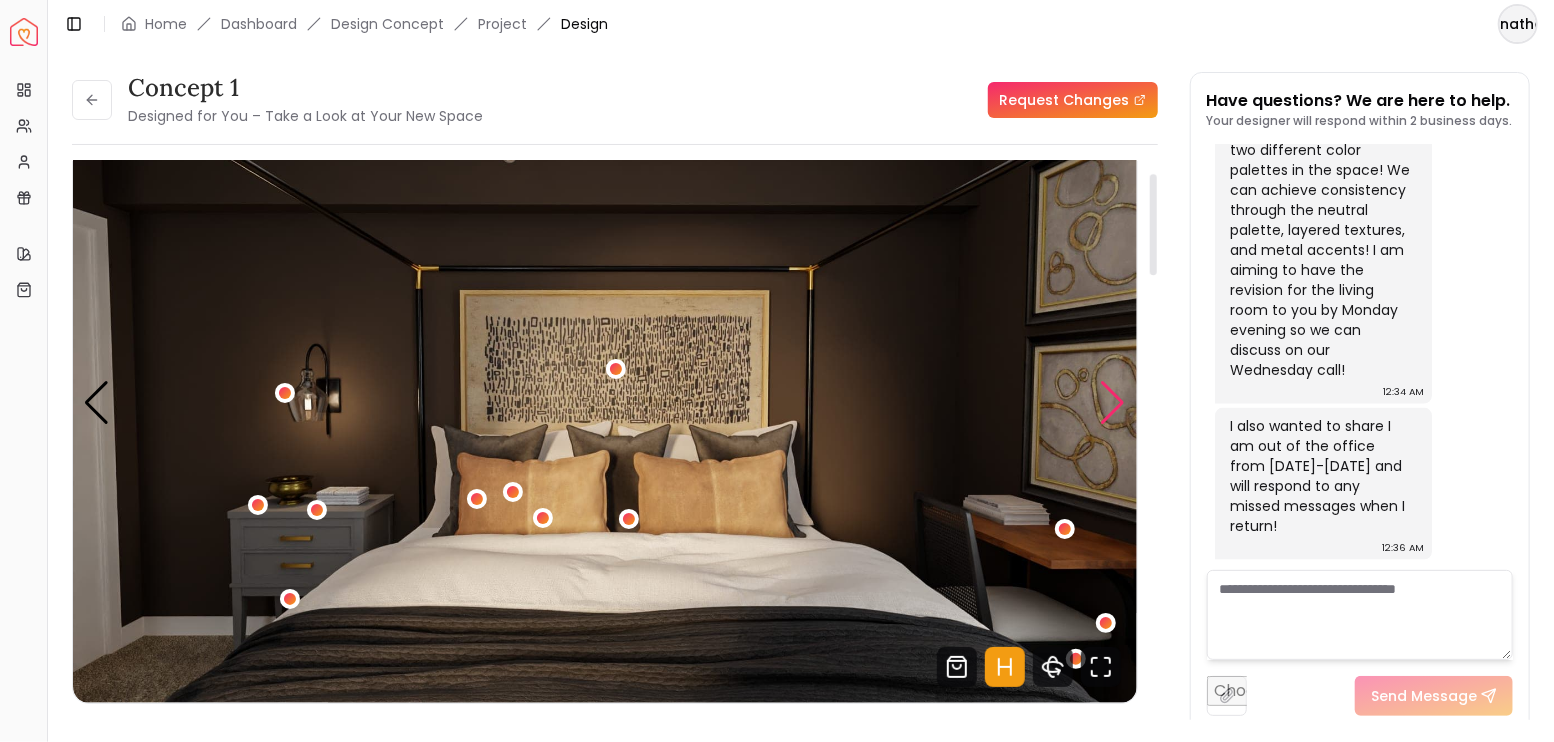 click at bounding box center (1113, 403) 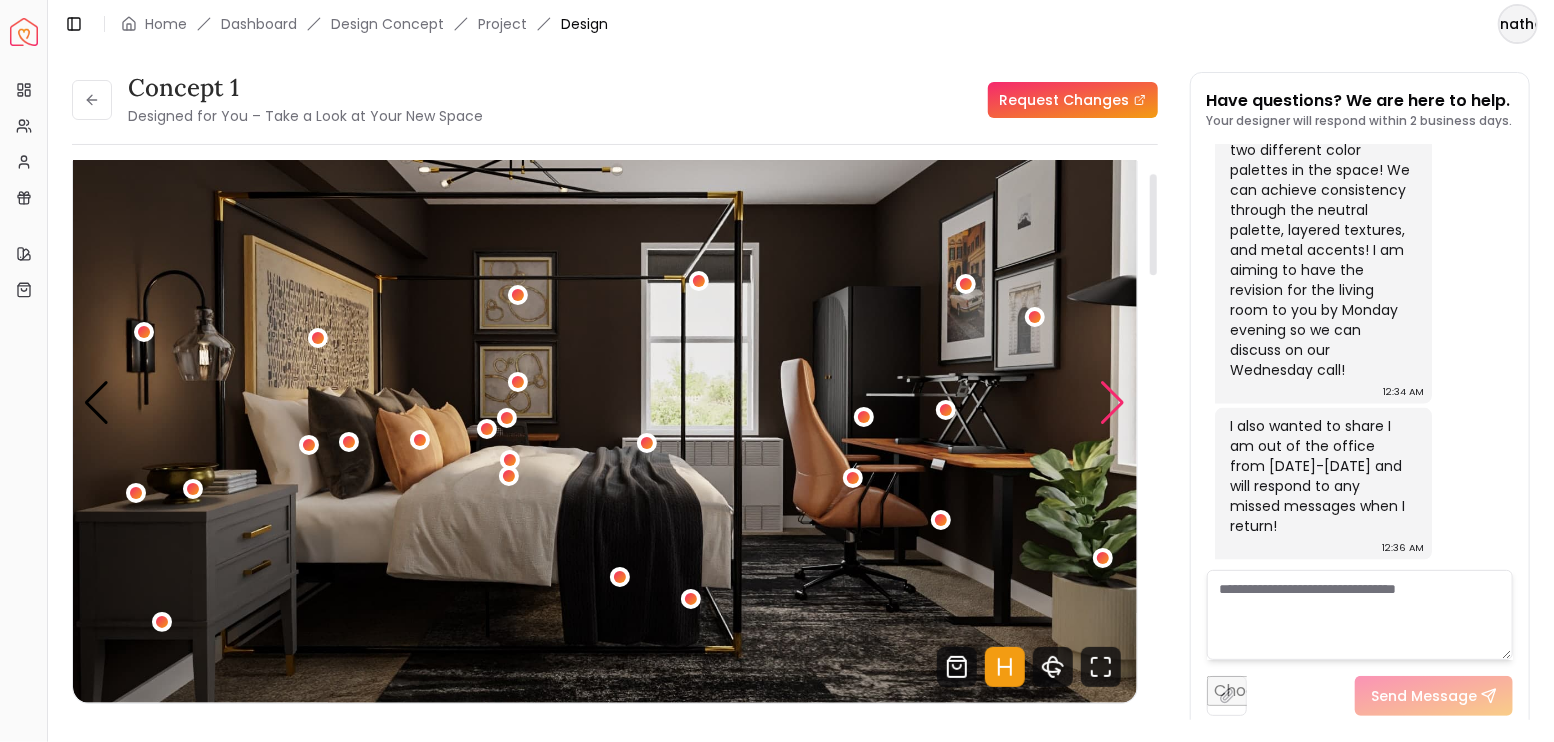 click at bounding box center [1113, 403] 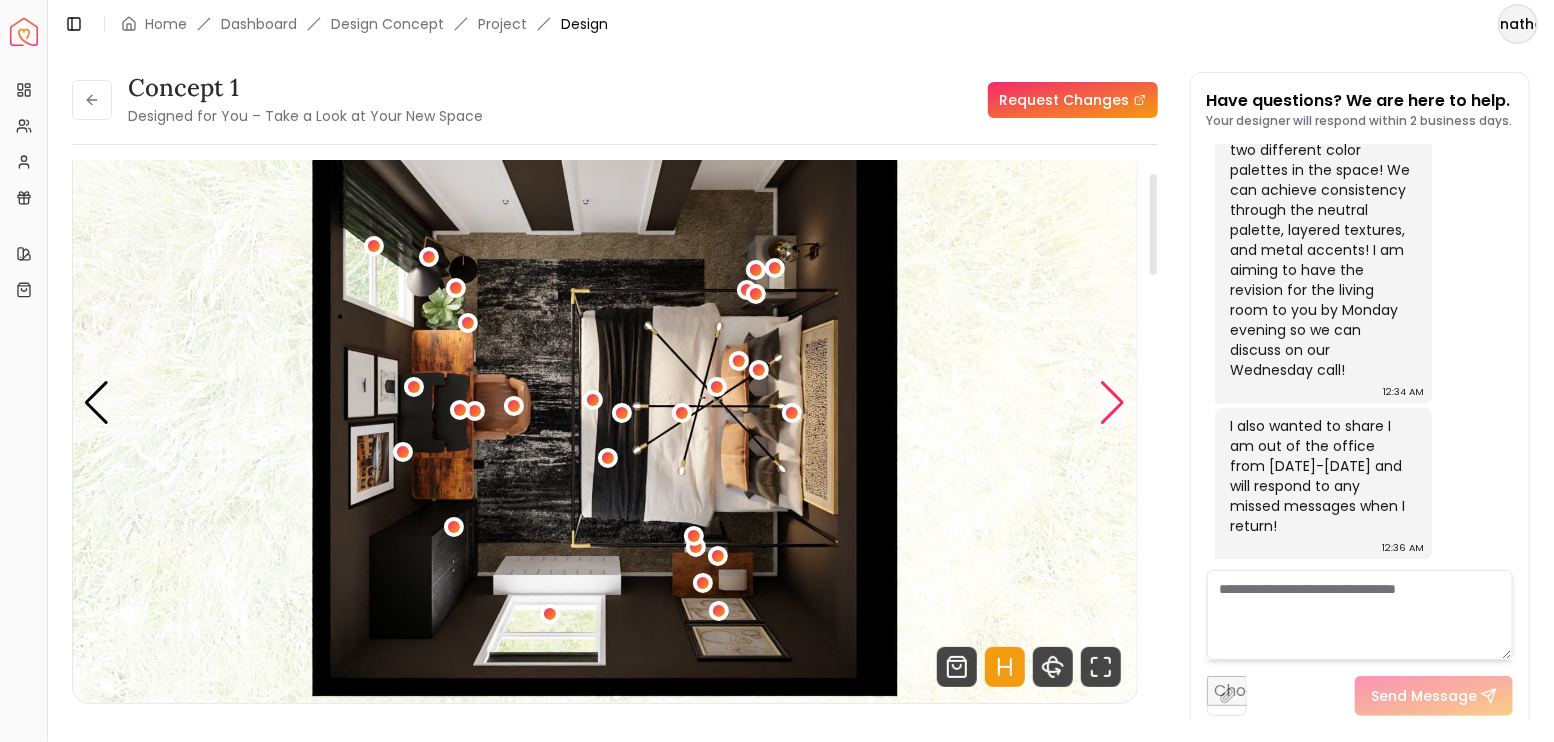 click at bounding box center [1113, 403] 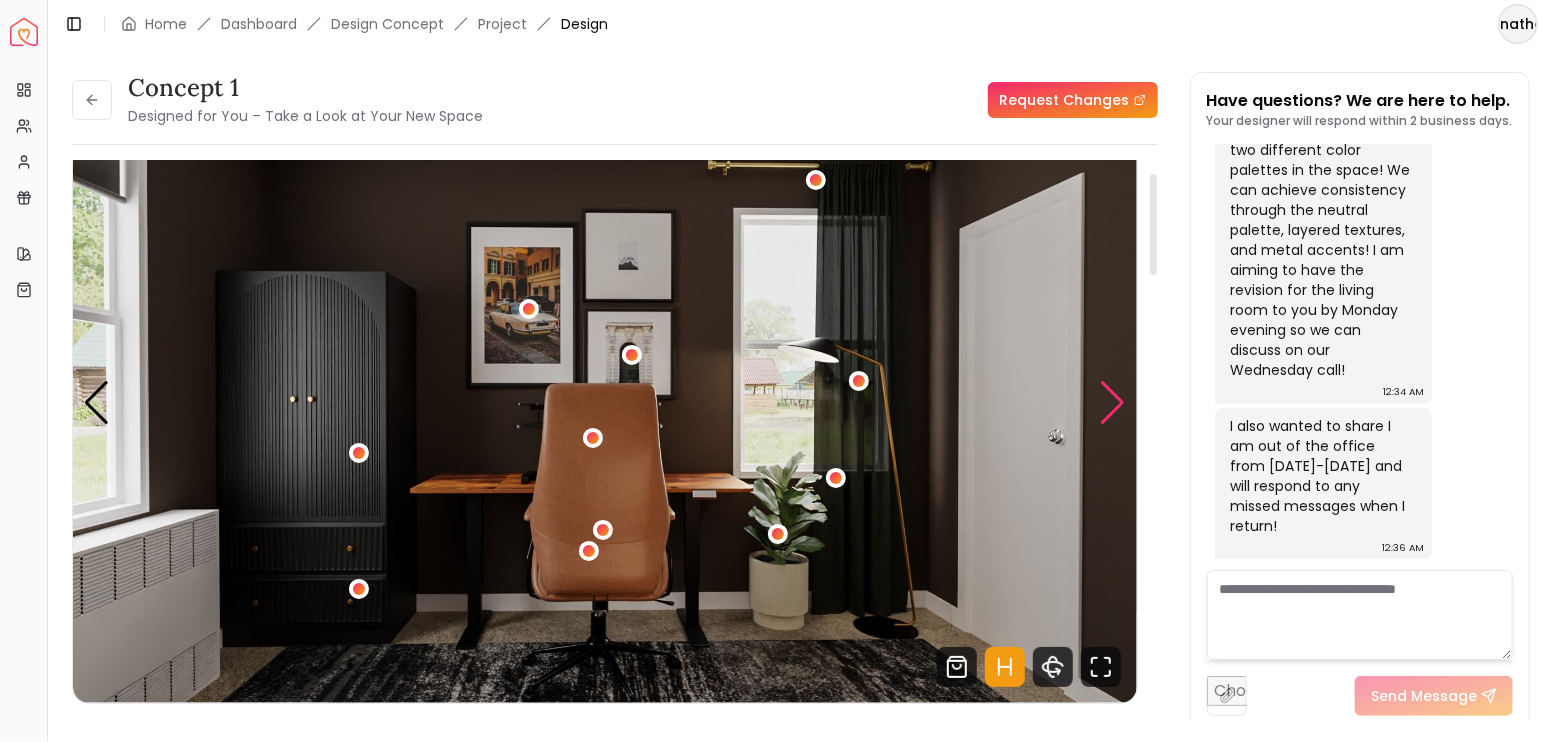 click at bounding box center (1113, 403) 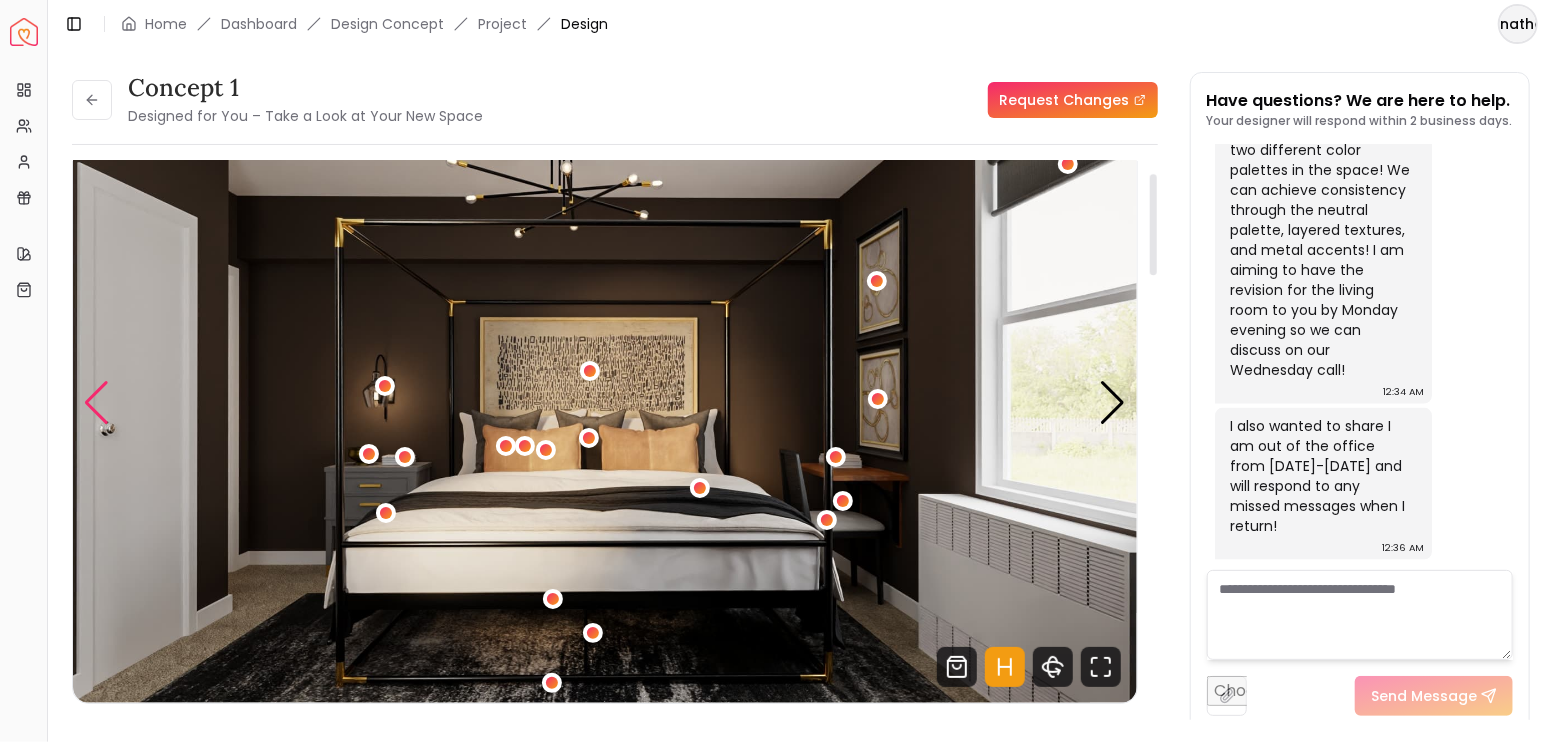 click at bounding box center (96, 403) 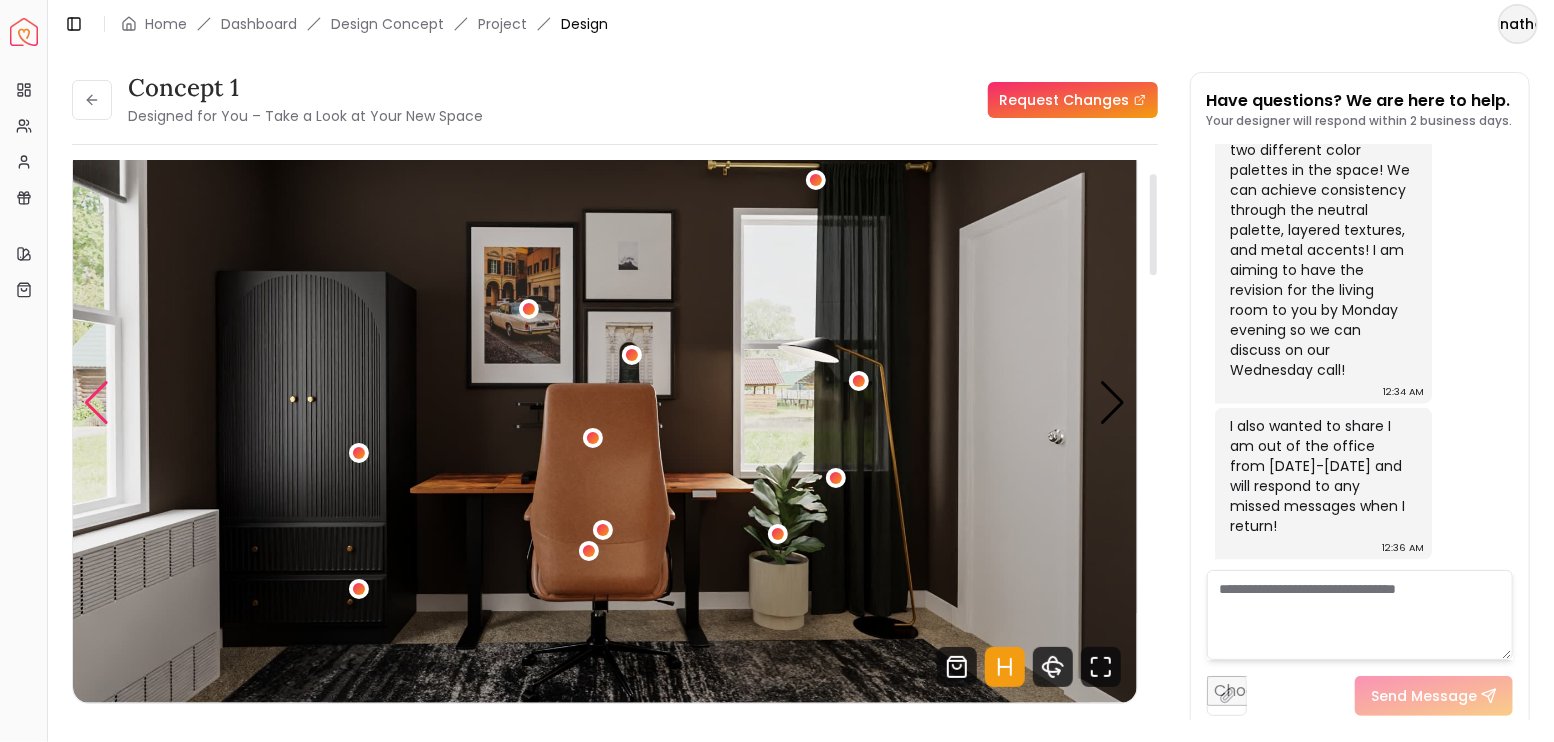 click at bounding box center [96, 403] 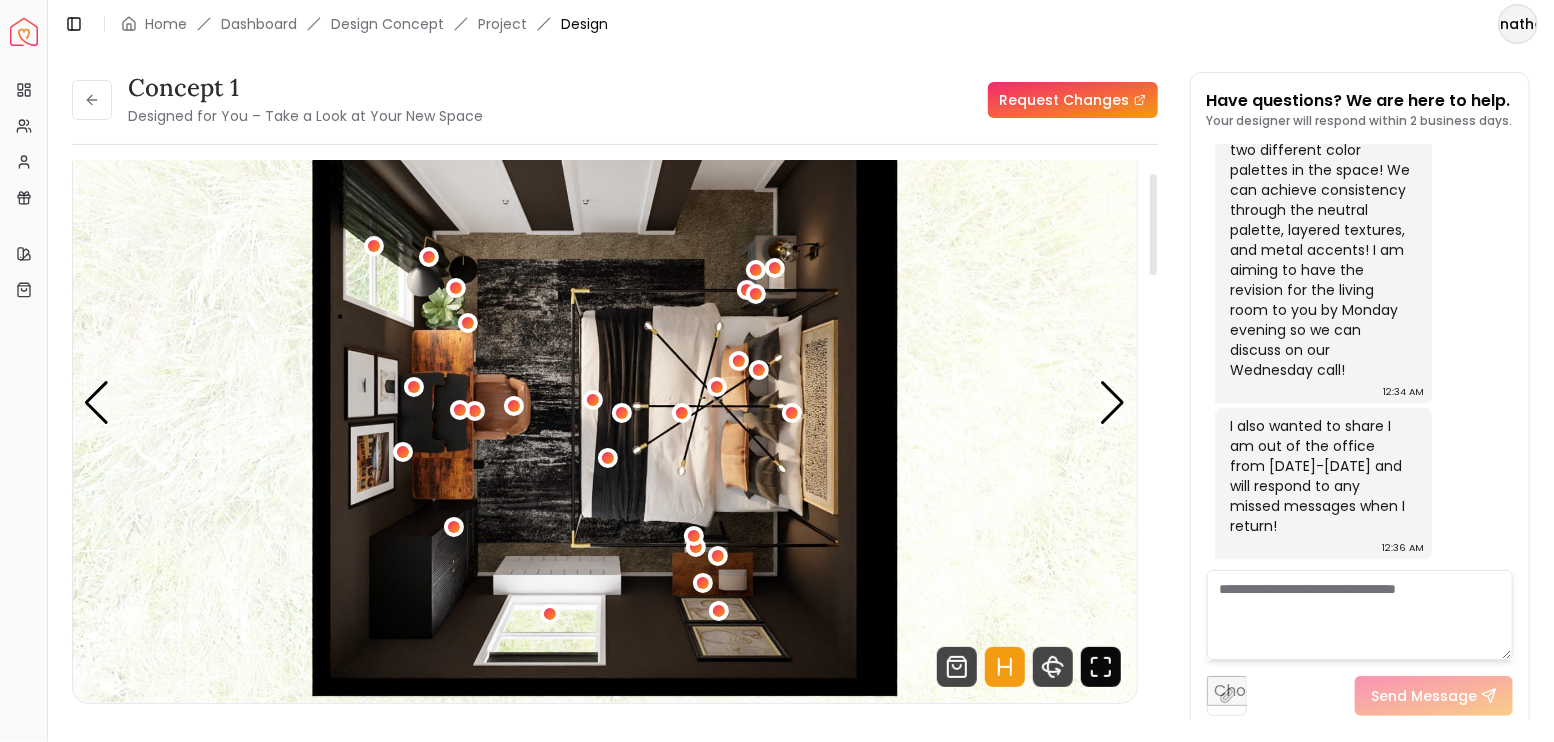 click 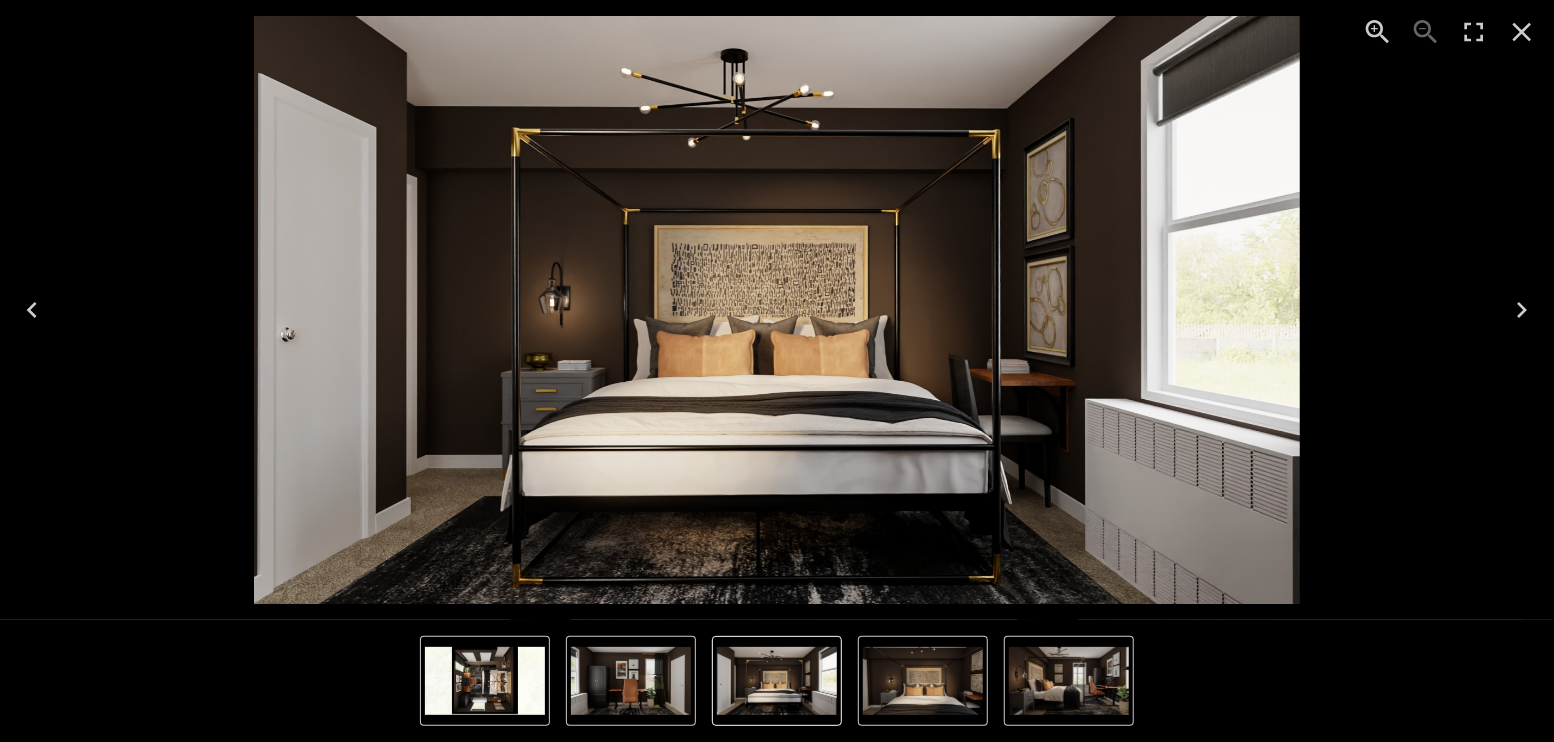 click at bounding box center [923, 681] 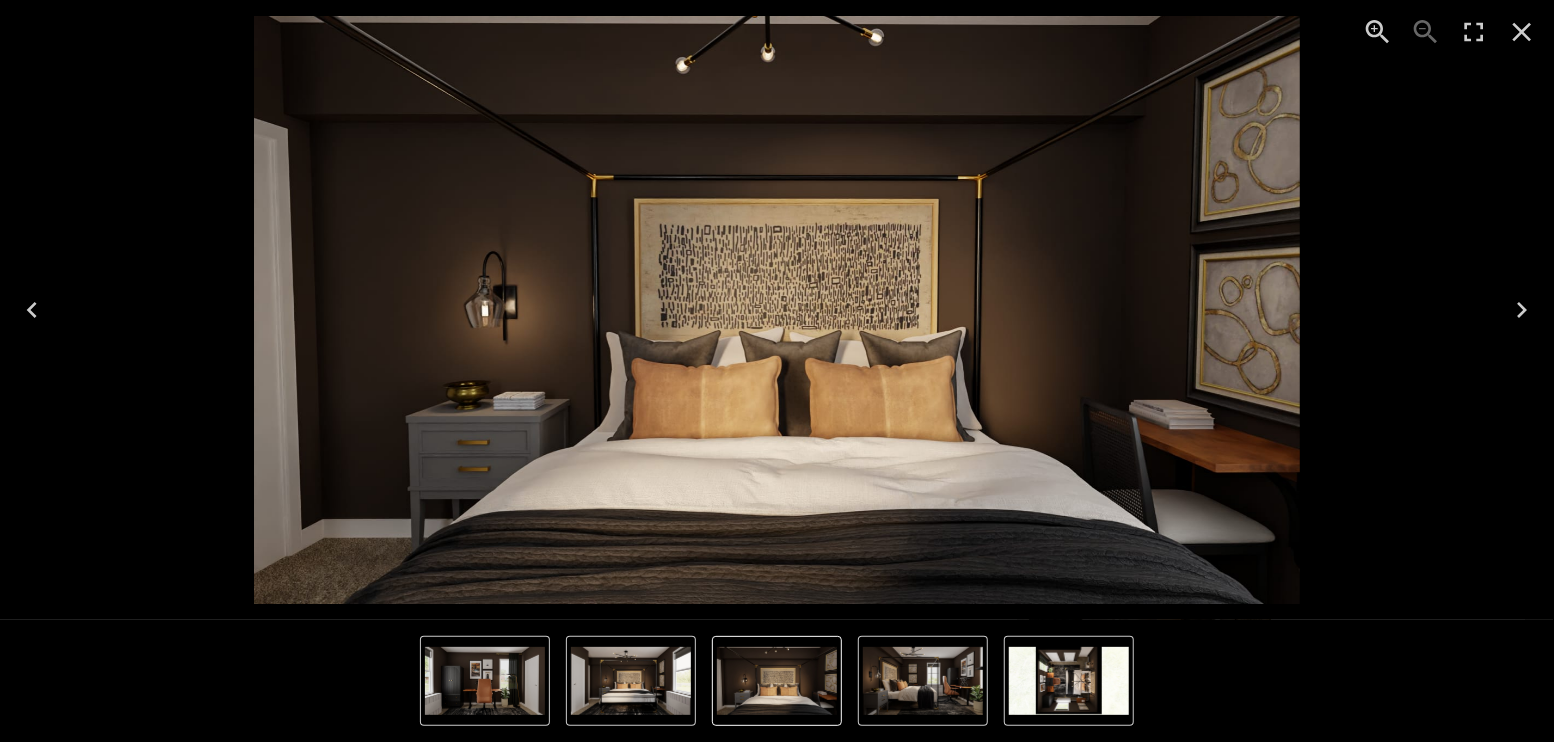 click at bounding box center [923, 681] 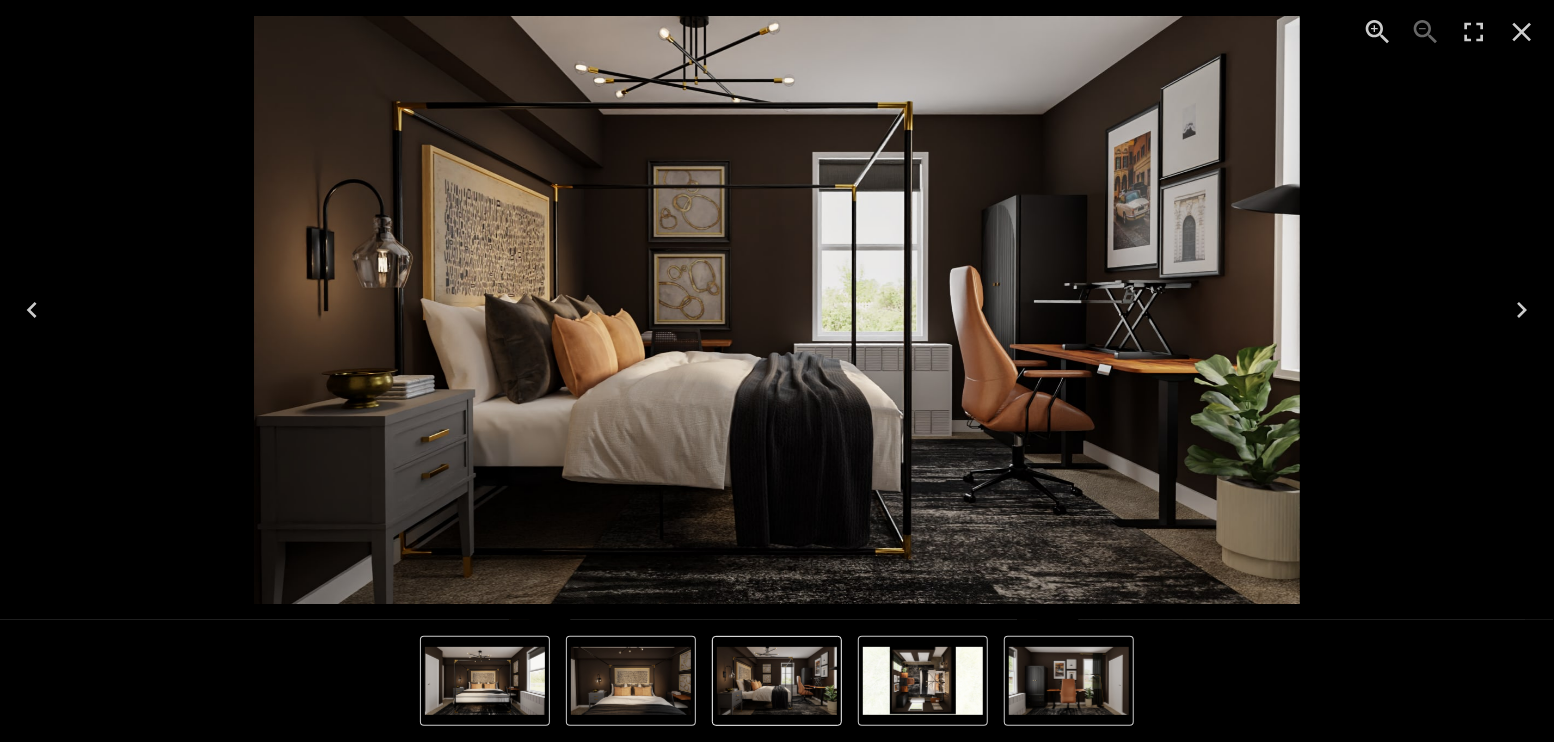 click at bounding box center [923, 681] 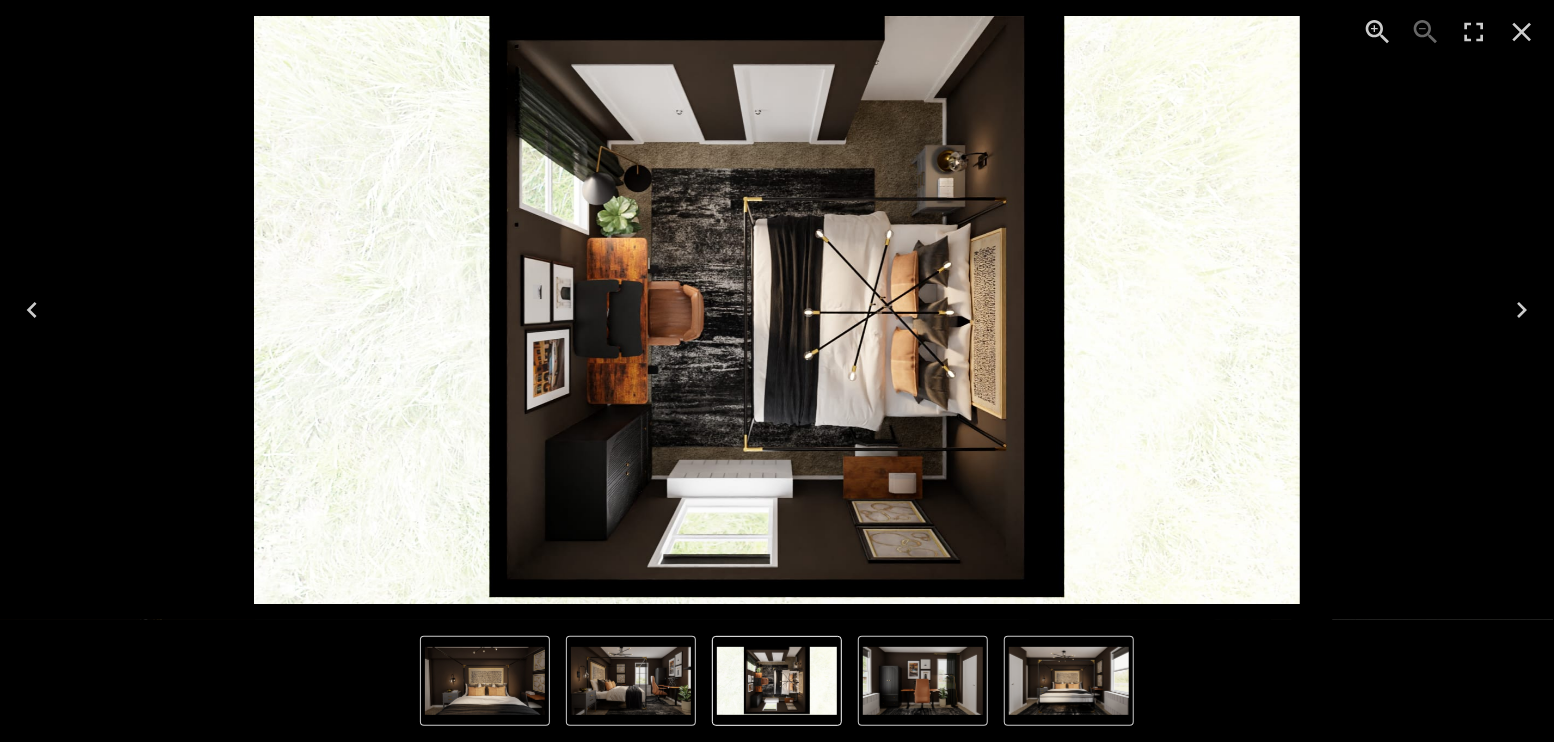 click 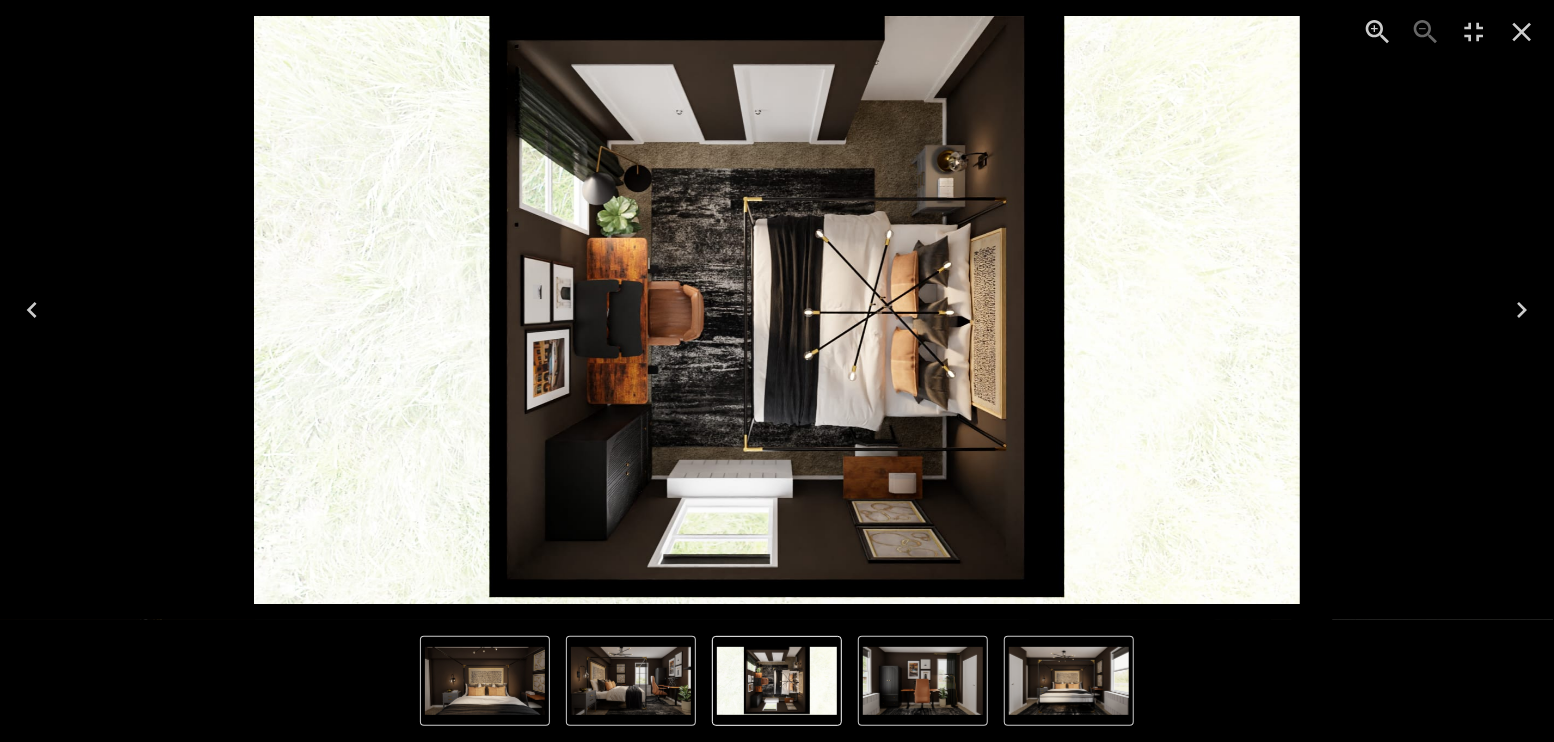 scroll, scrollTop: 5723, scrollLeft: 0, axis: vertical 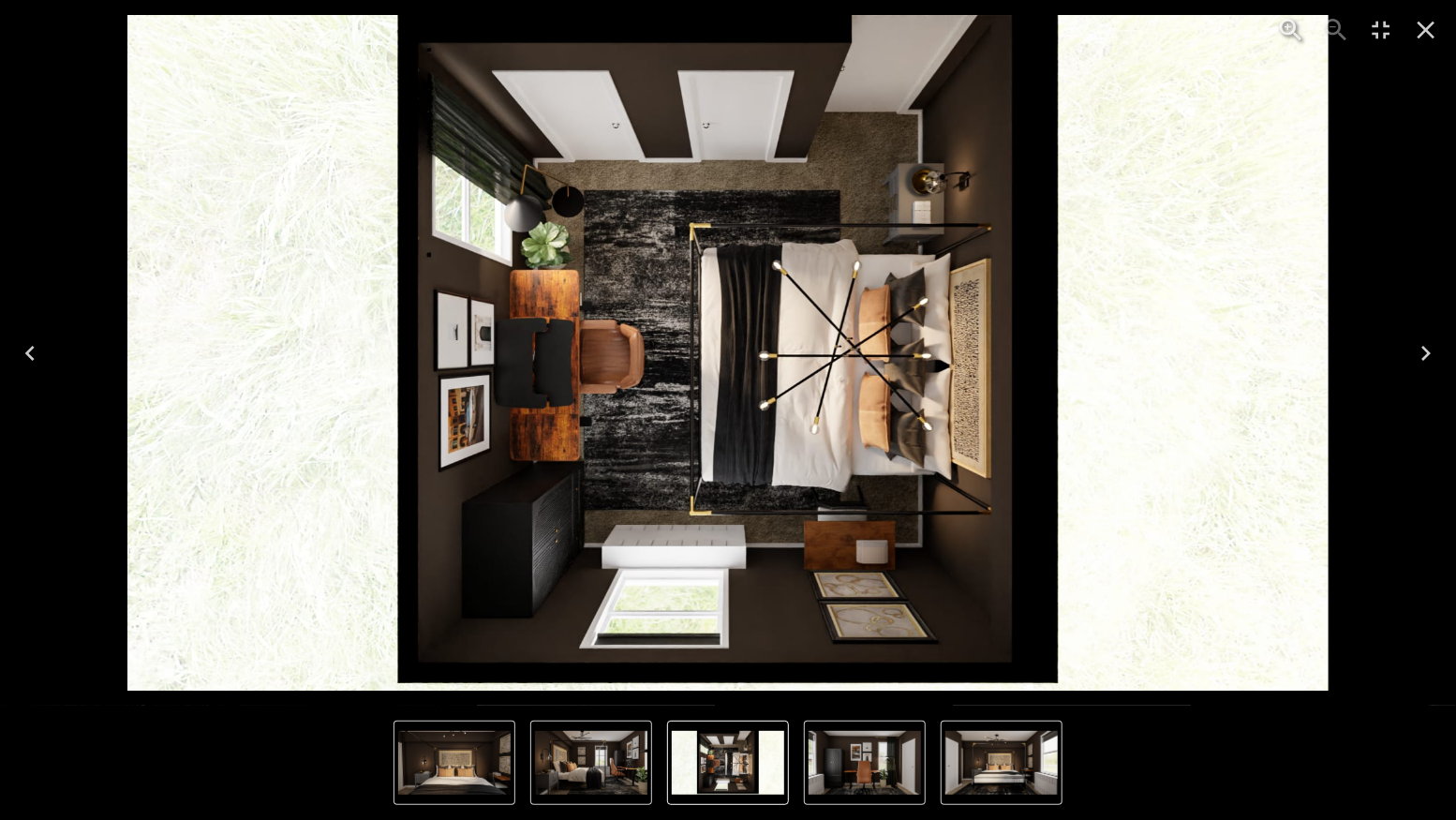 click 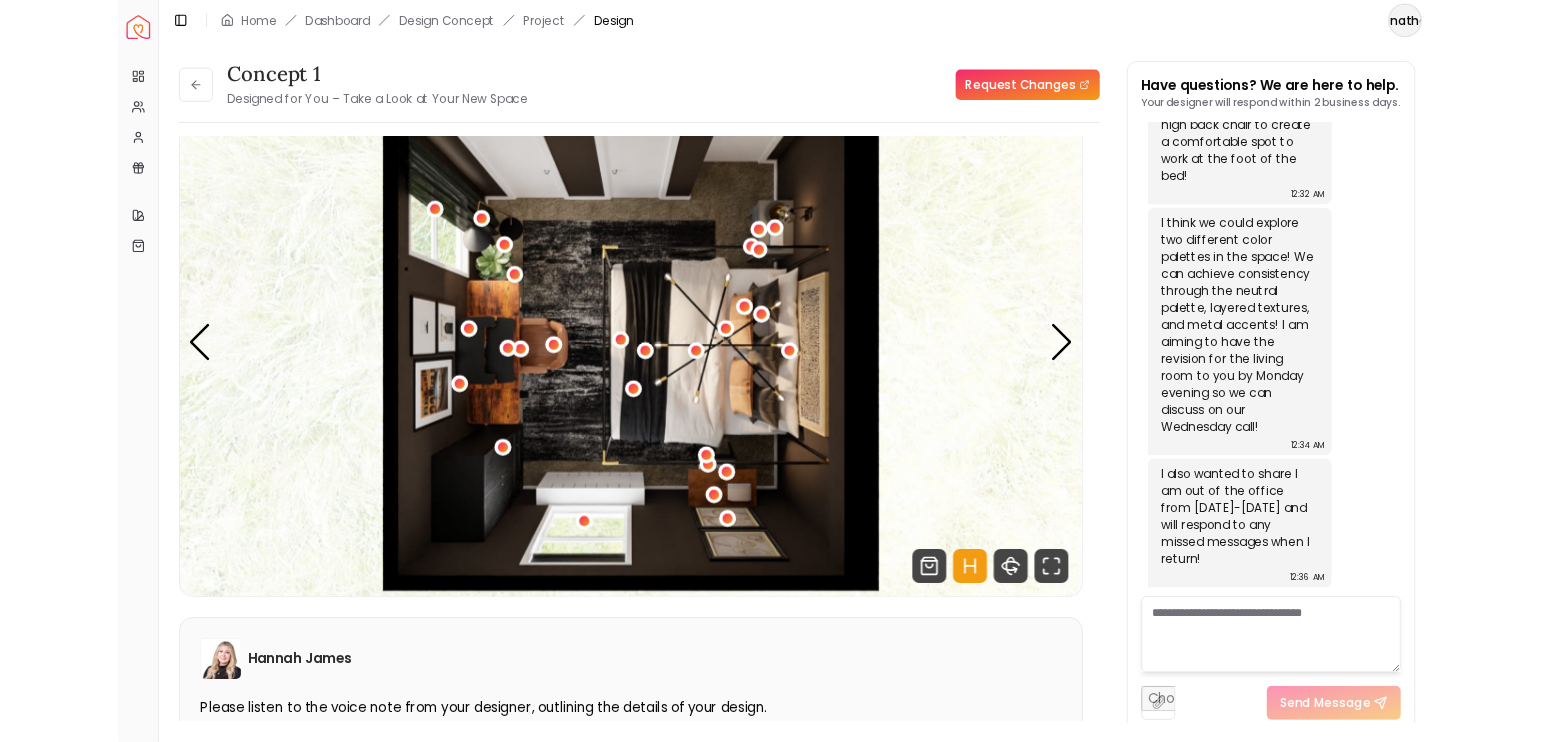 scroll, scrollTop: 5856, scrollLeft: 0, axis: vertical 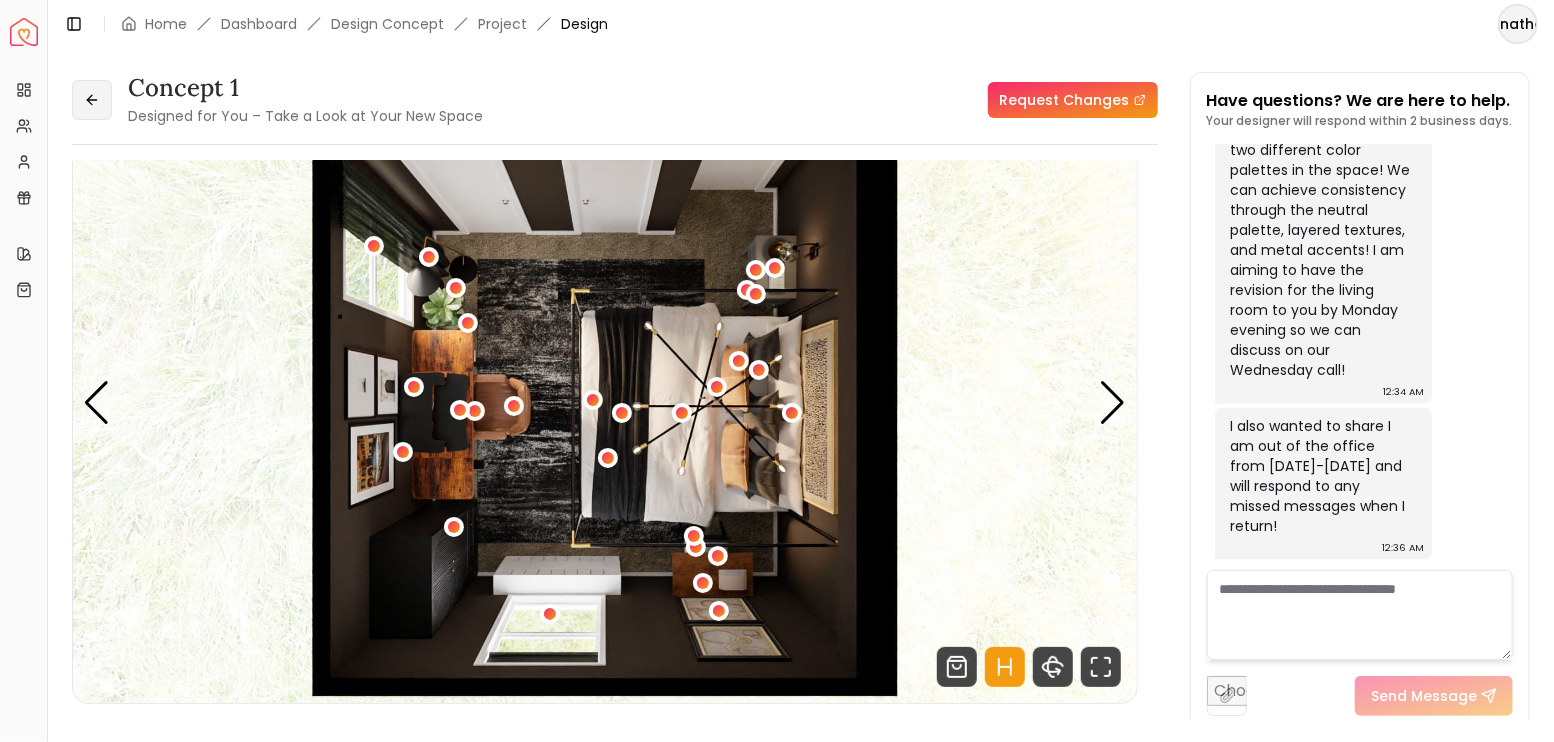 click at bounding box center [92, 100] 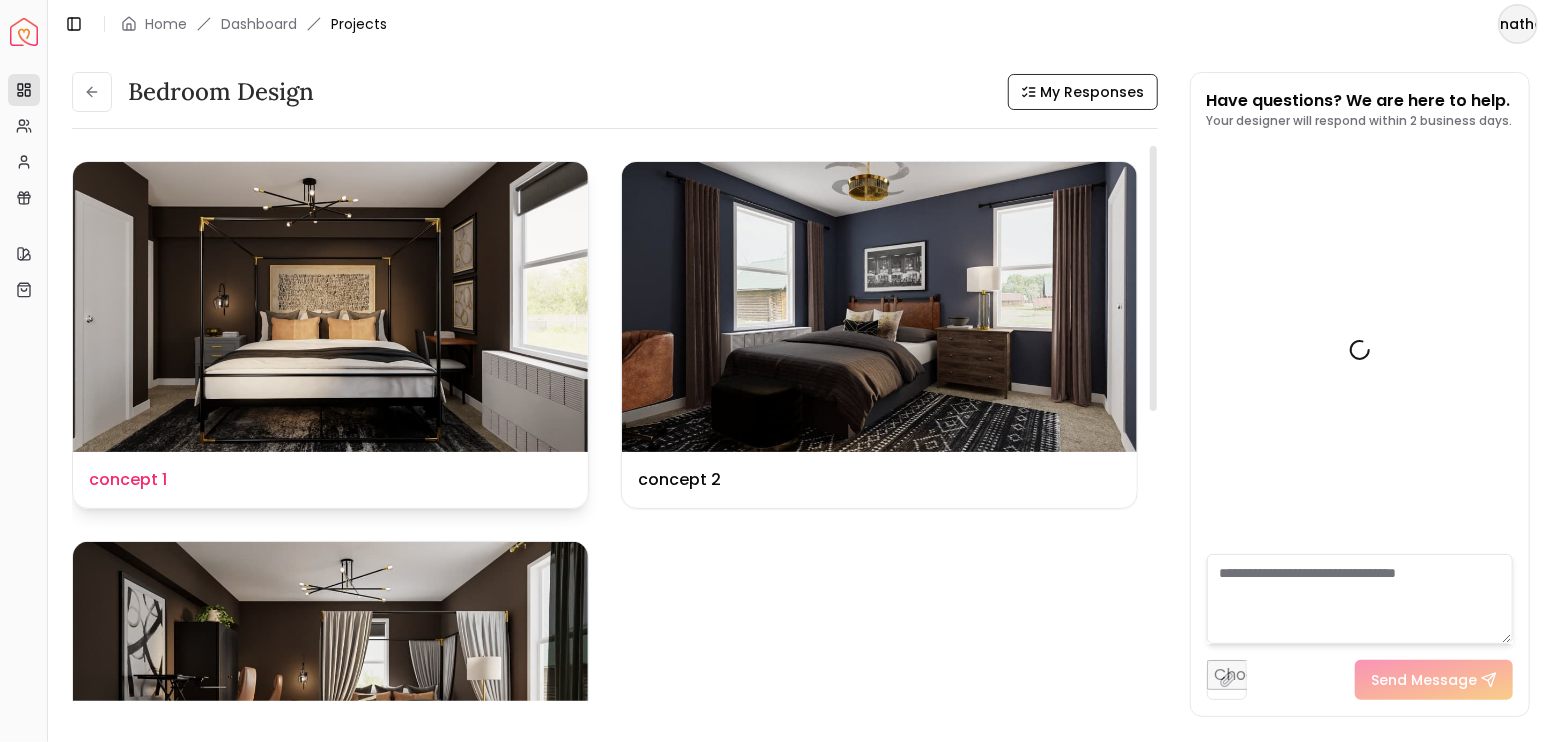 scroll, scrollTop: 5872, scrollLeft: 0, axis: vertical 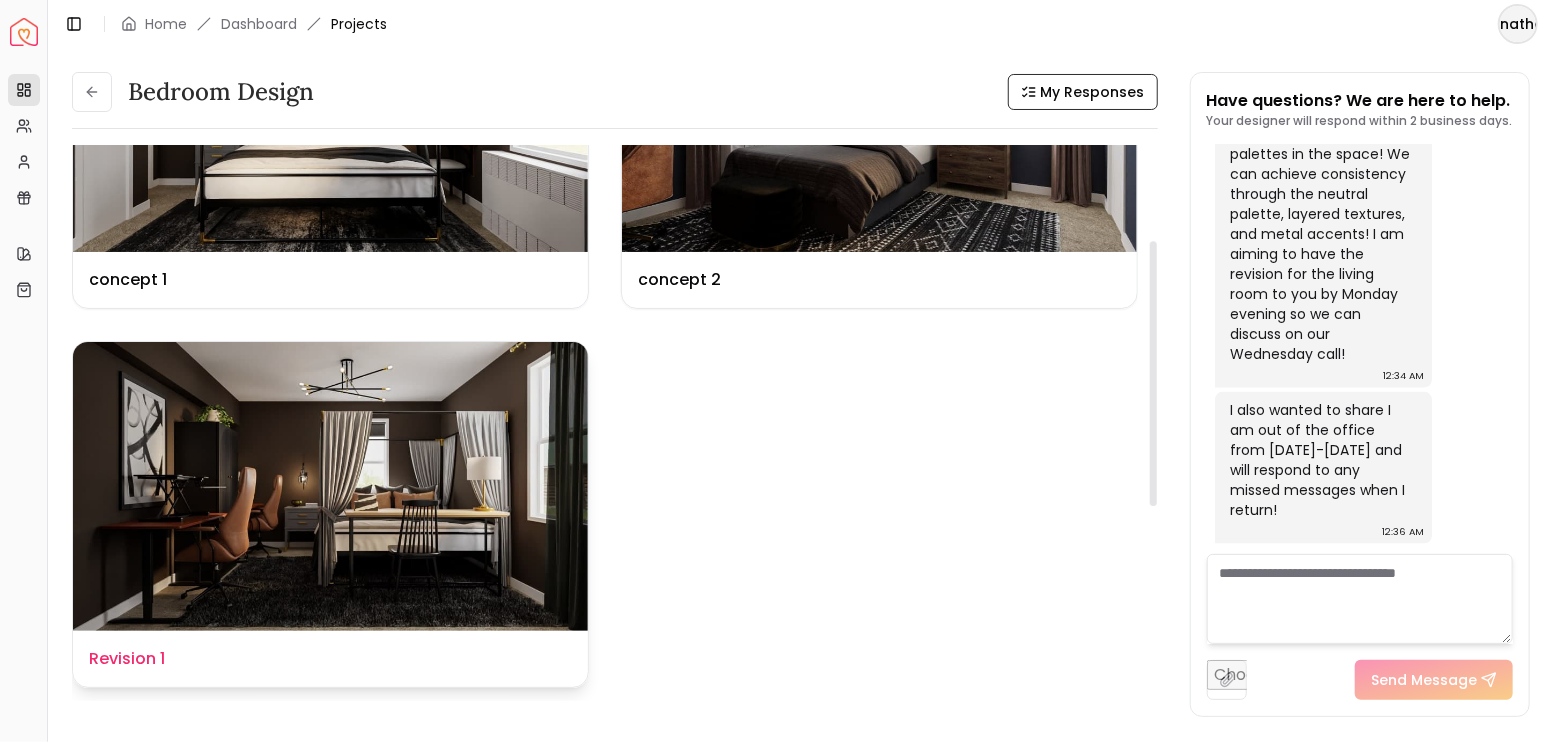 click at bounding box center [330, 487] 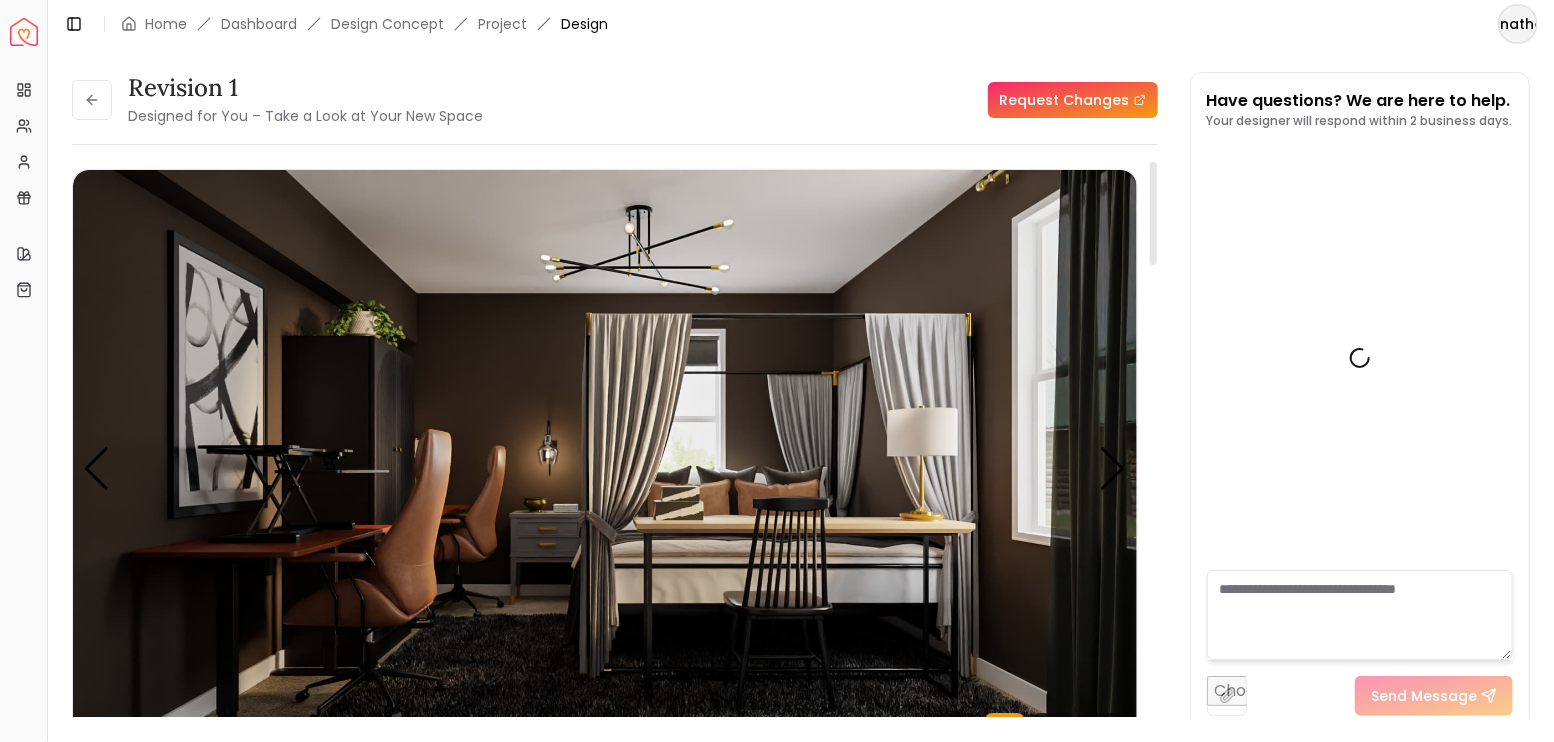 scroll, scrollTop: 5856, scrollLeft: 0, axis: vertical 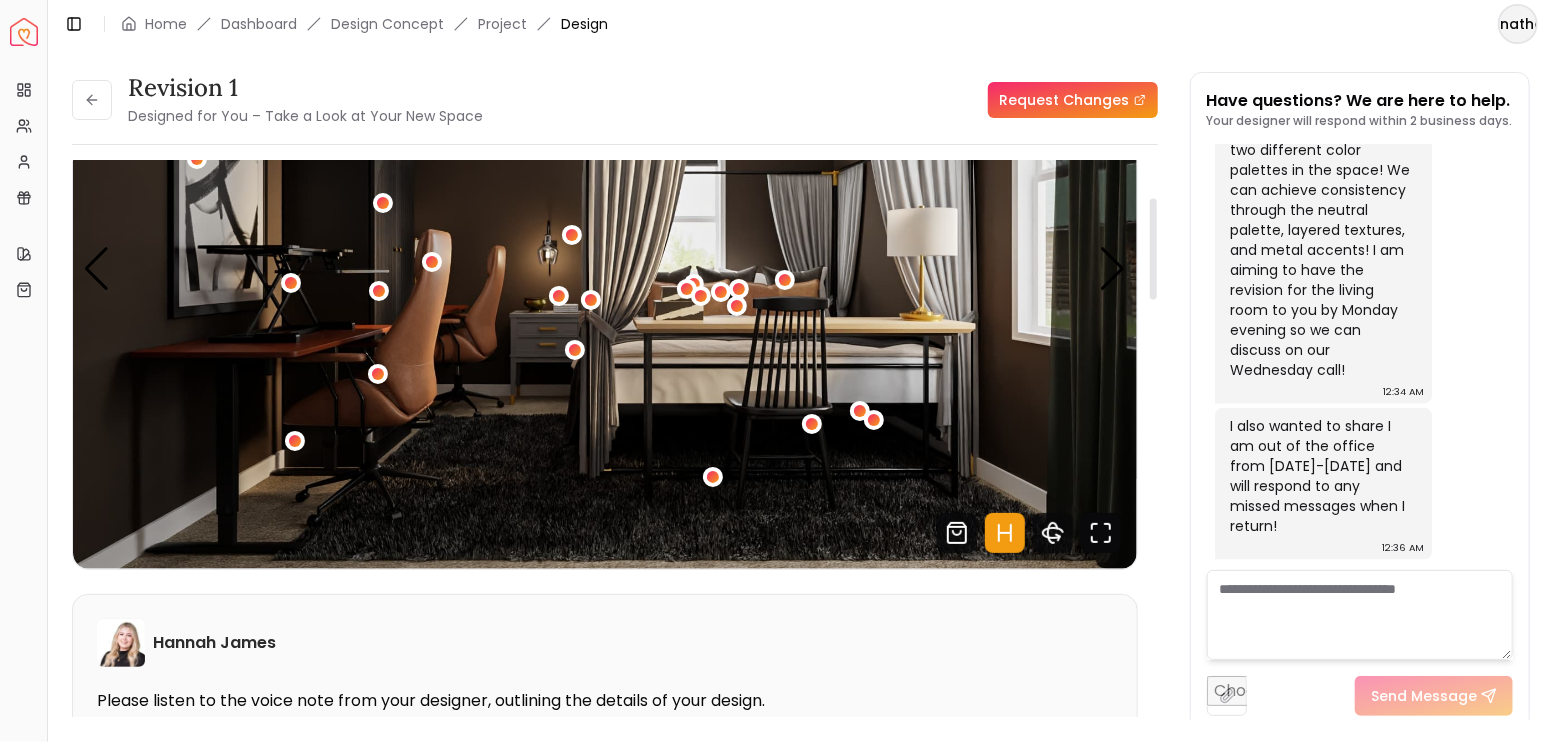 click 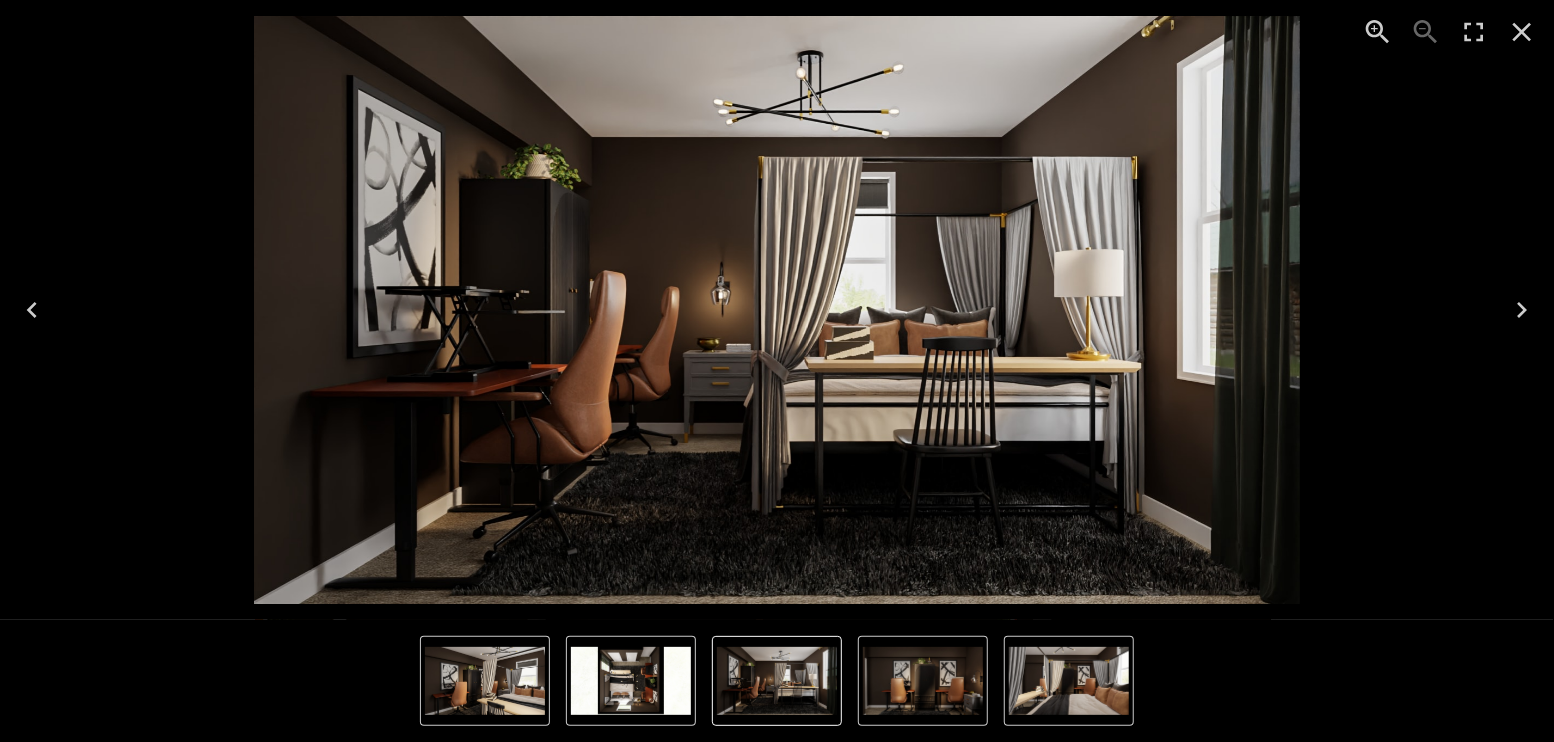 click 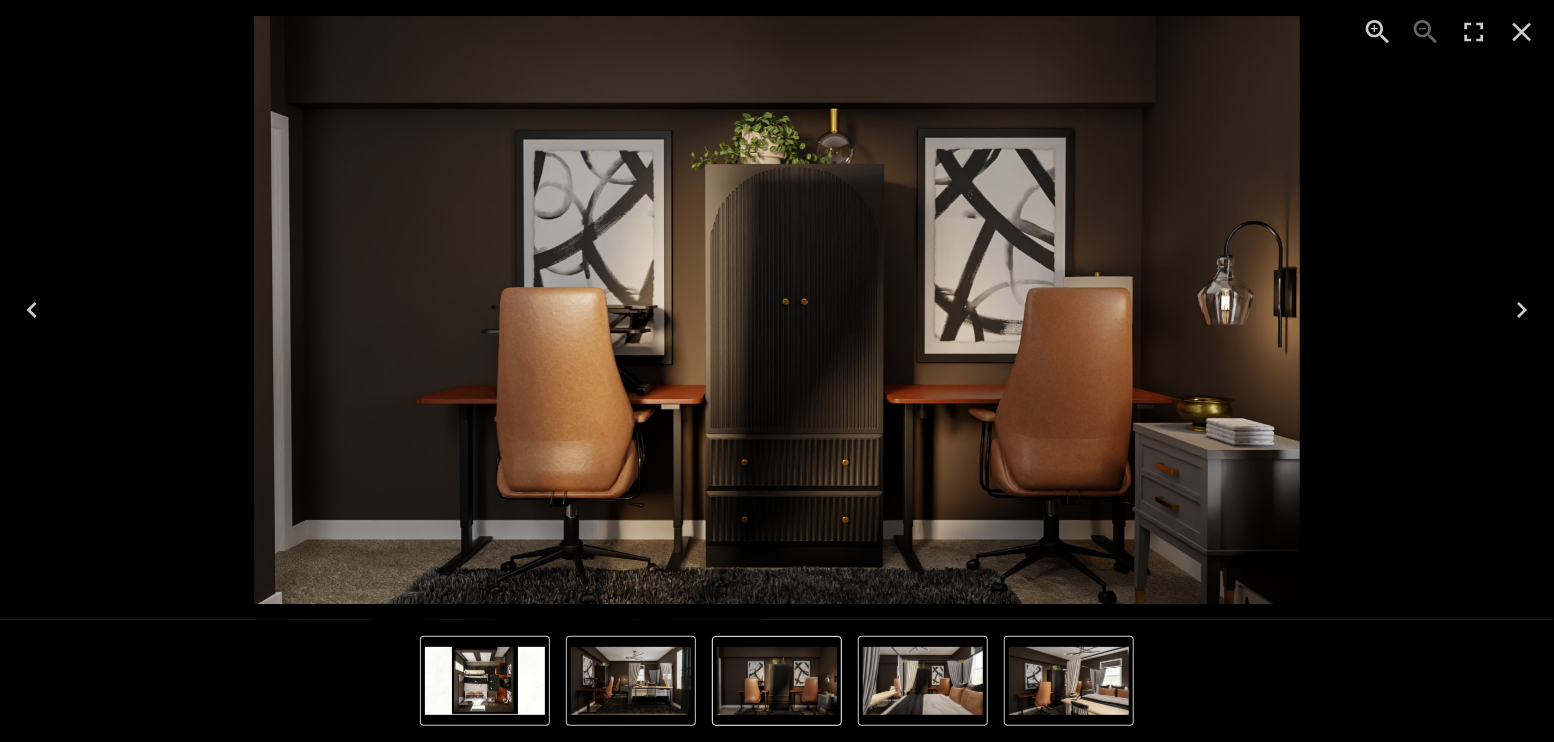 click 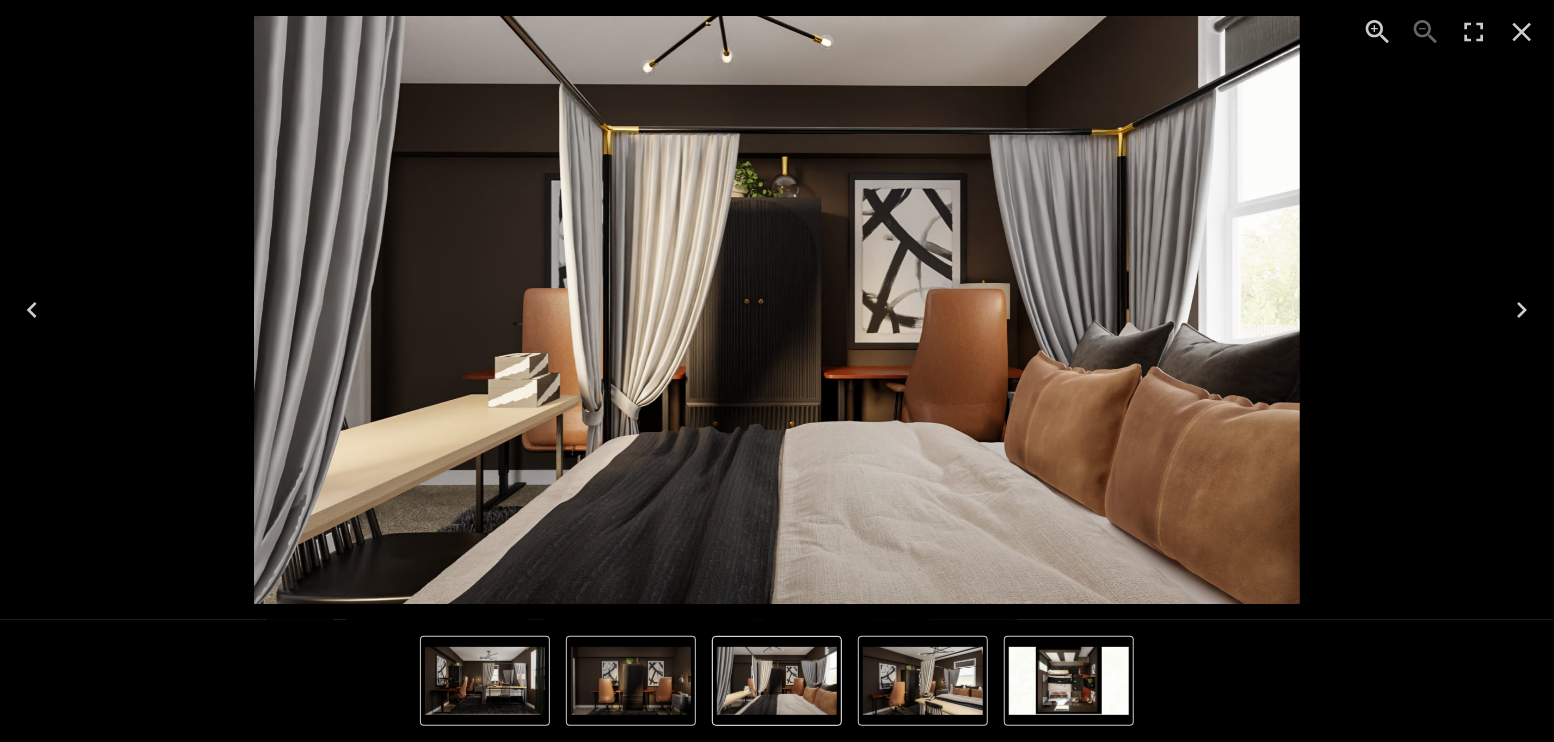 click 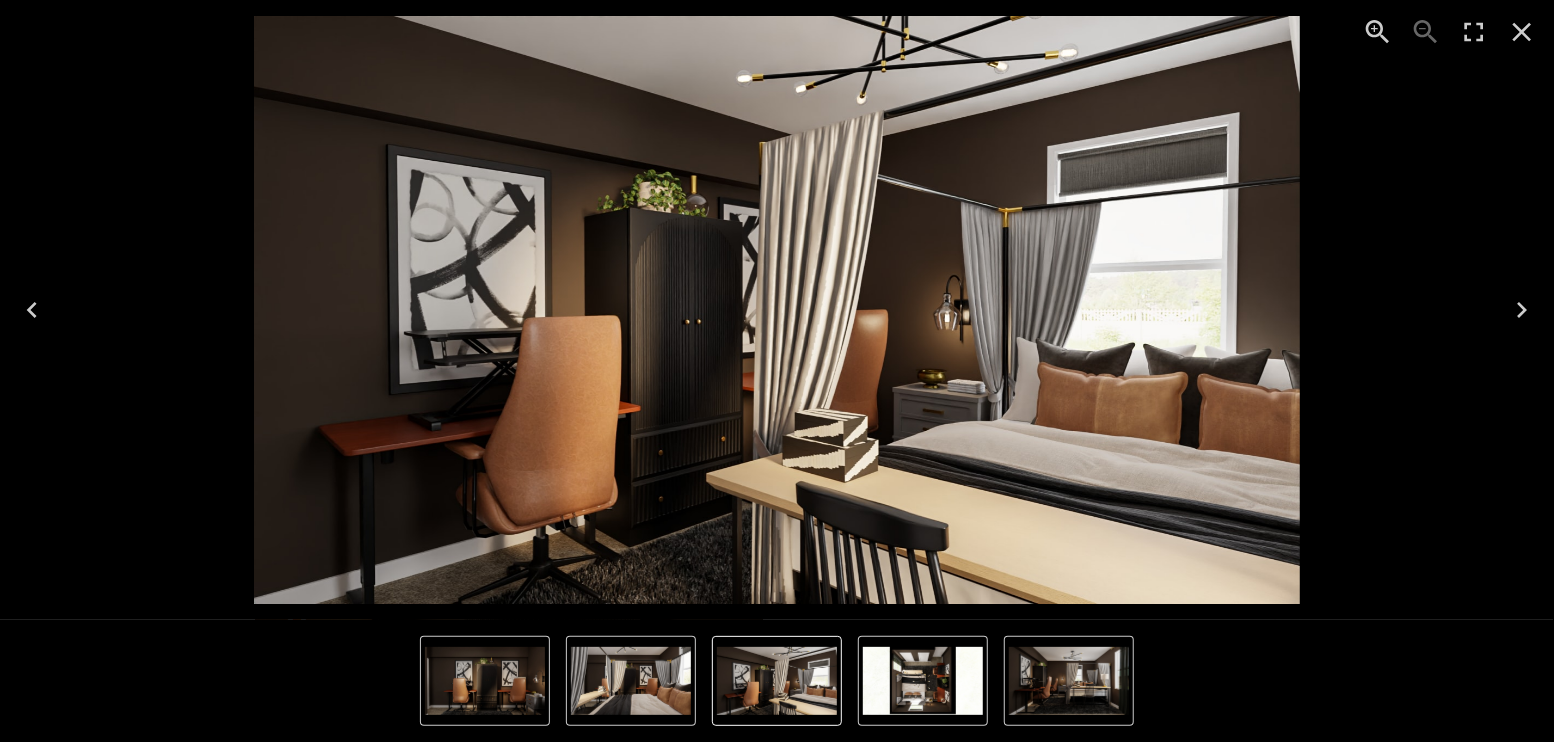 click 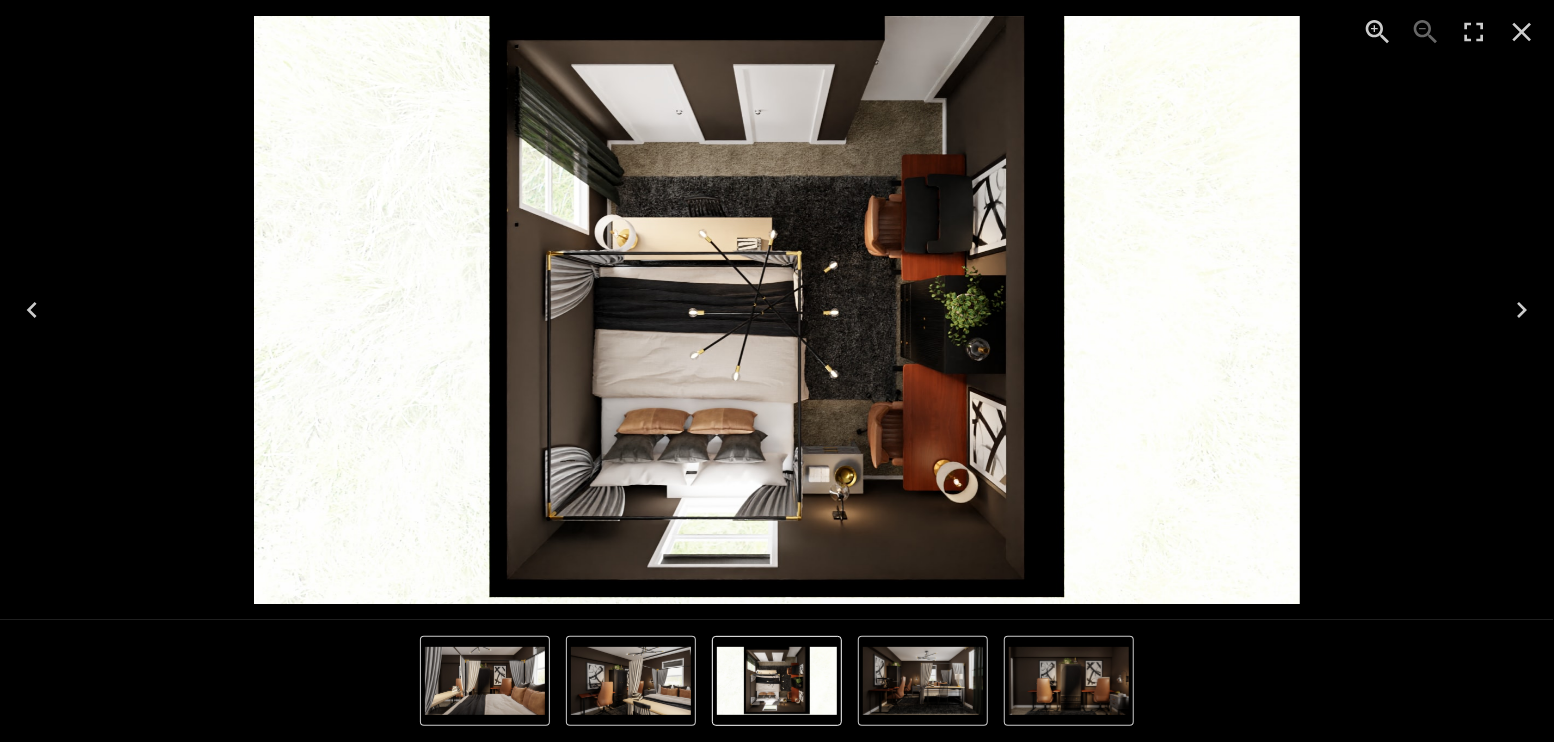 click 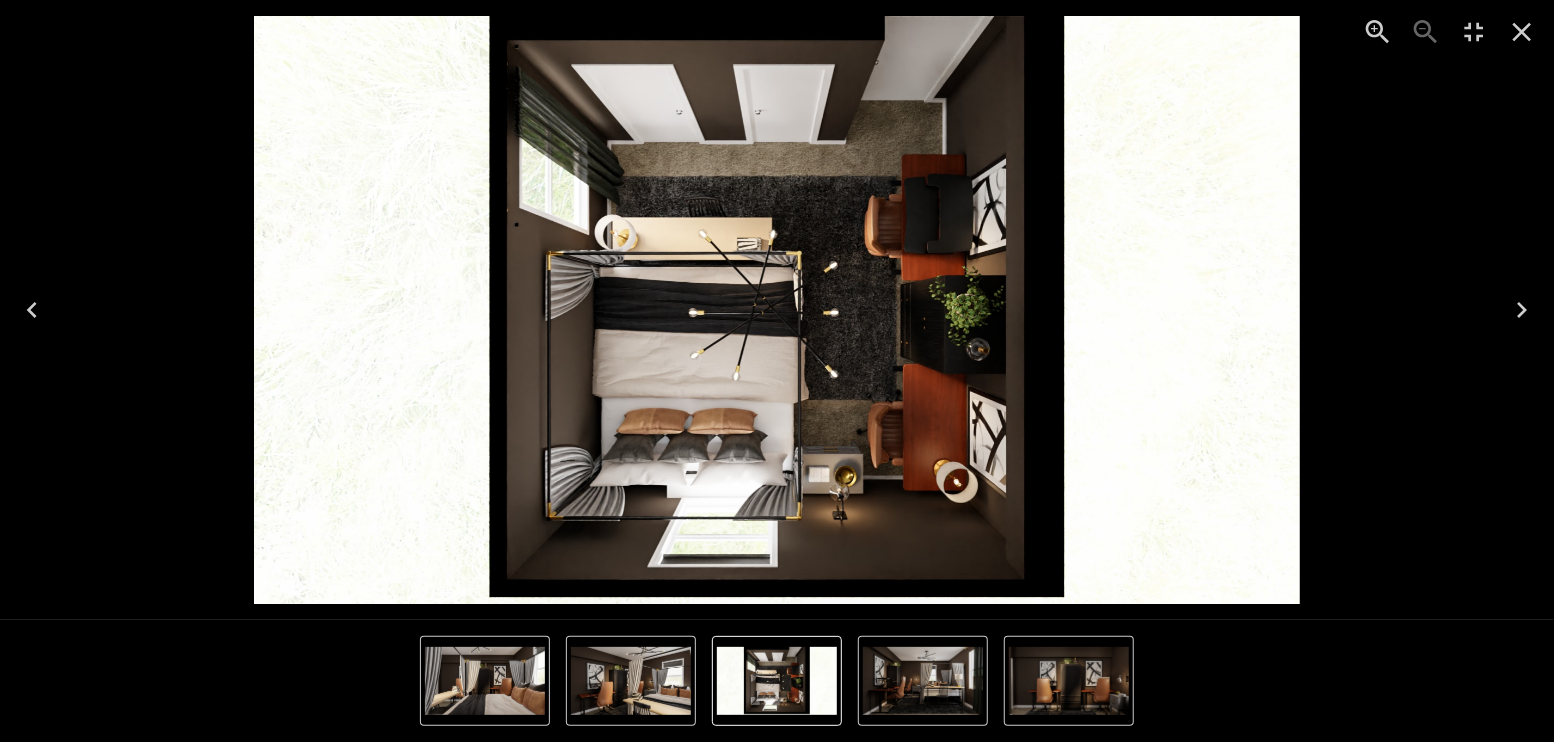 scroll, scrollTop: 5723, scrollLeft: 0, axis: vertical 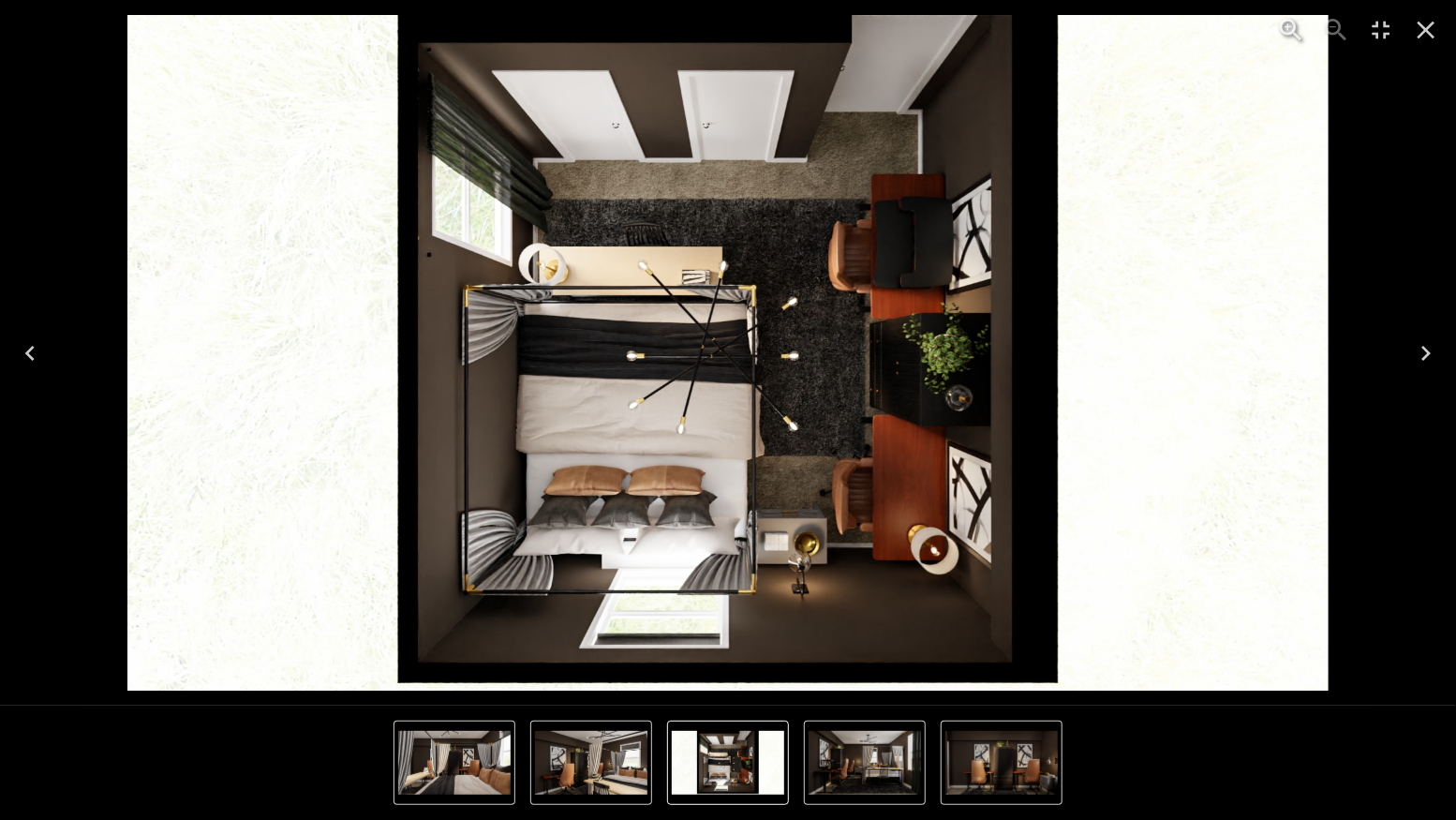drag, startPoint x: 920, startPoint y: 360, endPoint x: 921, endPoint y: 284, distance: 76.00658 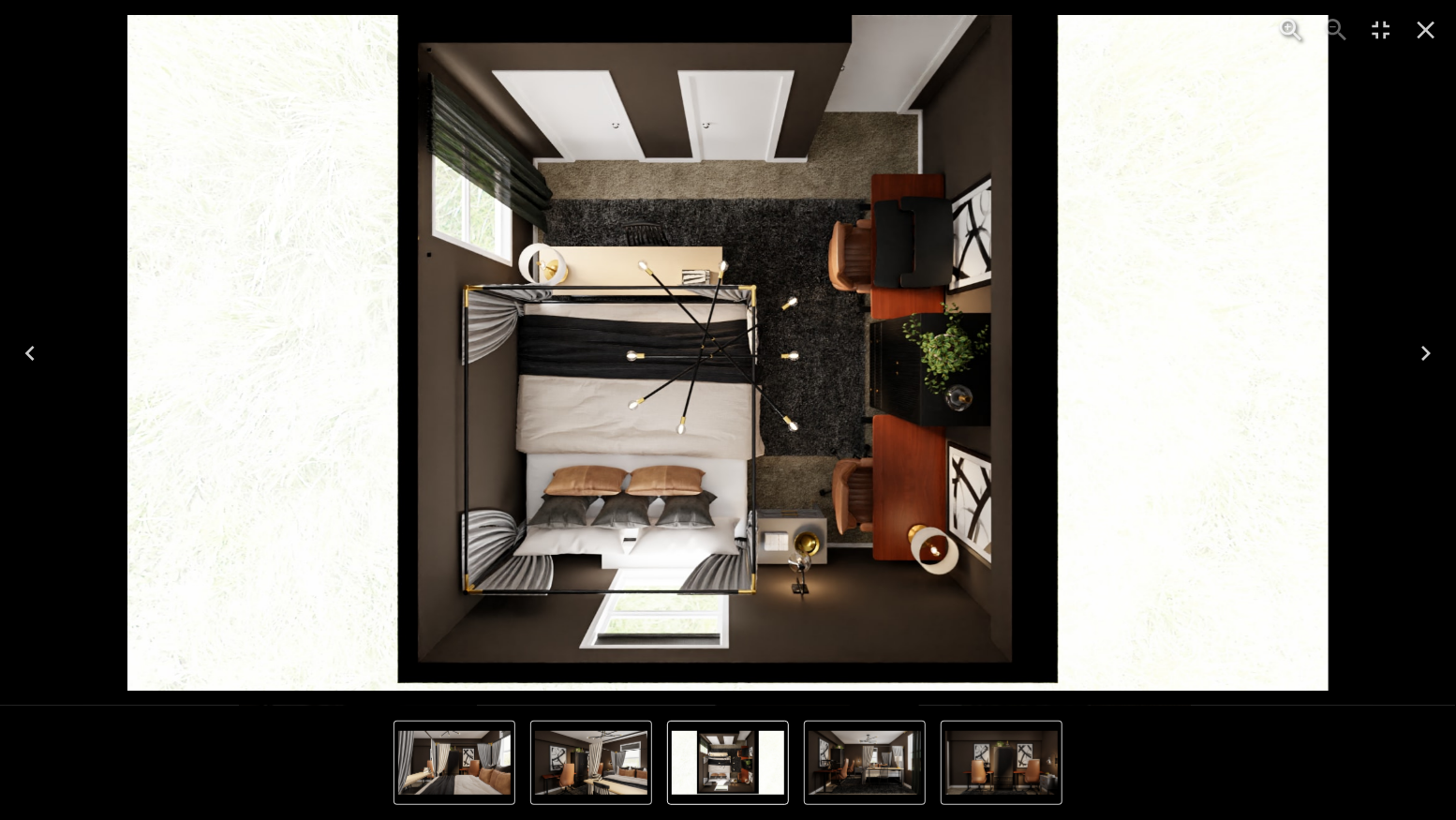 click 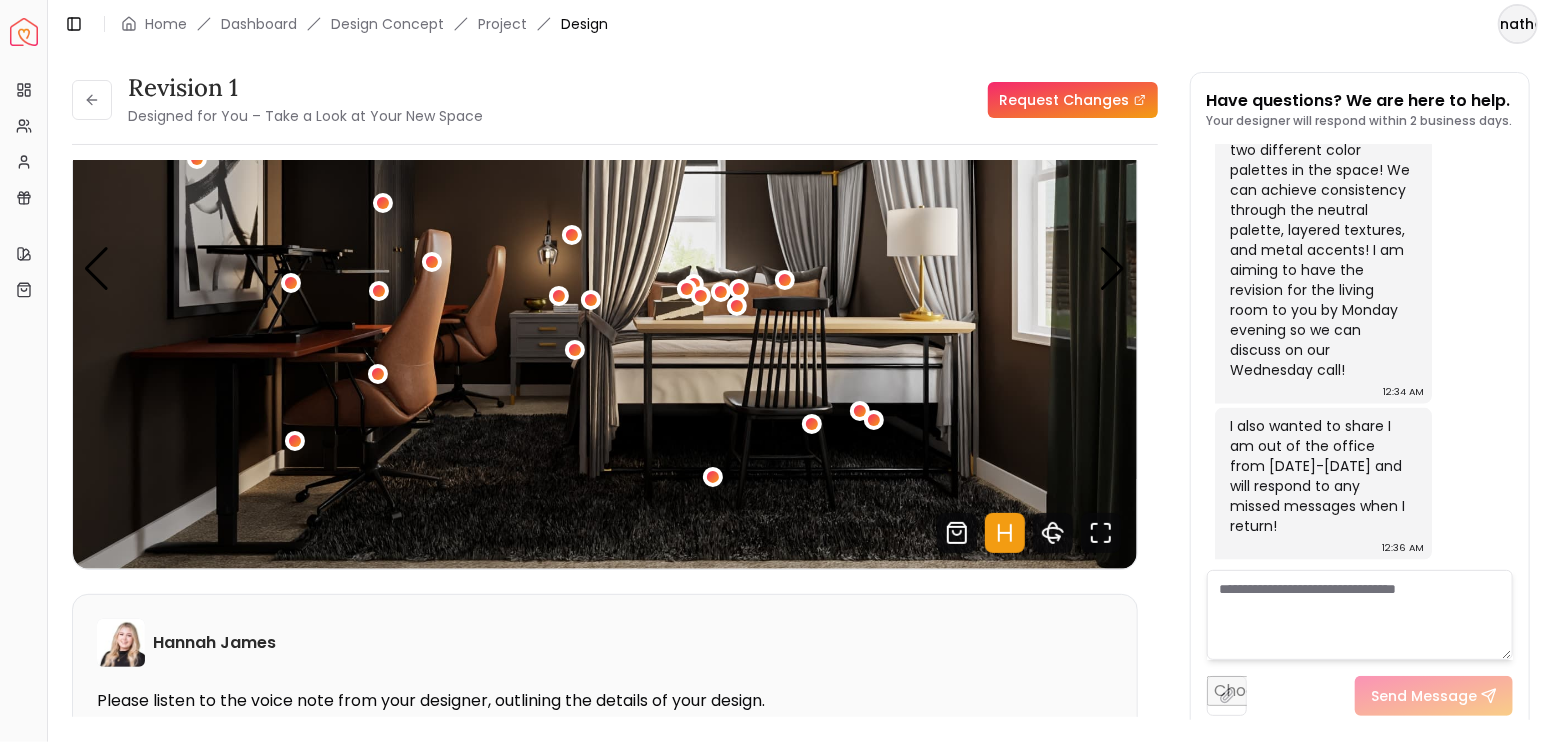 scroll, scrollTop: 5856, scrollLeft: 0, axis: vertical 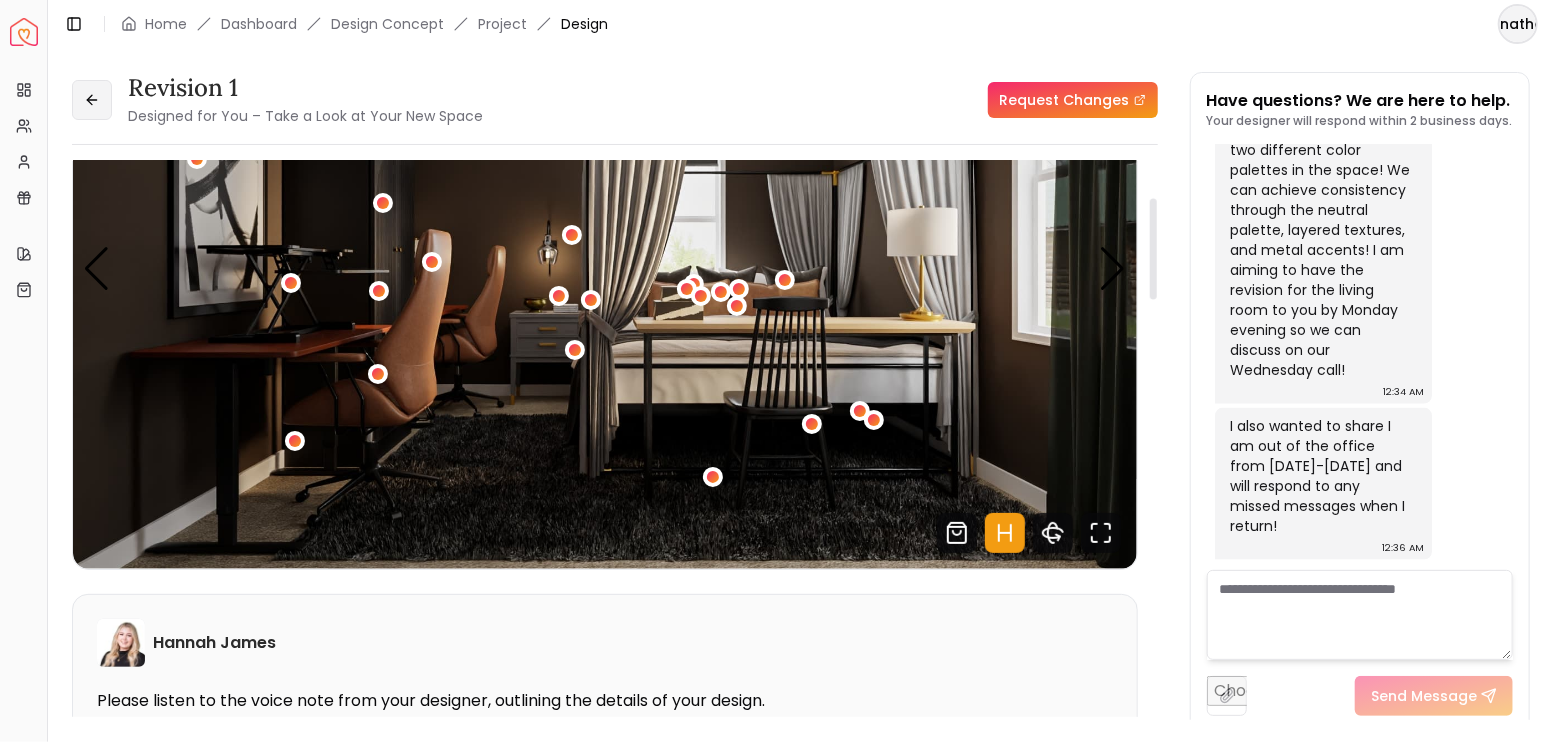 click at bounding box center [92, 100] 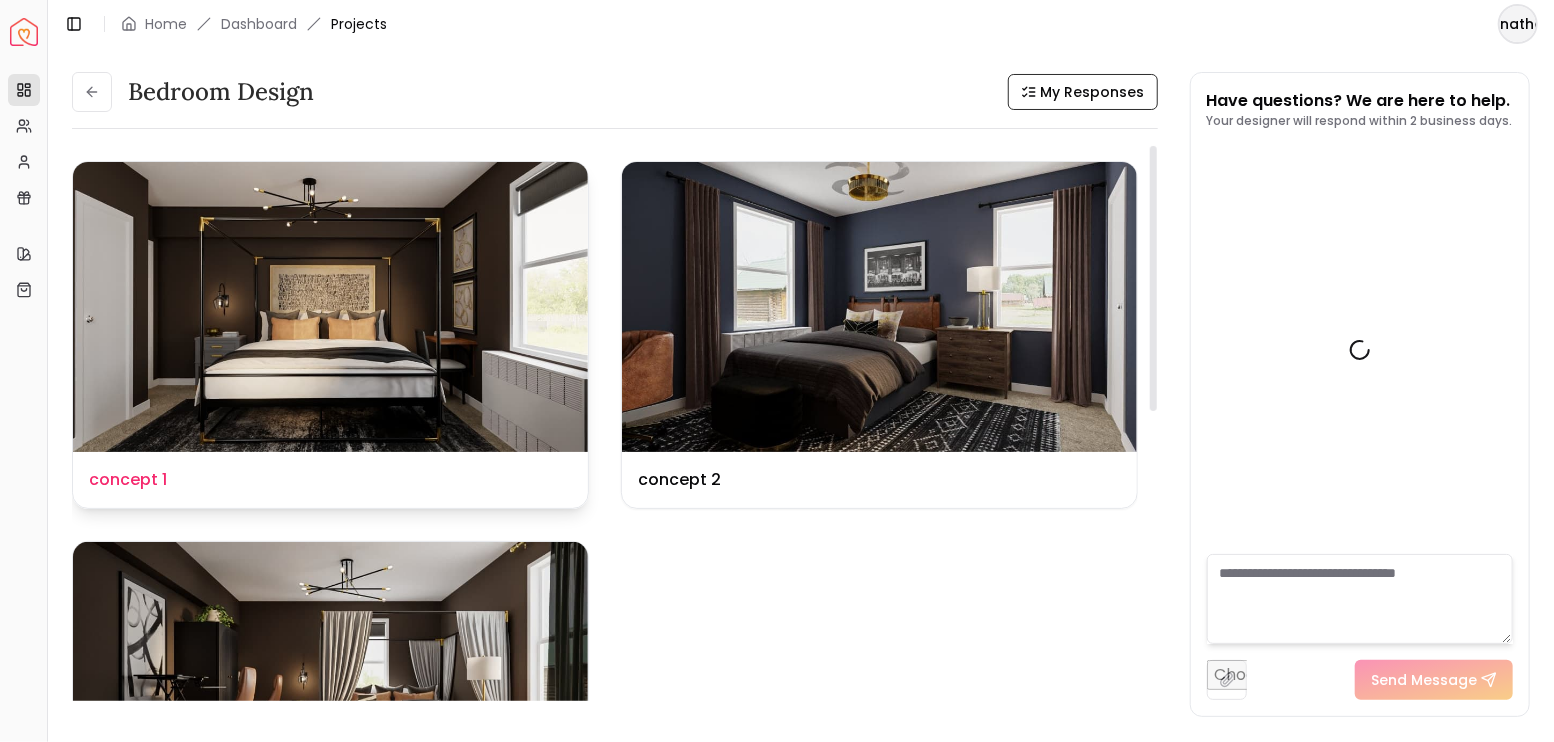 scroll, scrollTop: 5872, scrollLeft: 0, axis: vertical 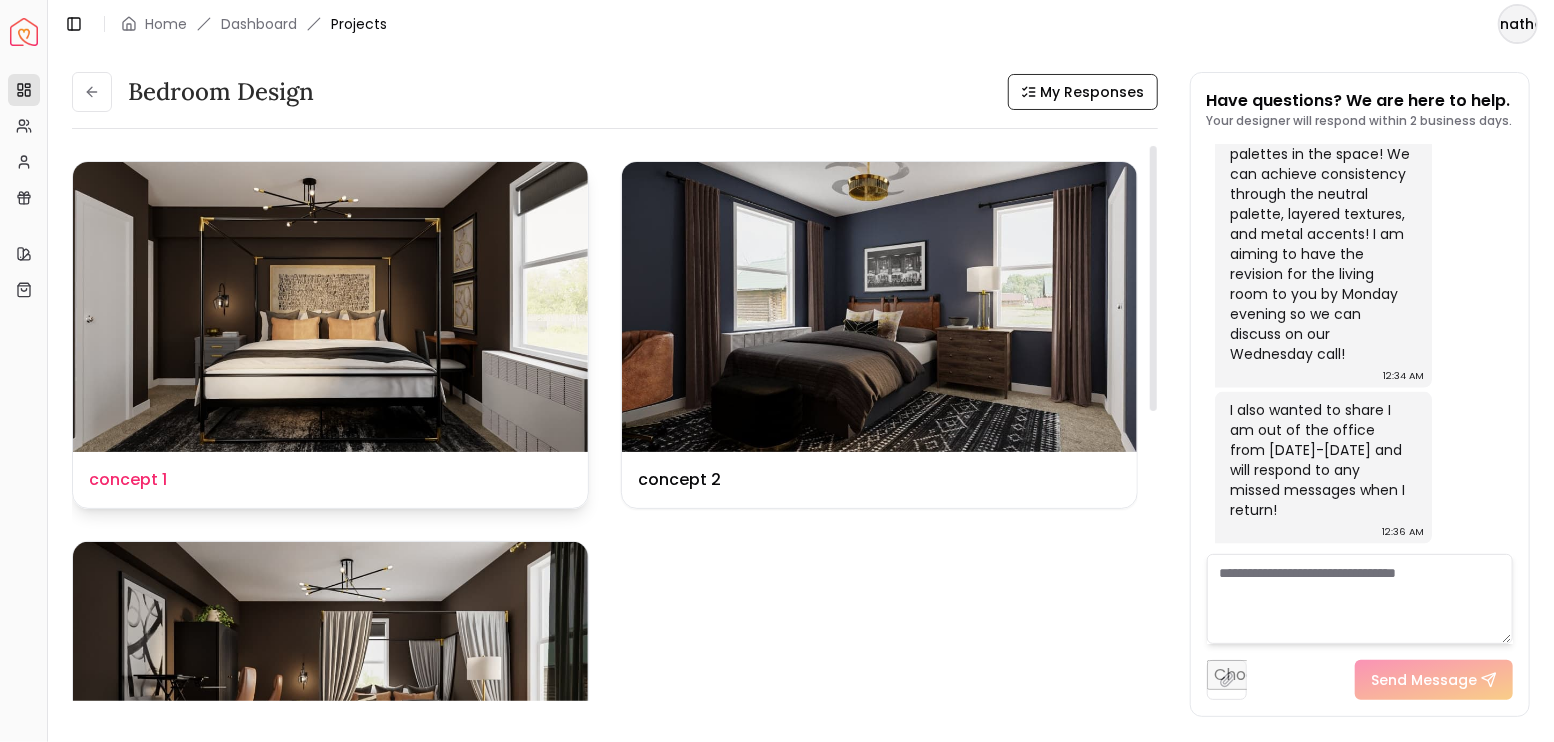 click at bounding box center (330, 307) 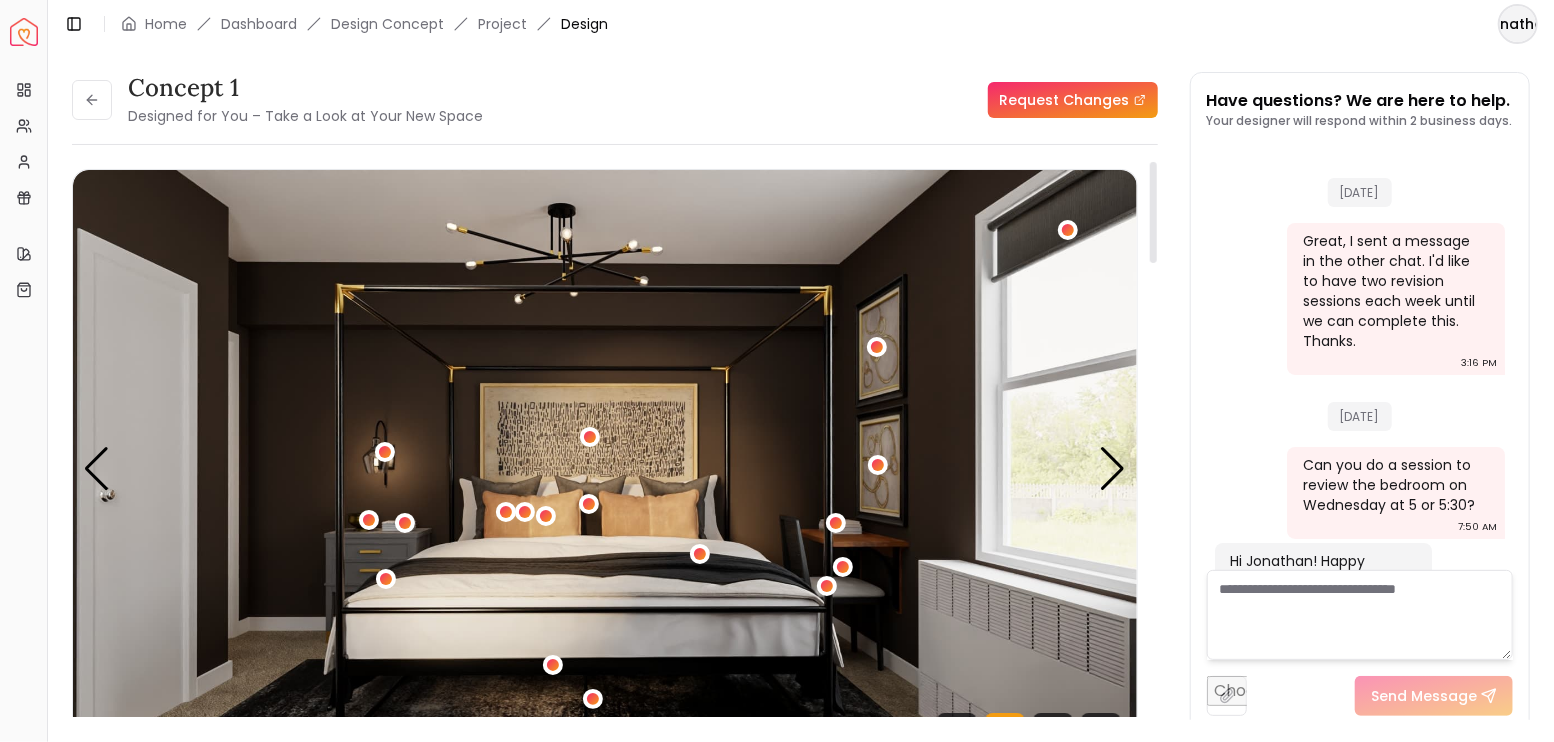 scroll, scrollTop: 5856, scrollLeft: 0, axis: vertical 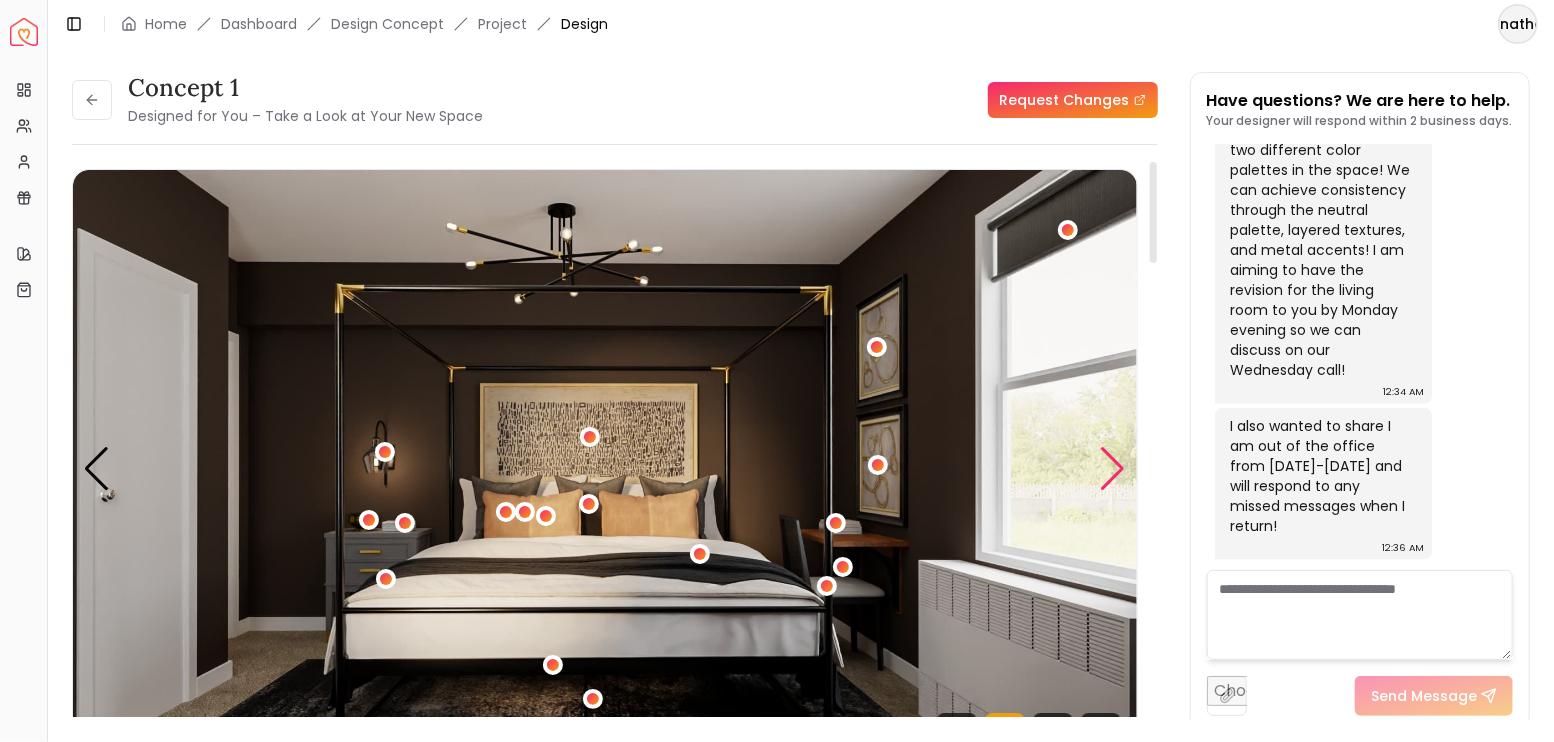 click at bounding box center [1113, 469] 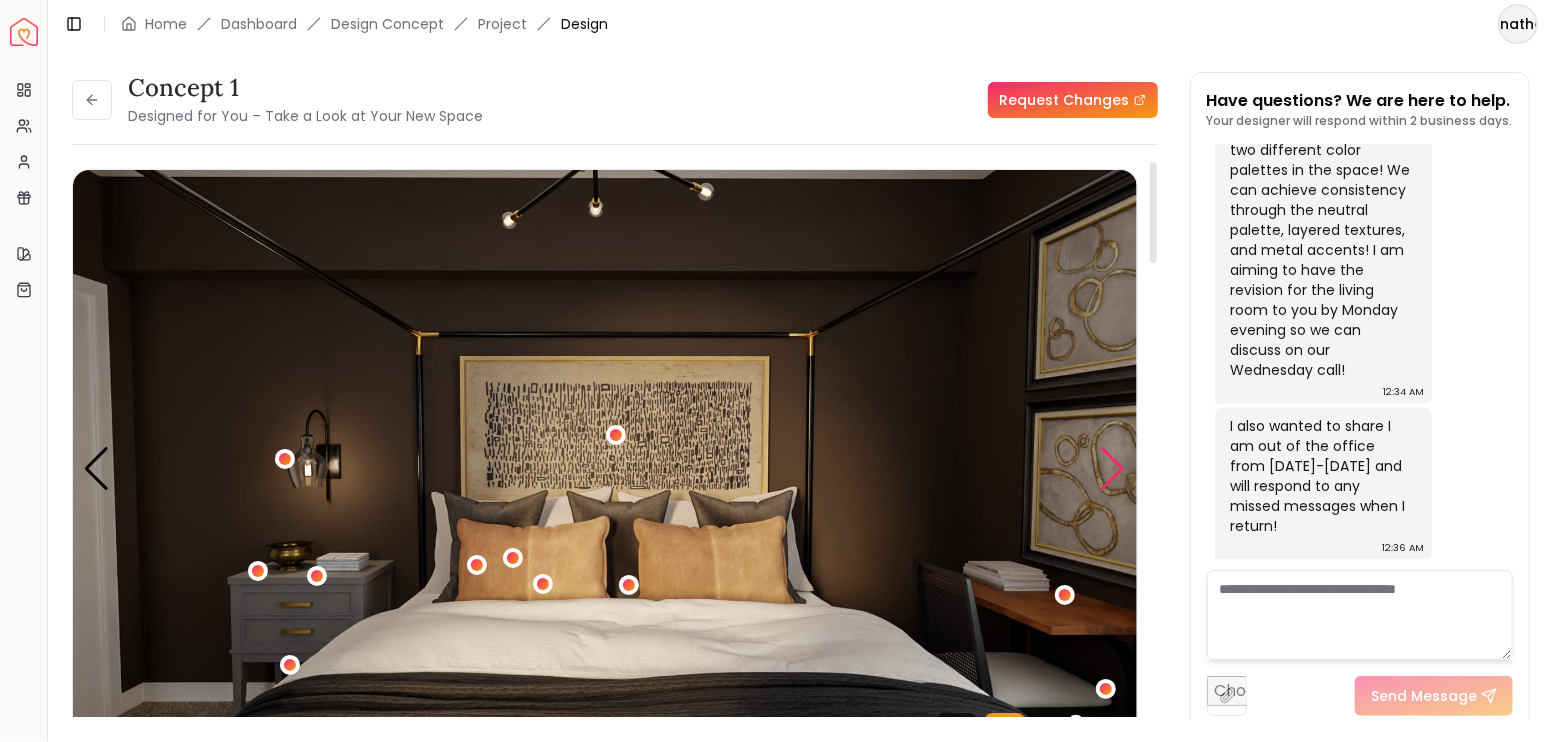 click at bounding box center (1113, 469) 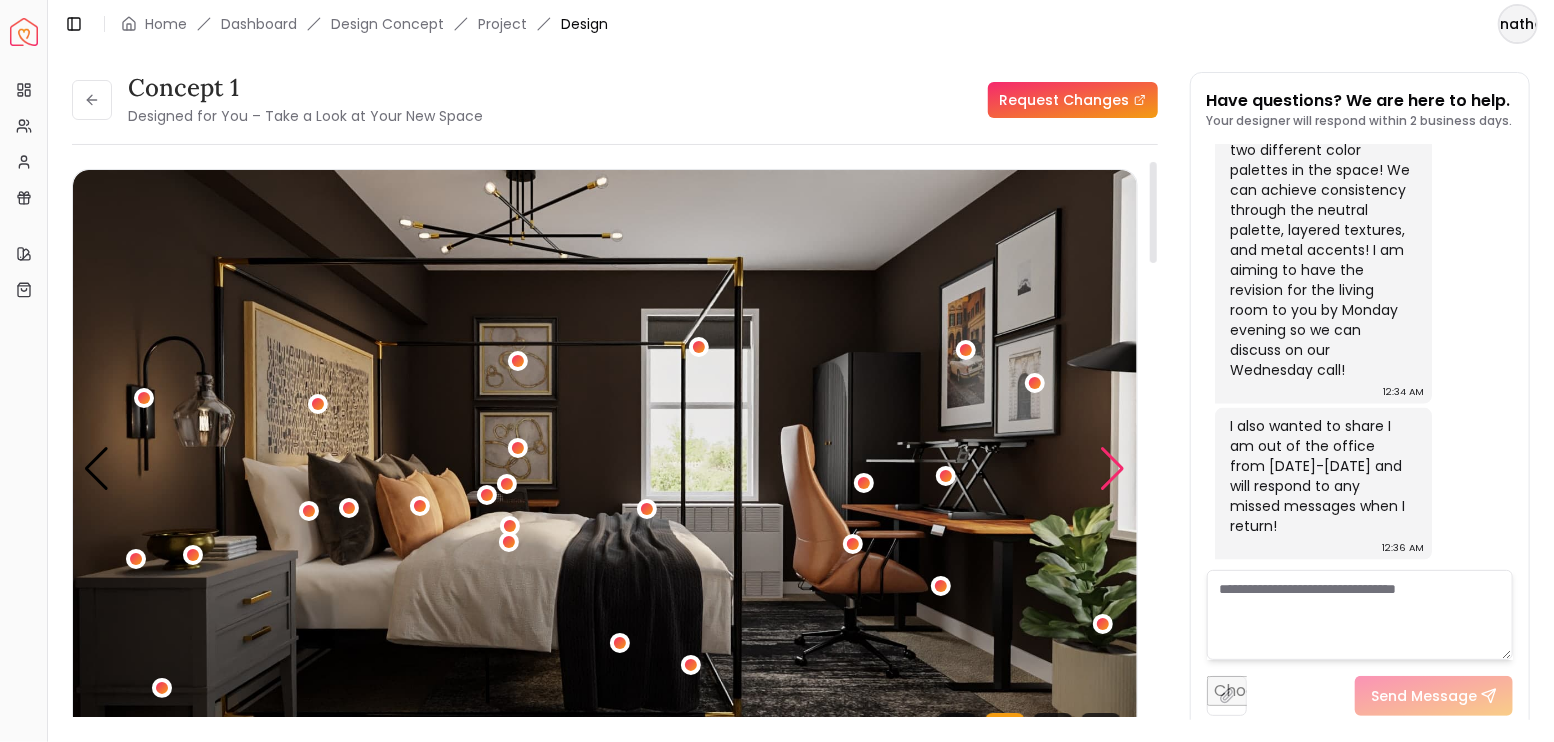 click at bounding box center [1113, 469] 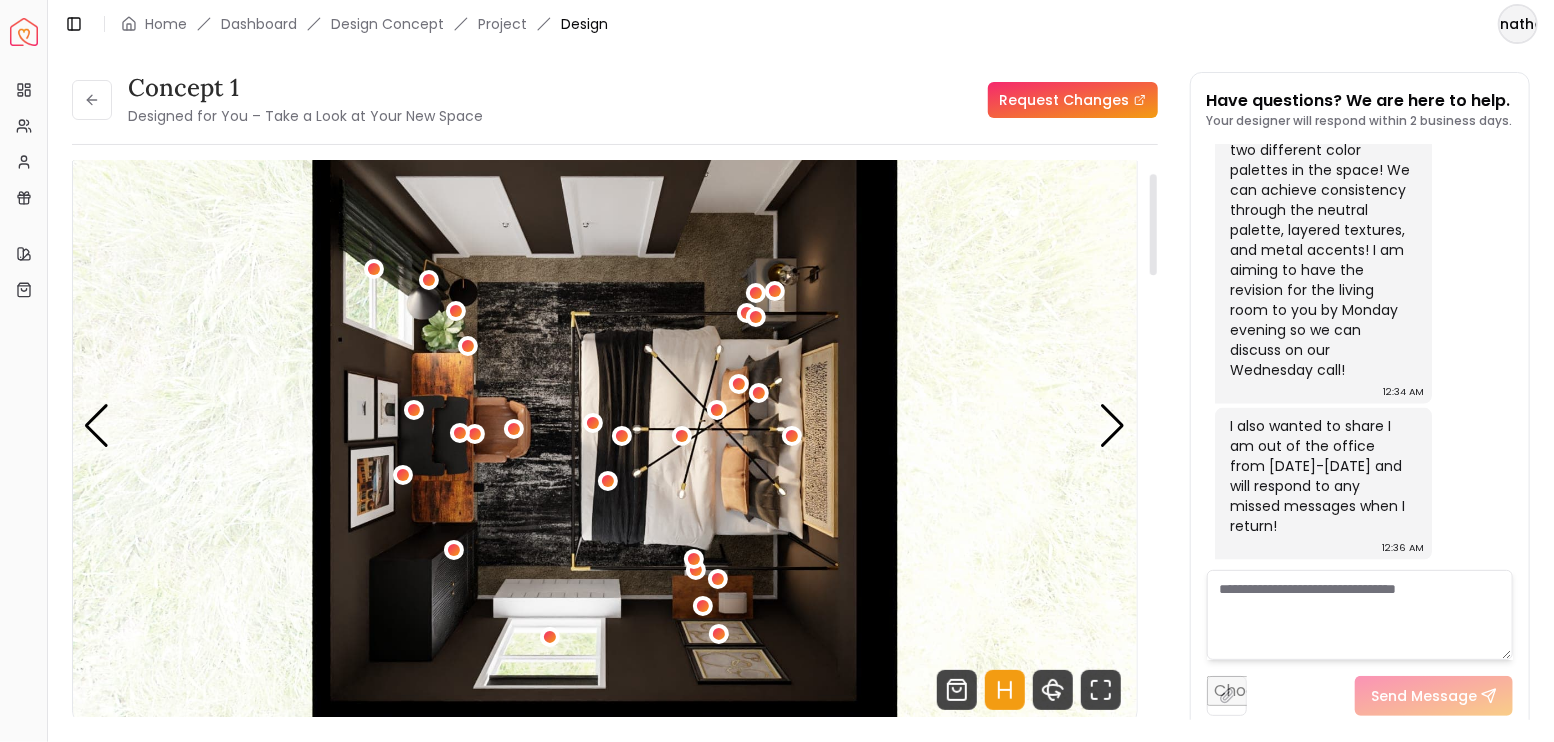 scroll, scrollTop: 66, scrollLeft: 0, axis: vertical 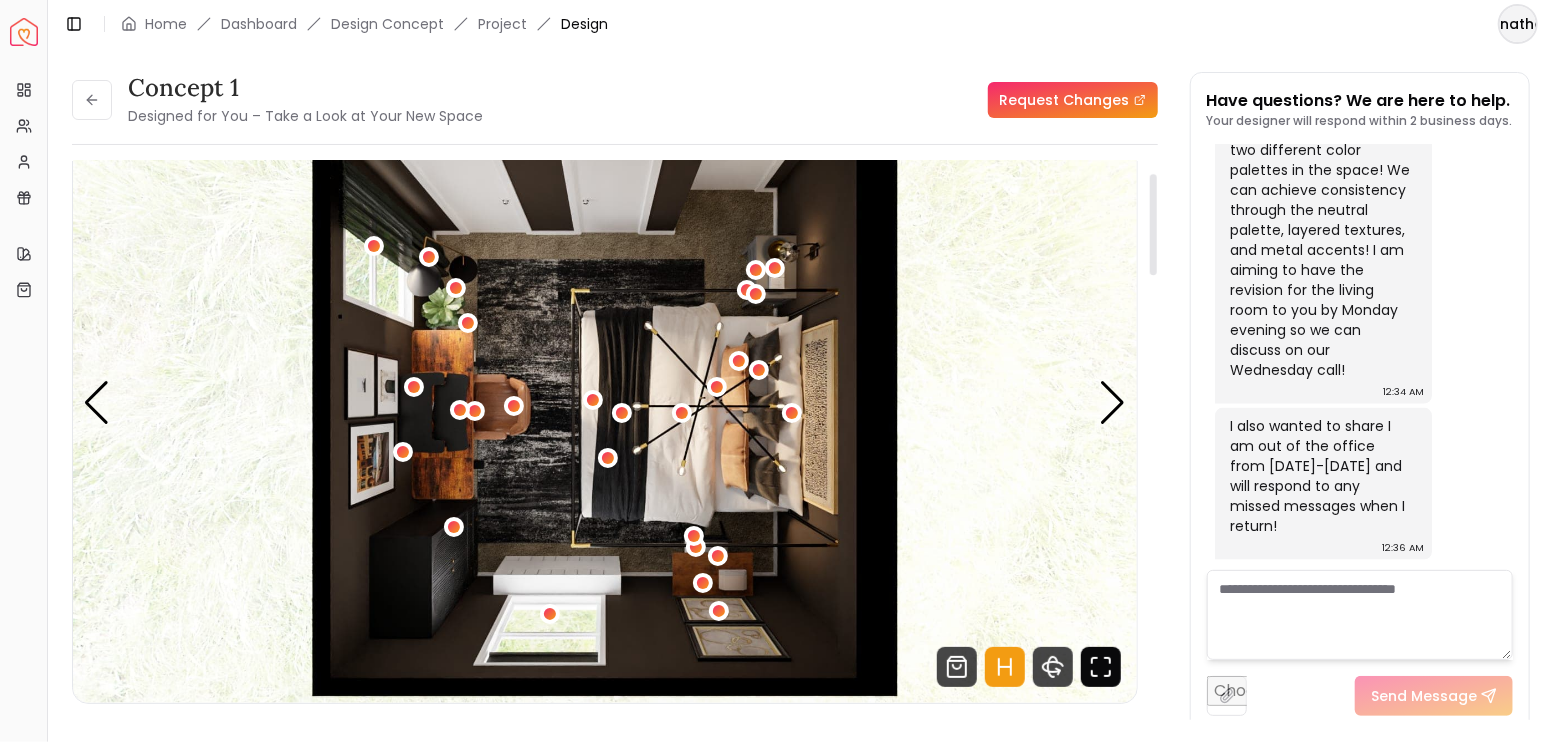 click 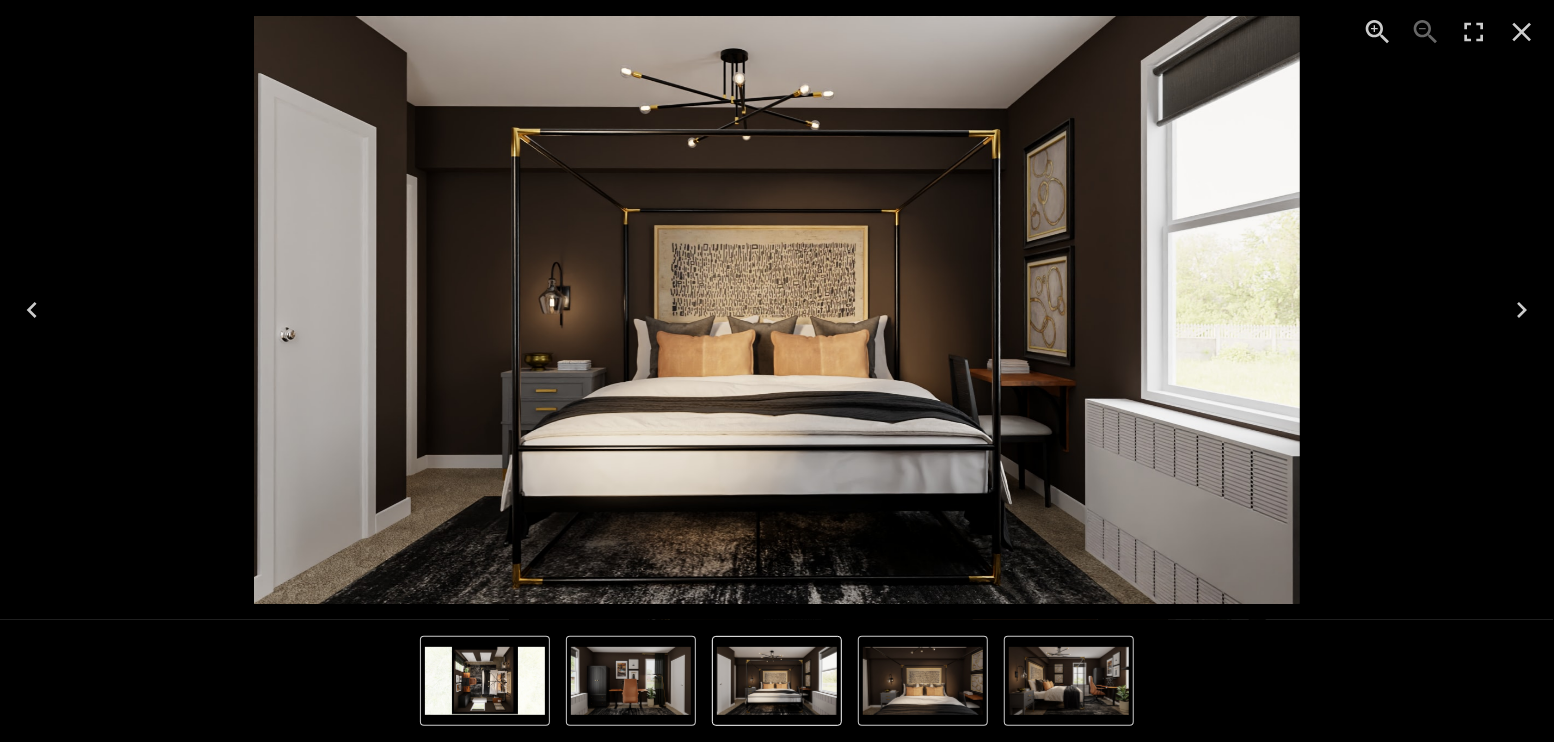 click at bounding box center [1069, 681] 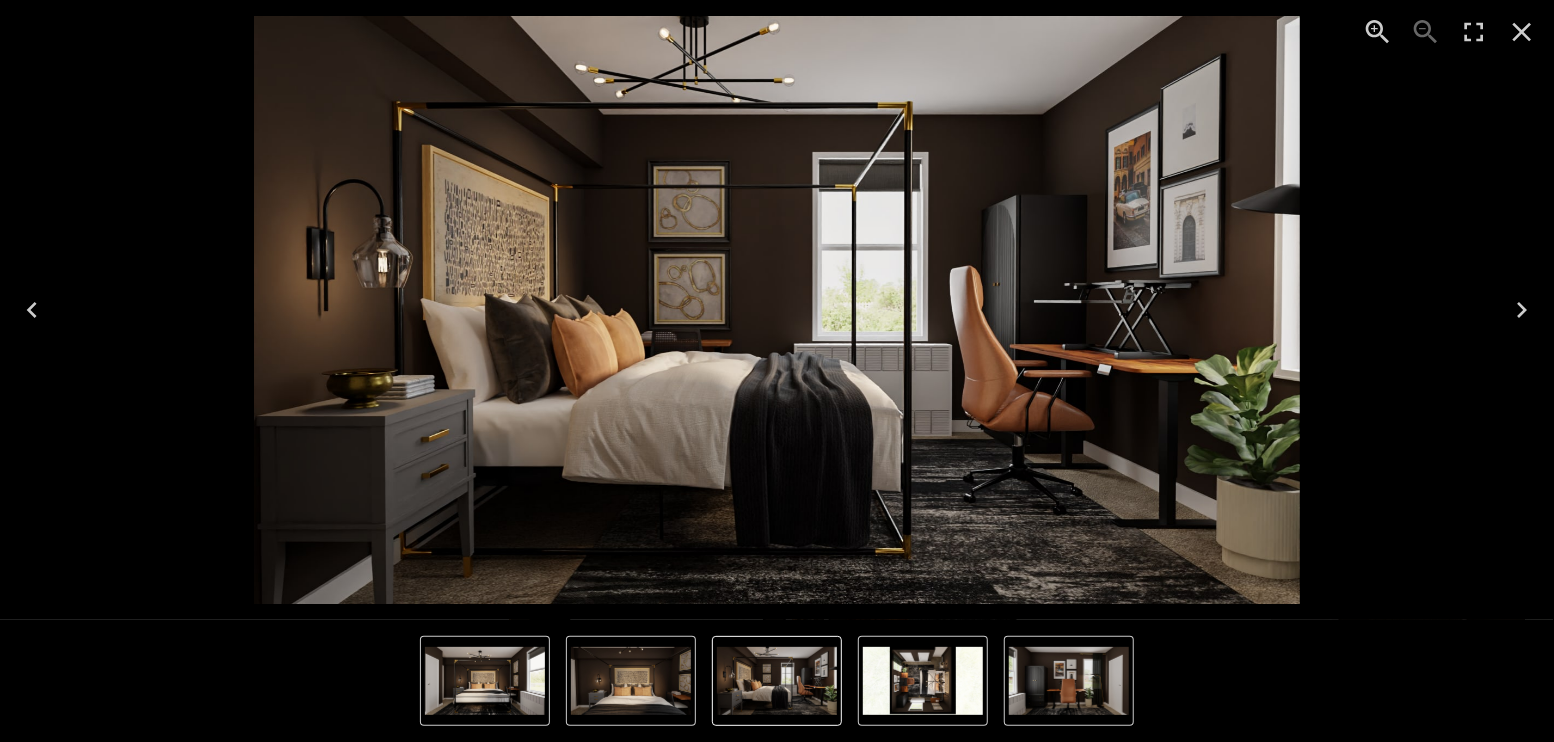 click at bounding box center [923, 681] 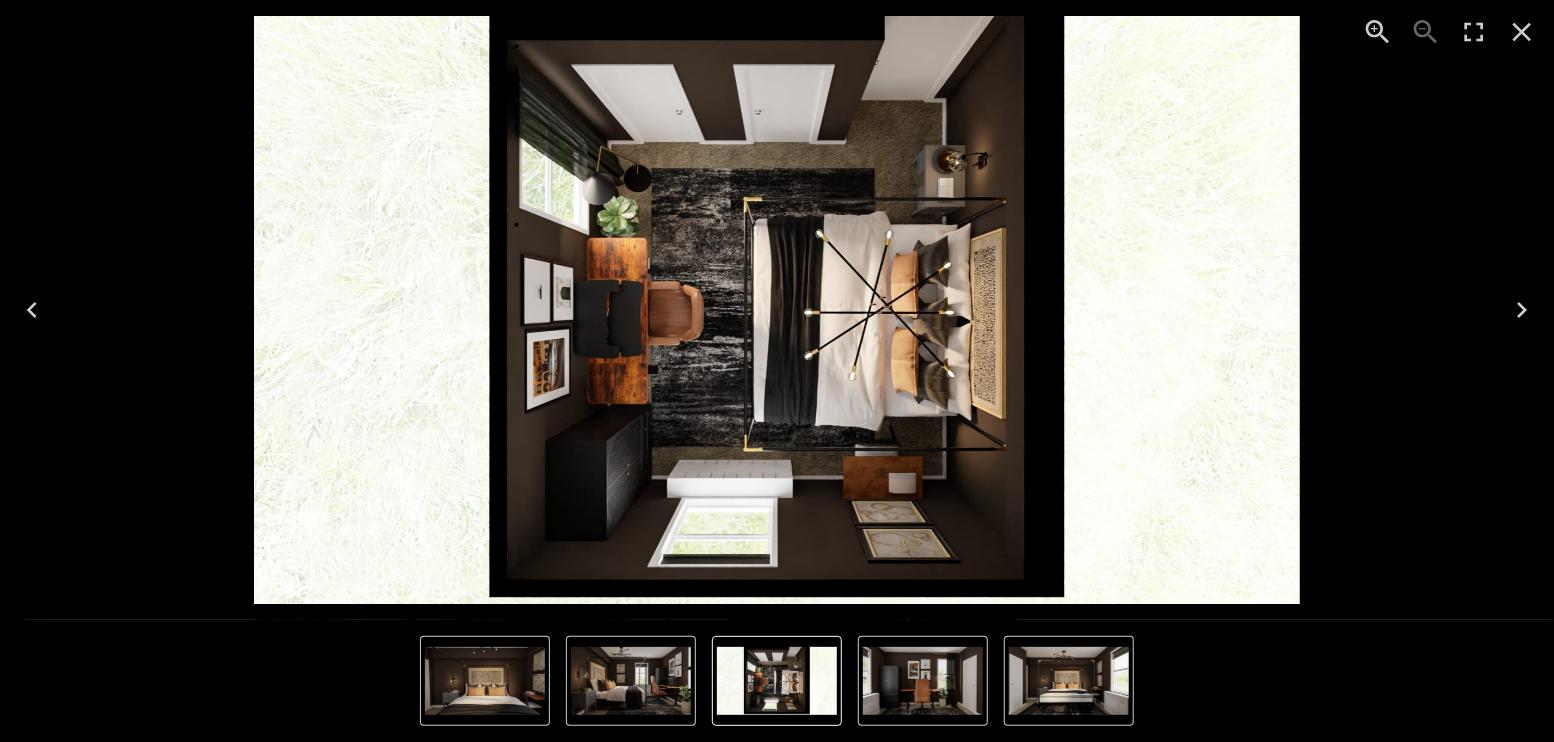 click 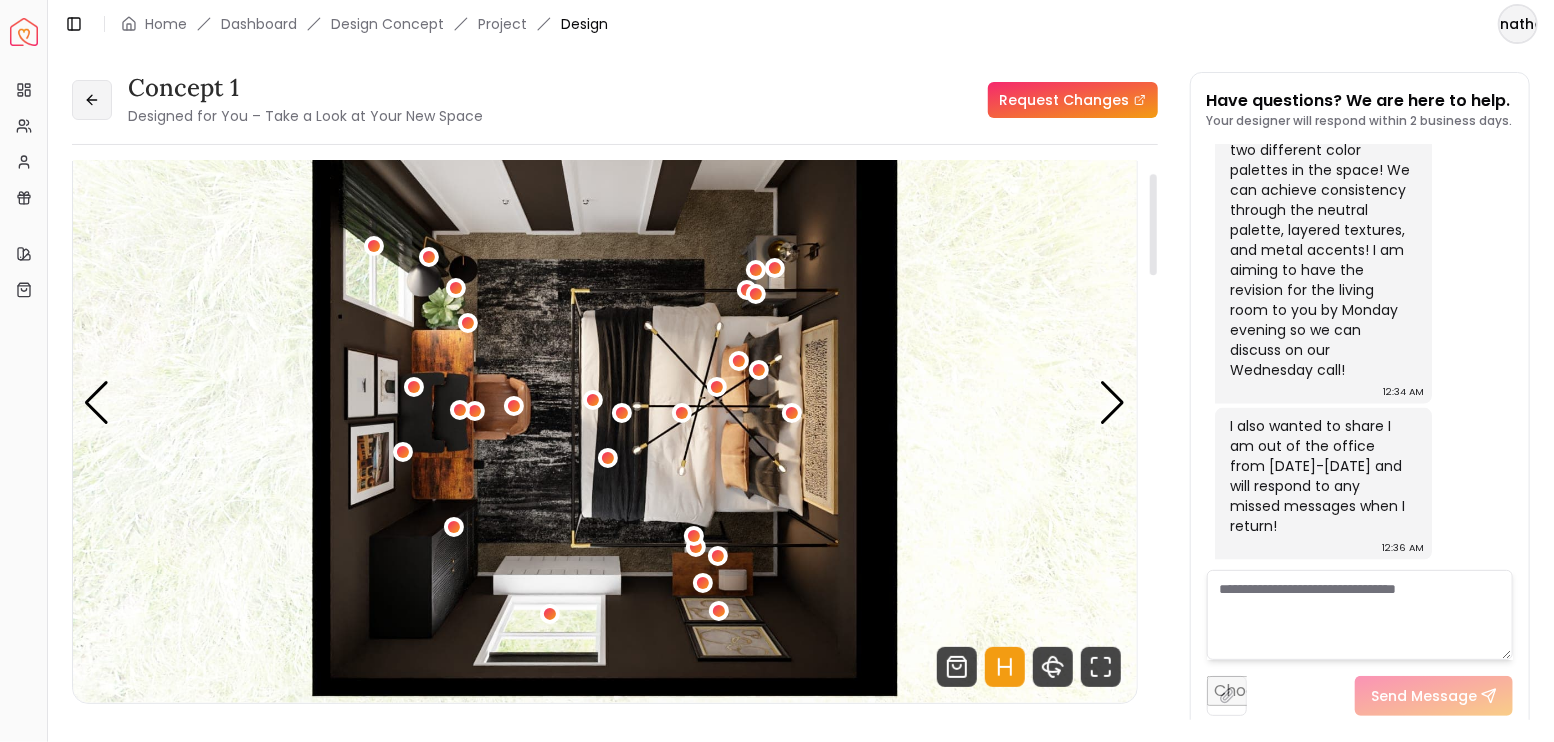 click 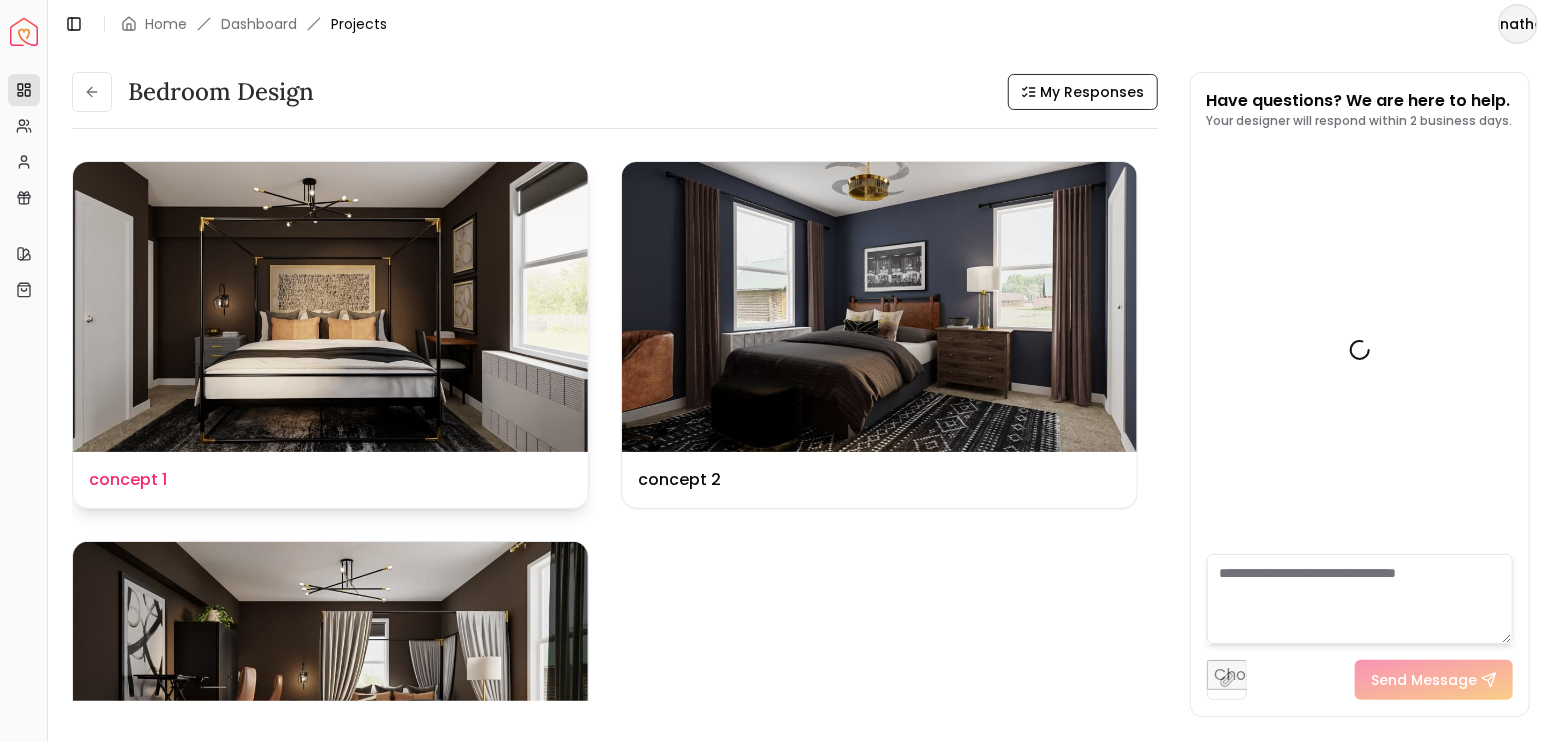 scroll, scrollTop: 5872, scrollLeft: 0, axis: vertical 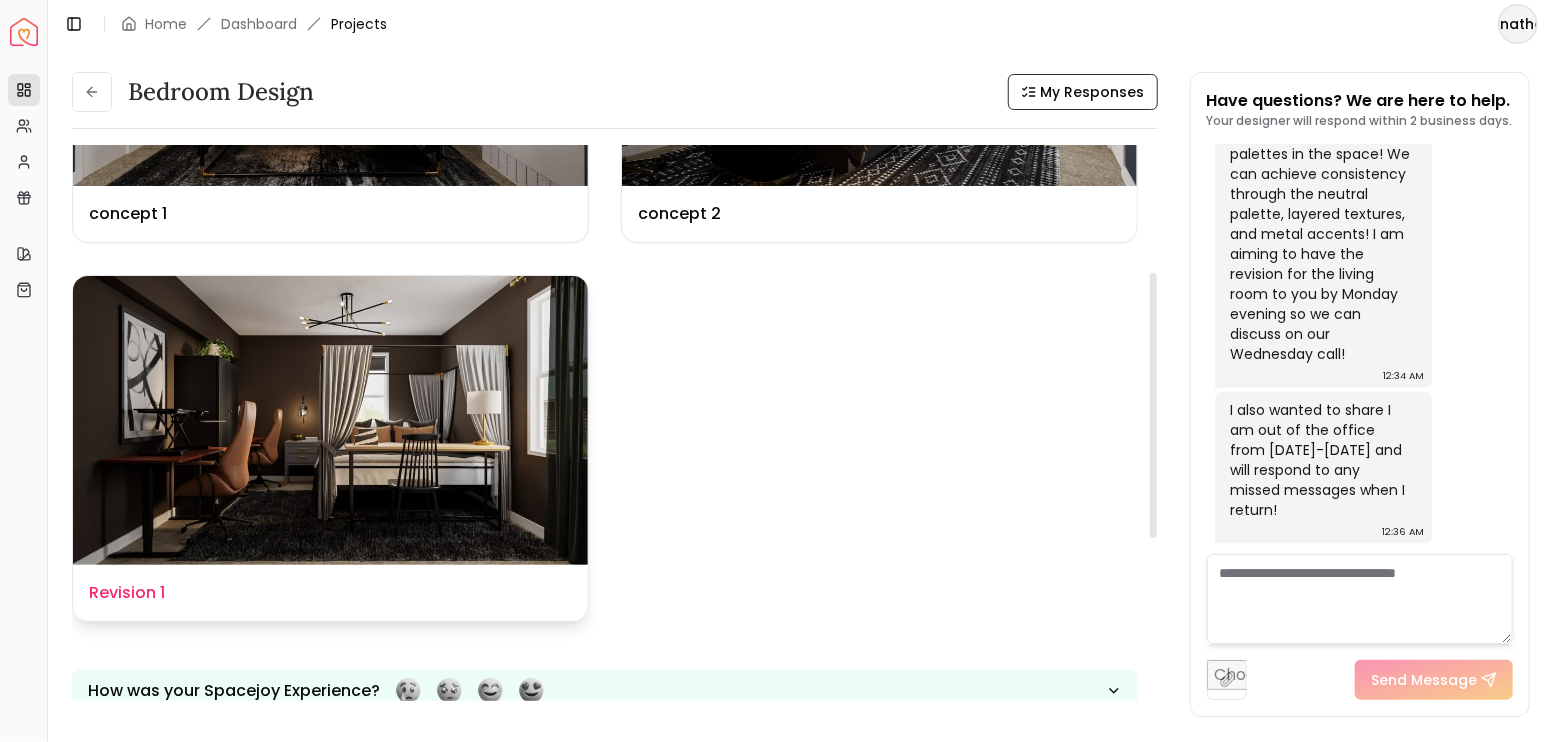 click at bounding box center [330, 421] 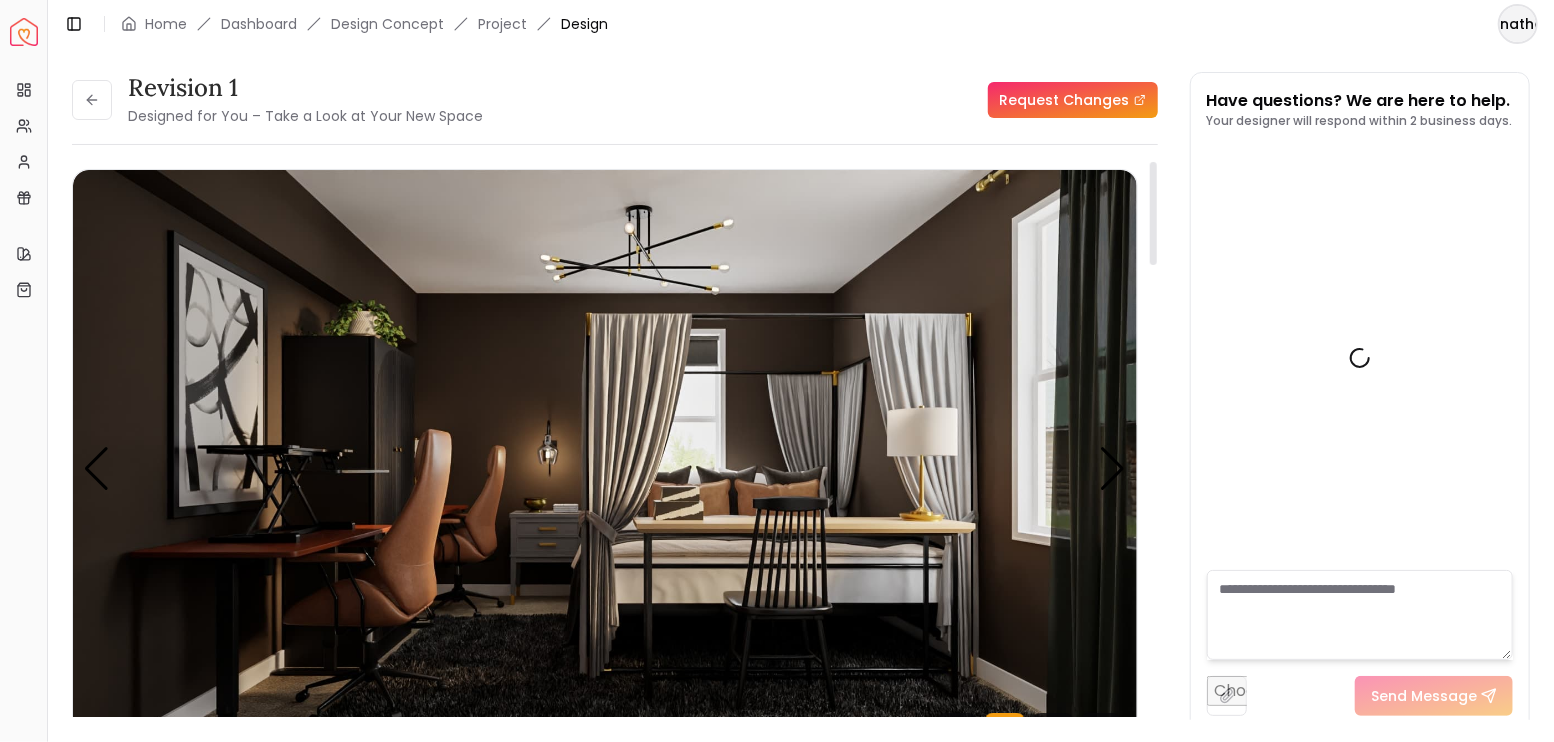 scroll, scrollTop: 5856, scrollLeft: 0, axis: vertical 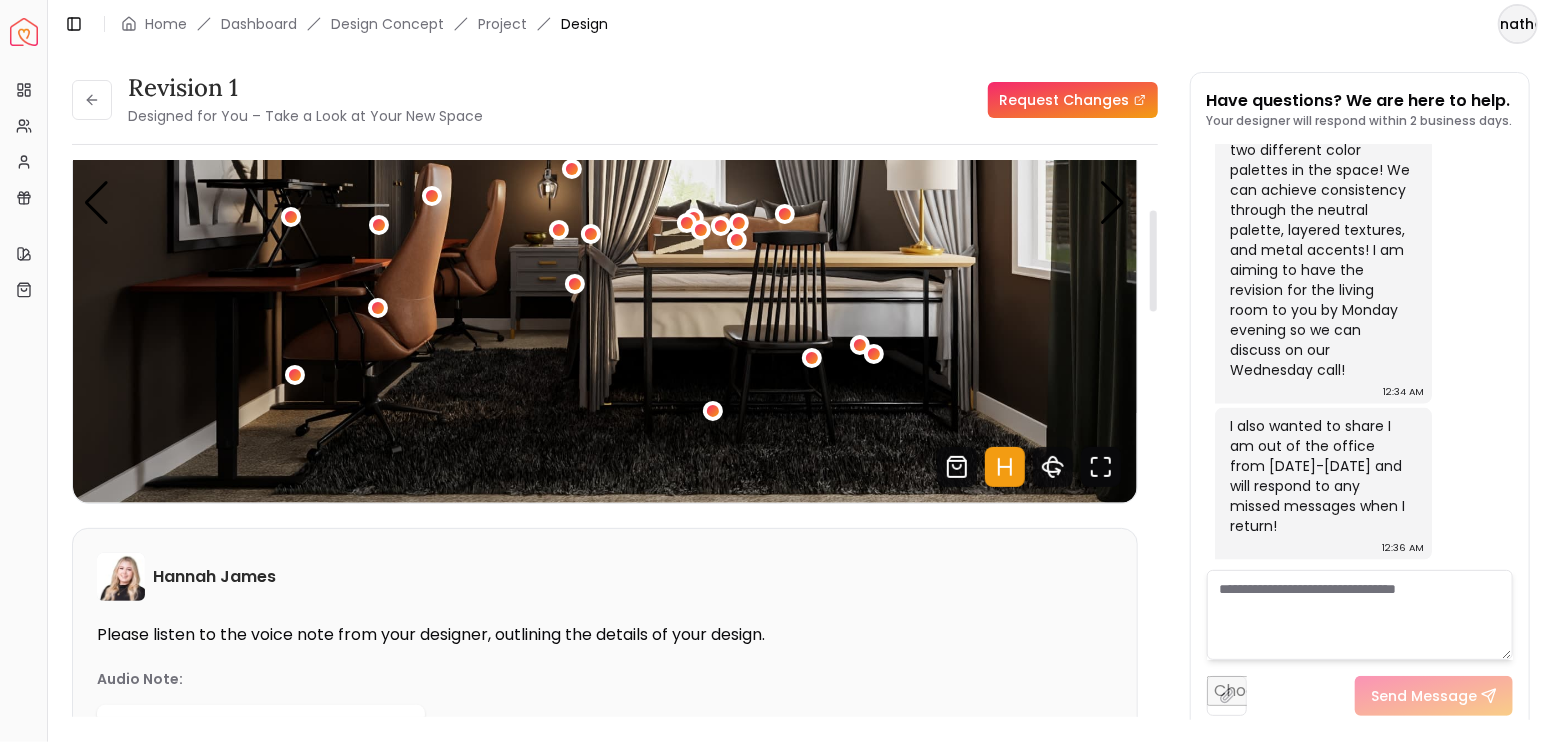 click 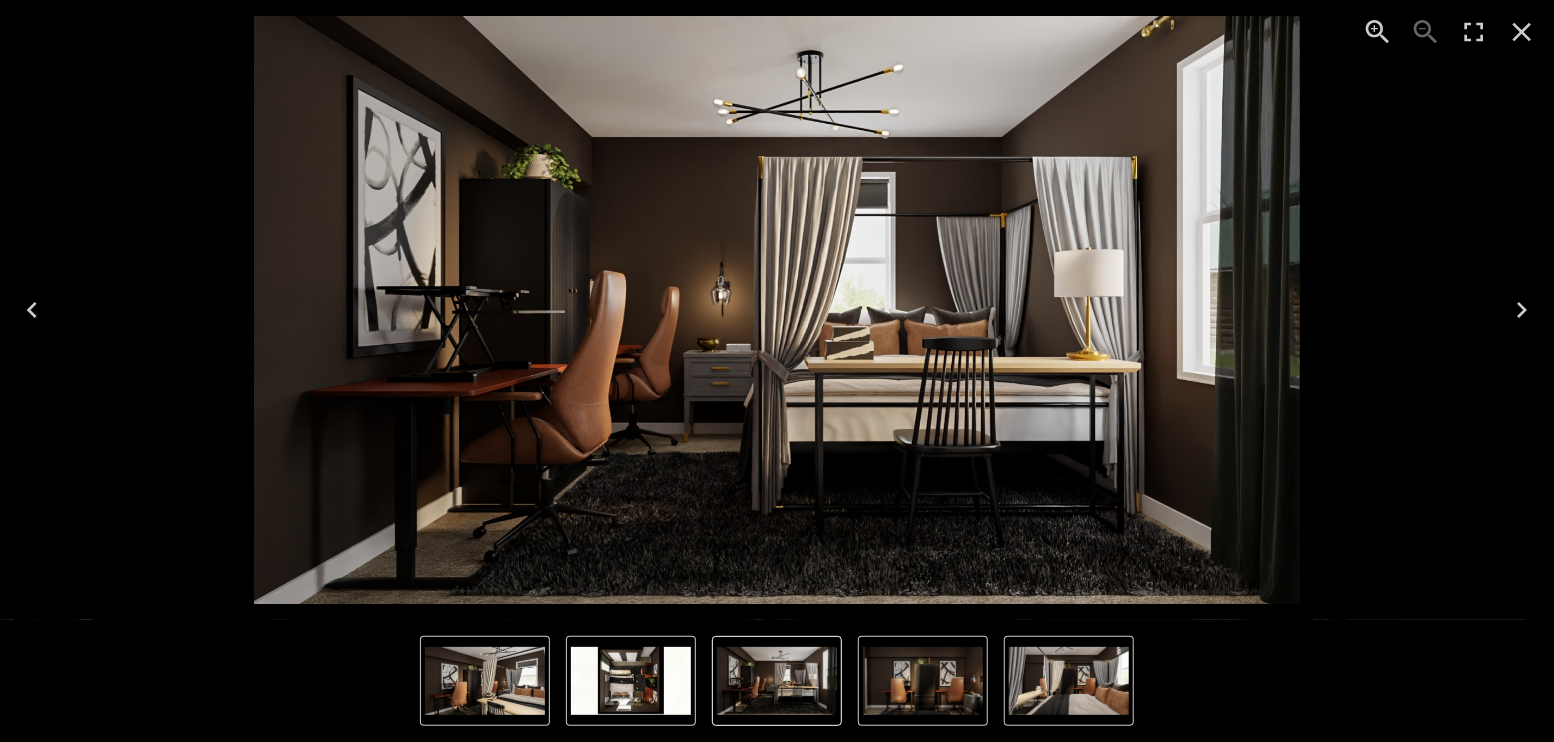 click 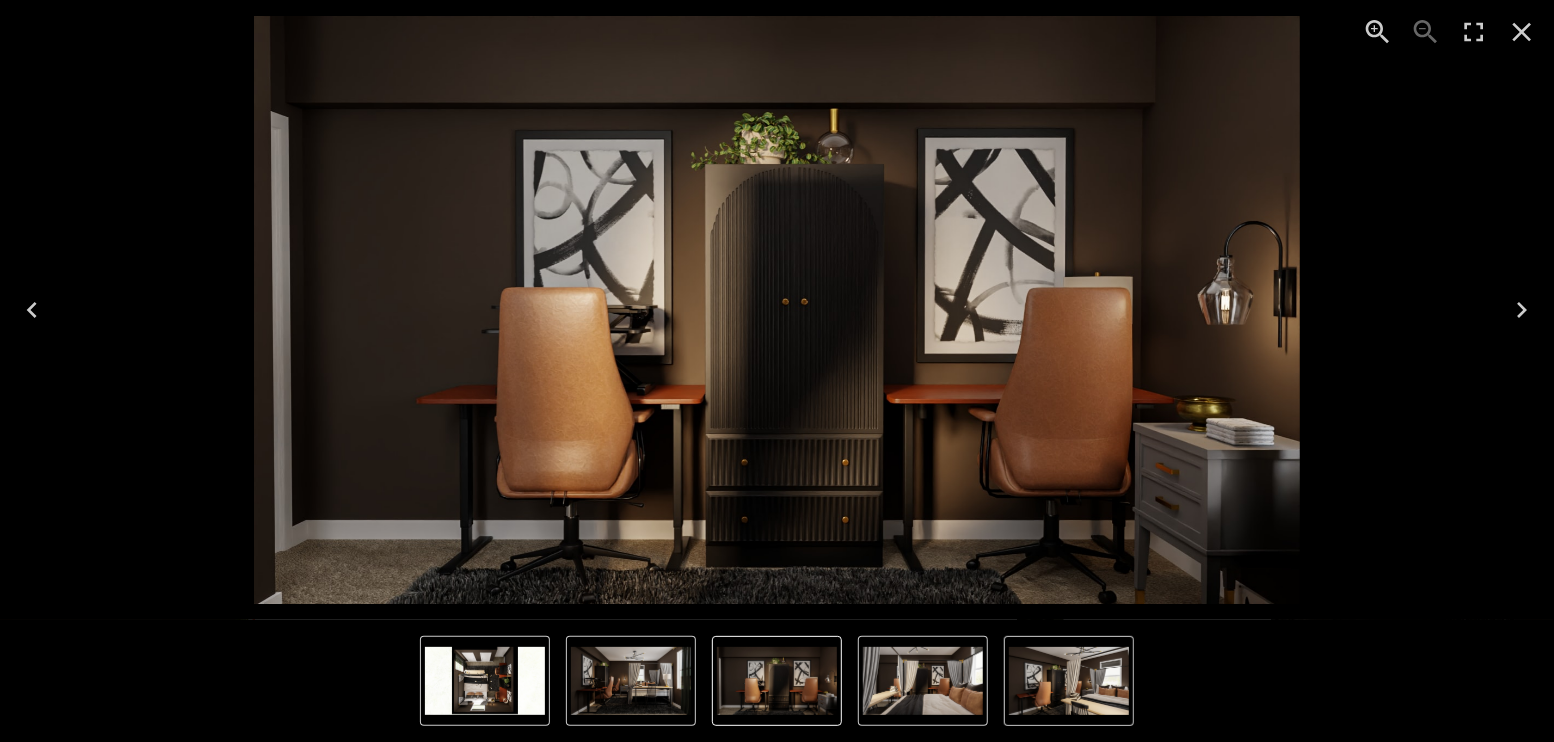 click 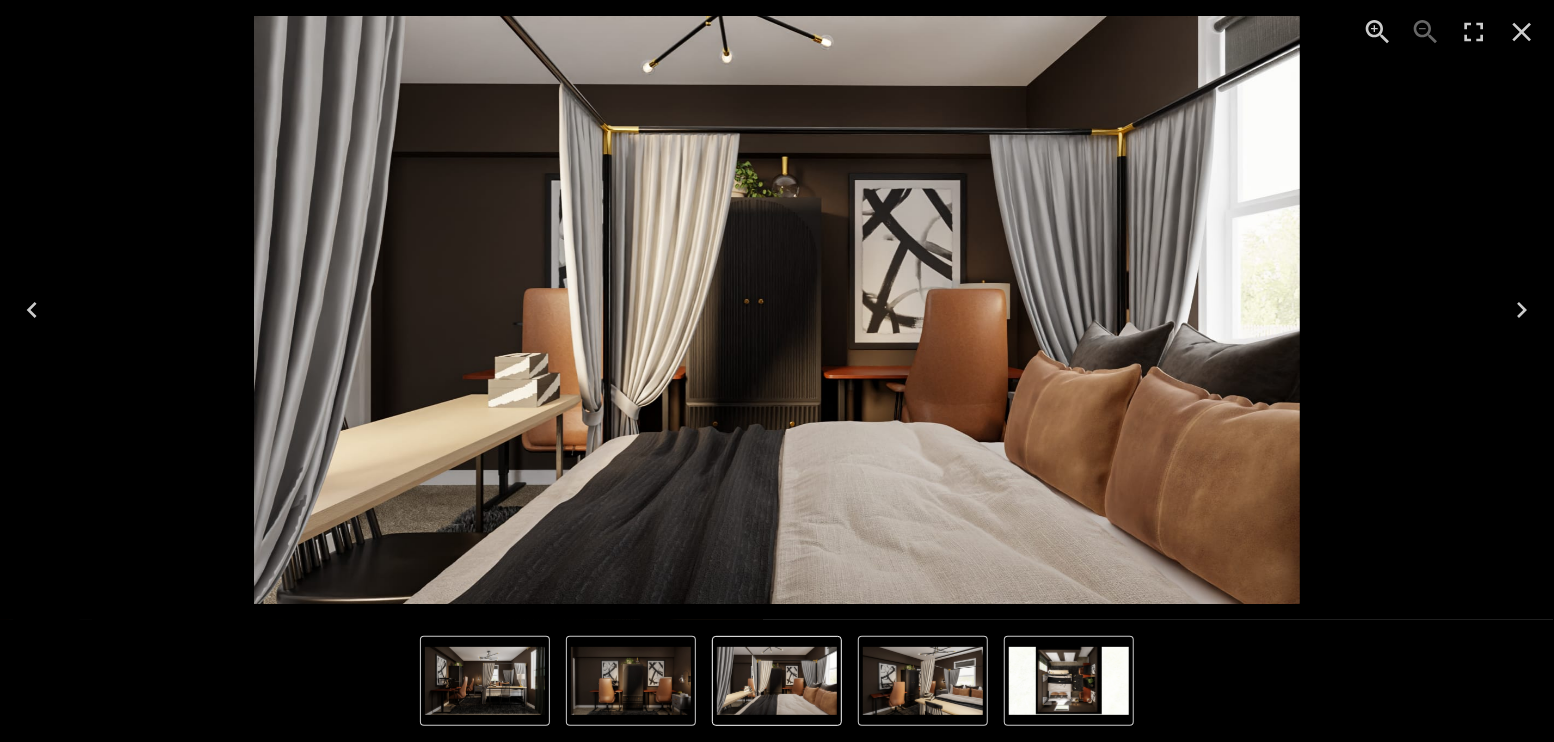 click 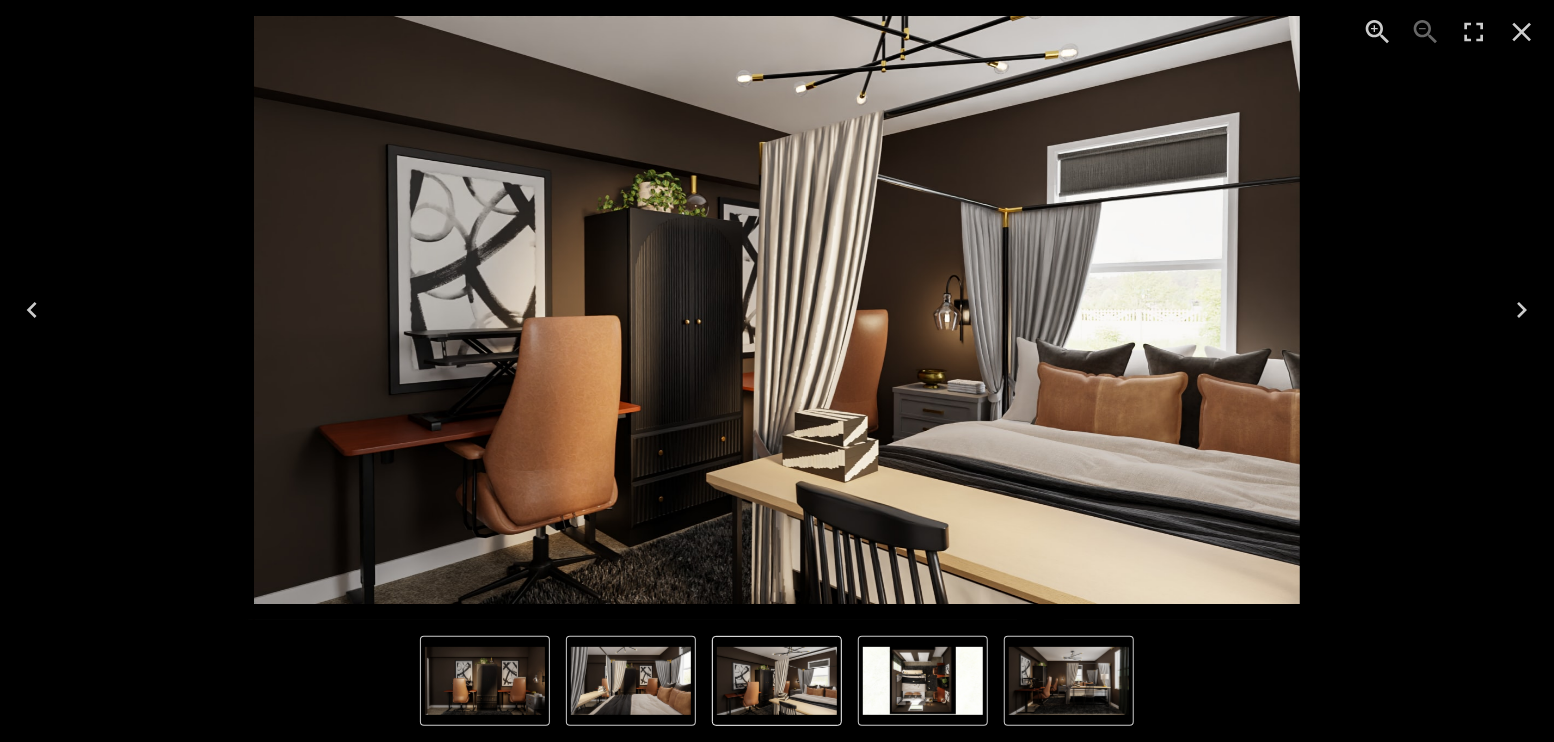 click 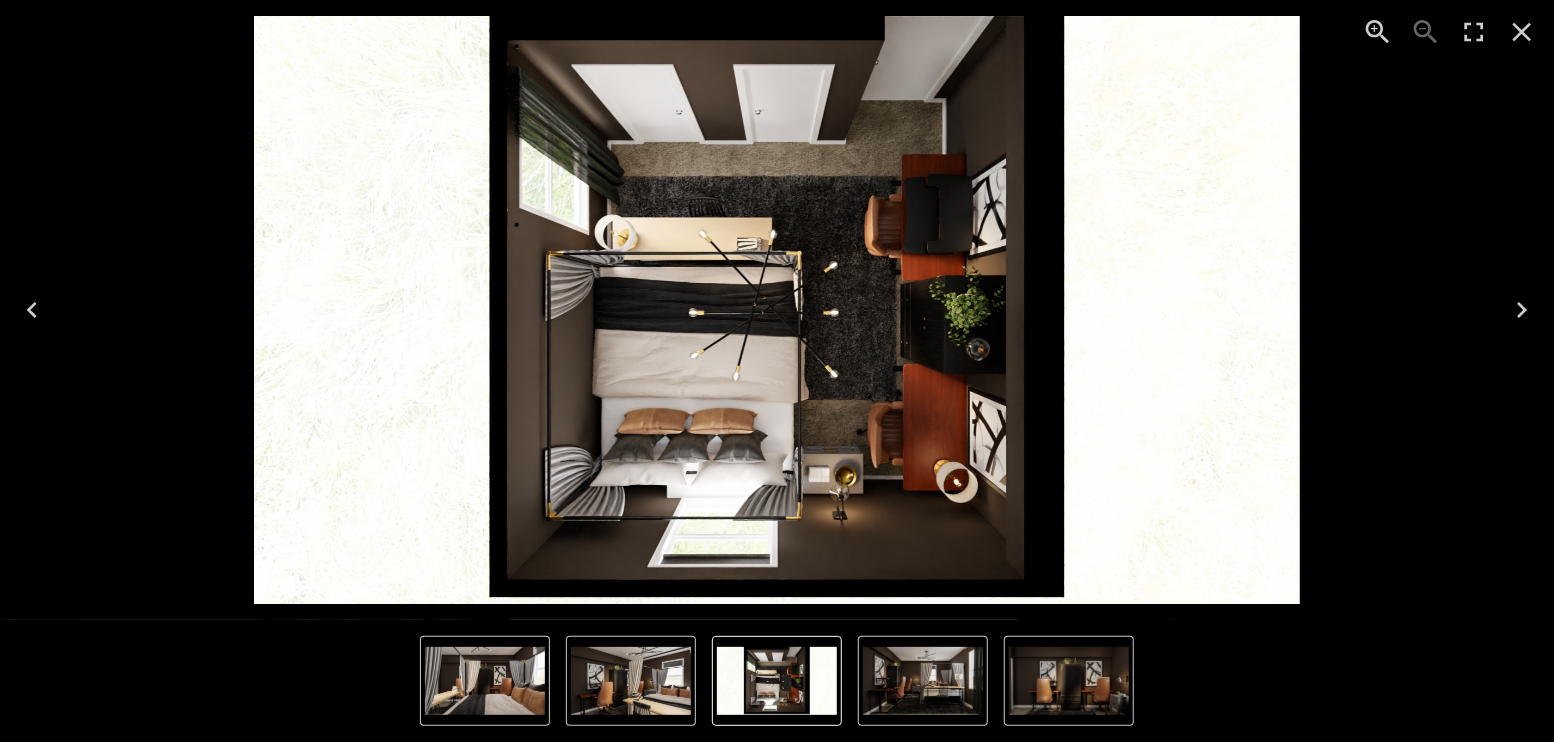 click at bounding box center [631, 681] 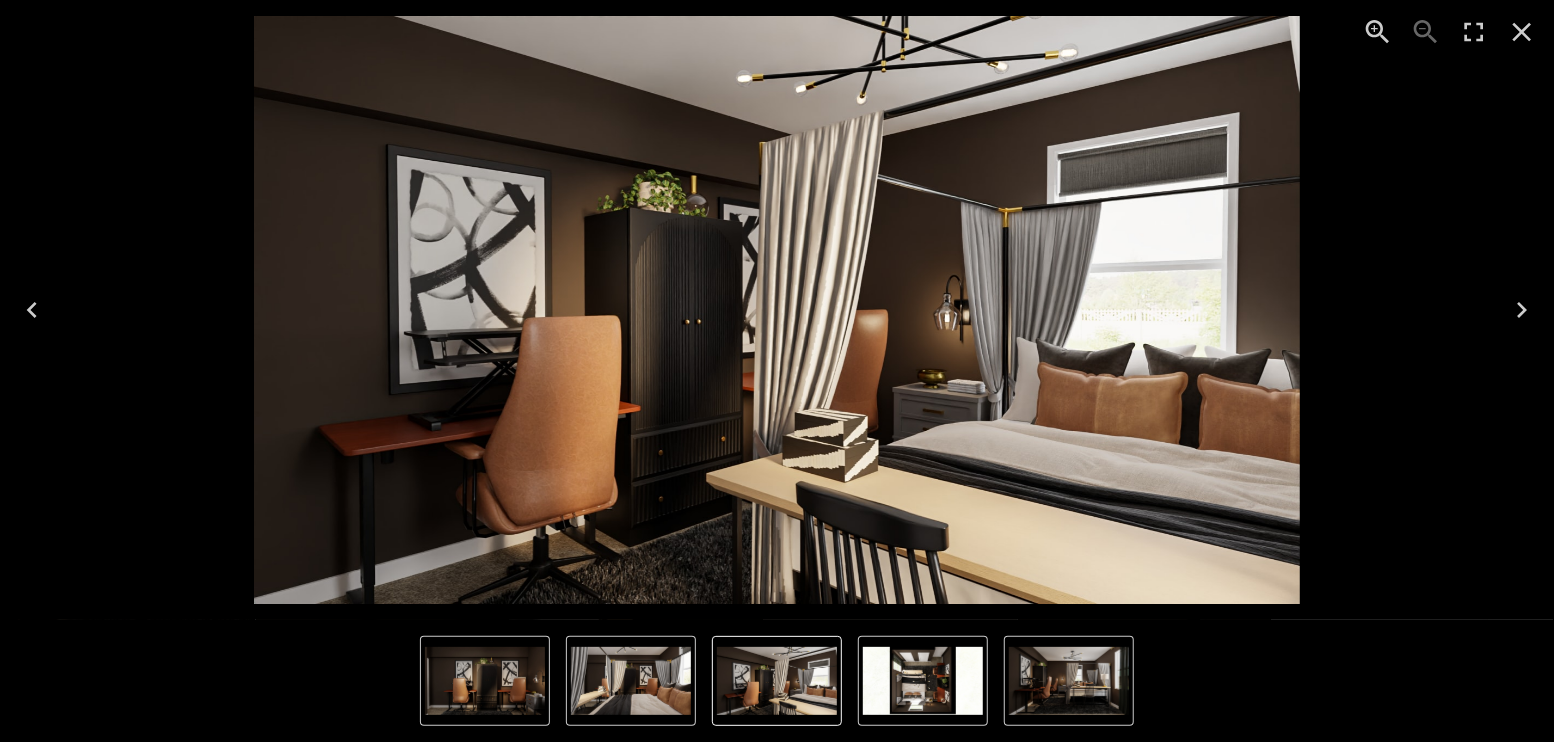 click at bounding box center [923, 681] 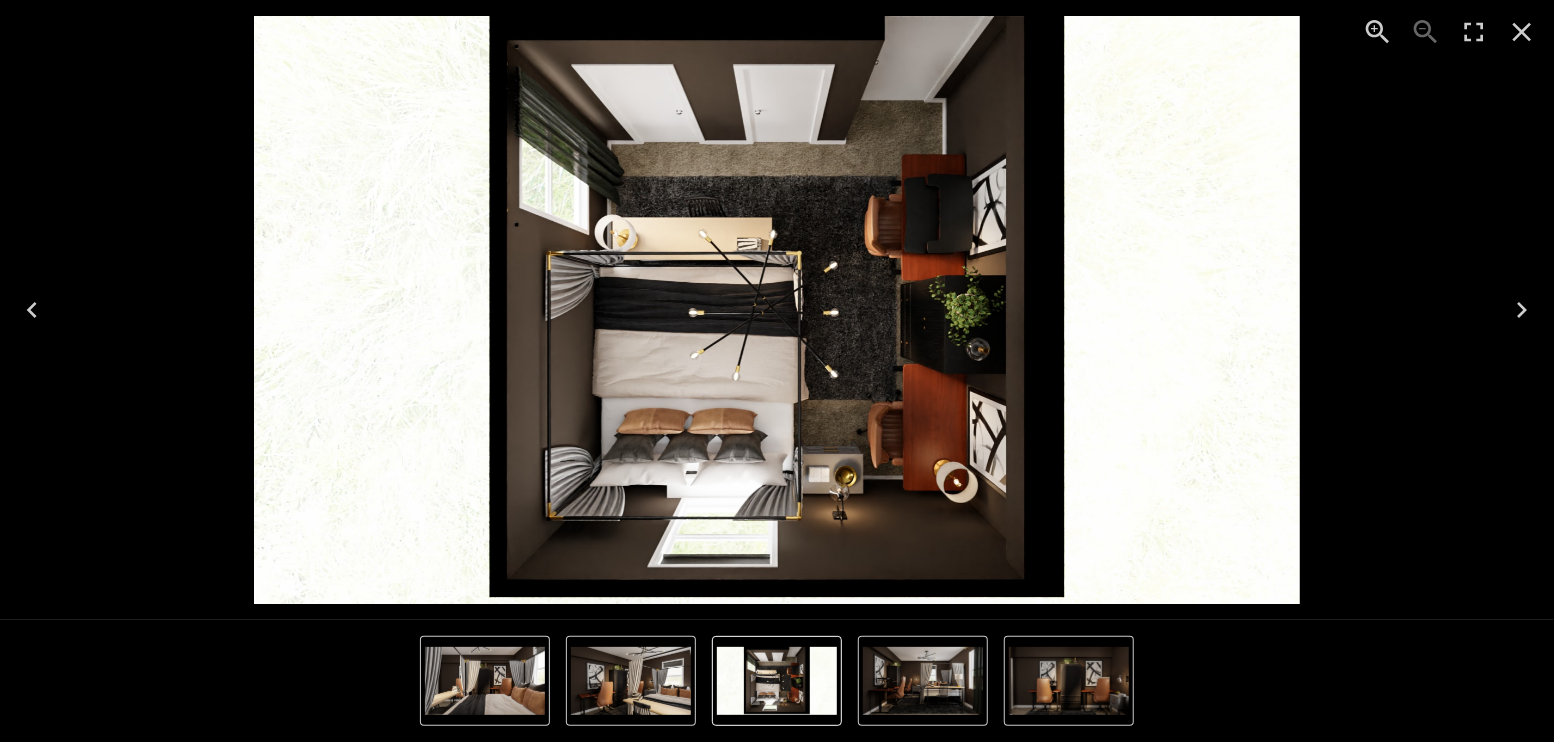 click at bounding box center [777, 681] 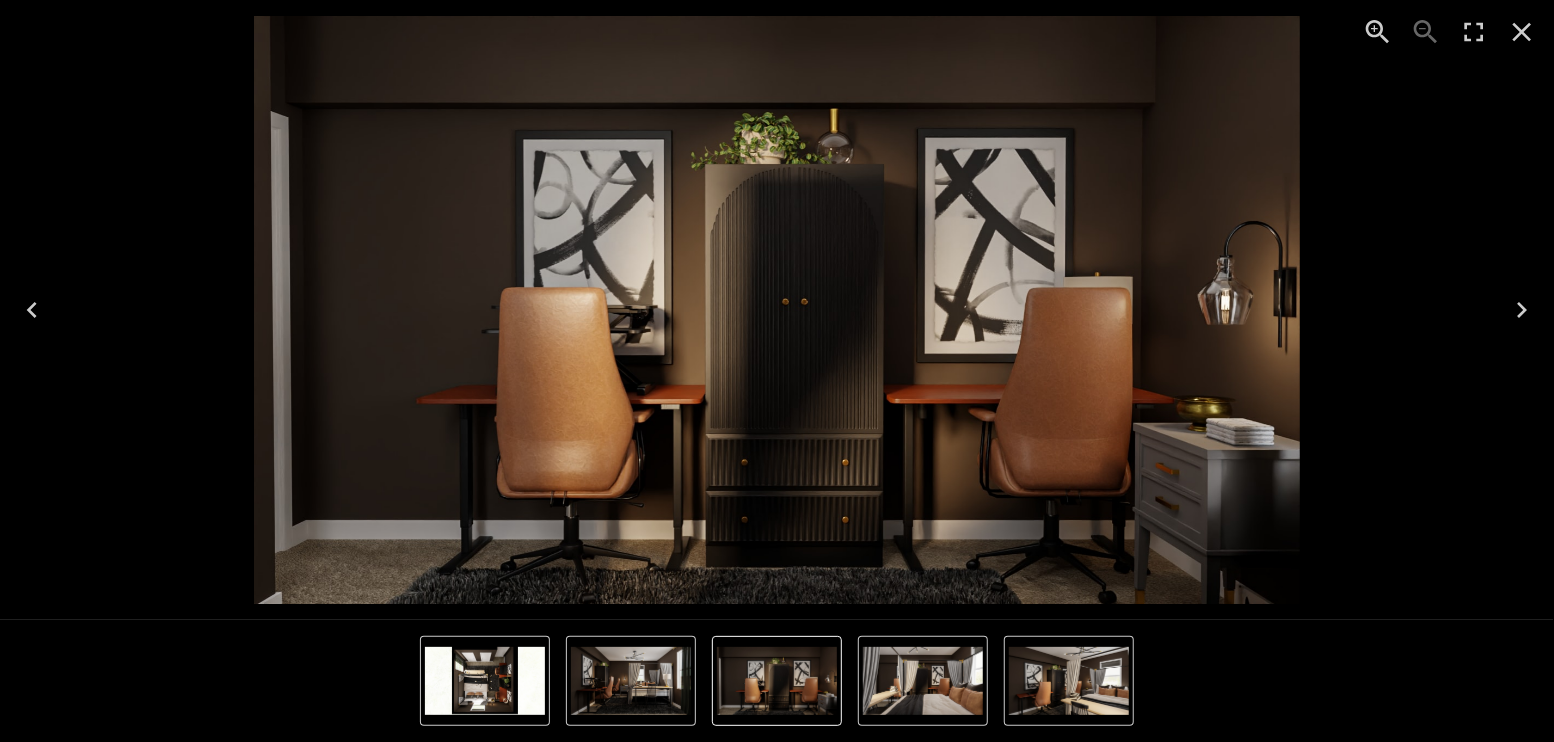 click at bounding box center [777, 681] 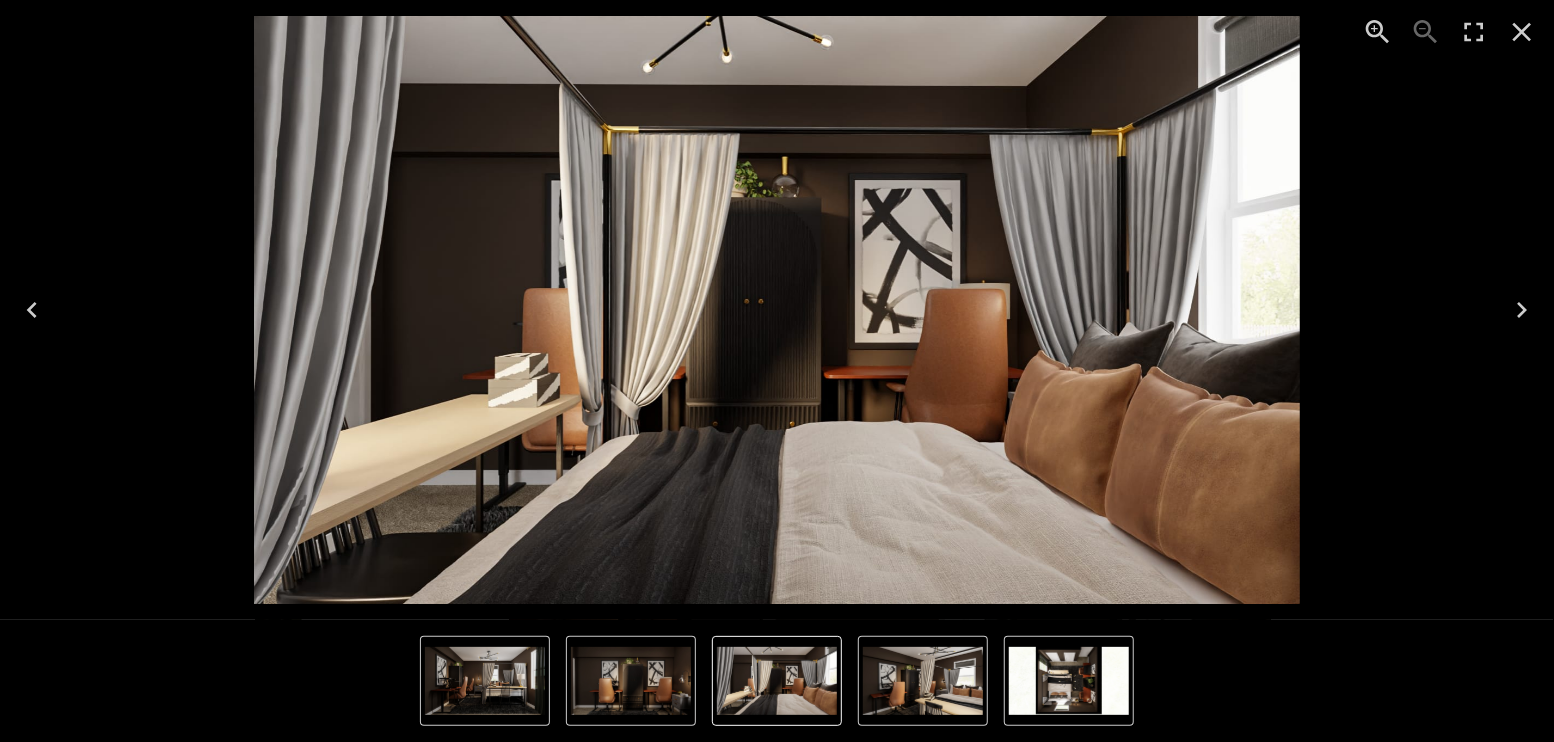 click at bounding box center (631, 681) 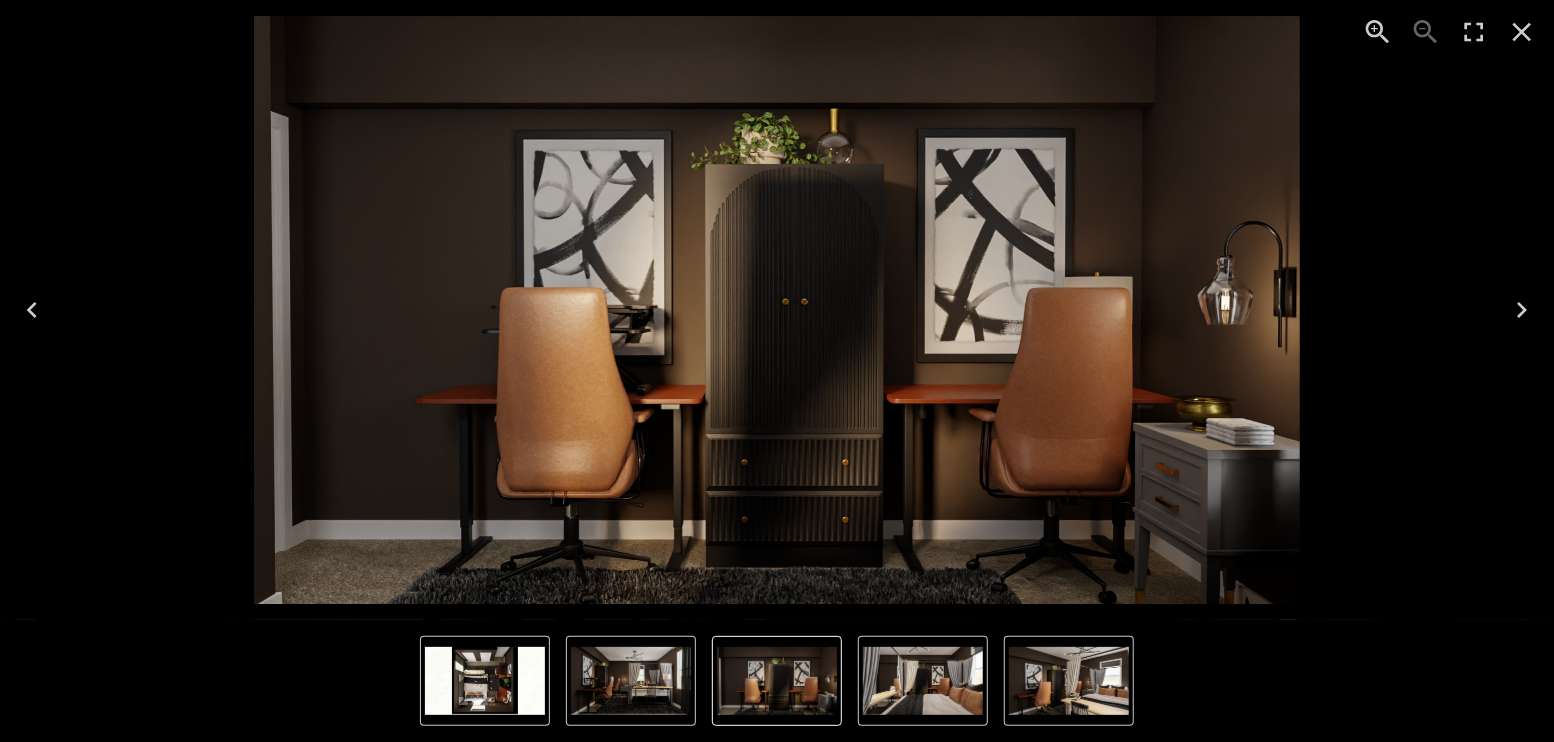click at bounding box center (485, 681) 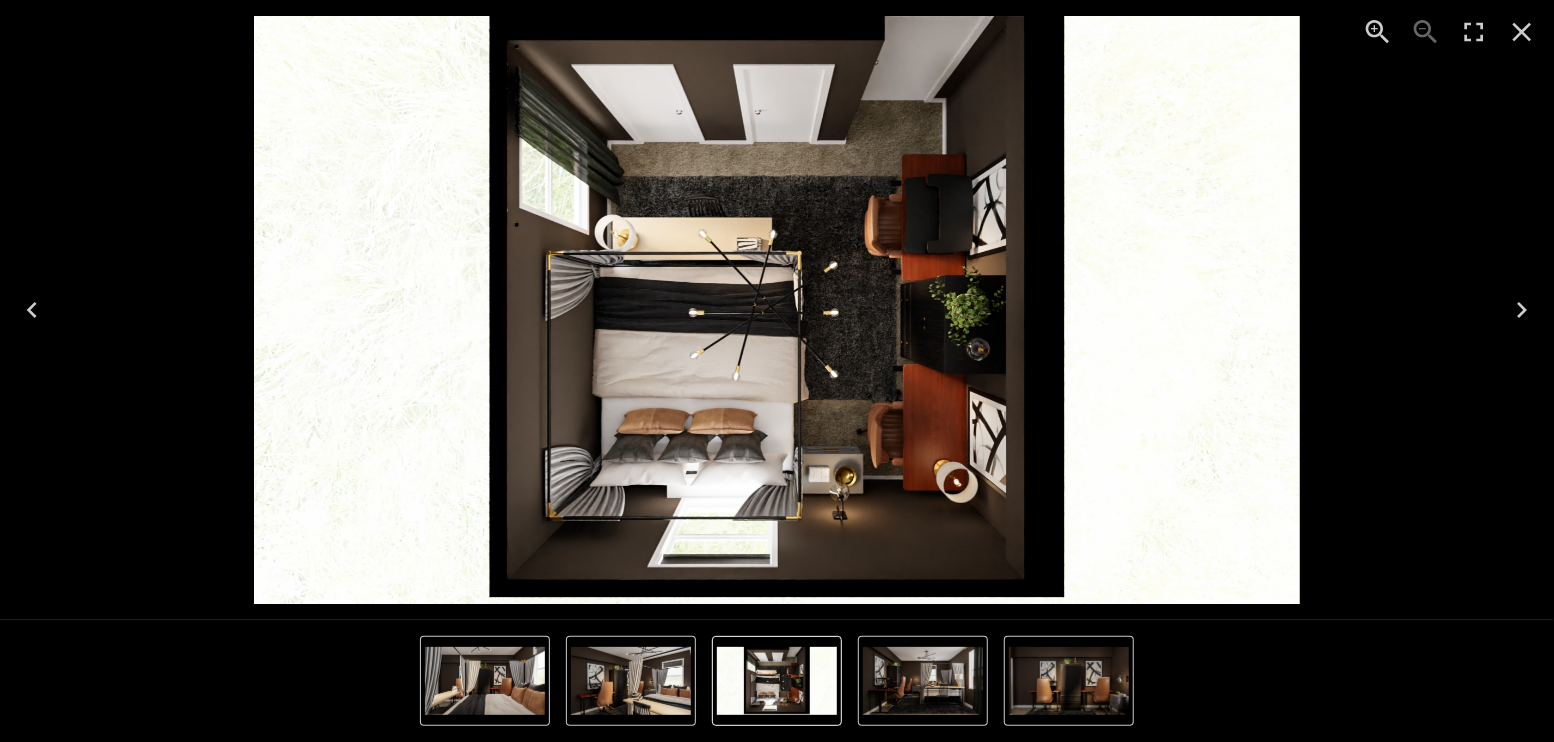 click at bounding box center [631, 681] 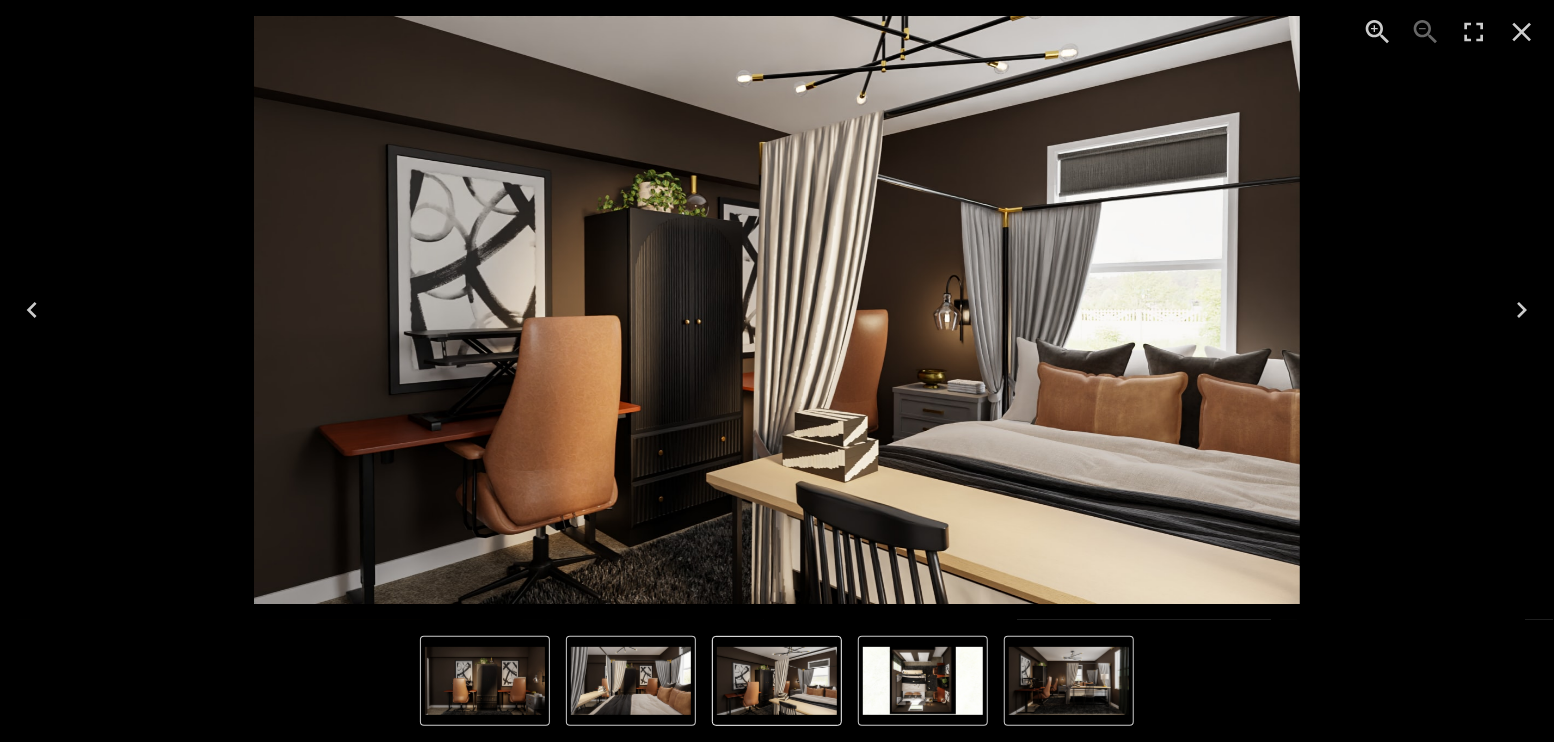 click 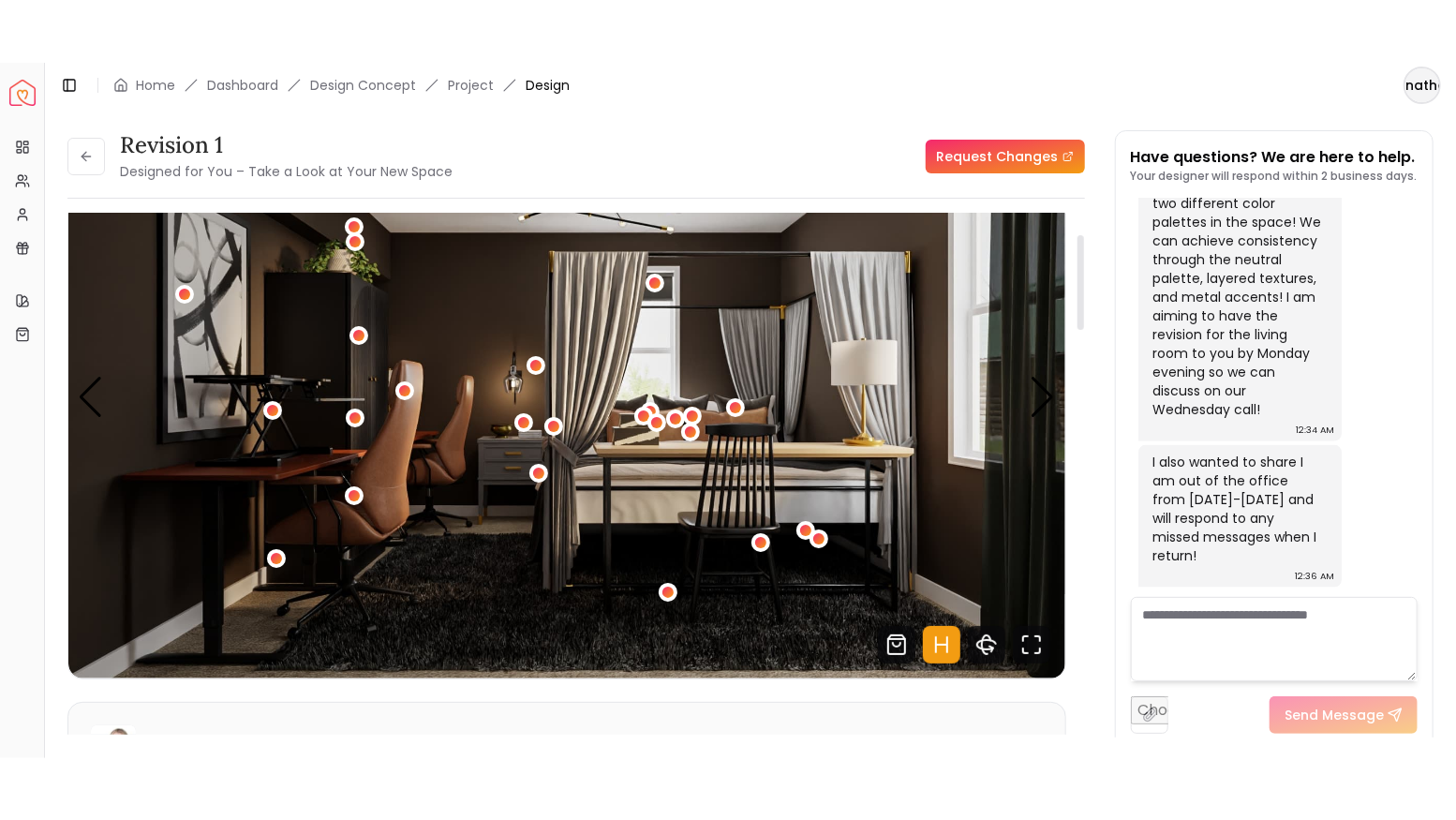 scroll, scrollTop: 125, scrollLeft: 0, axis: vertical 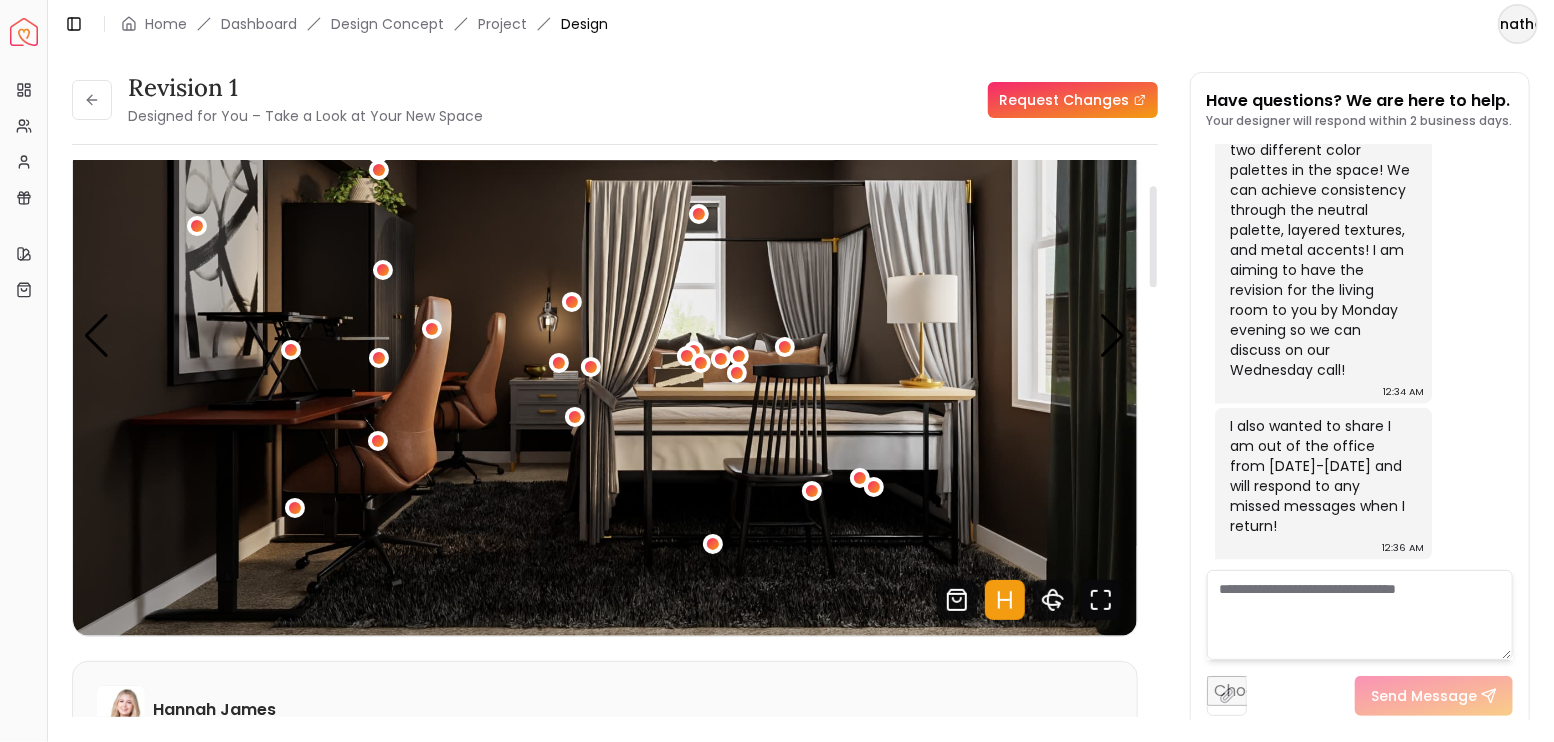 click 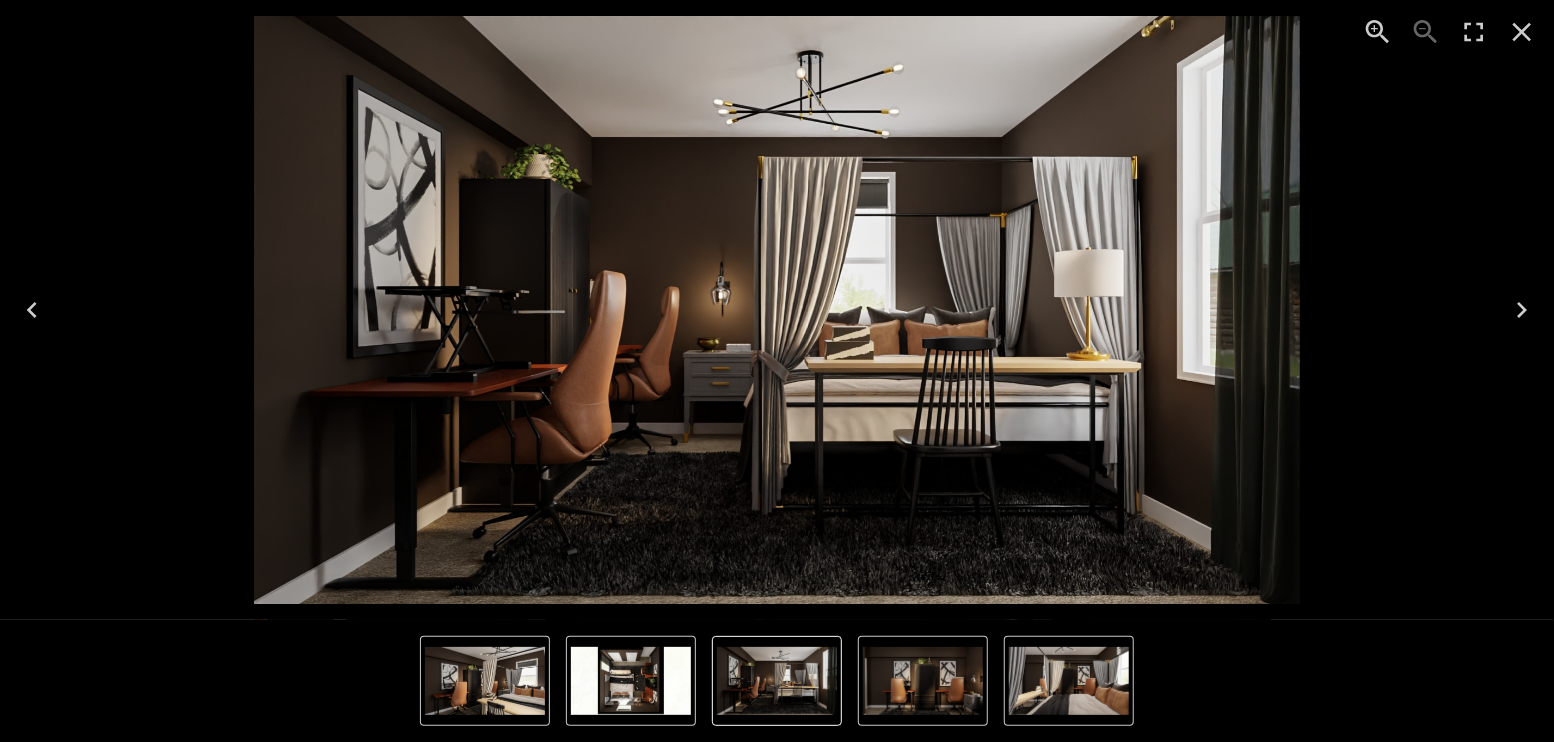 click 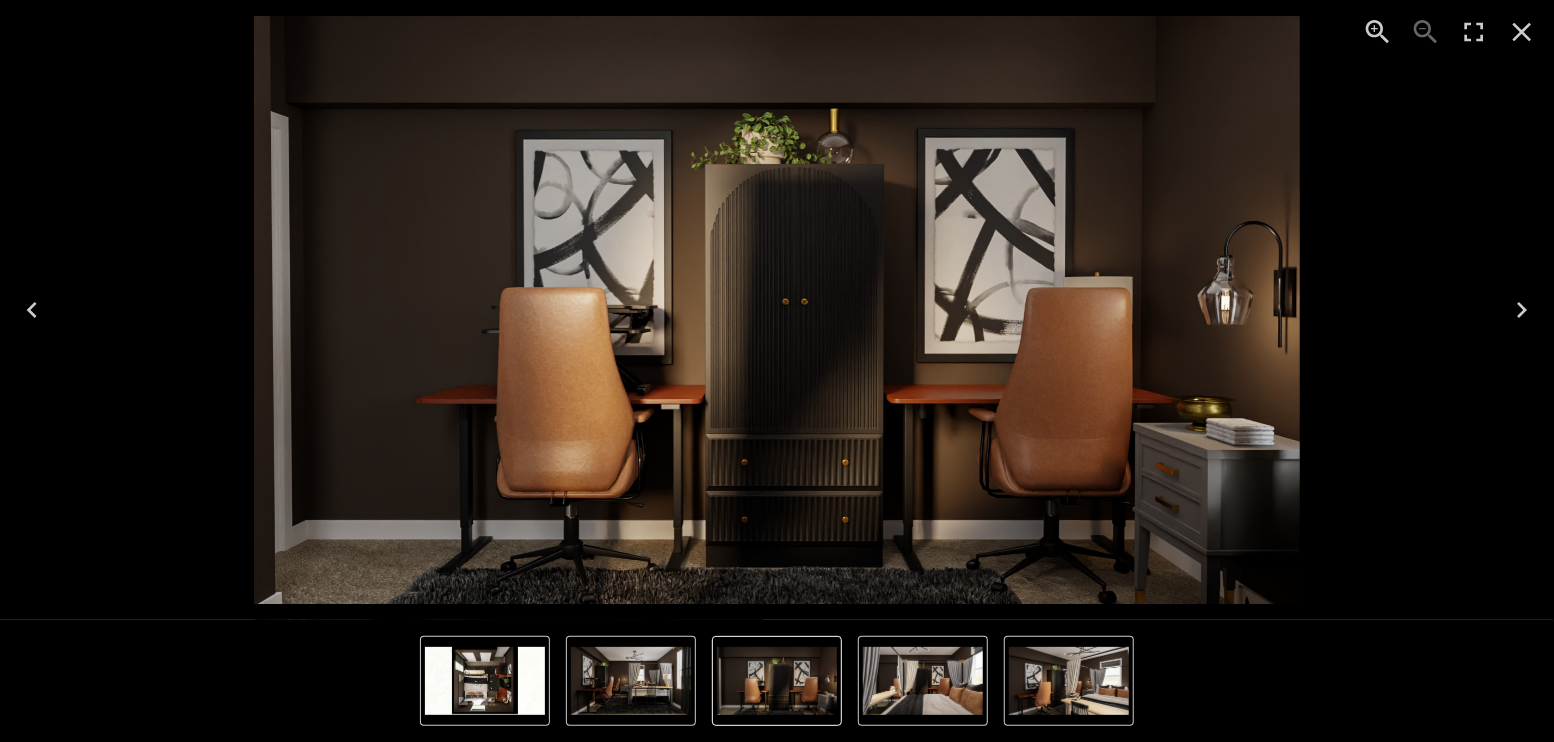 click 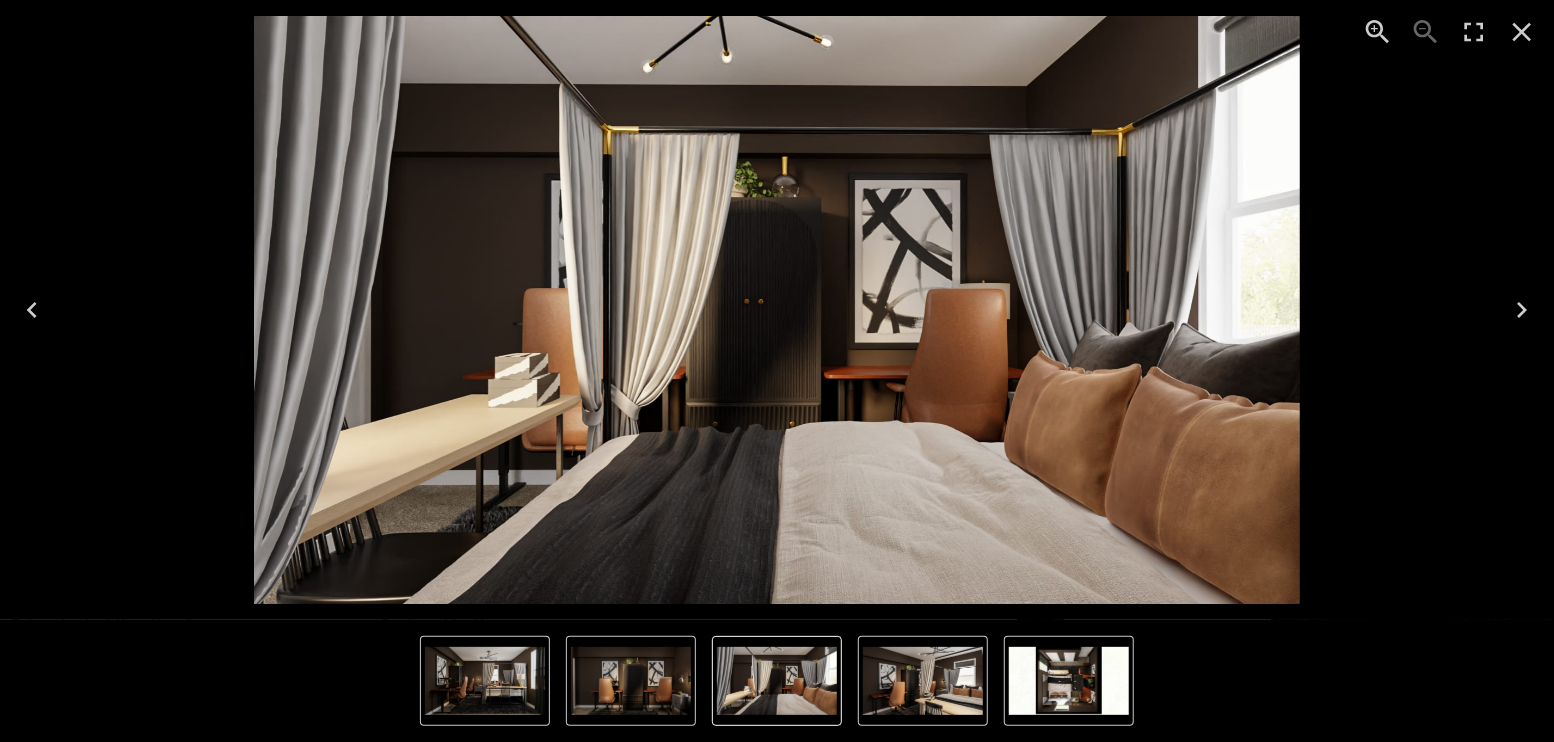 click at bounding box center [1069, 681] 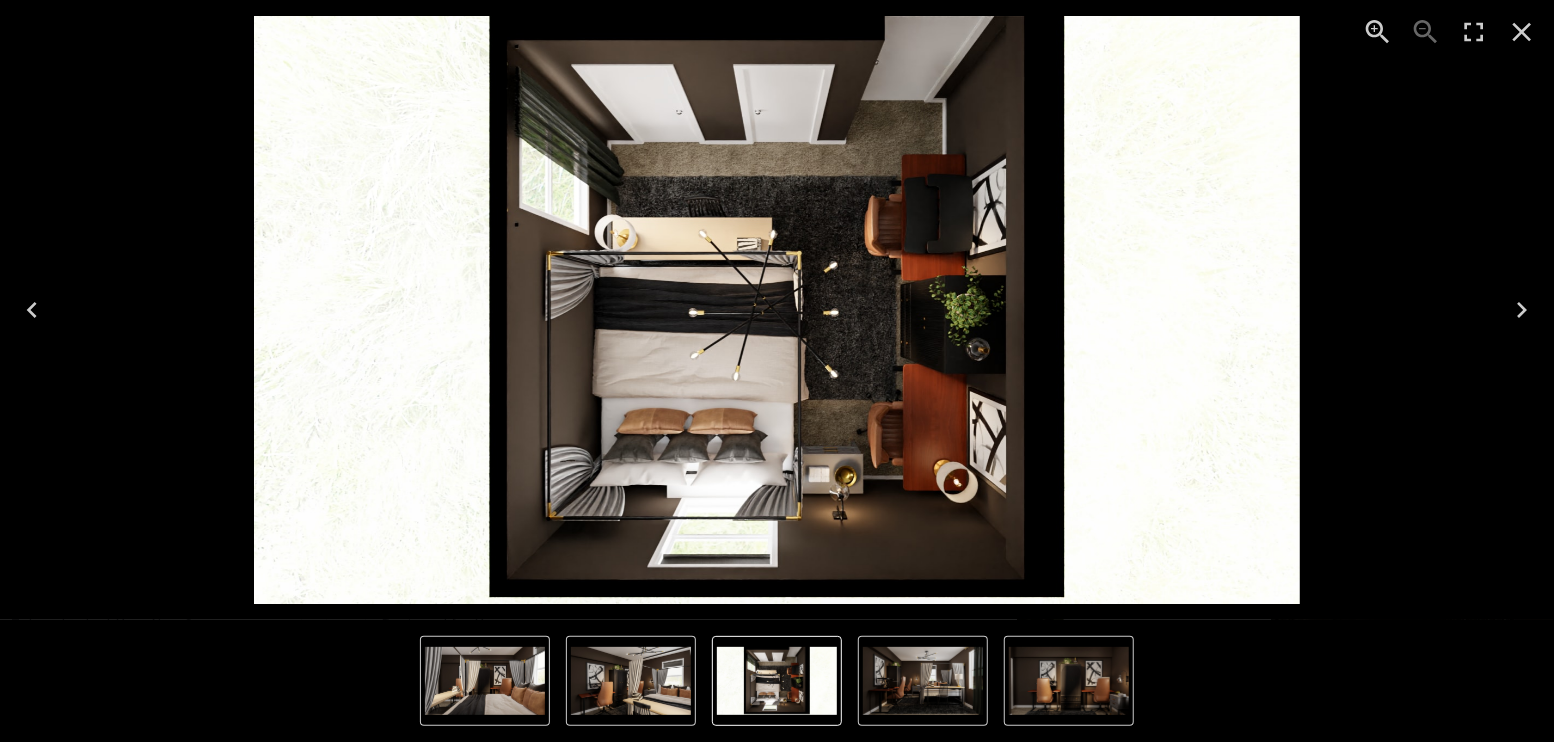 click 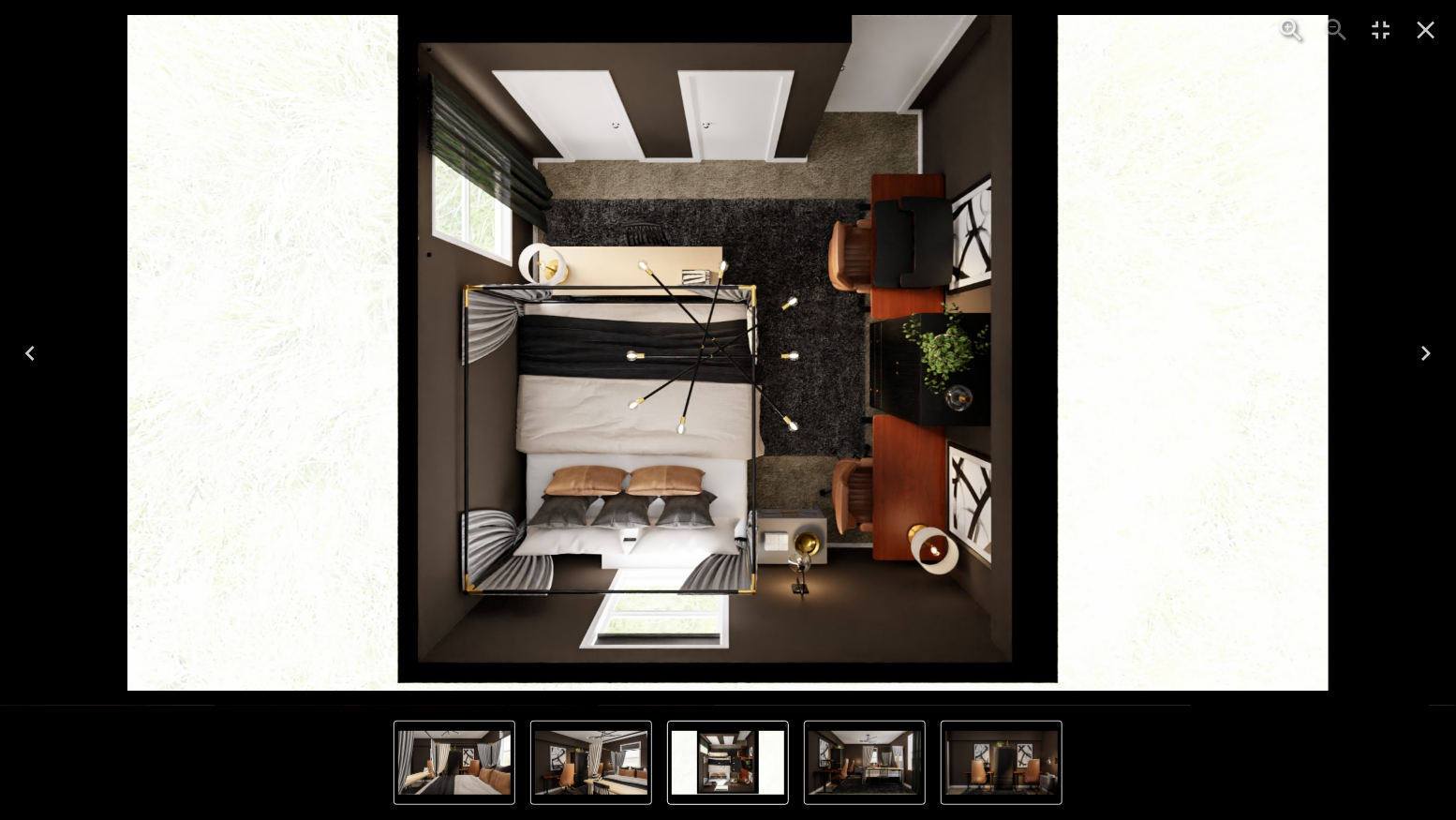 click 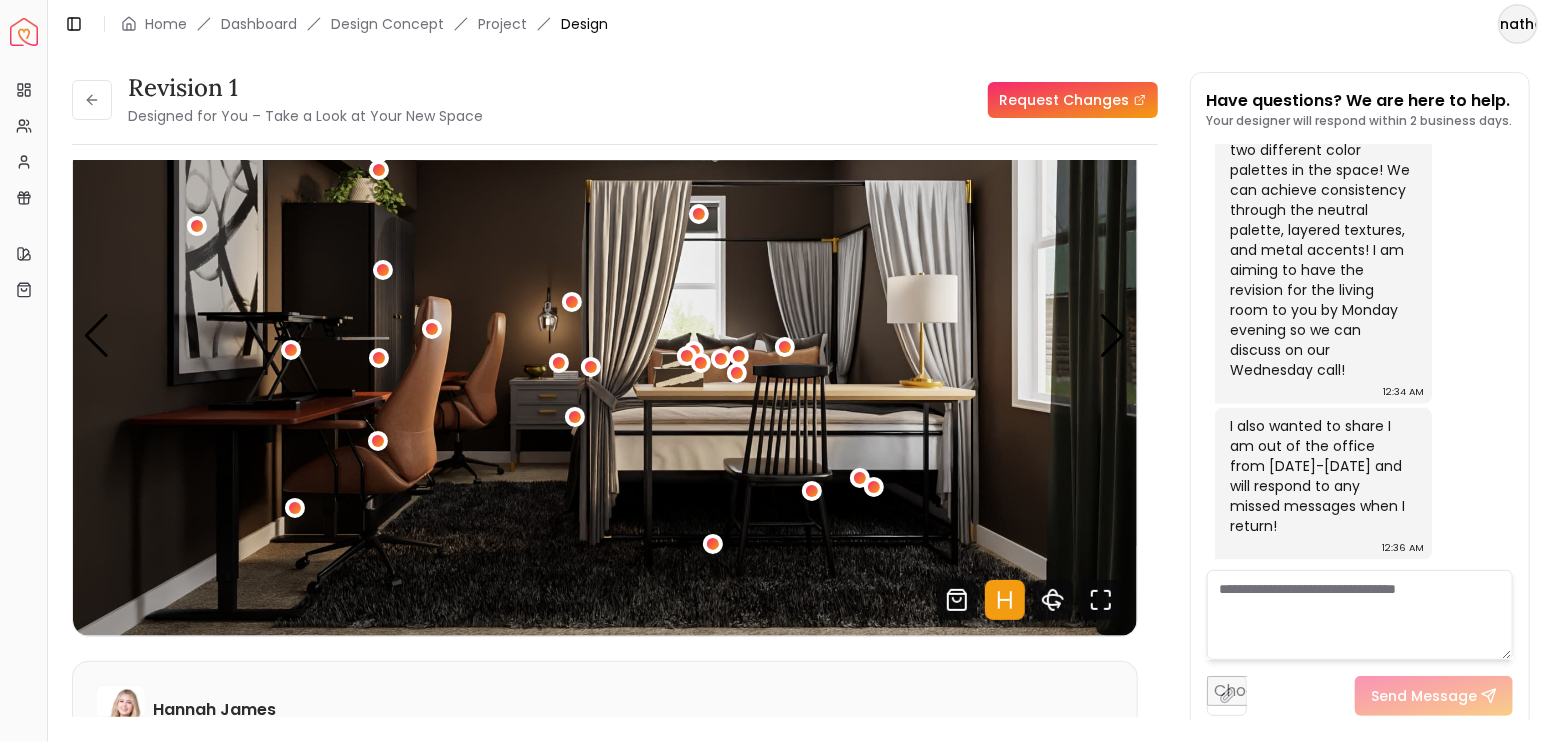 scroll, scrollTop: 5856, scrollLeft: 0, axis: vertical 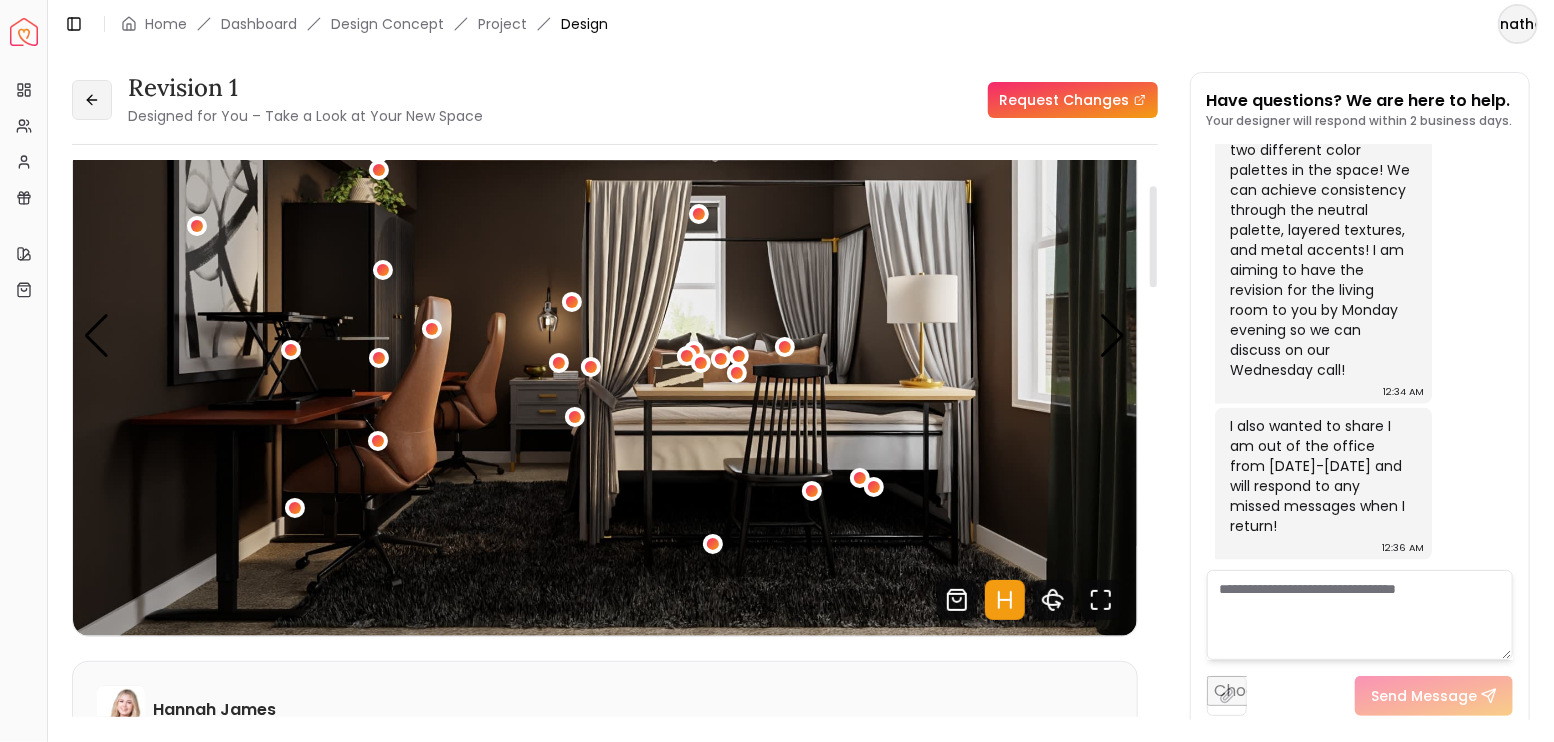 click at bounding box center (92, 100) 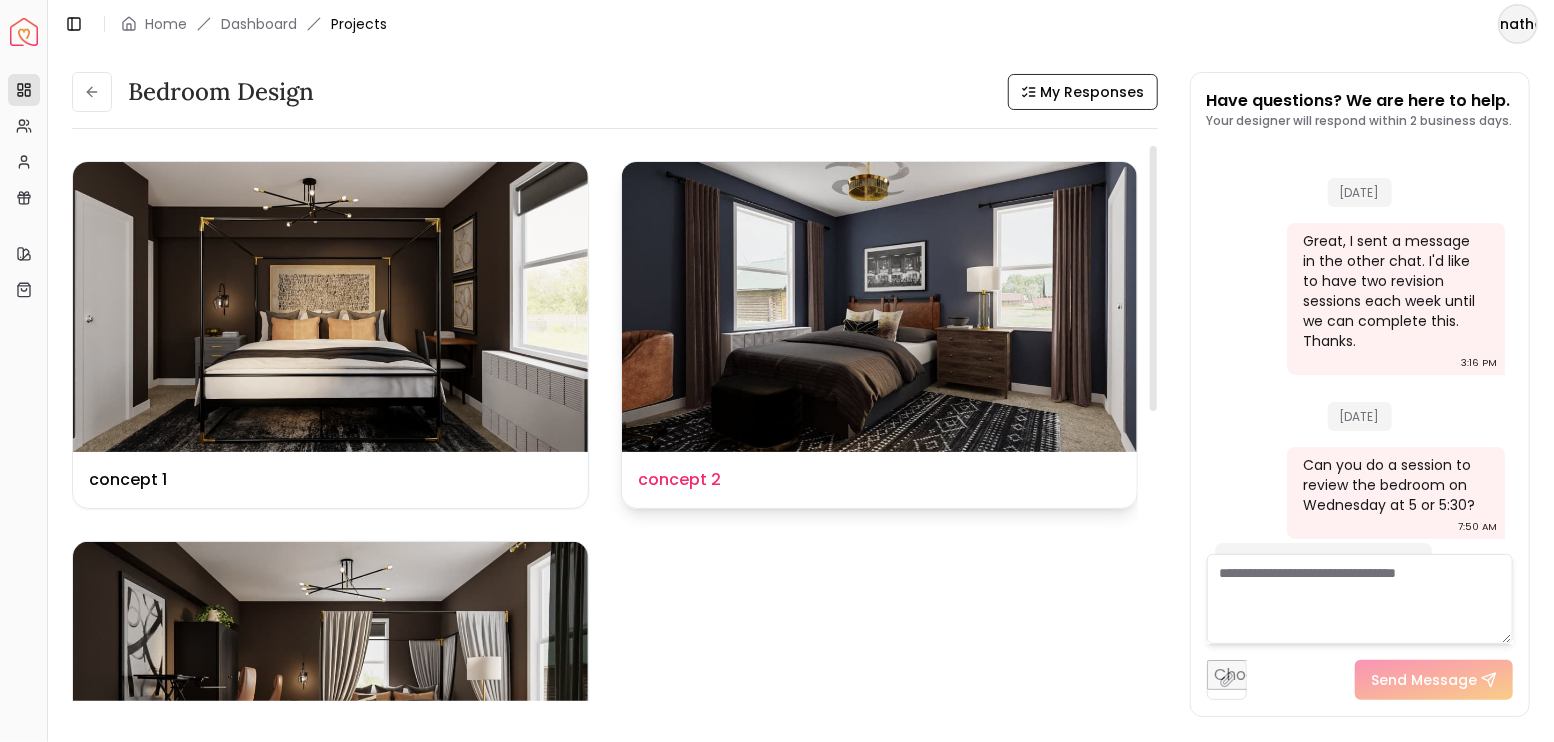 scroll, scrollTop: 5872, scrollLeft: 0, axis: vertical 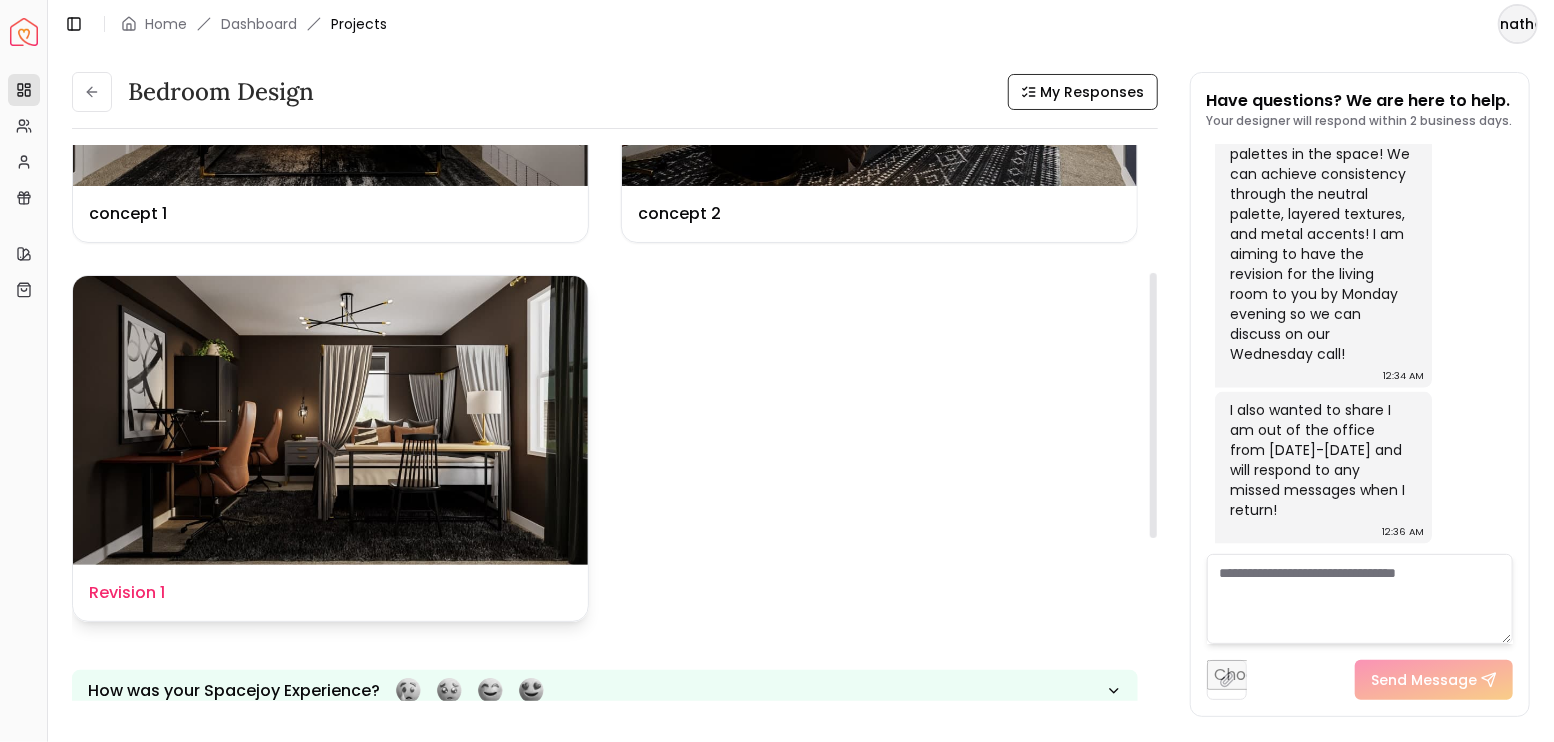 click at bounding box center (330, 421) 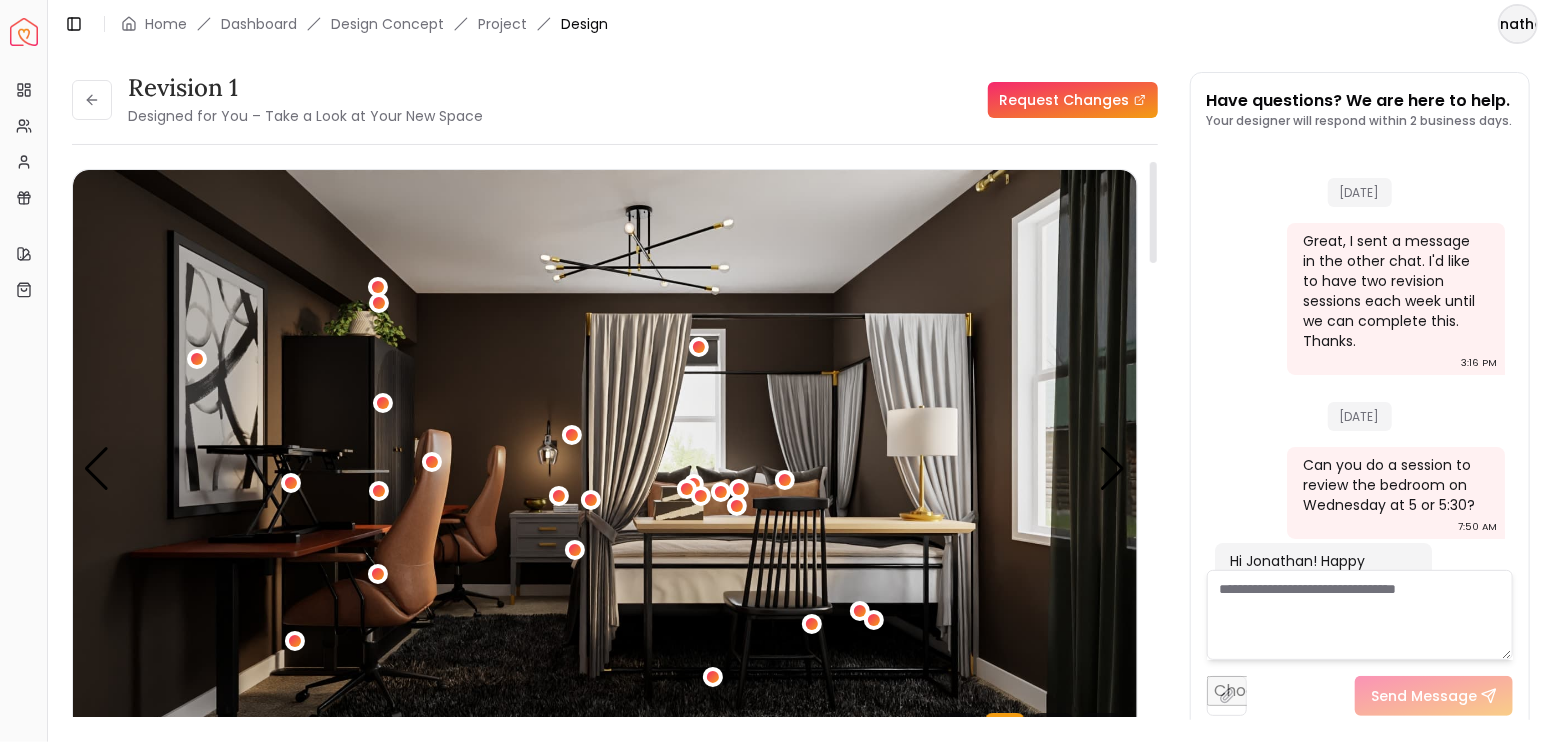 scroll, scrollTop: 5856, scrollLeft: 0, axis: vertical 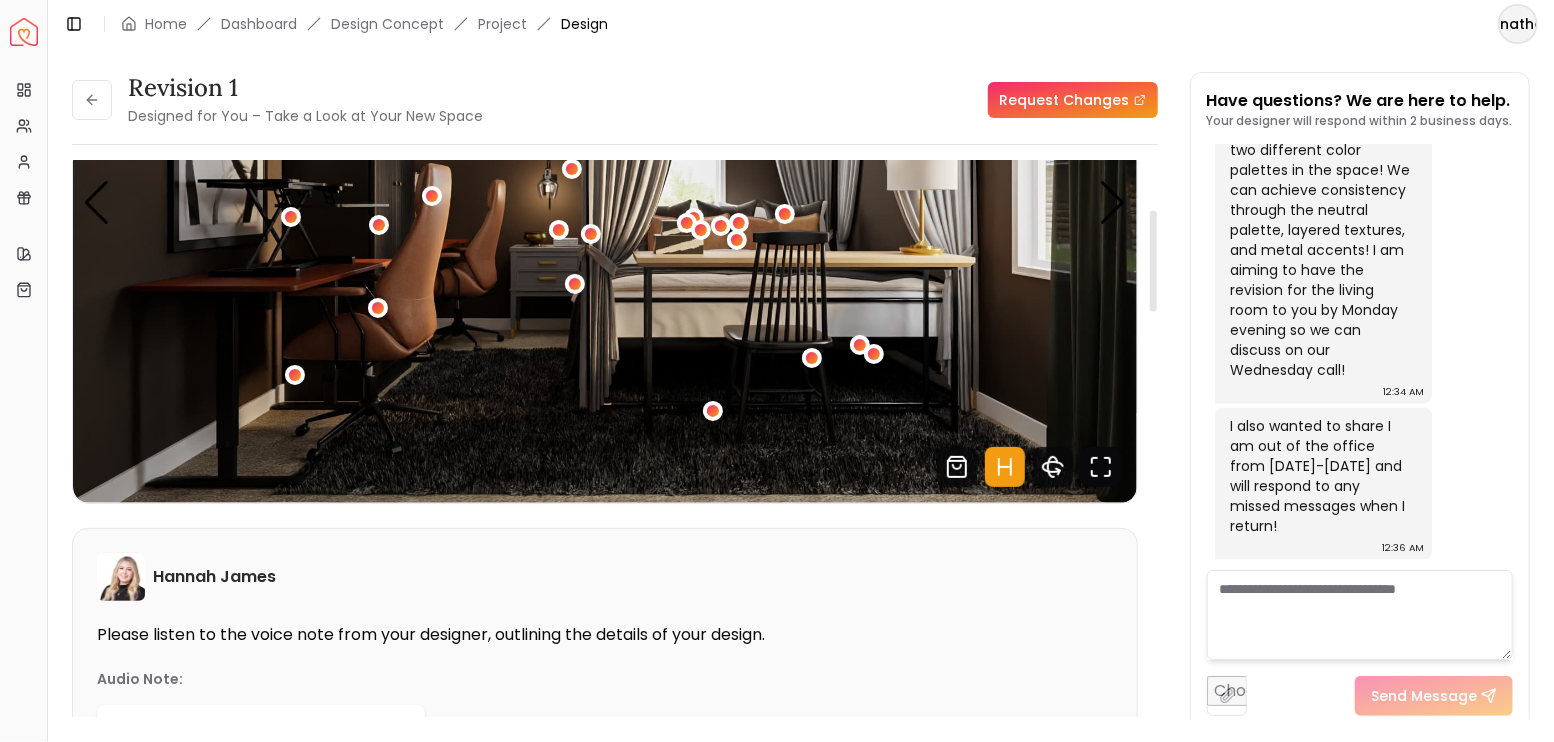 click 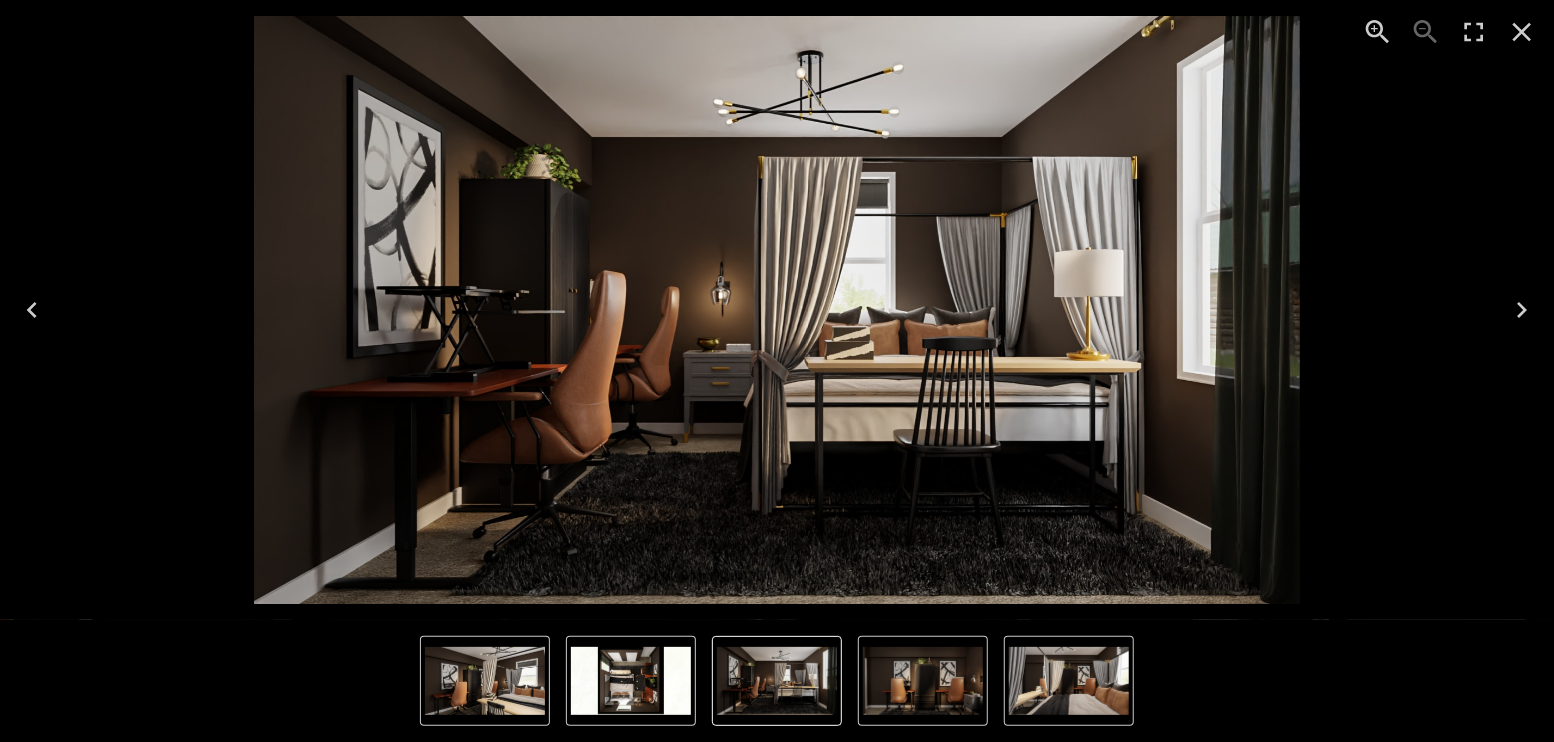 click 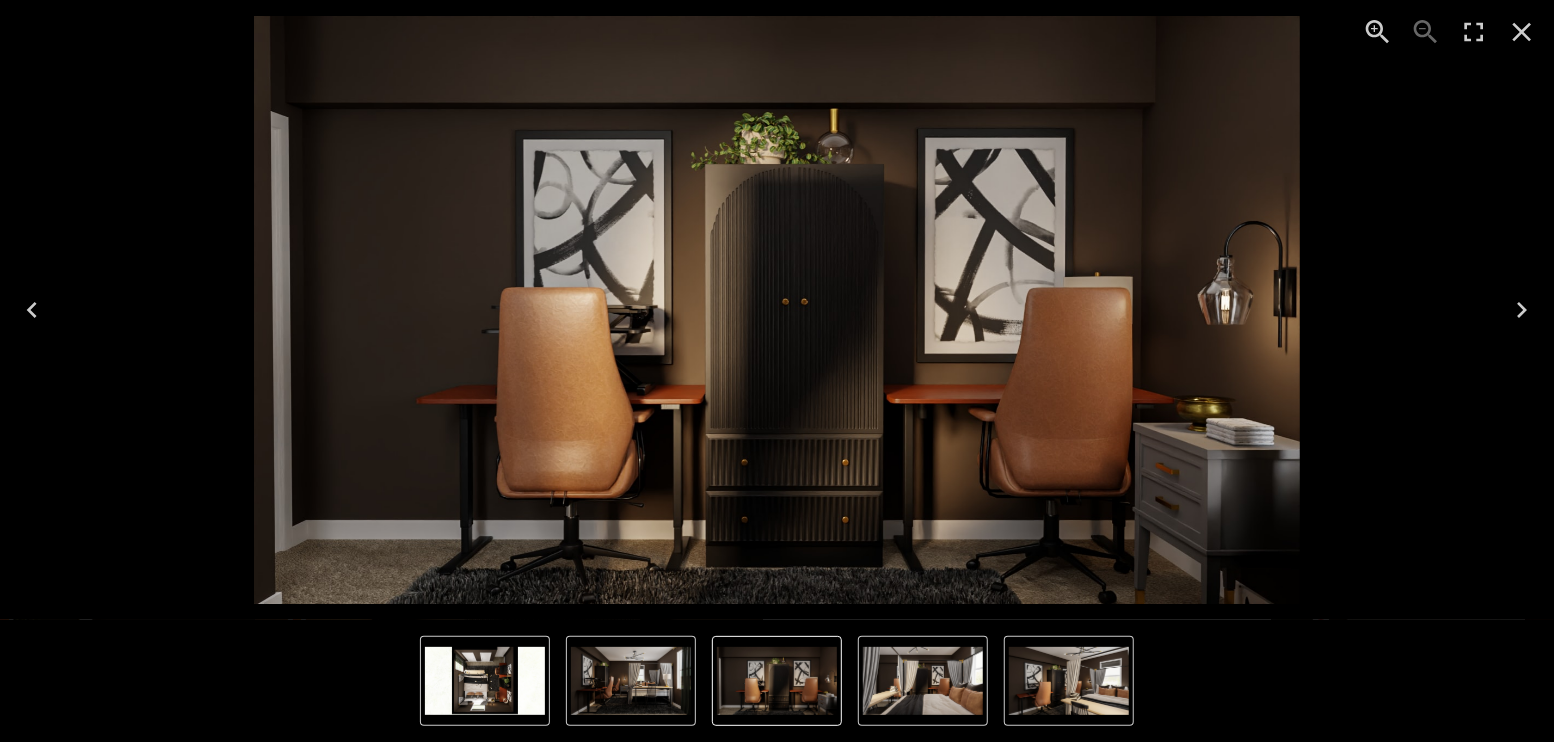 click 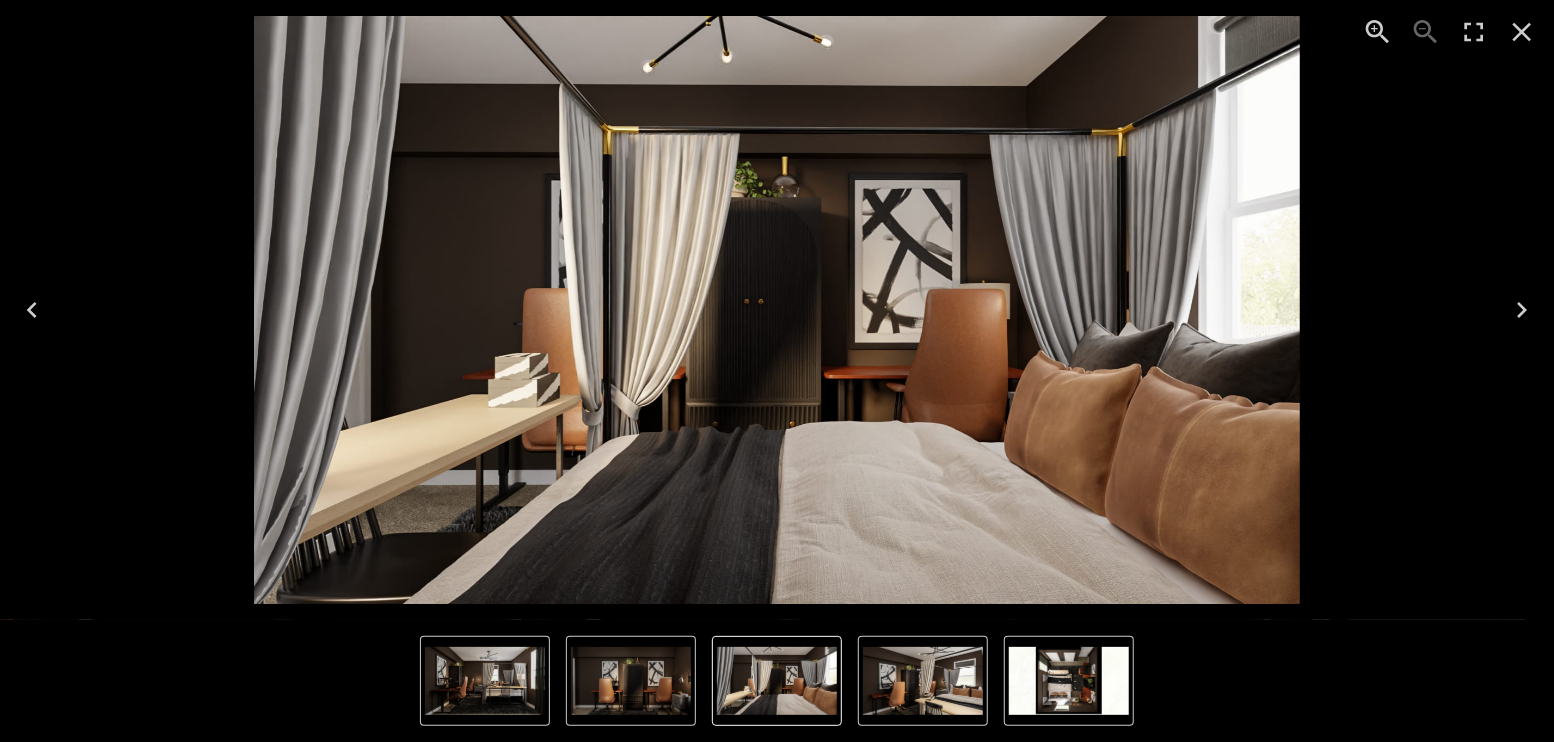 click 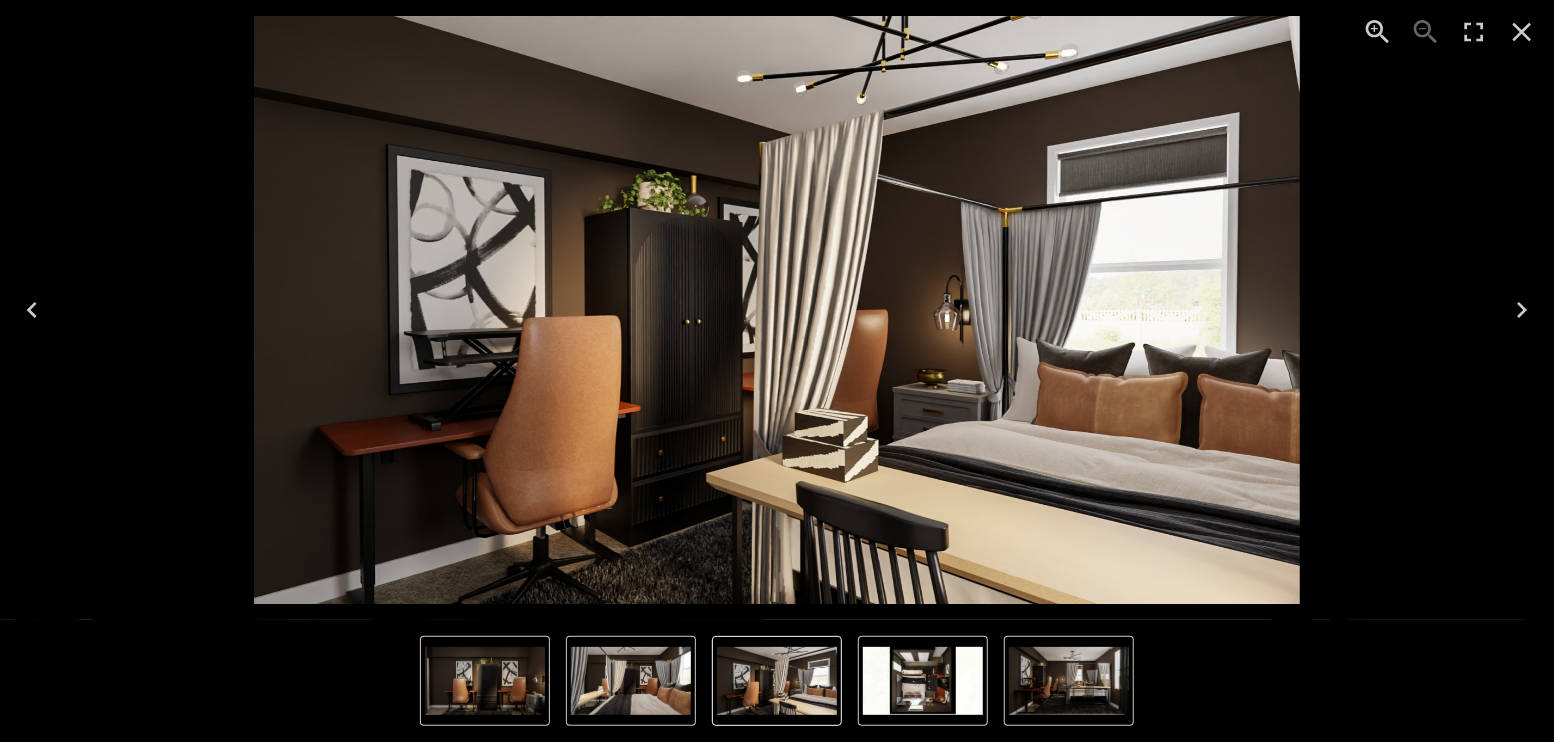 click 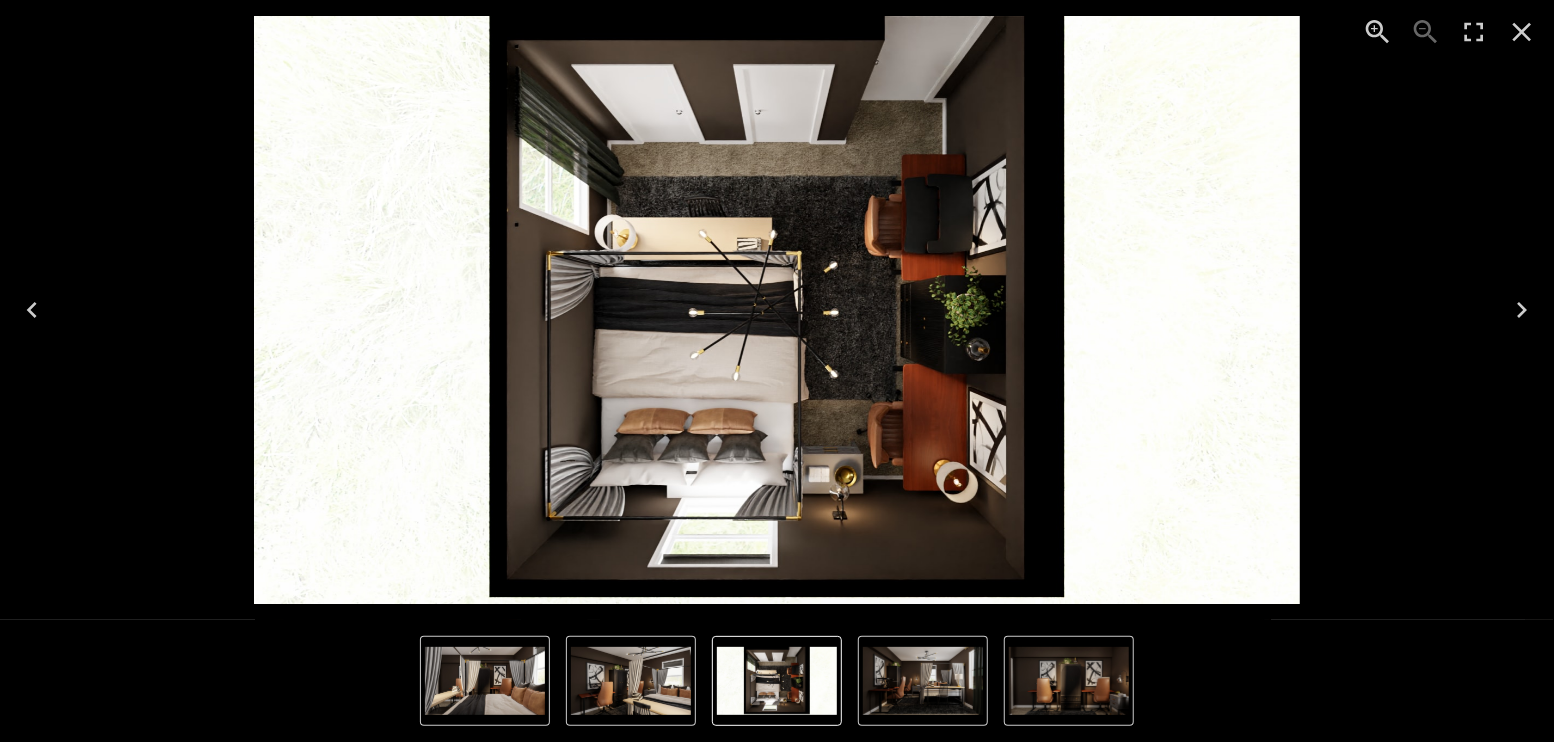 click at bounding box center (776, 310) 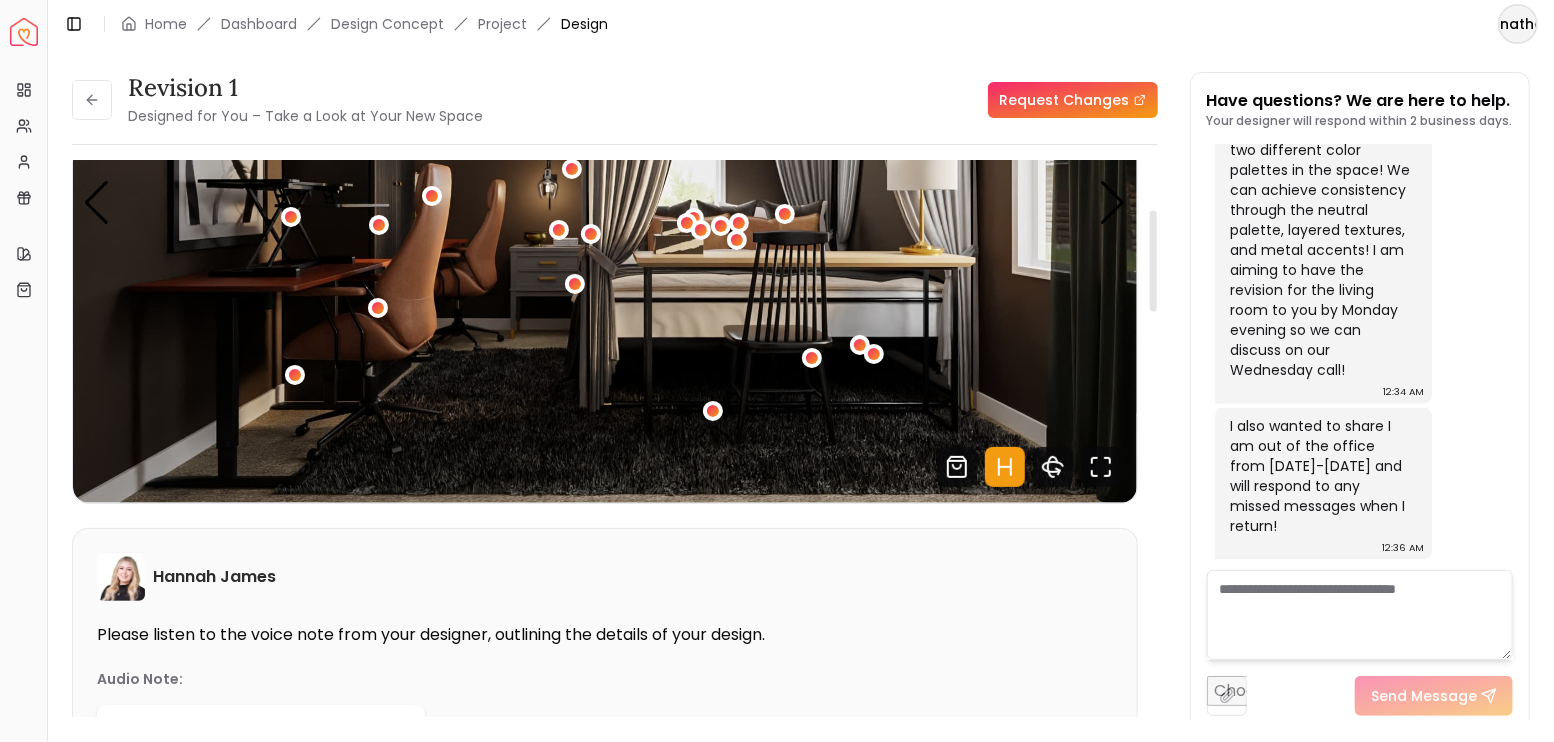 click on "Request Changes" at bounding box center [1073, 100] 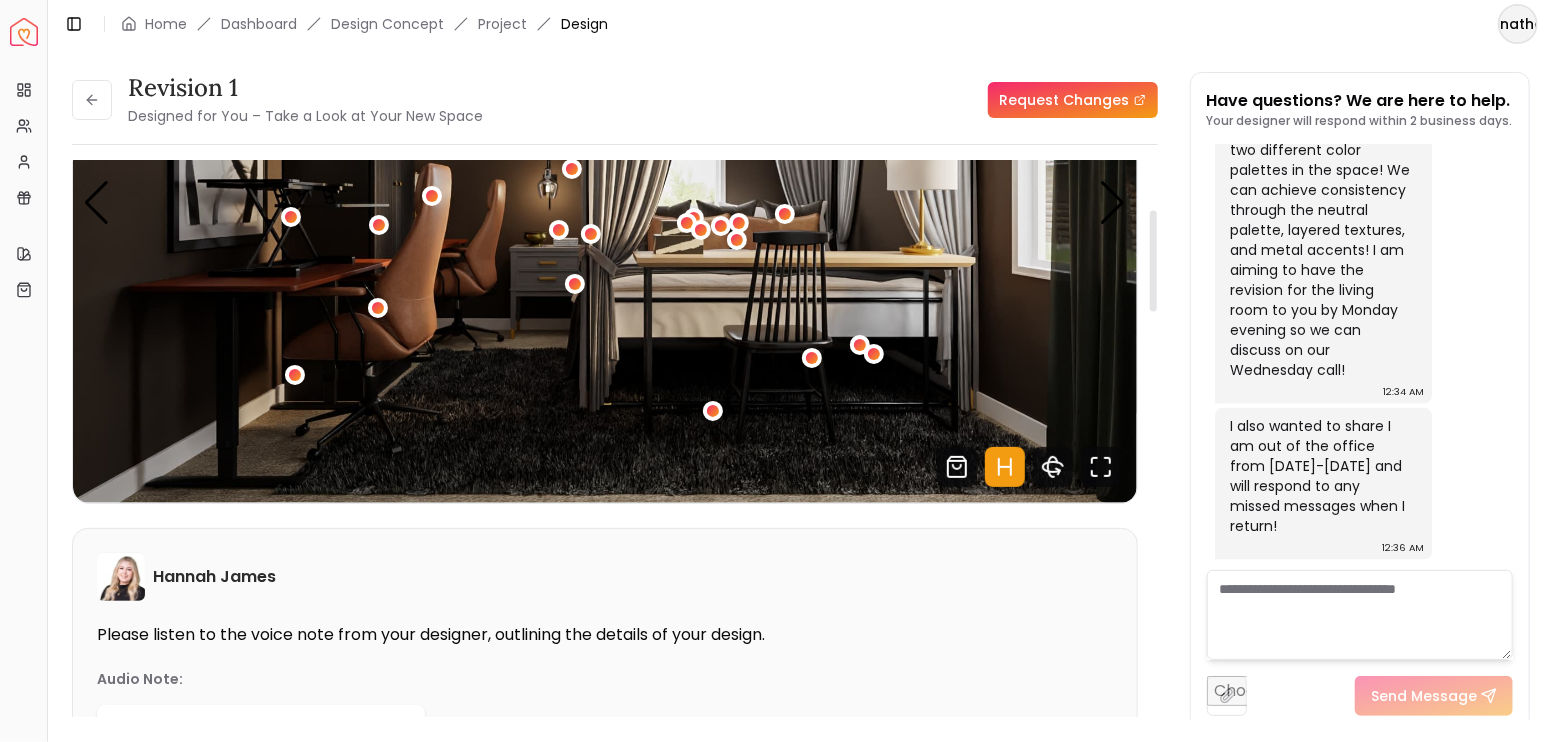 scroll, scrollTop: 0, scrollLeft: 0, axis: both 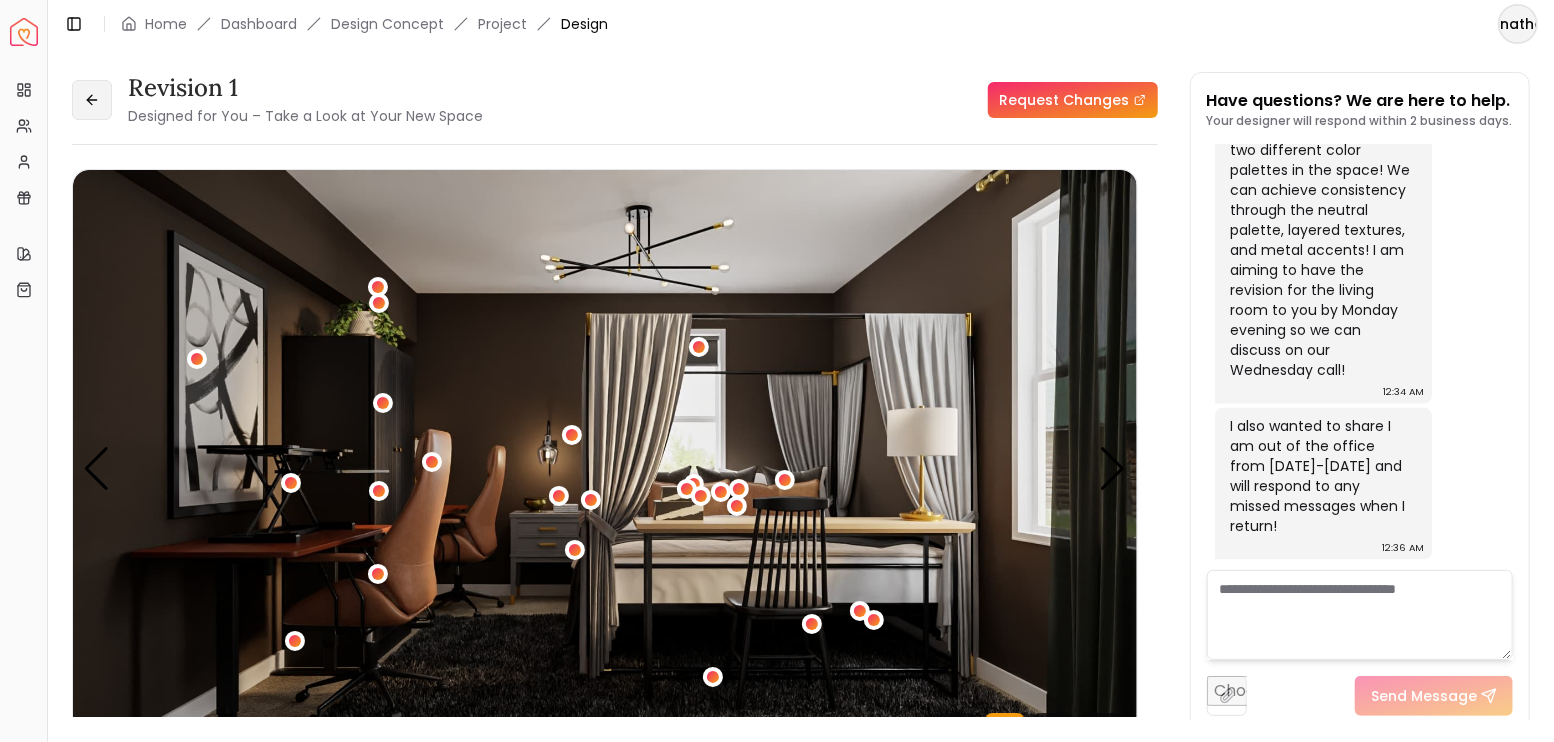 click at bounding box center [92, 100] 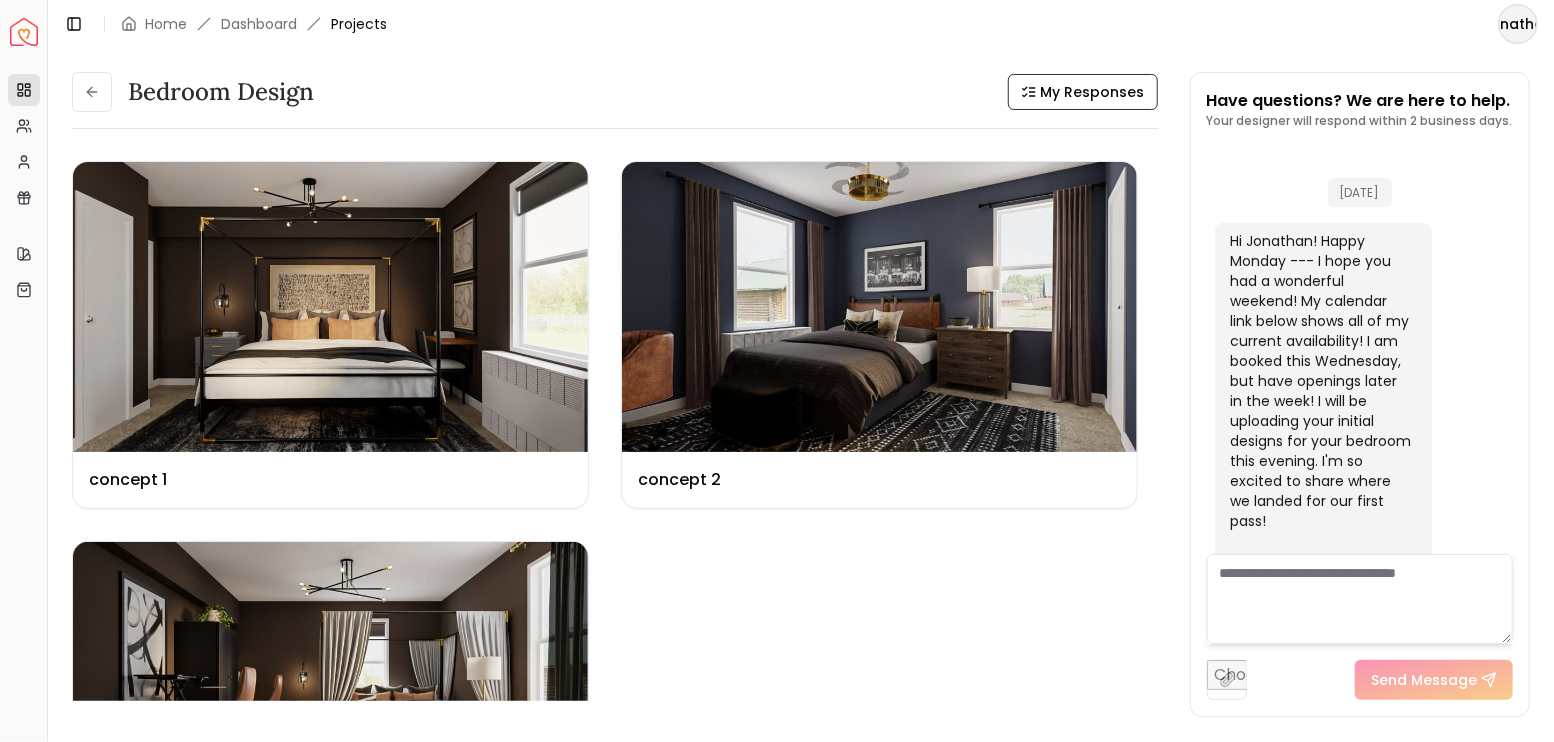 scroll, scrollTop: 5833, scrollLeft: 0, axis: vertical 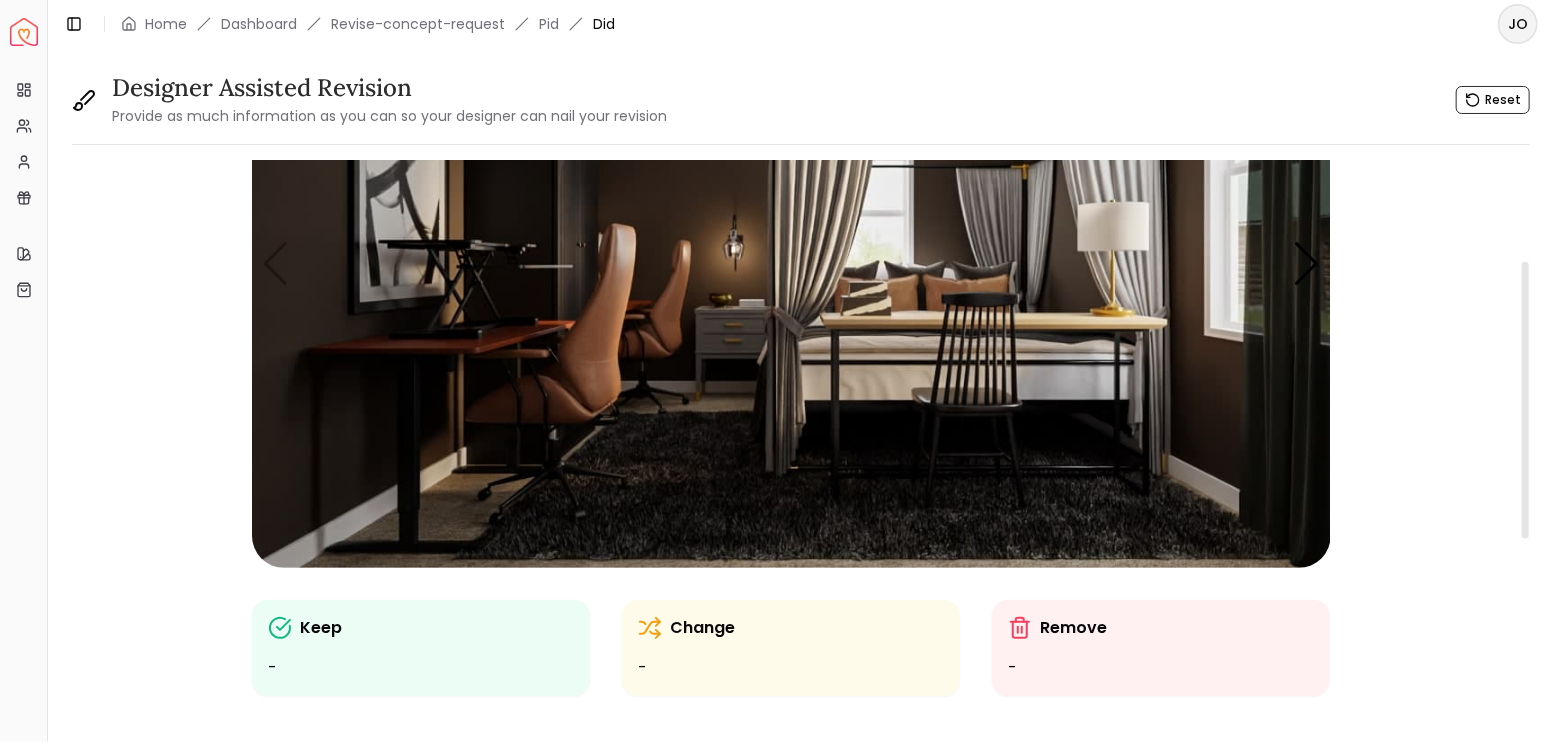 click at bounding box center (791, 264) 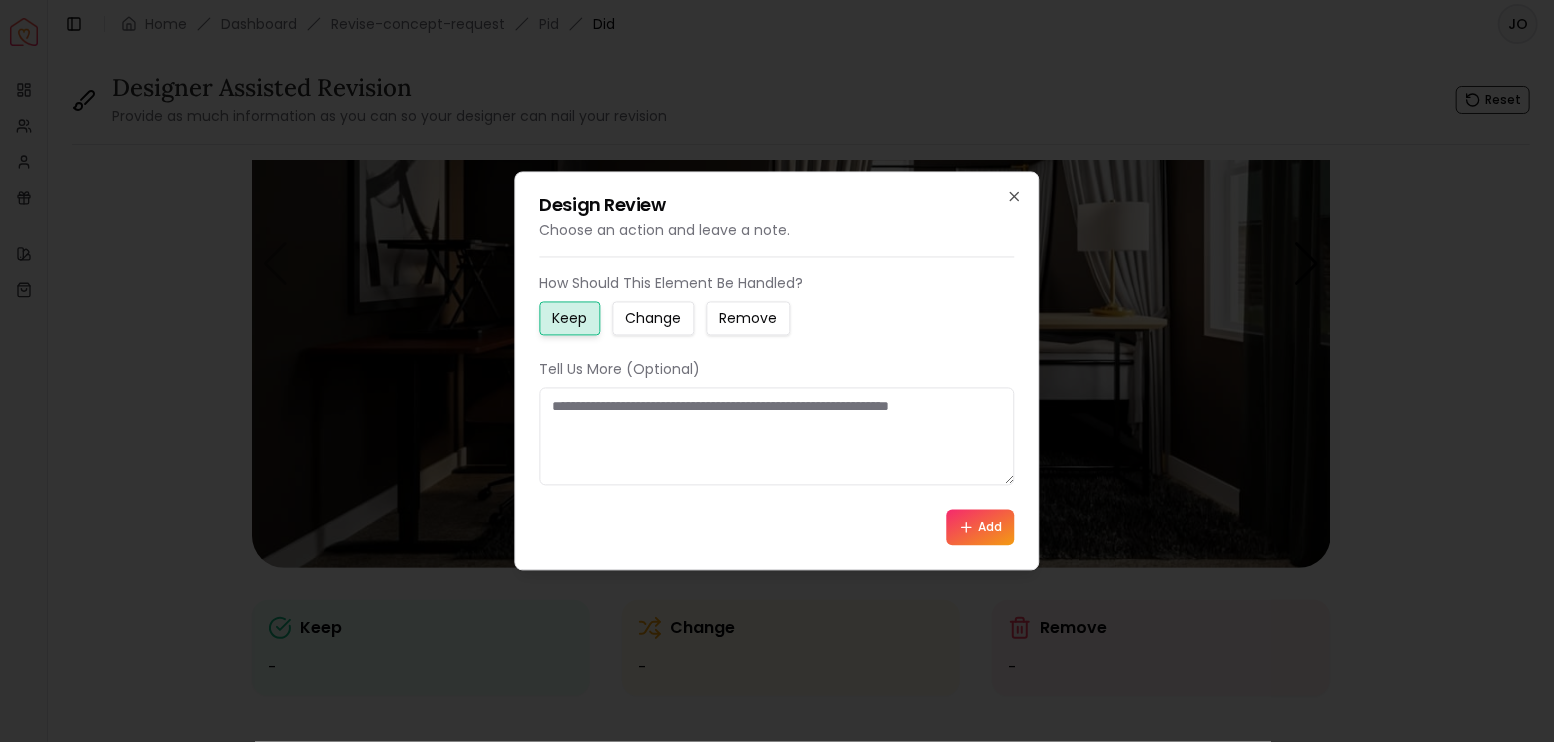 click on "Design Review Choose an action and leave a note. How Should This Element Be Handled? Keep Change Remove Tell Us More (Optional) Add Close" at bounding box center (777, 371) 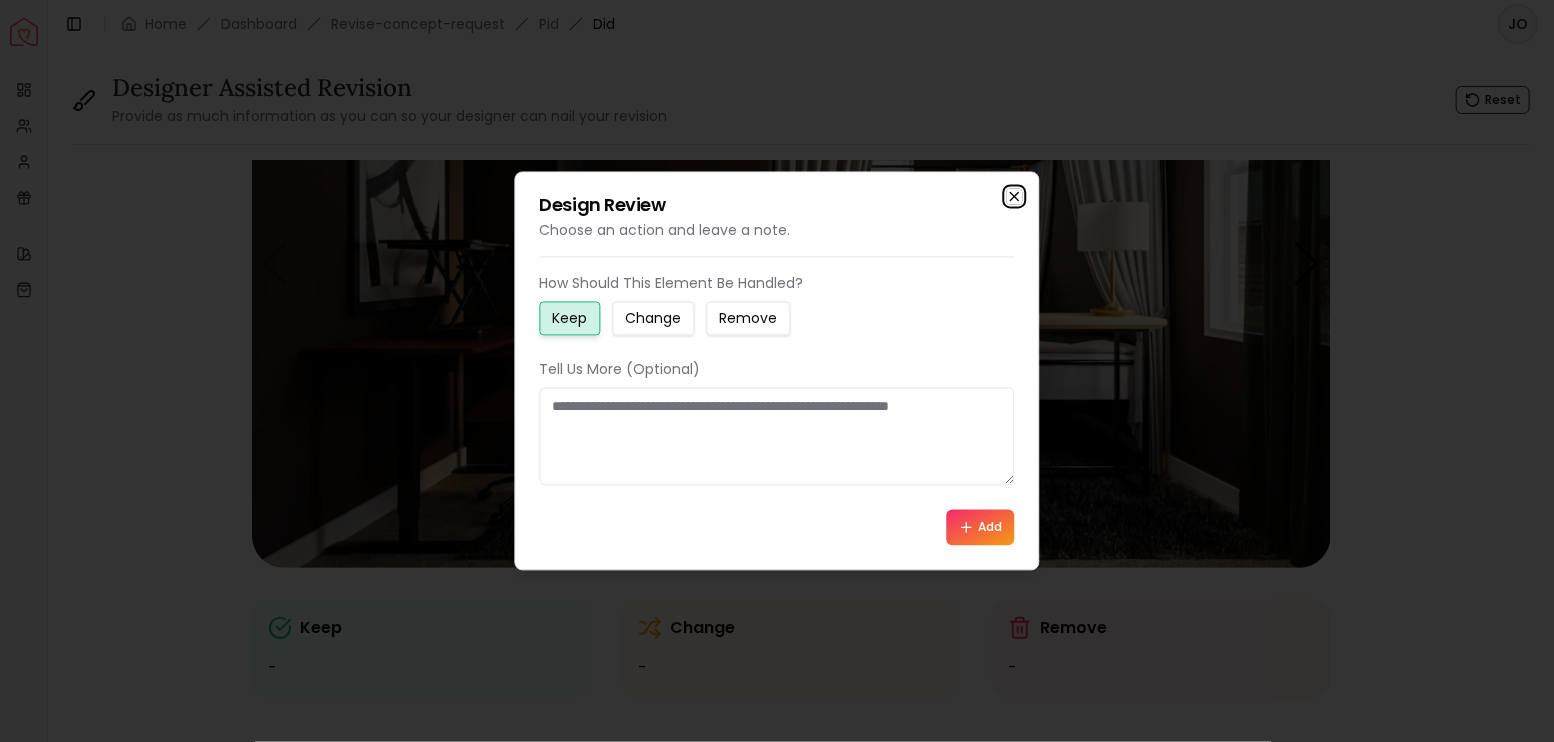 click 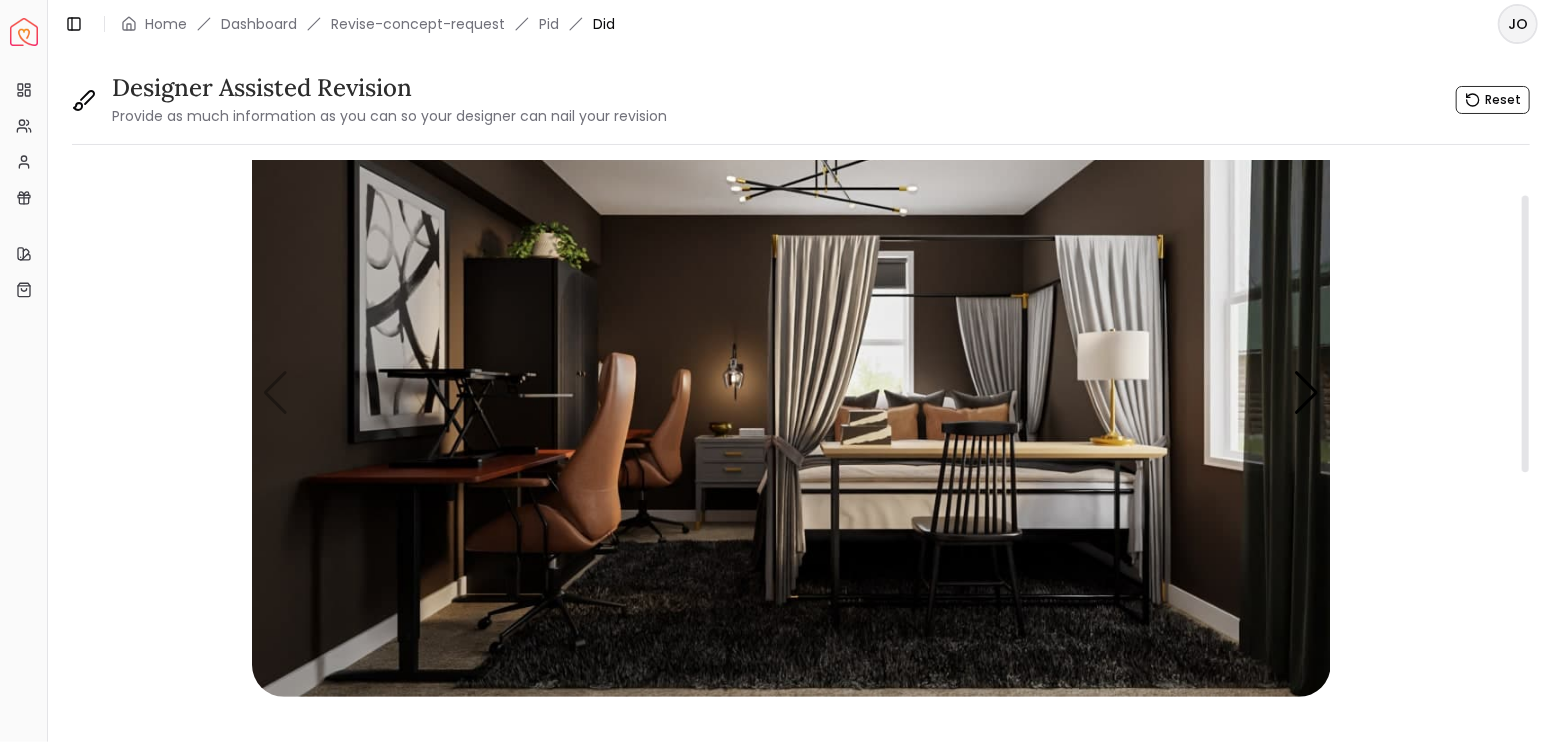 scroll, scrollTop: 66, scrollLeft: 0, axis: vertical 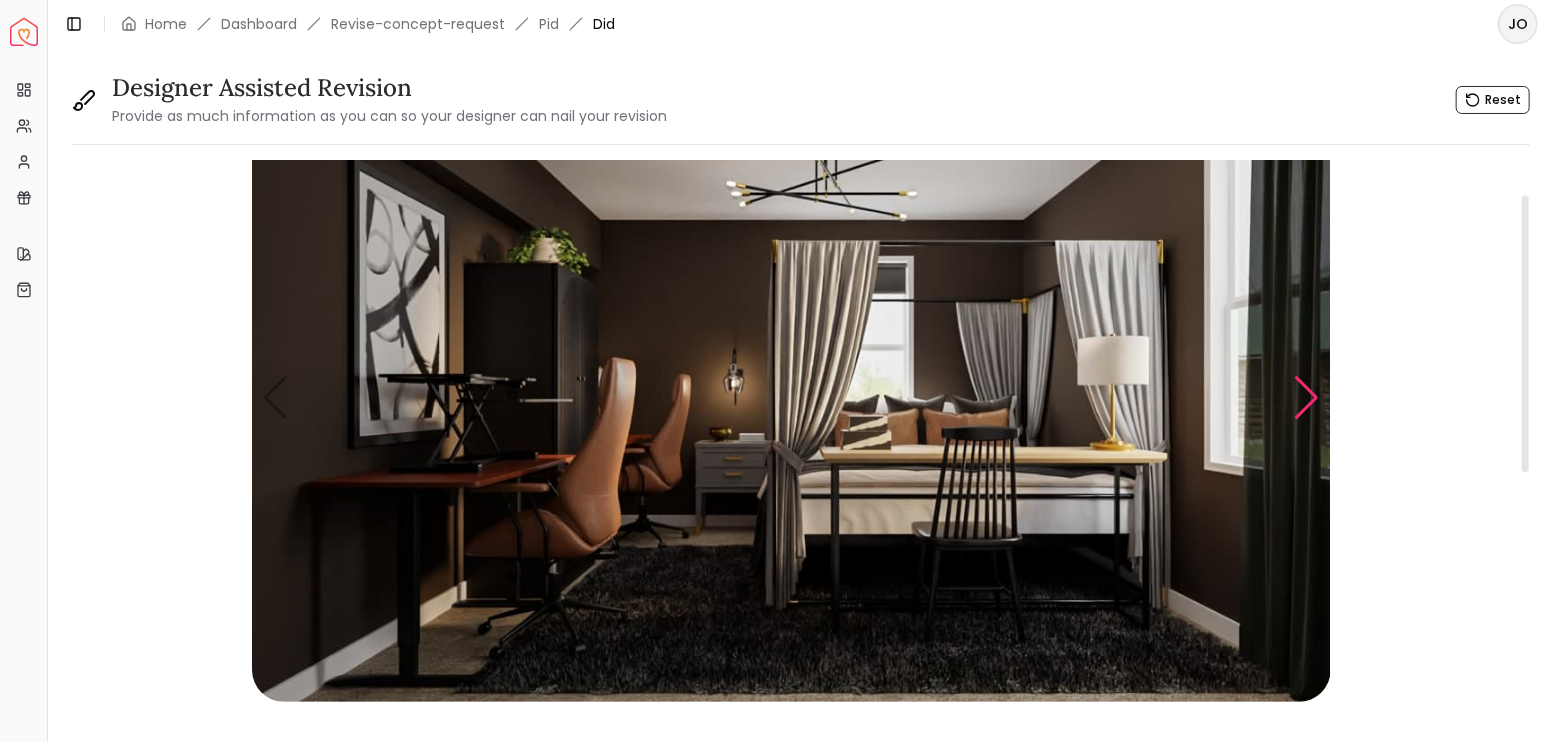 click at bounding box center [1306, 398] 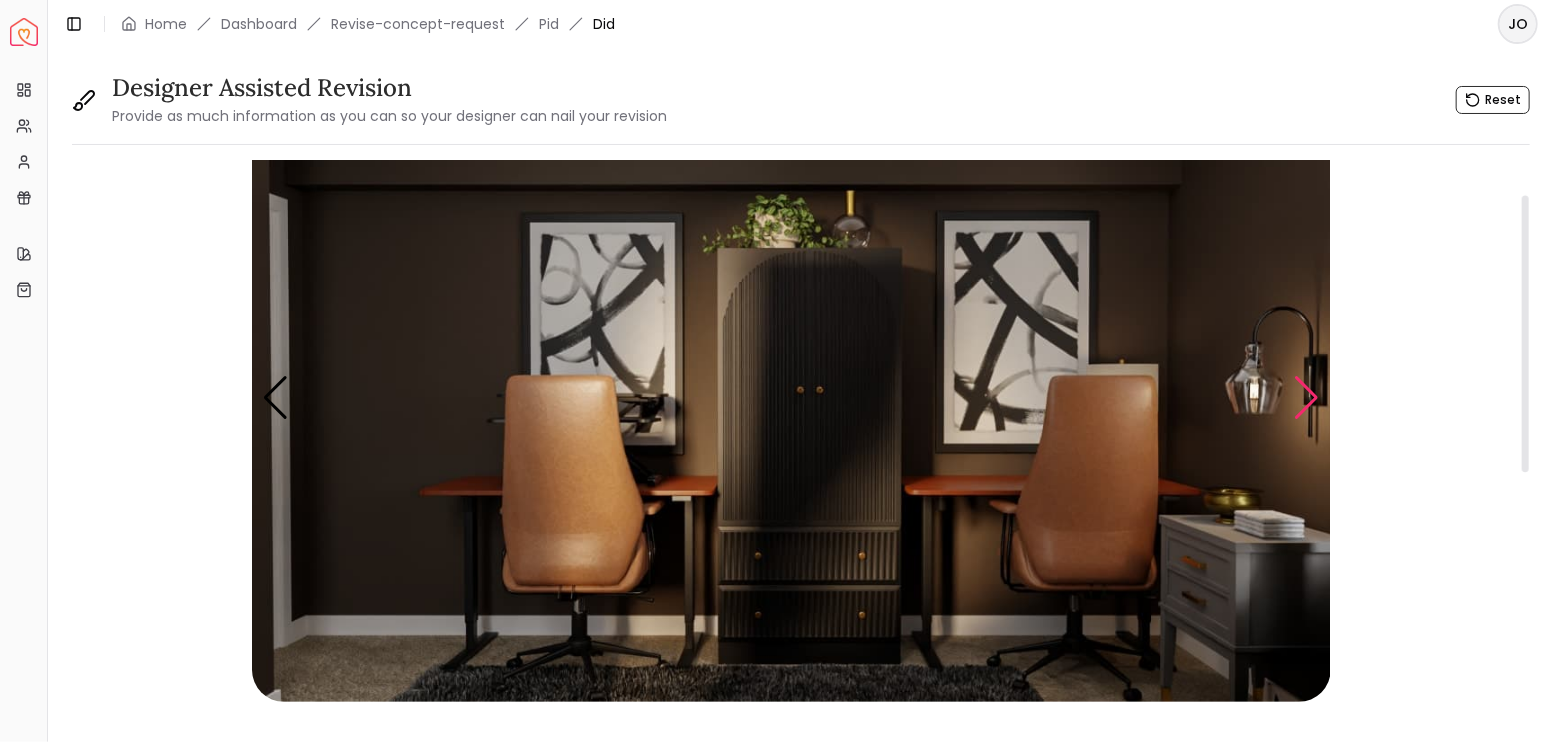 click at bounding box center (1306, 398) 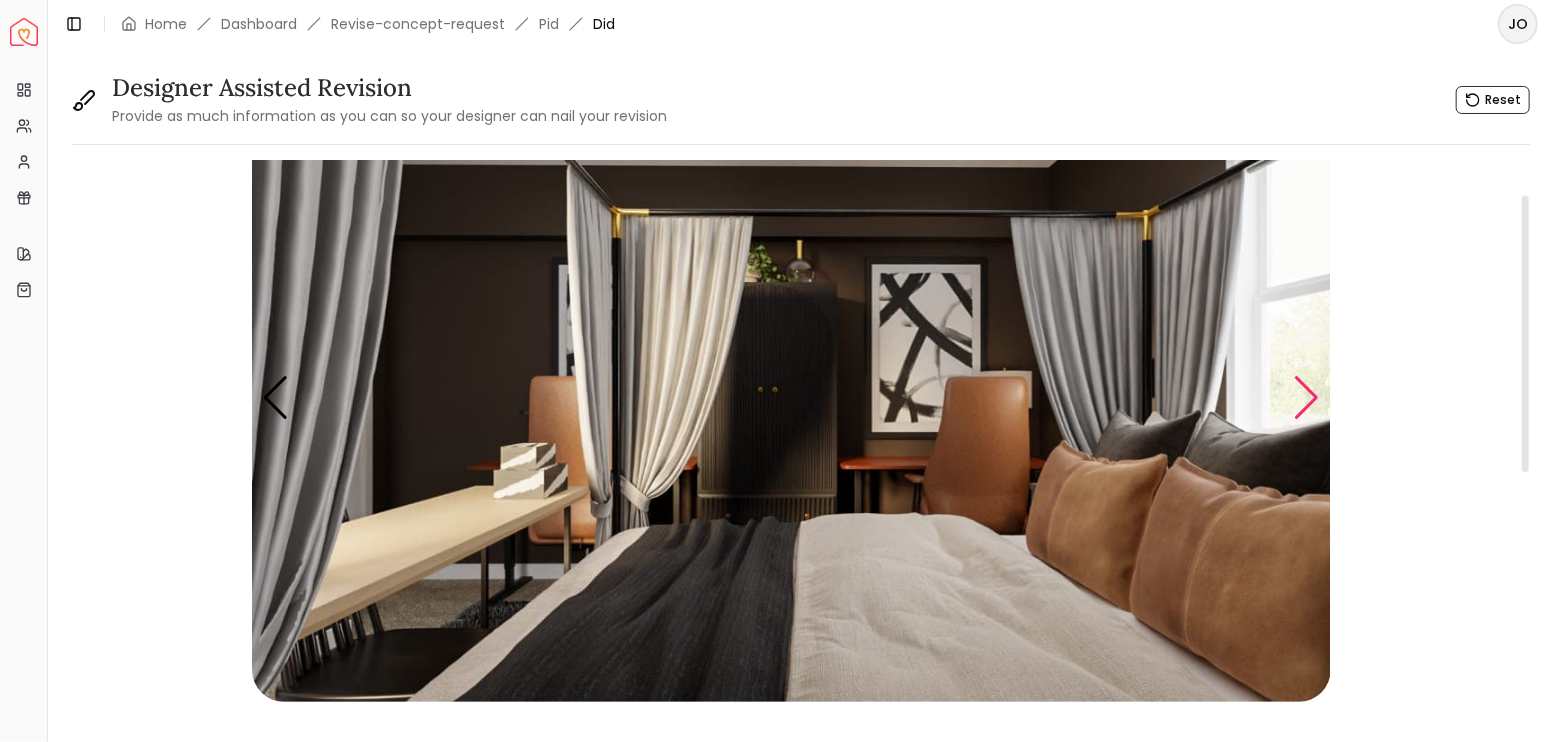 click at bounding box center (1306, 398) 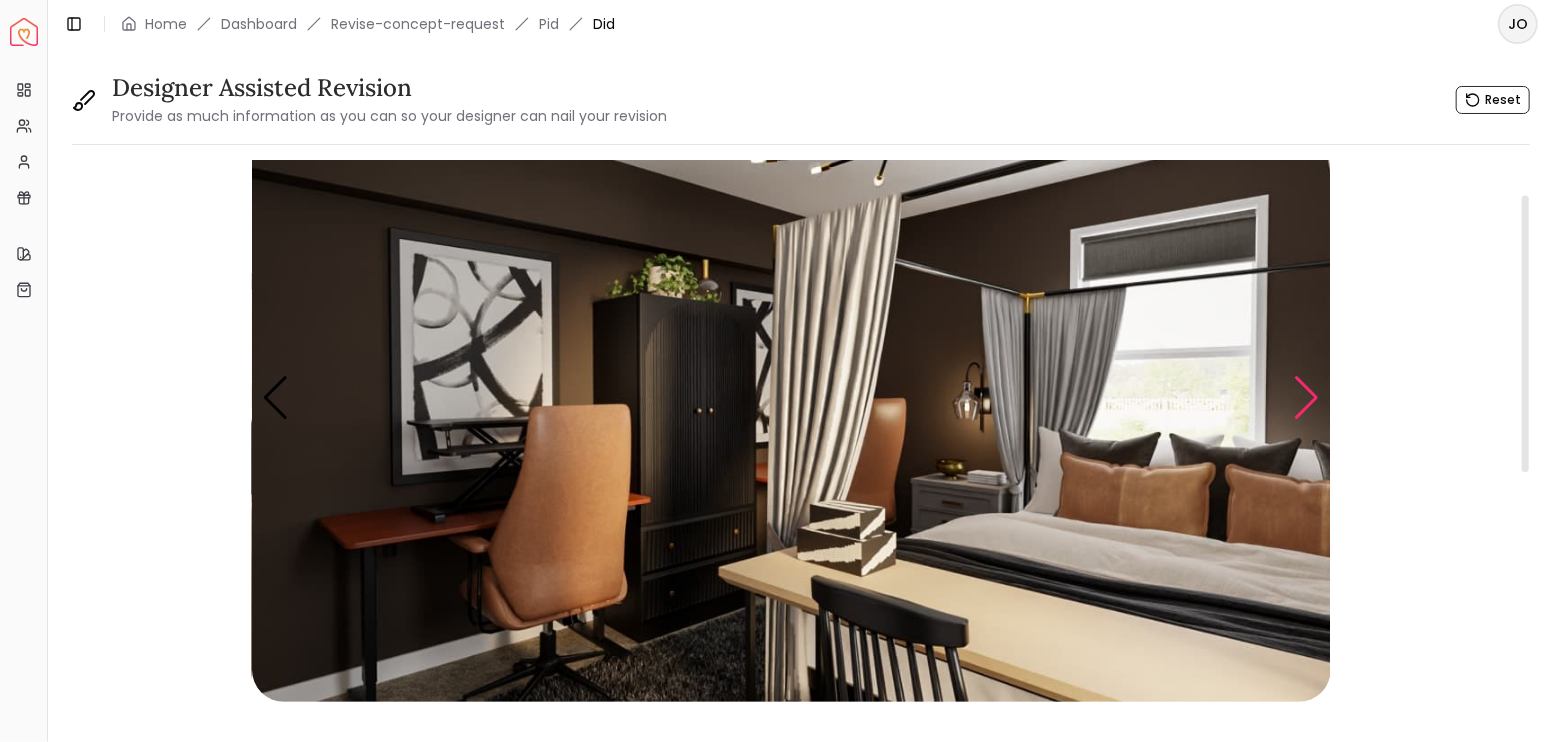 click at bounding box center [1306, 398] 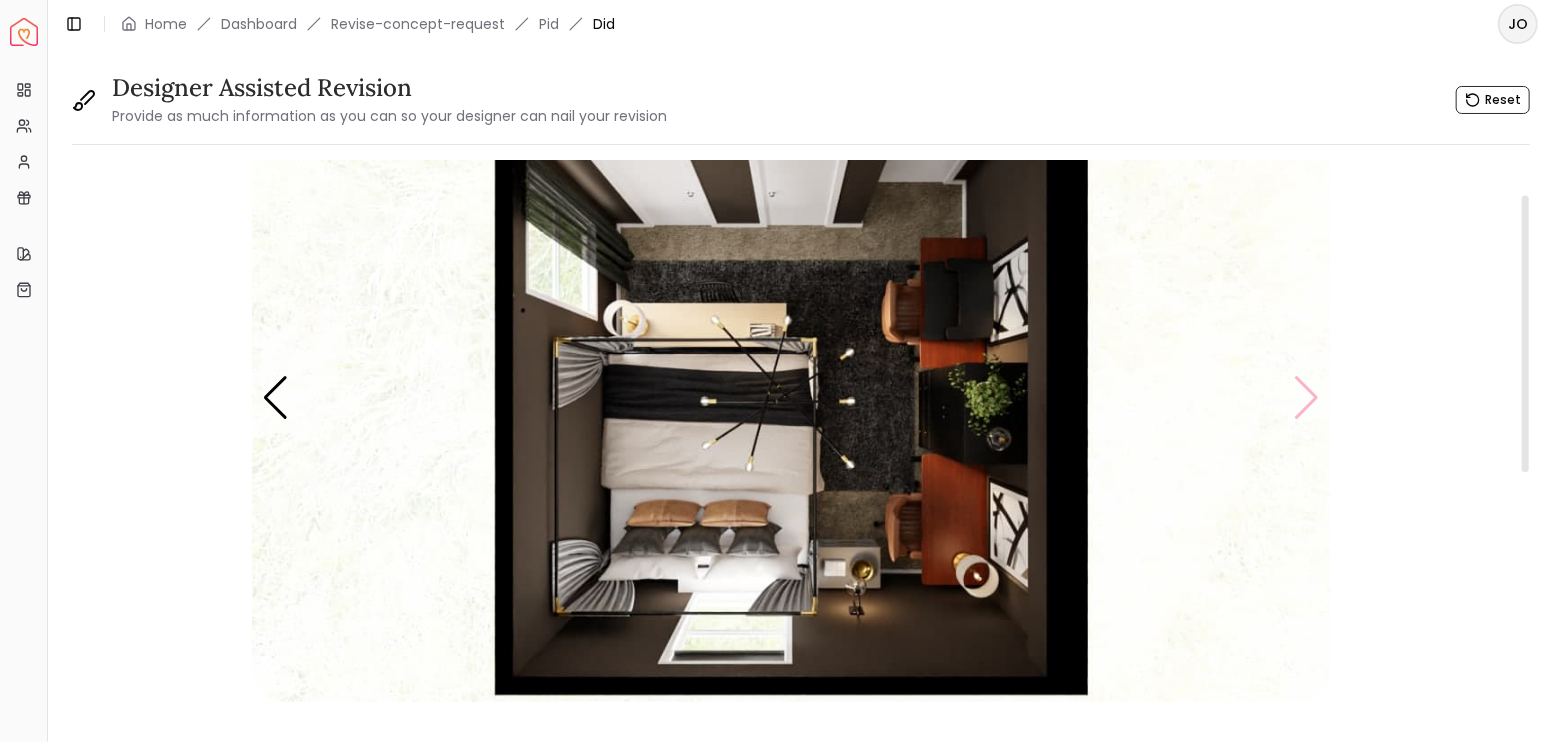 click at bounding box center (791, 398) 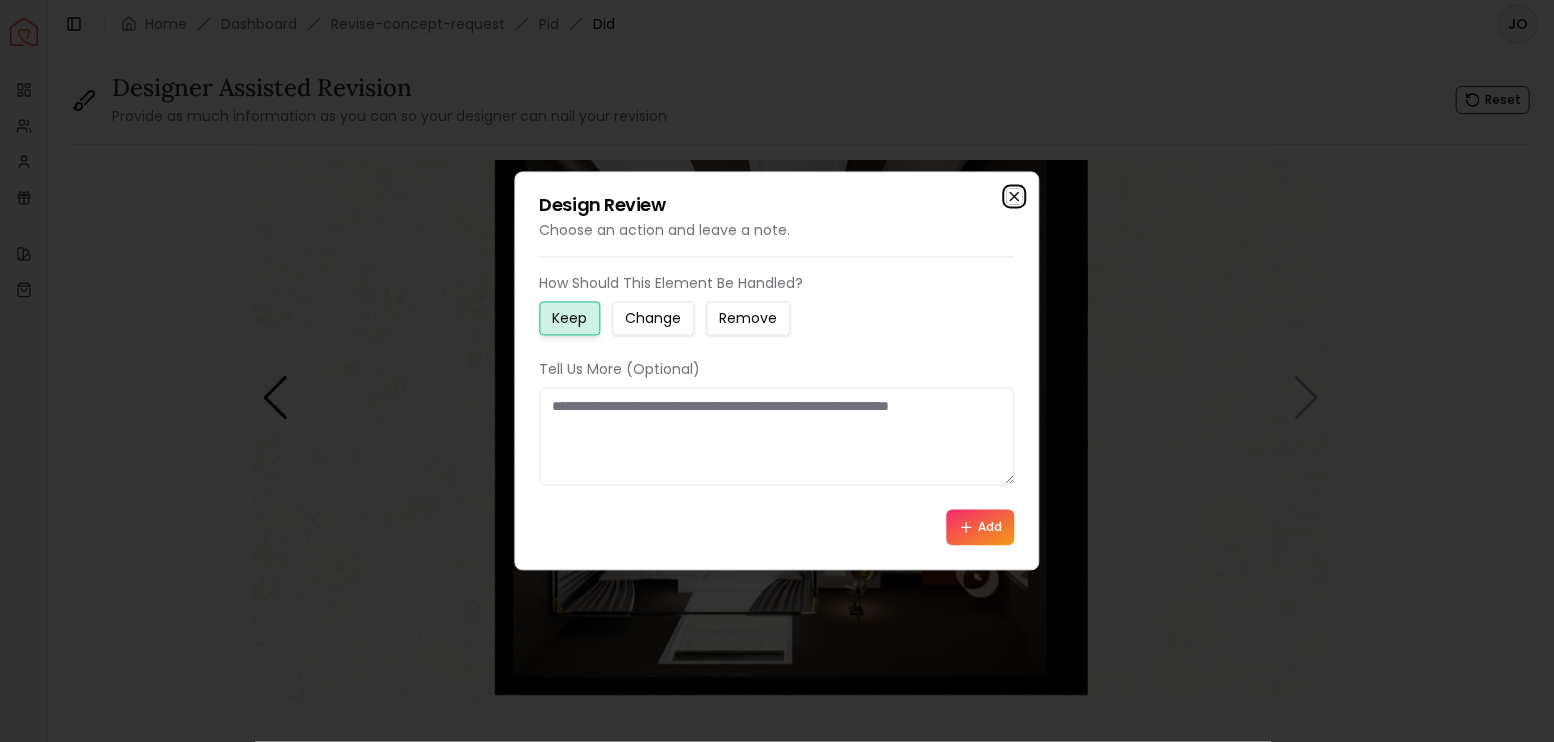 click 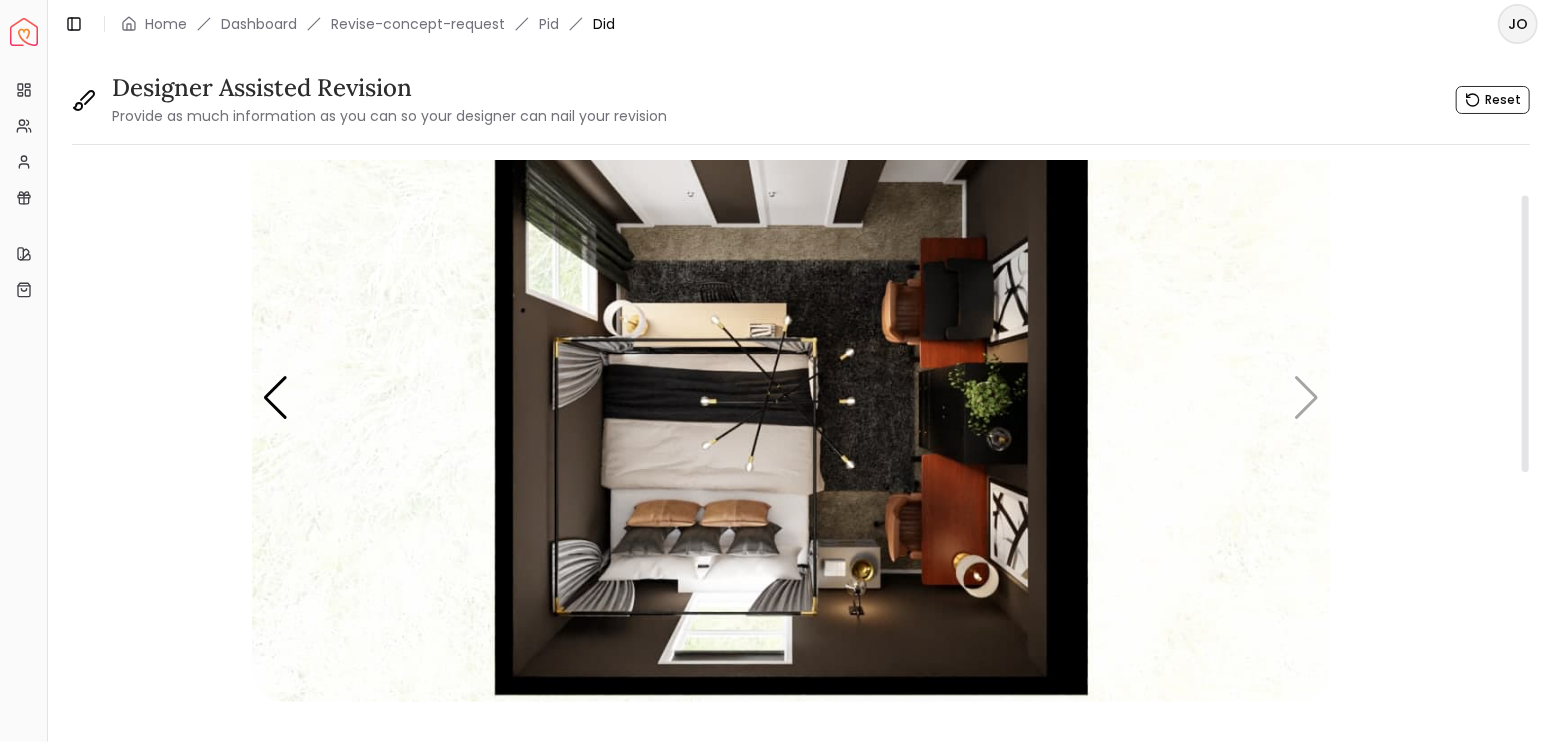 click at bounding box center (791, 398) 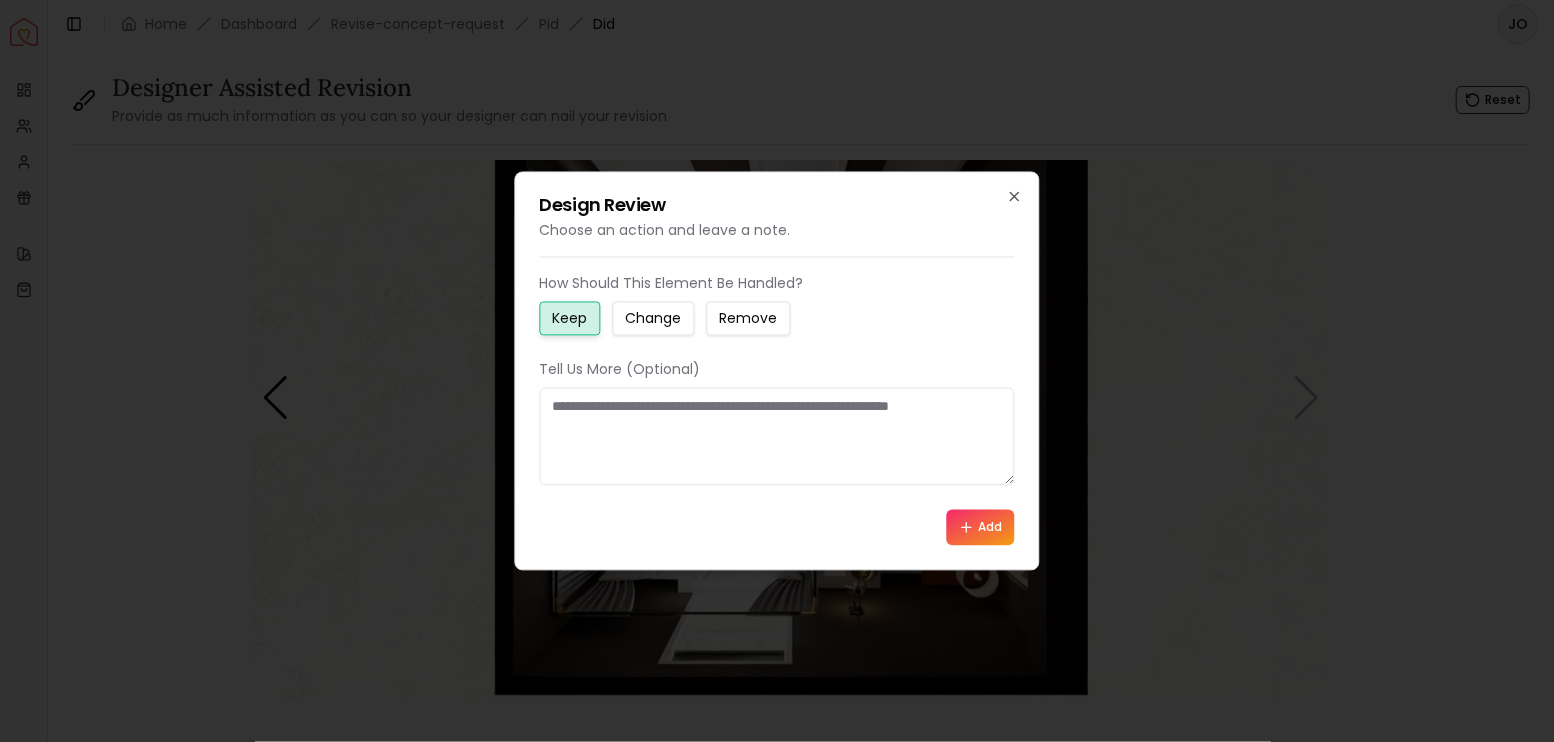click on "Change" at bounding box center (654, 319) 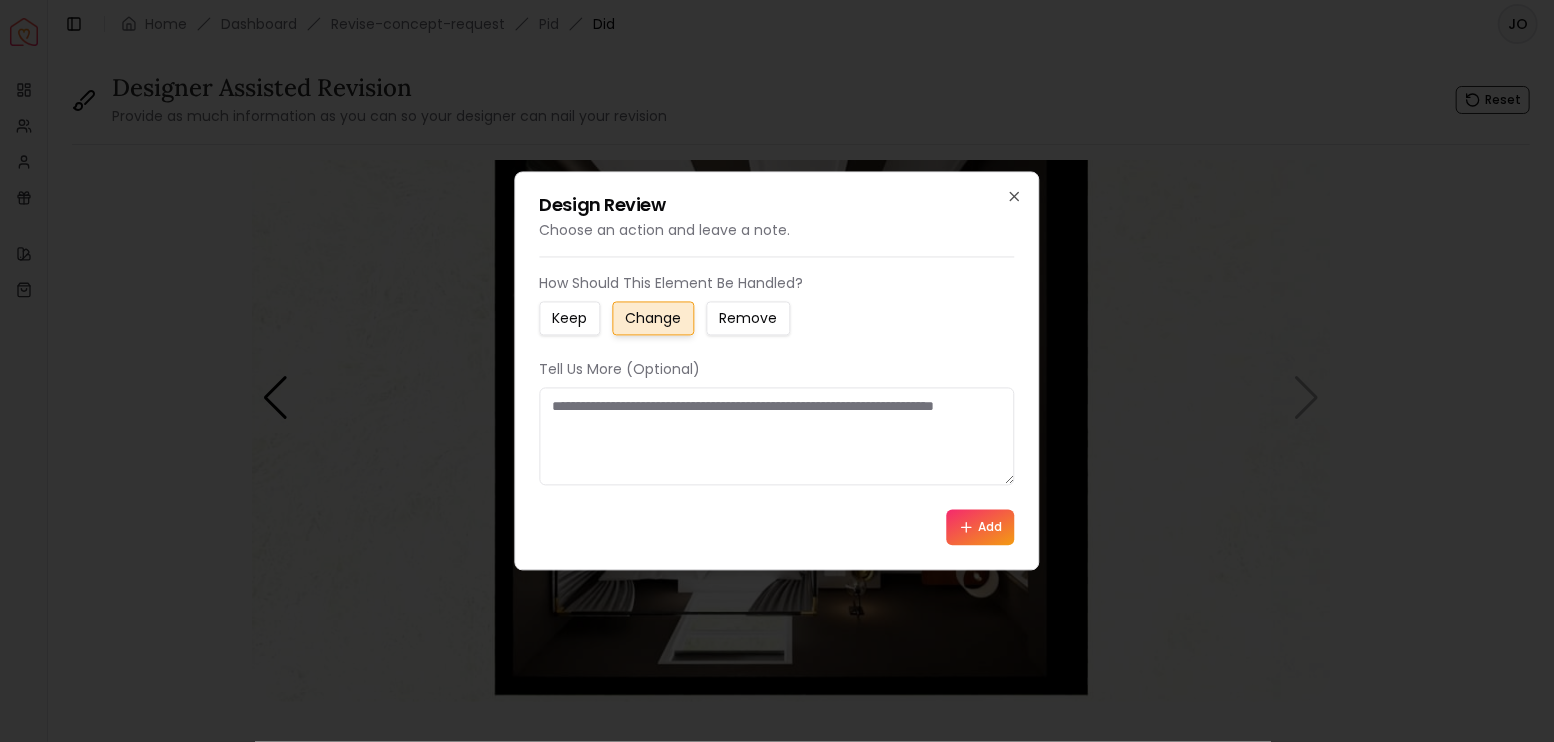 click at bounding box center [777, 437] 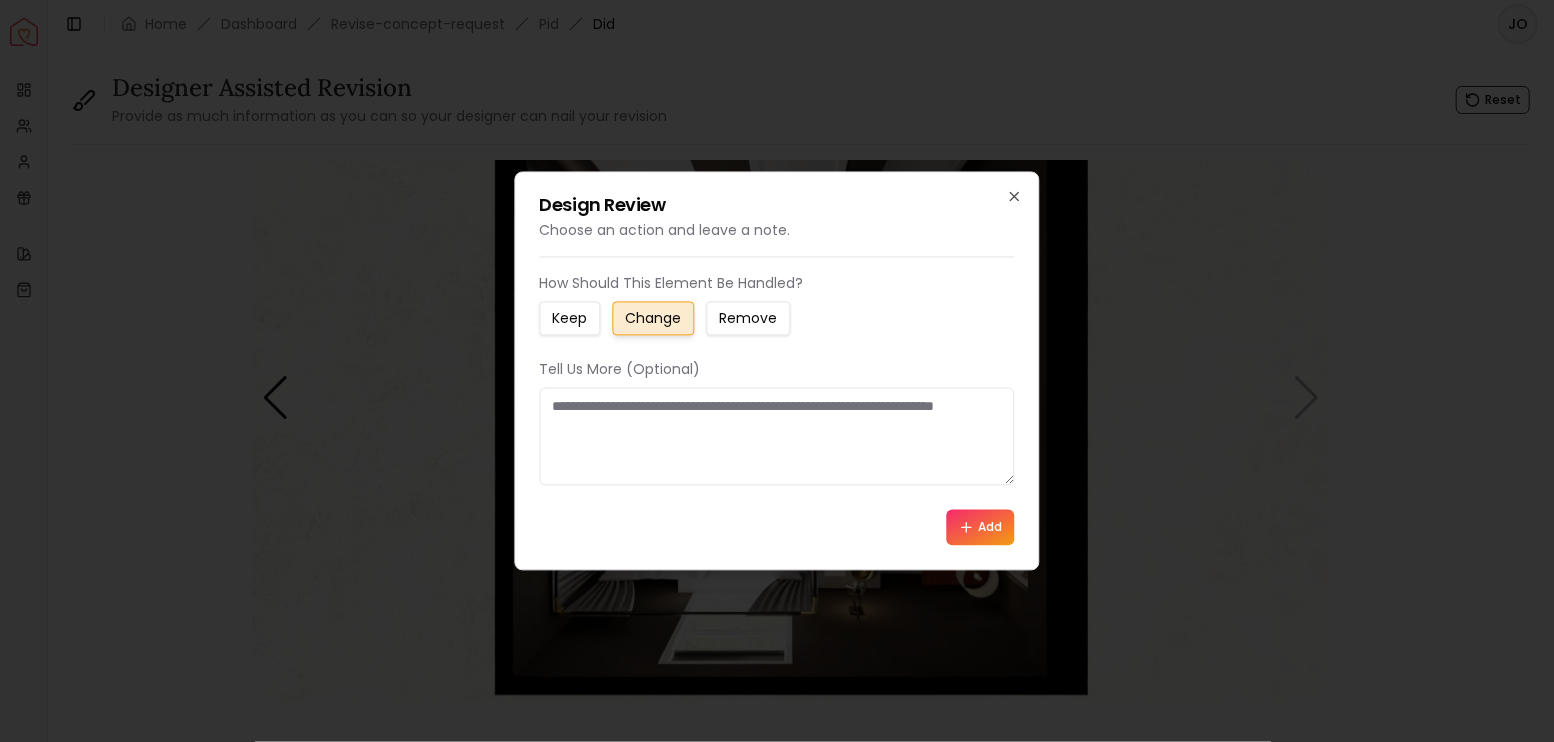 type on "*" 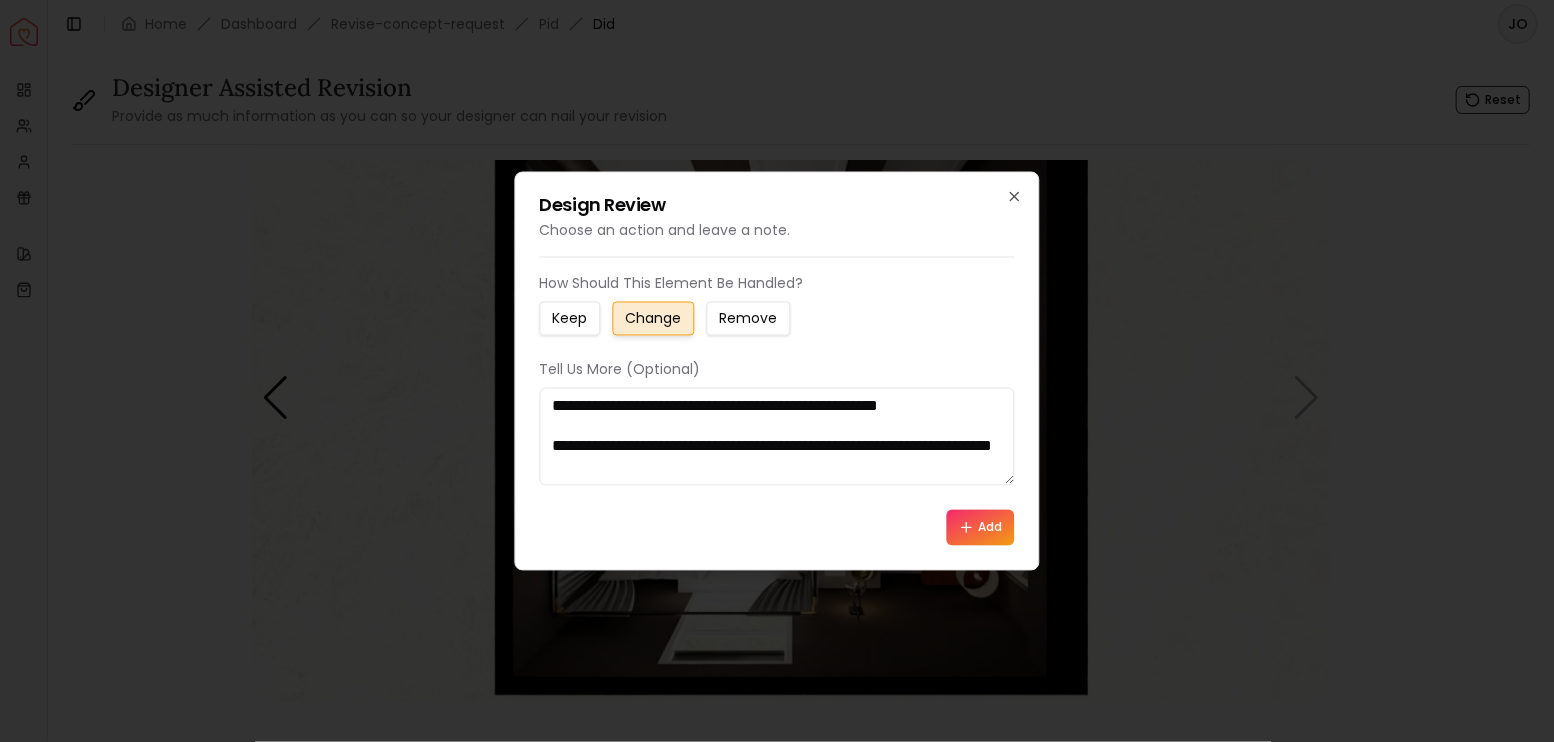 type on "**********" 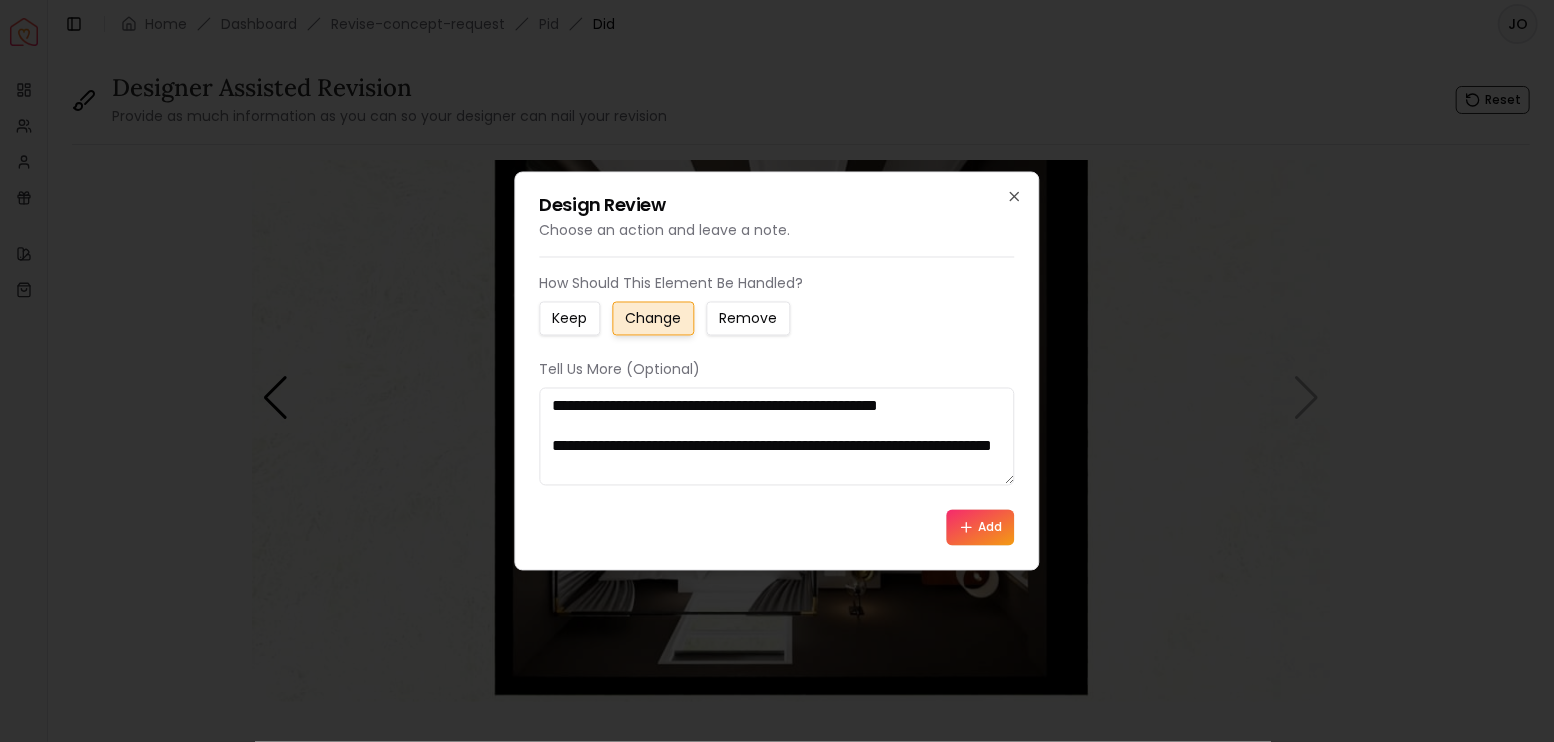 click 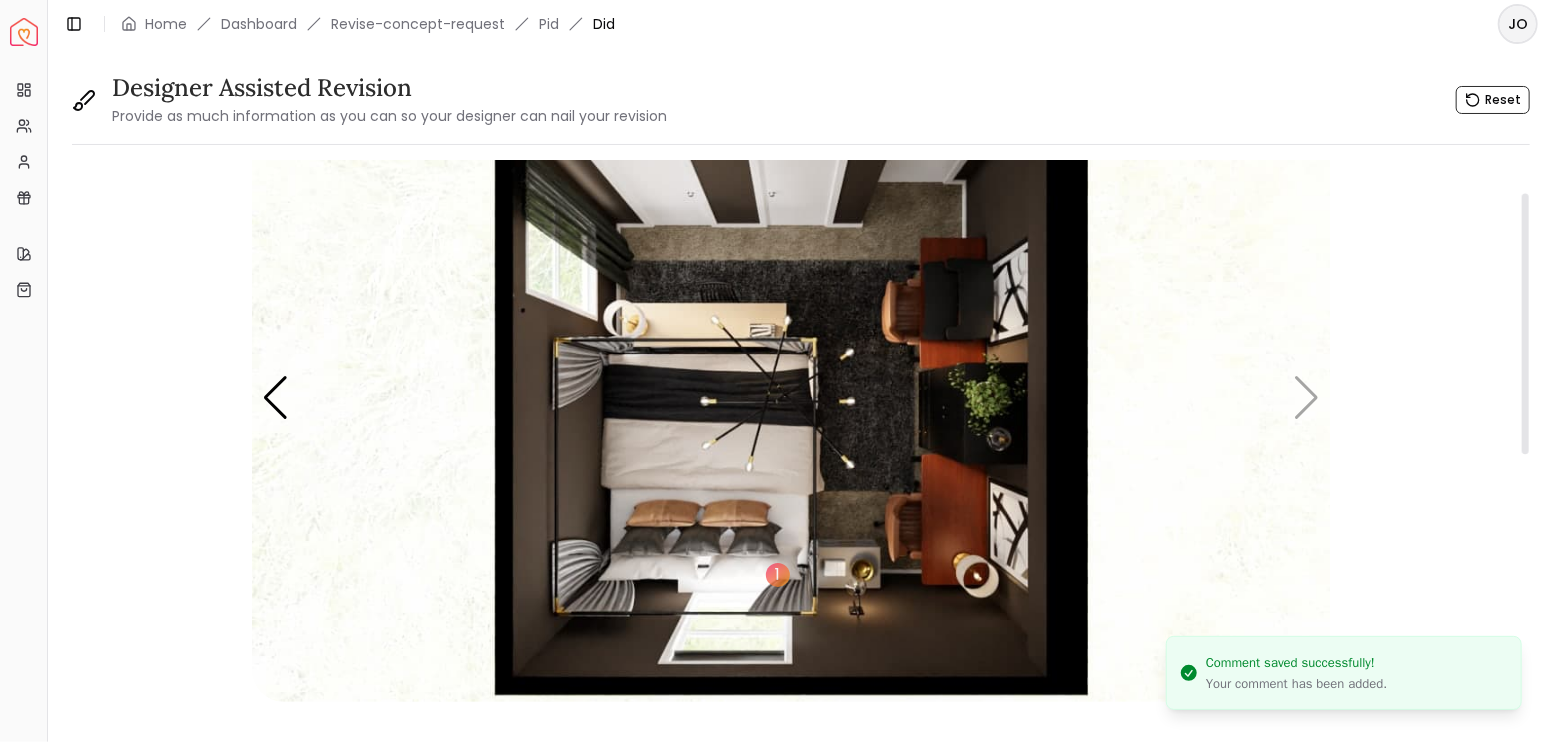 click at bounding box center (791, 398) 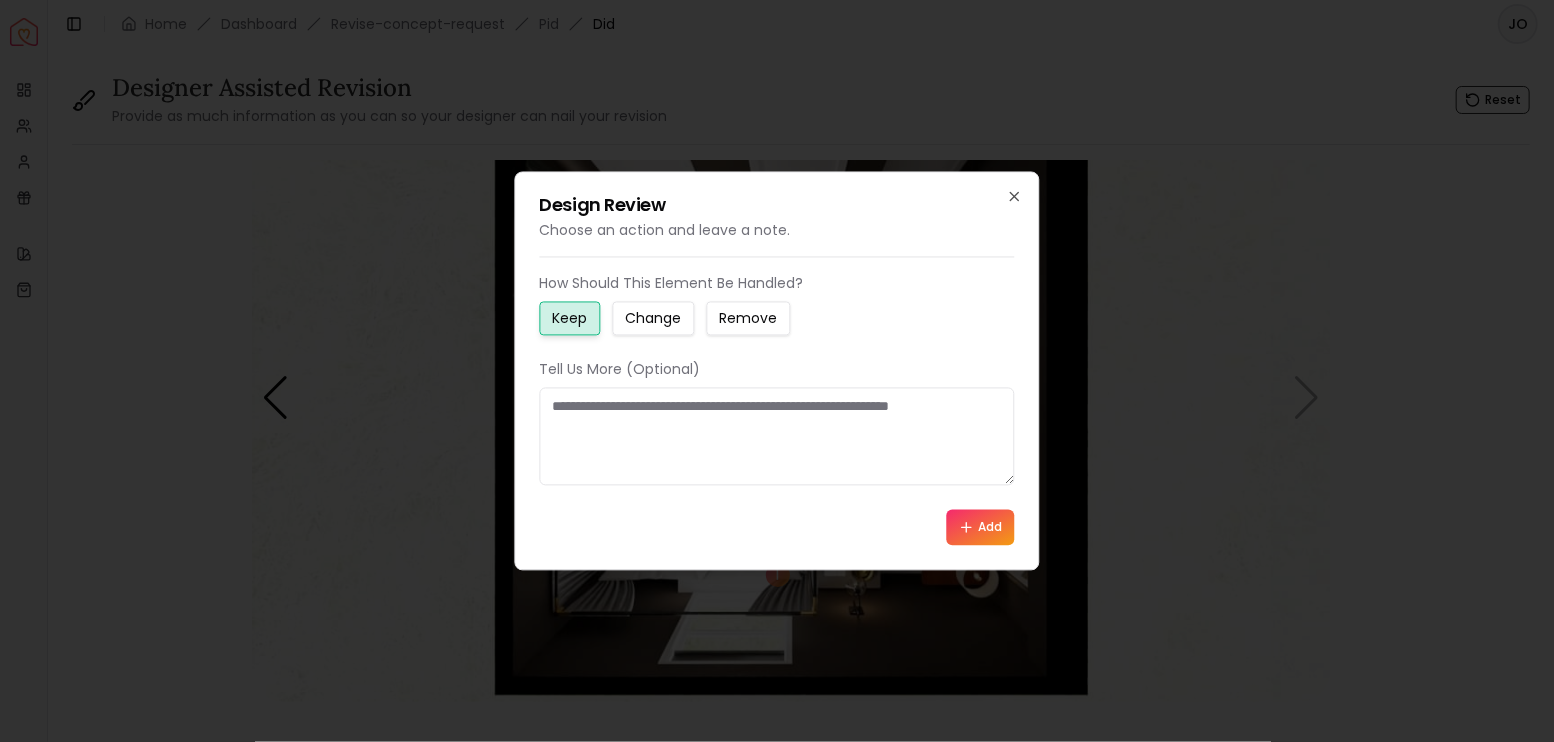click on "Change" at bounding box center [654, 319] 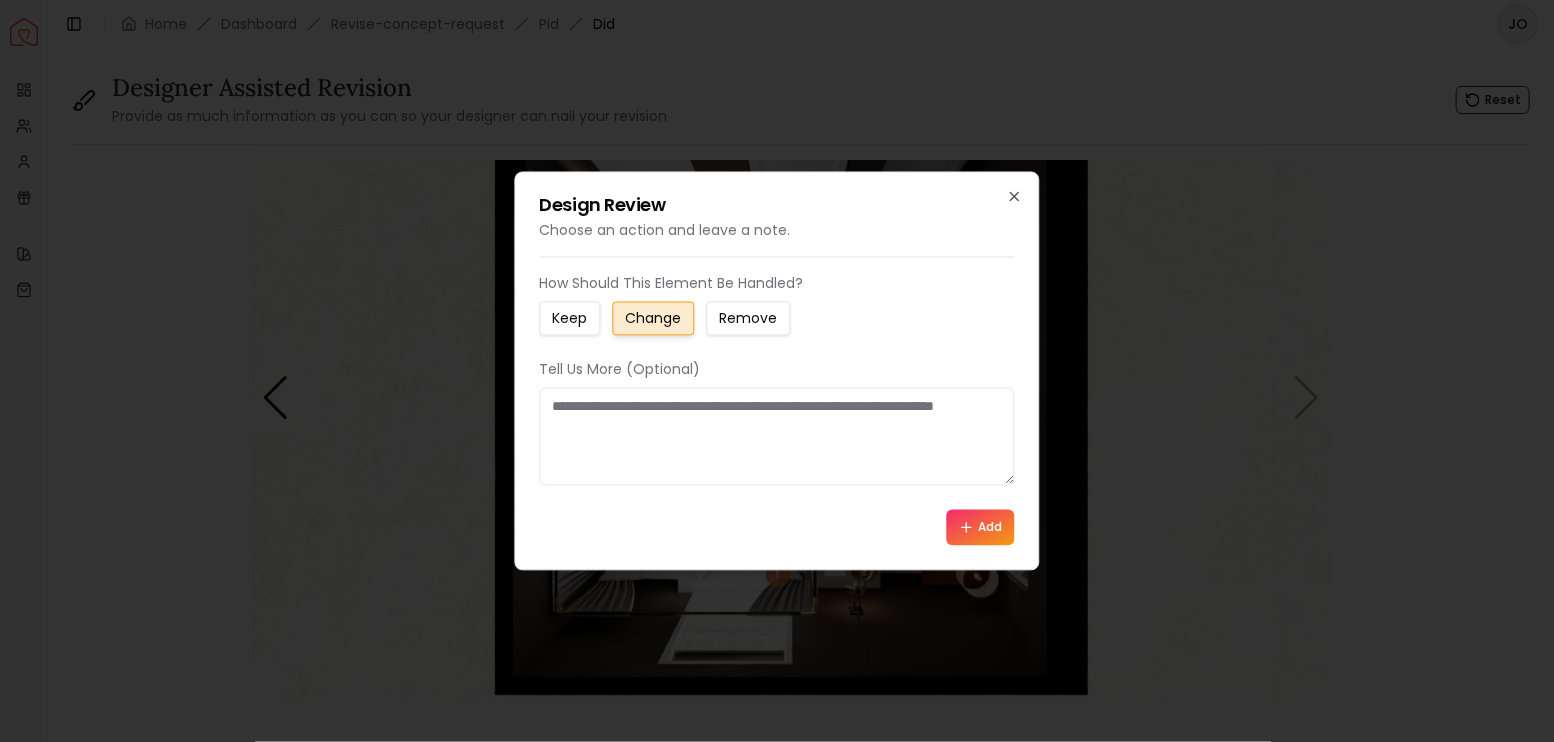 click at bounding box center (777, 437) 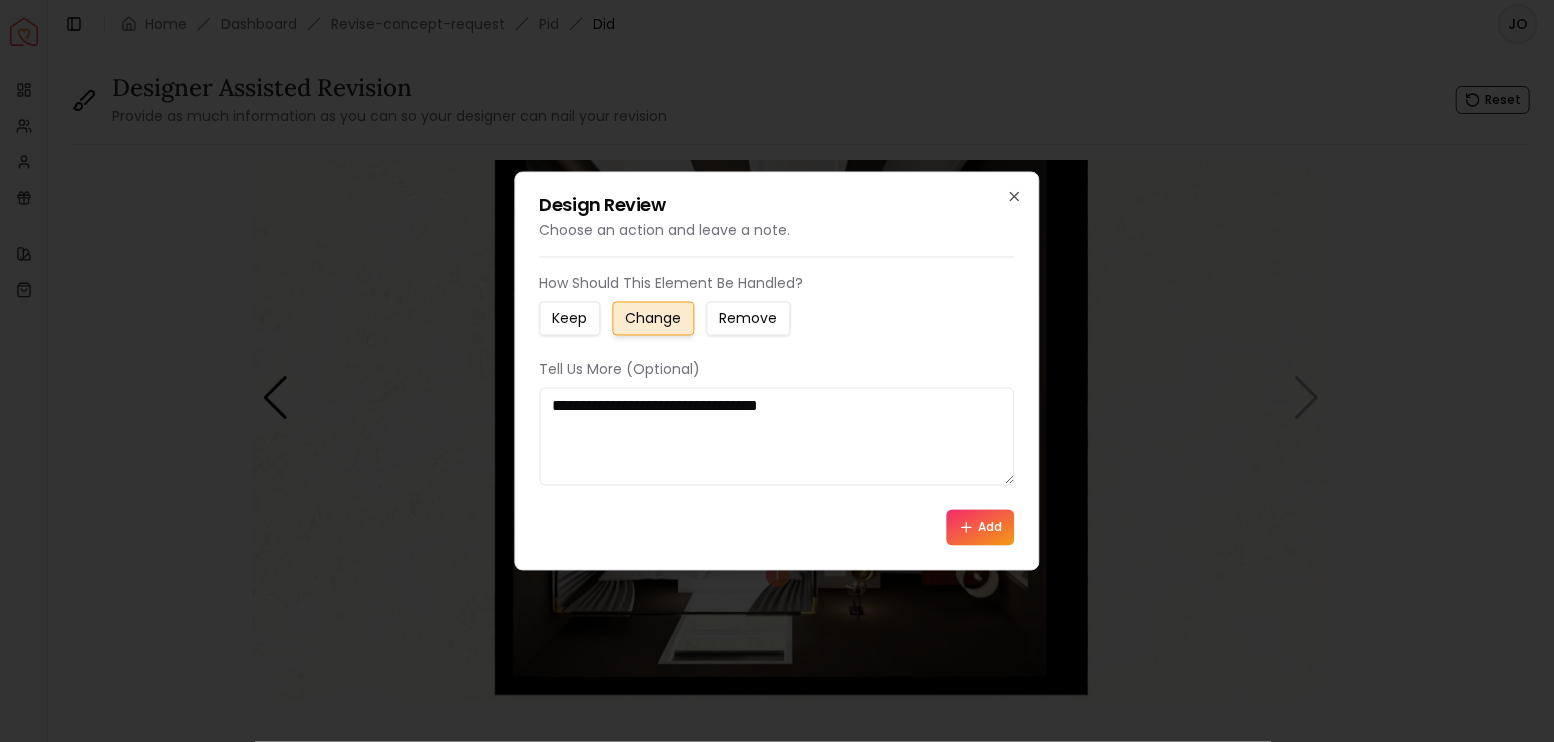 type on "**********" 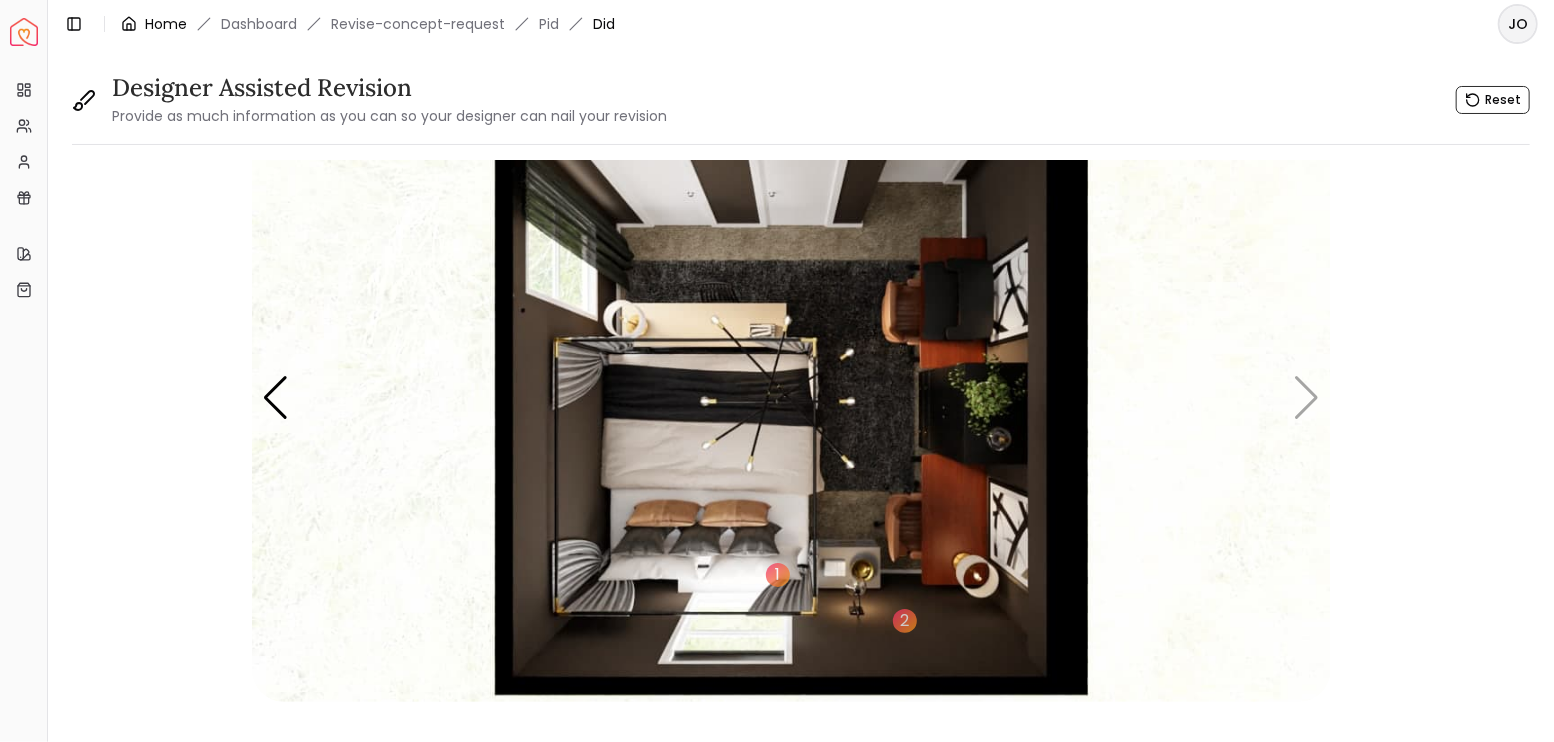 click on "Home" at bounding box center [166, 24] 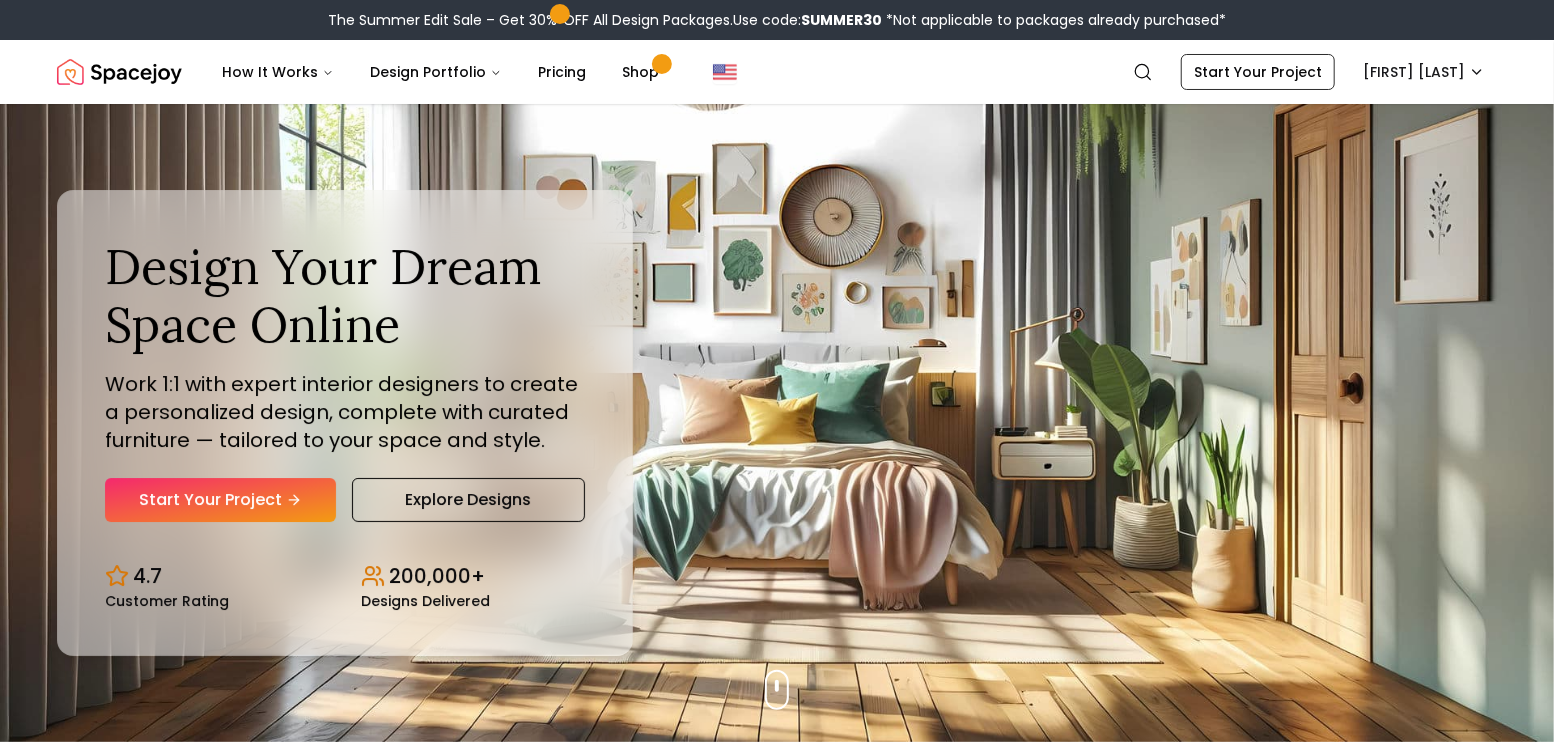 click on "The Summer Edit Sale – Get 30% OFF All Design Packages.  Use code:  SUMMER30   *Not applicable to packages already purchased* Spacejoy Search JO How It Works   Design Portfolio   Pricing Shop Search Start Your Project   [FIRST] [LAST] Design Your Dream Space Online Work 1:1 with expert interior designers to create a personalized design, complete with curated furniture — tailored to your space and style. Start Your Project   Explore Designs 4.7 Customer Rating 200,000+ Designs Delivered Design It Your Way Get 30% OFF on all Design Packages Get Started   Mid-Summer Style Event Up to 60% OFF on Furniture & Decor Shop Now   Get Matched with Expert Interior Designers Online! [FIRST] [LAST] Designer [FIRST] [LAST] Designer [FIRST] [LAST]   1 2 3" at bounding box center (777, 6042) 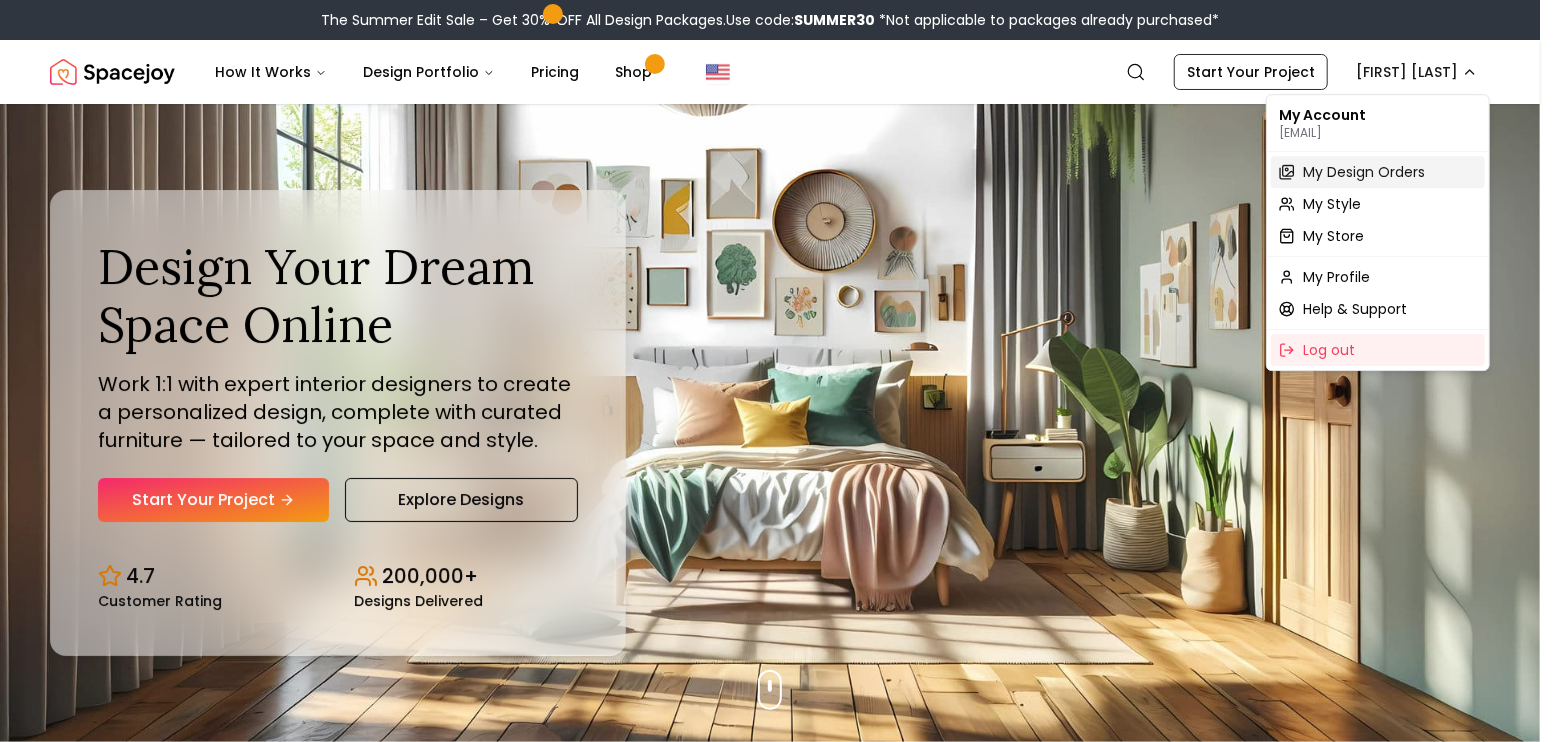 click on "My Design Orders" at bounding box center [1364, 172] 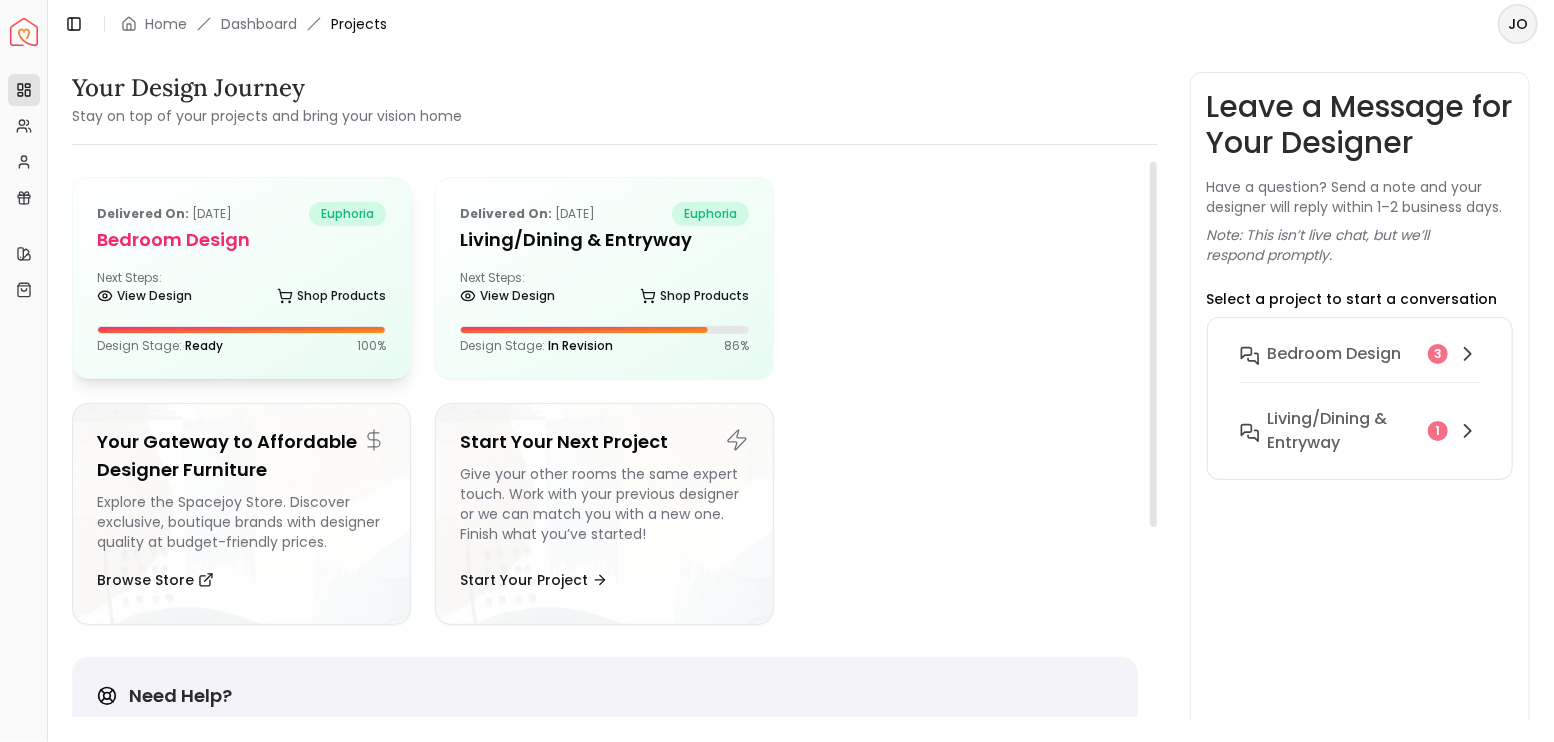 click on "Bedroom design" at bounding box center [241, 240] 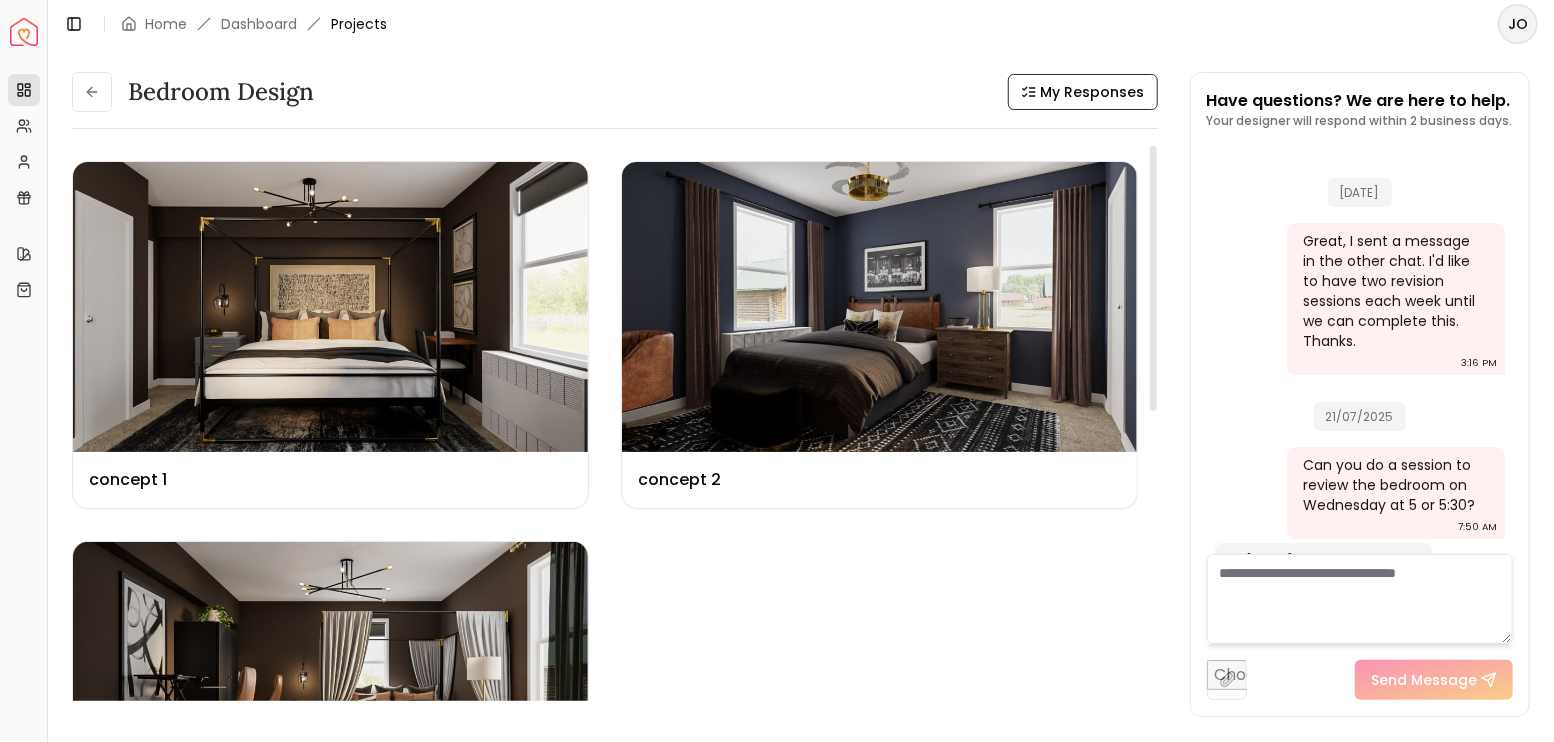 scroll, scrollTop: 5872, scrollLeft: 0, axis: vertical 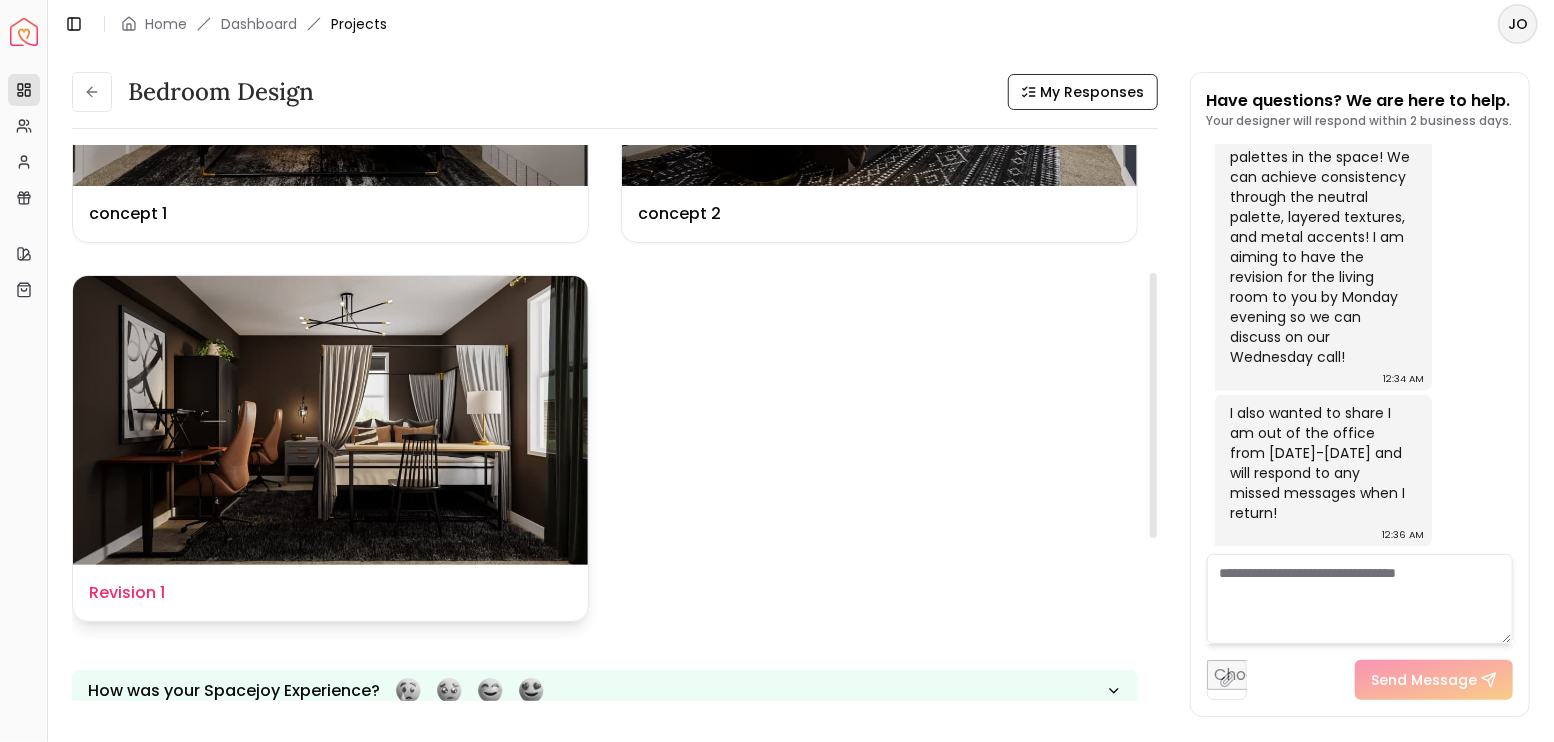 click at bounding box center (330, 421) 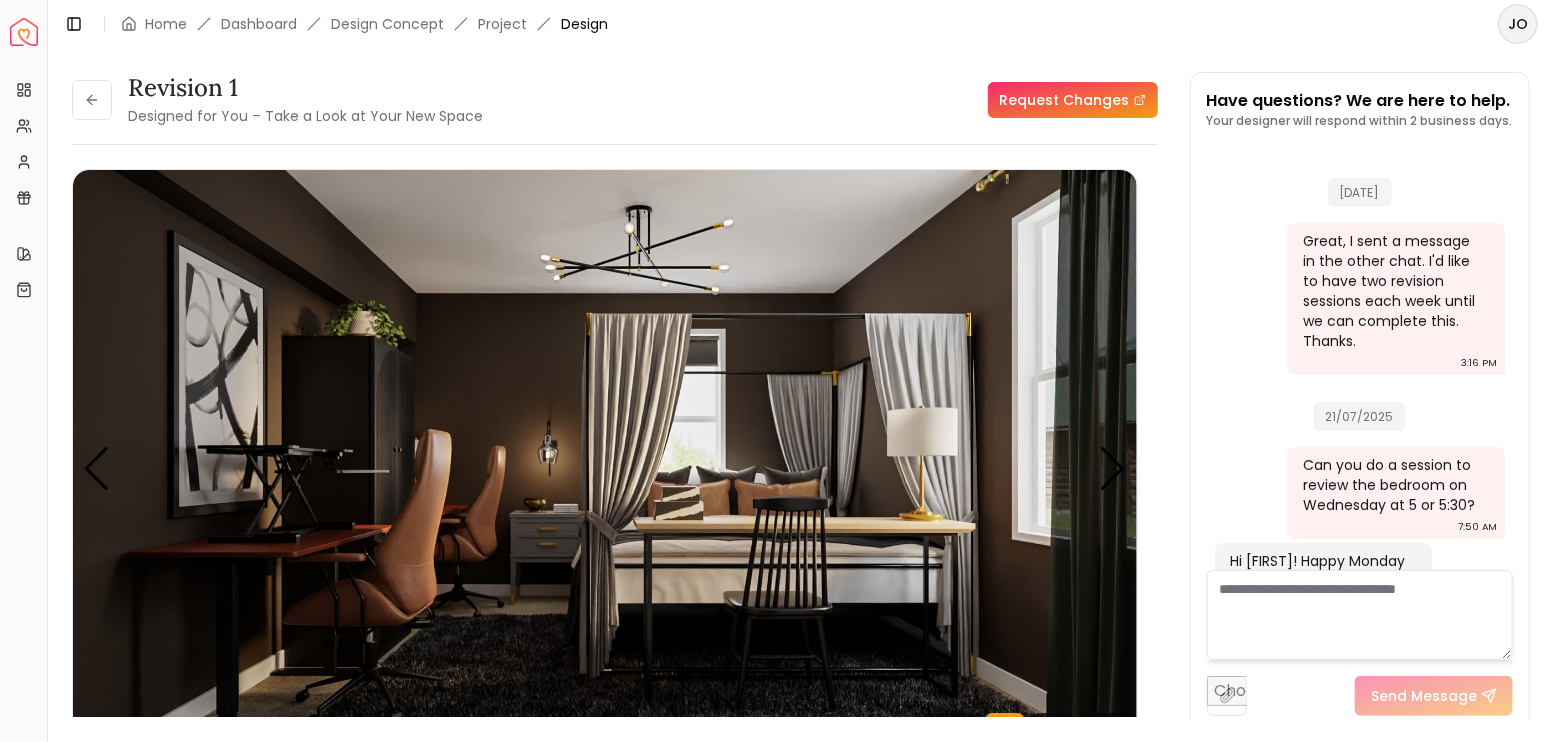 scroll, scrollTop: 5856, scrollLeft: 0, axis: vertical 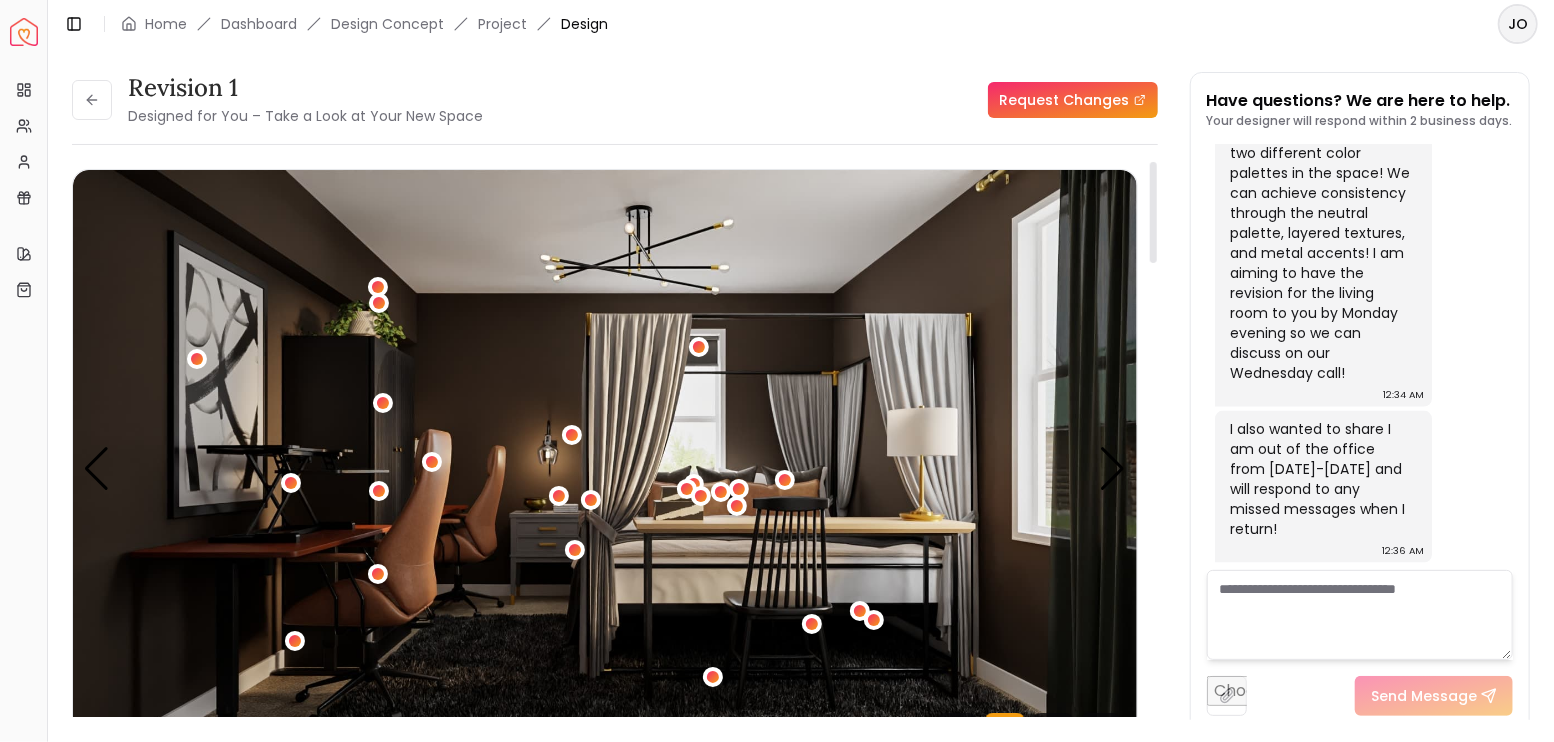 click on "Request Changes" at bounding box center [1073, 100] 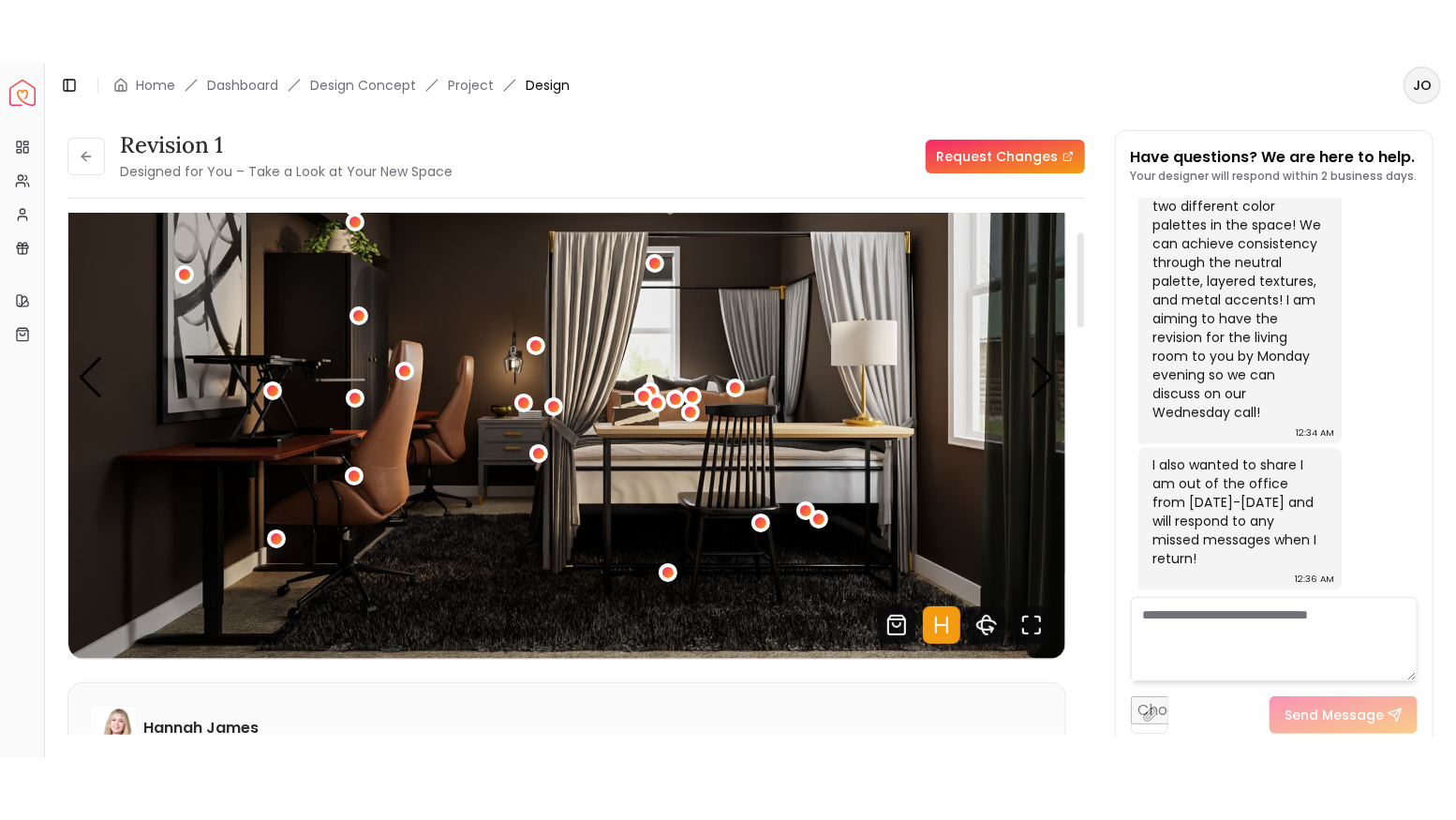 scroll, scrollTop: 62, scrollLeft: 0, axis: vertical 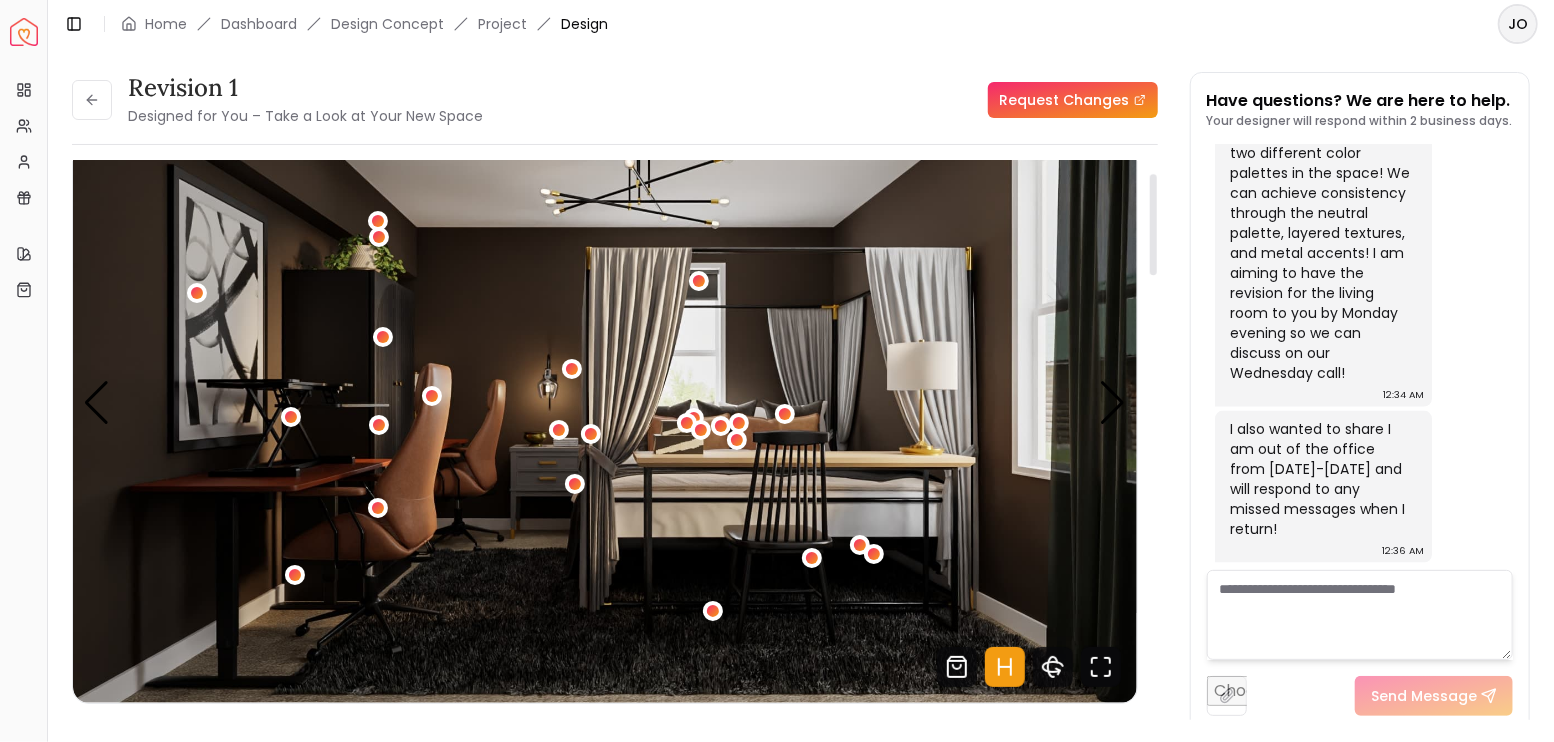 click 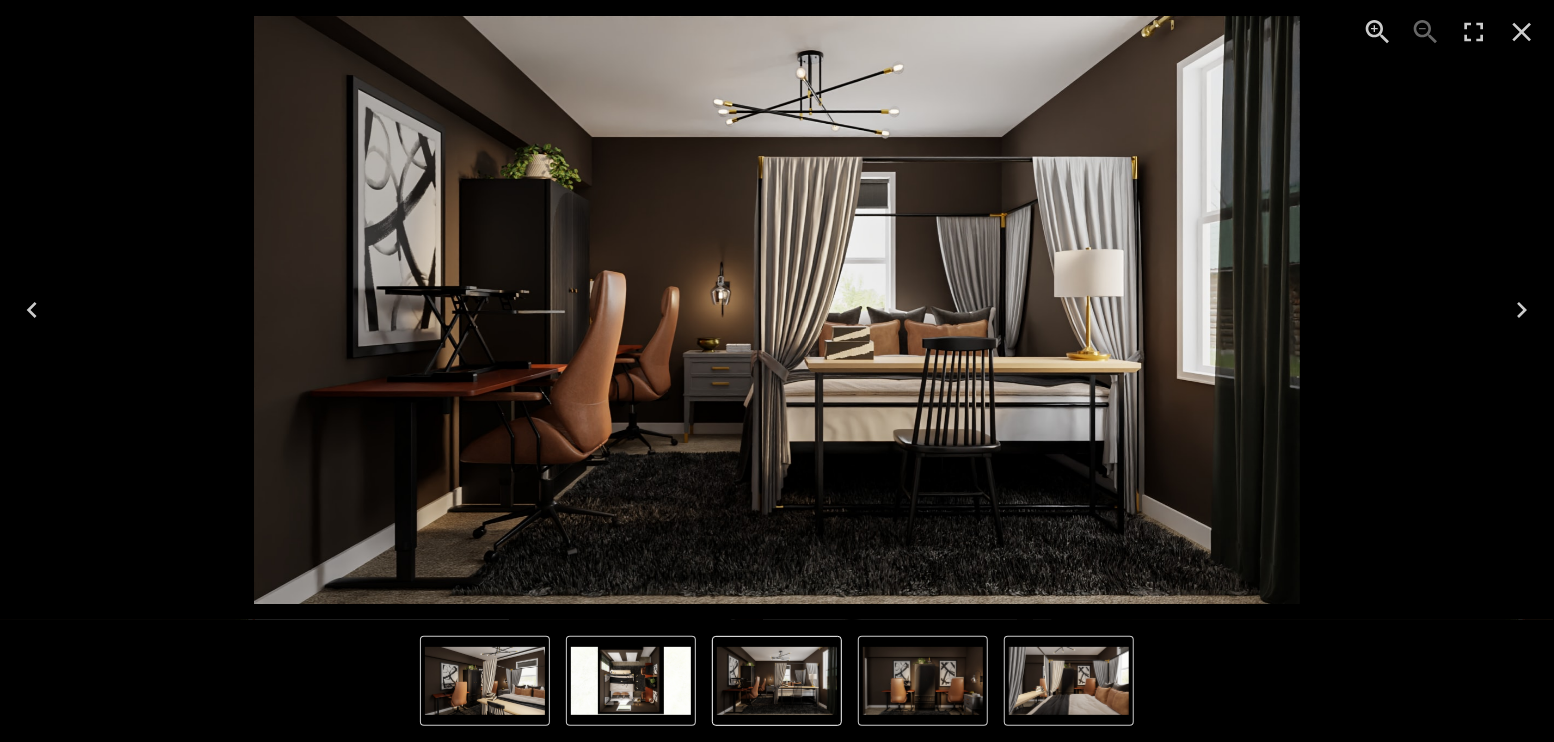 click 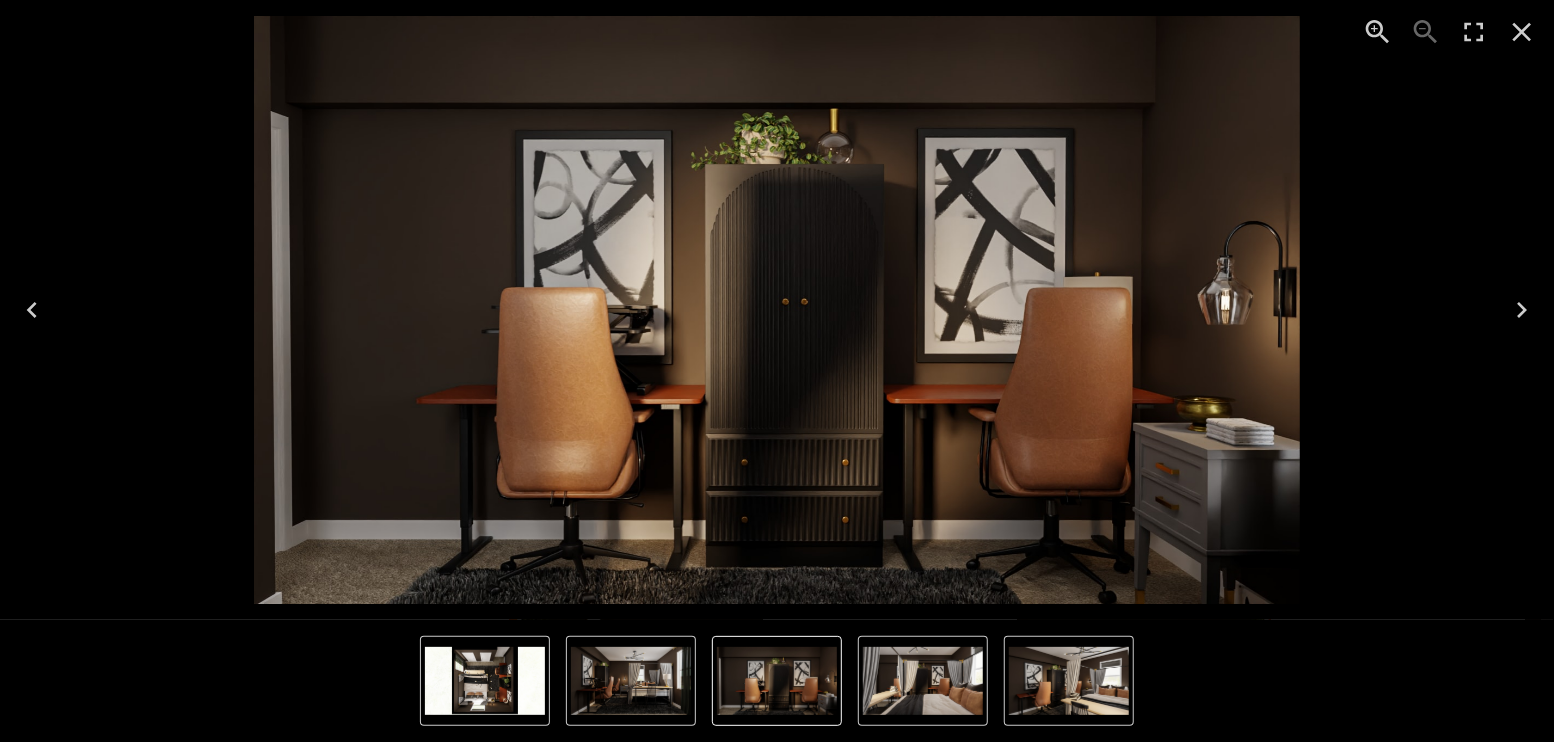 click 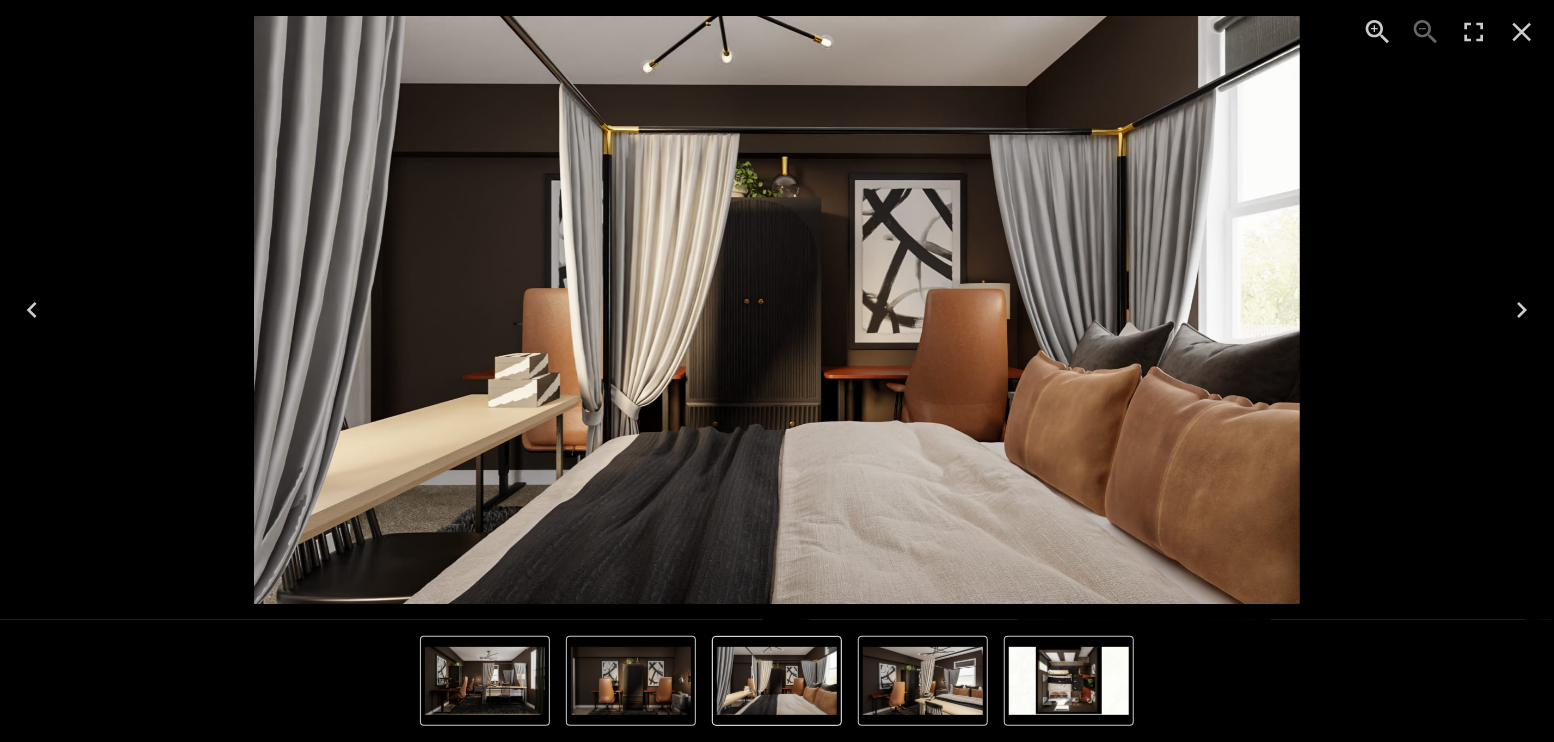 click 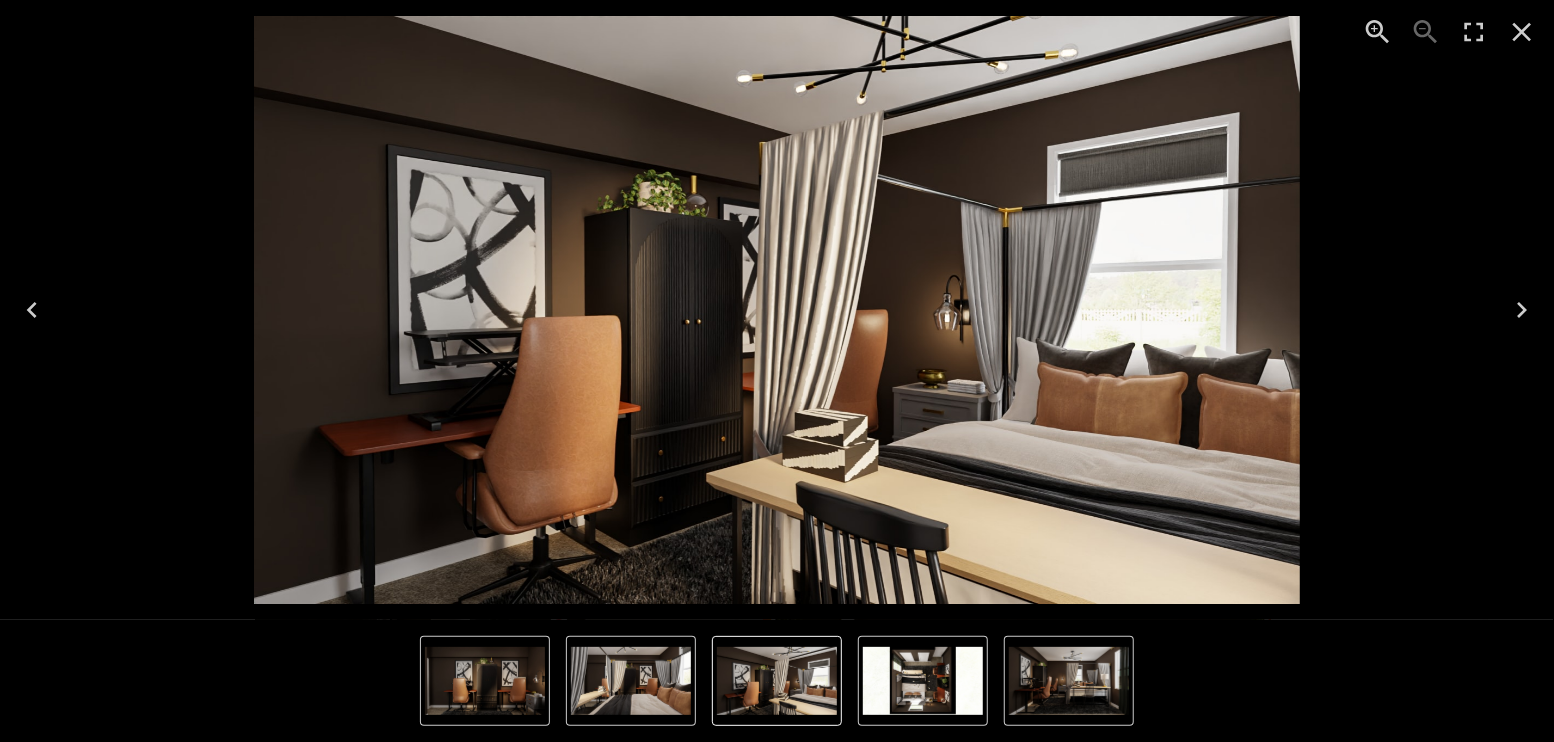 click 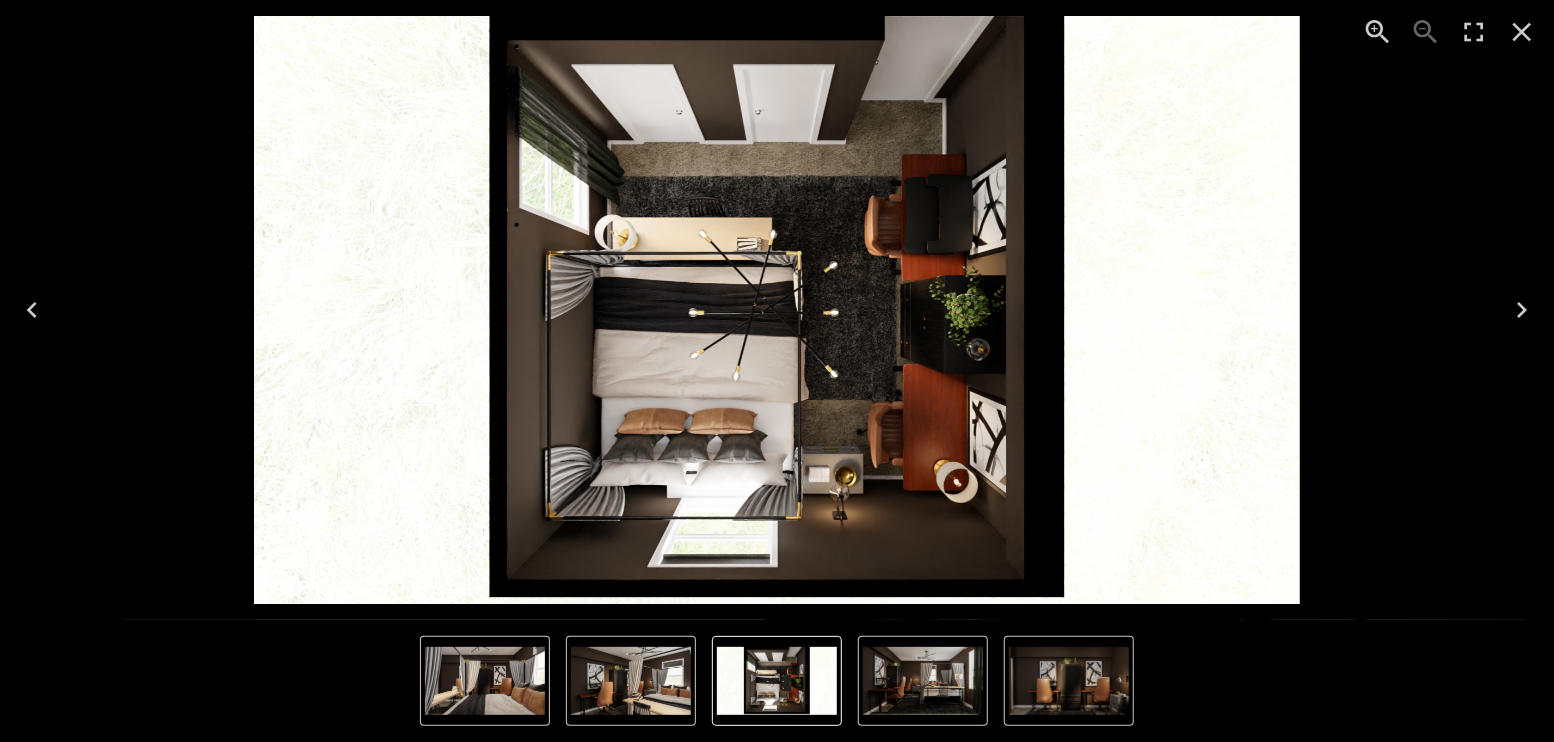 click 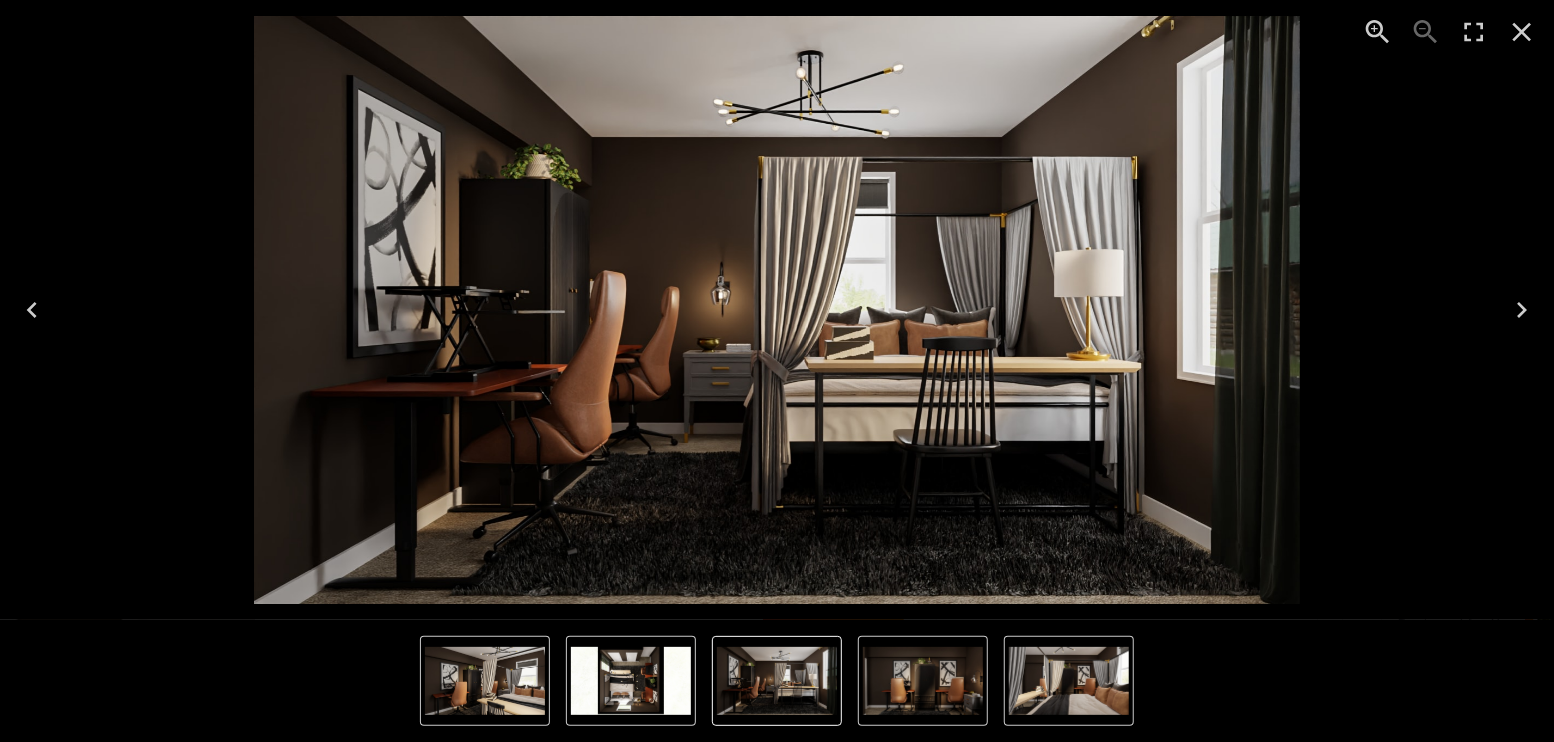 click 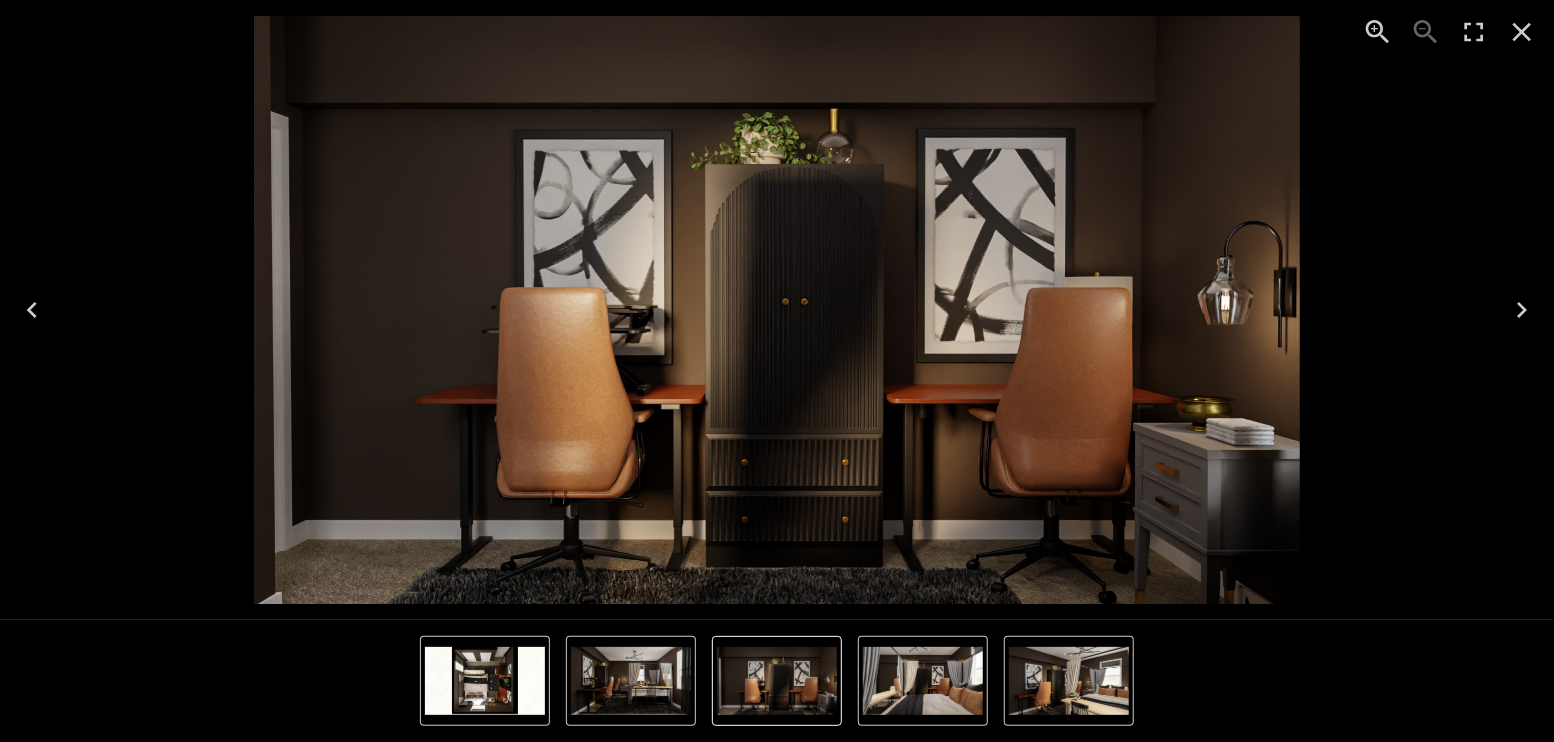 click at bounding box center (1522, 310) 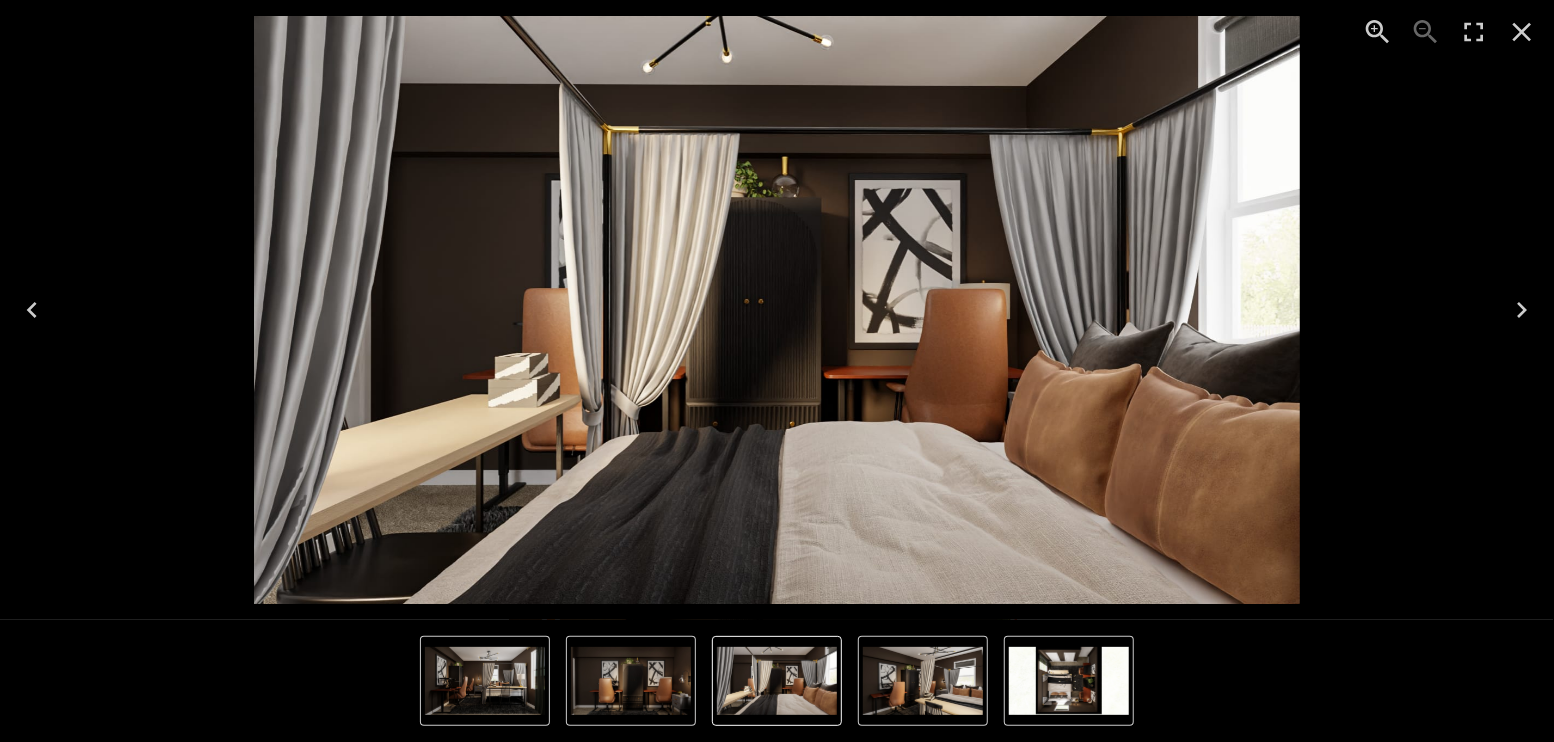 click at bounding box center [1522, 310] 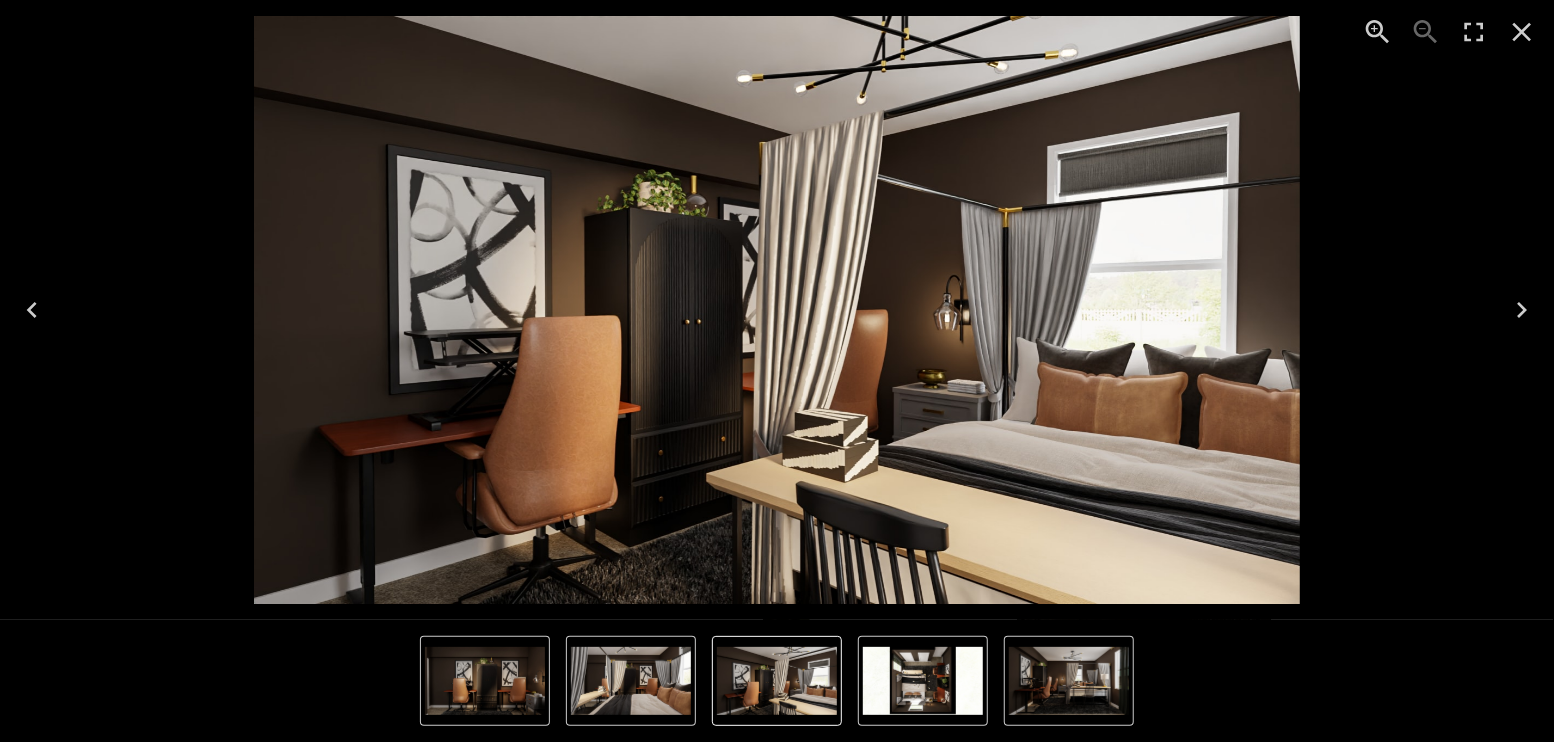 click at bounding box center (1522, 310) 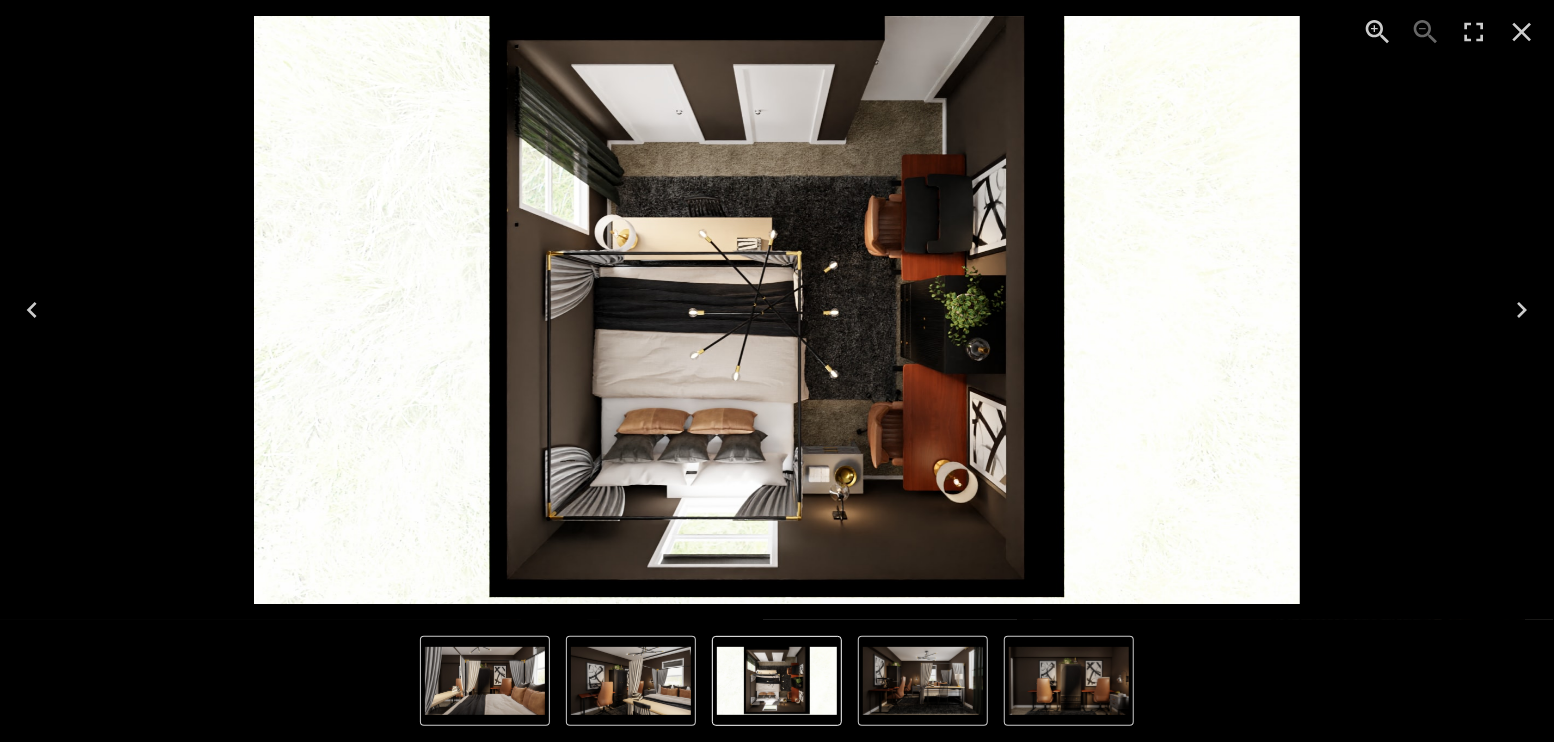 click at bounding box center (1474, 32) 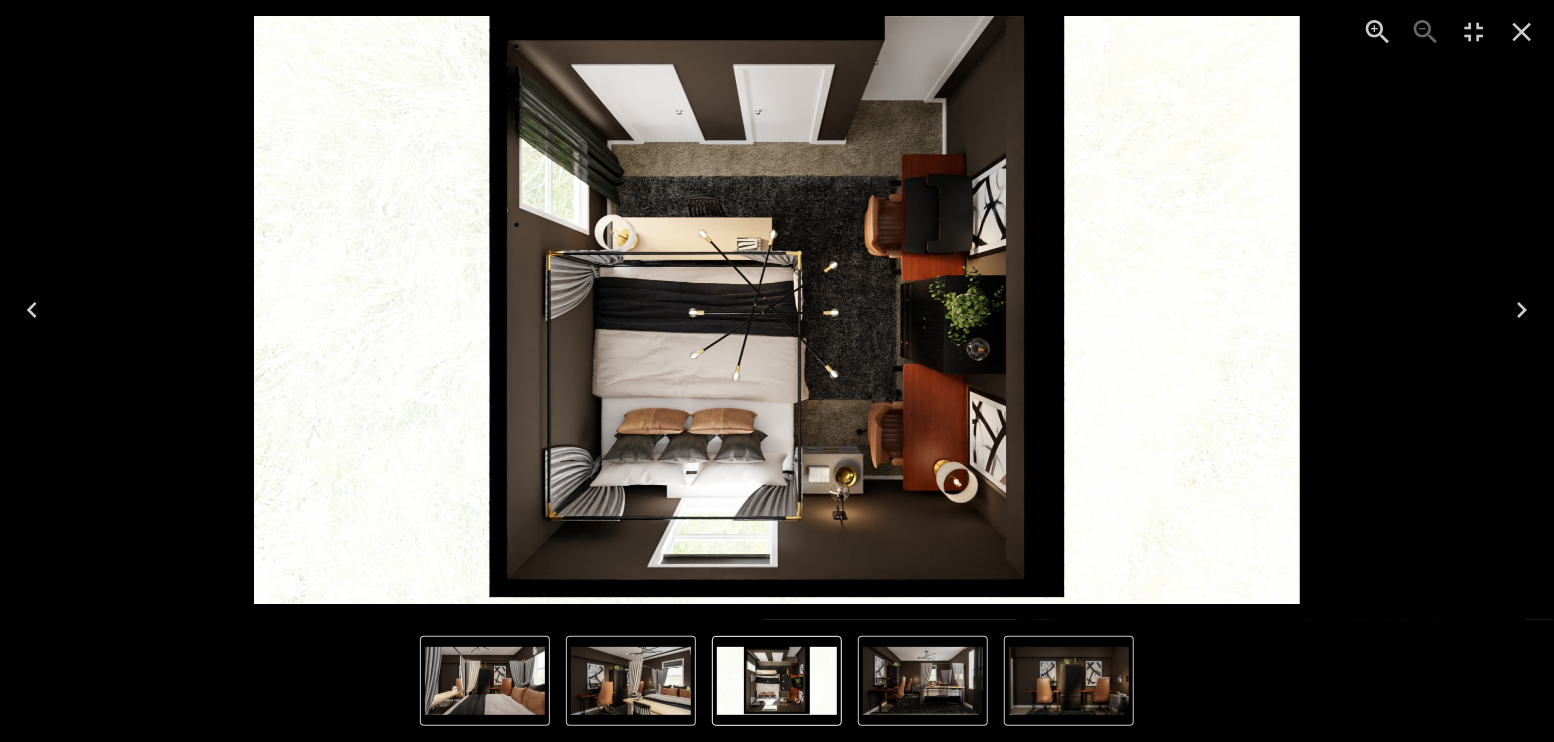 scroll, scrollTop: 5723, scrollLeft: 0, axis: vertical 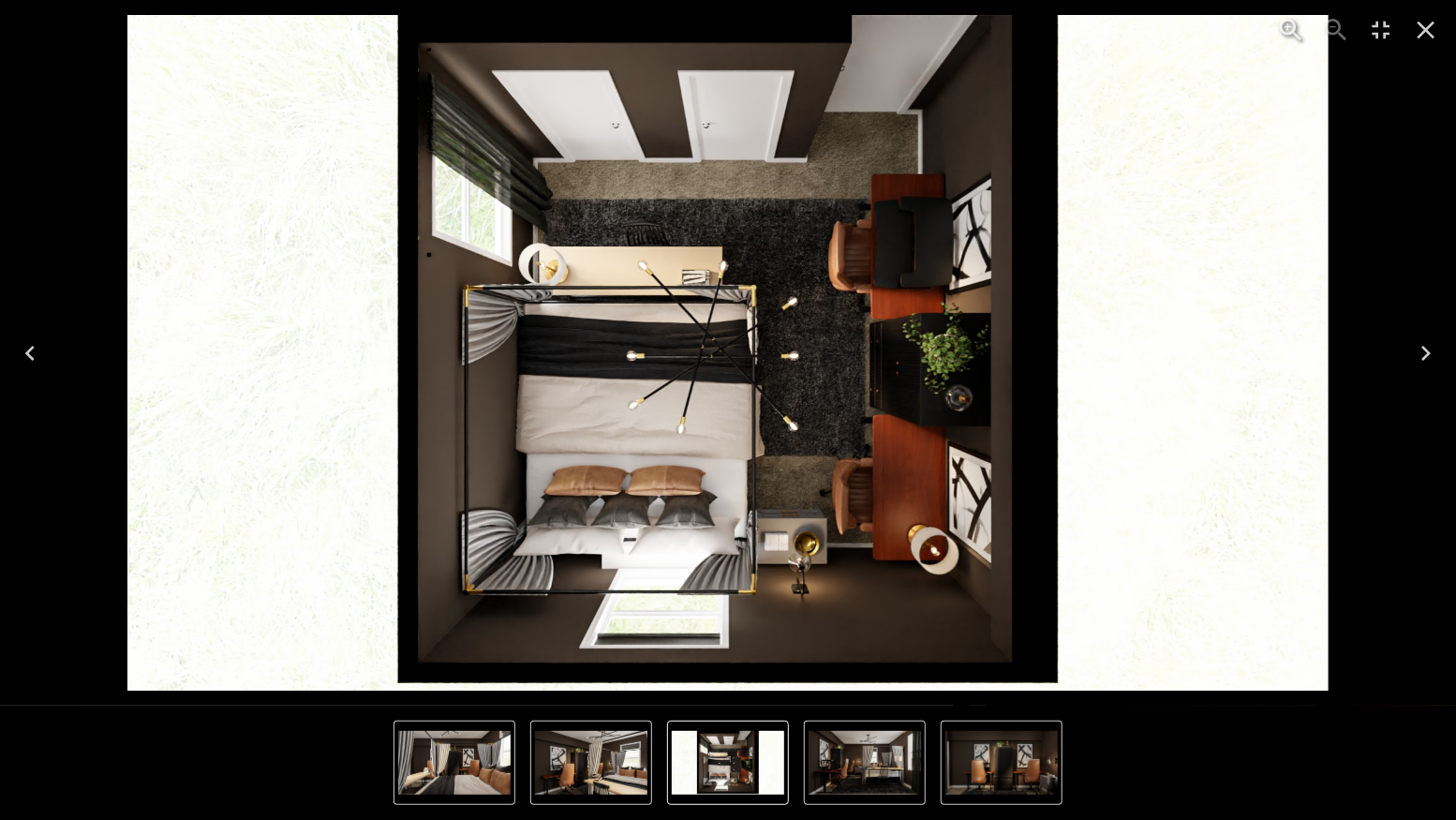 click 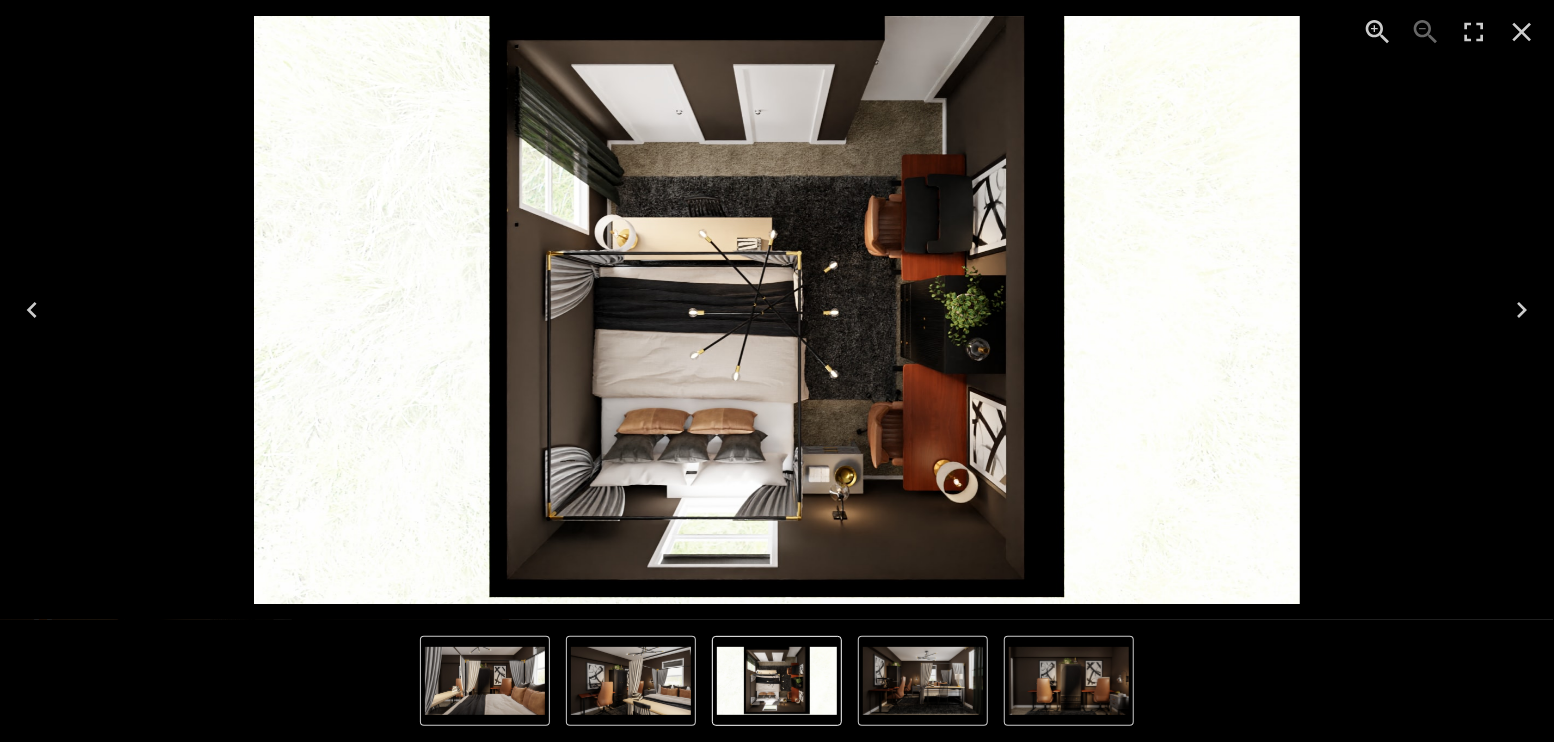 scroll, scrollTop: 5856, scrollLeft: 0, axis: vertical 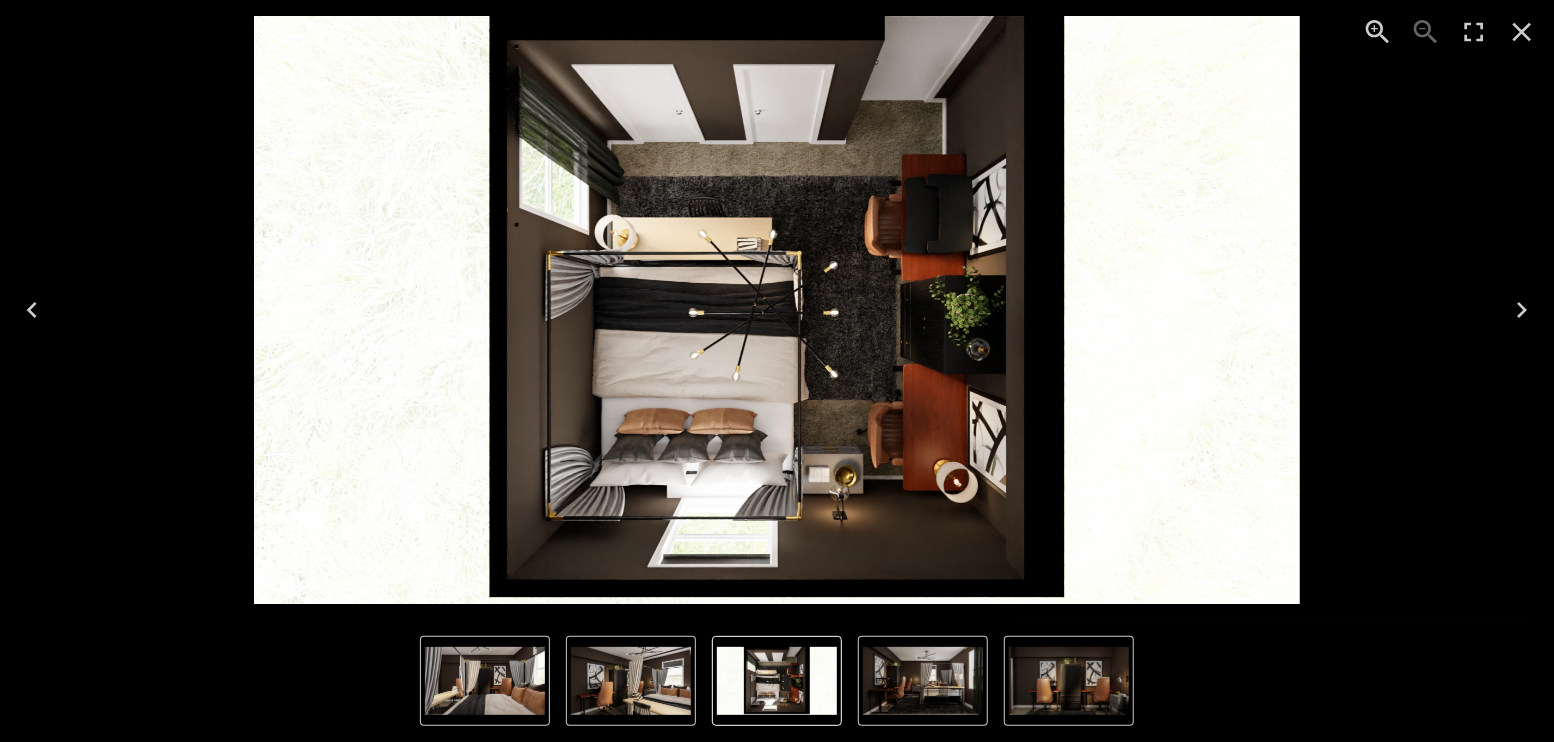 click 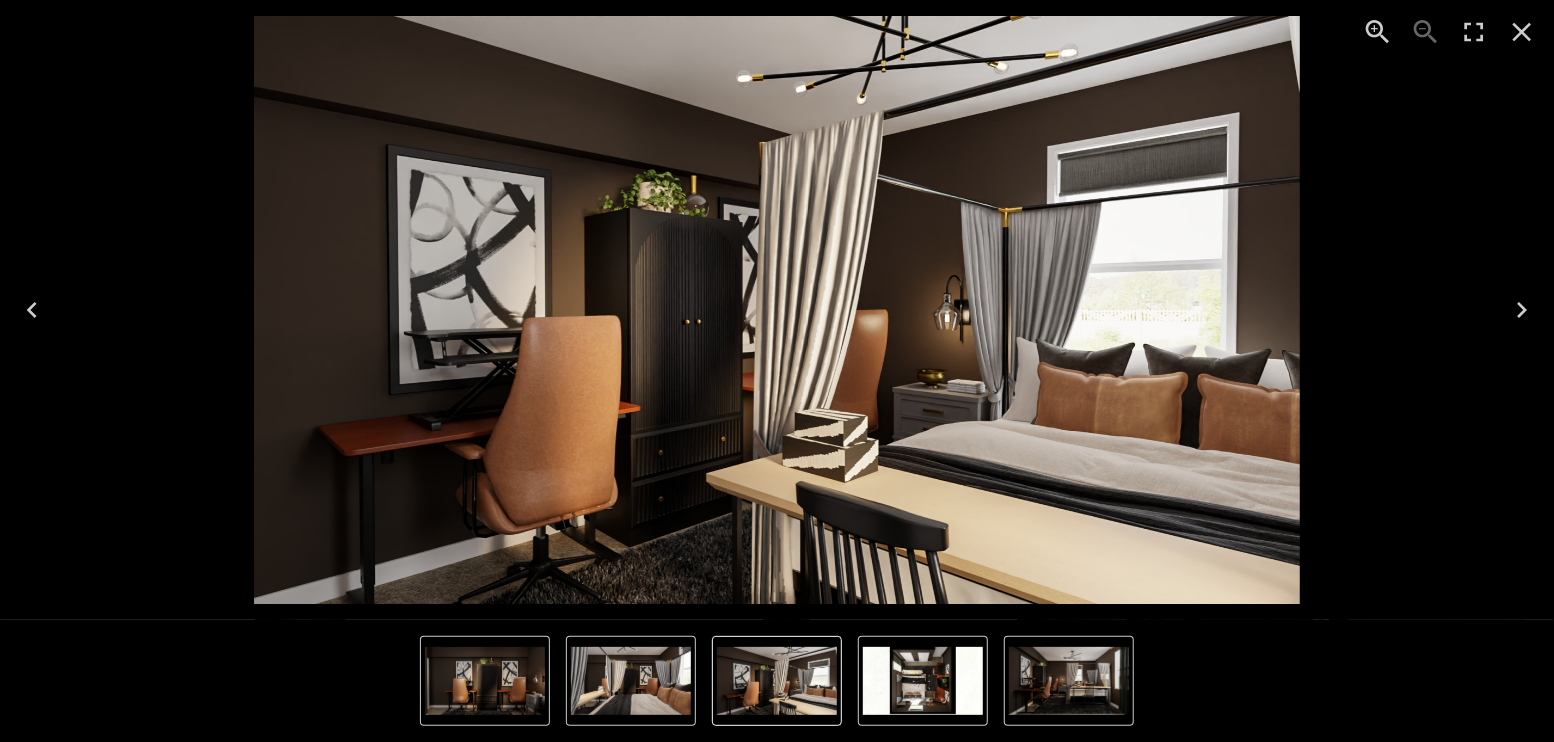 click 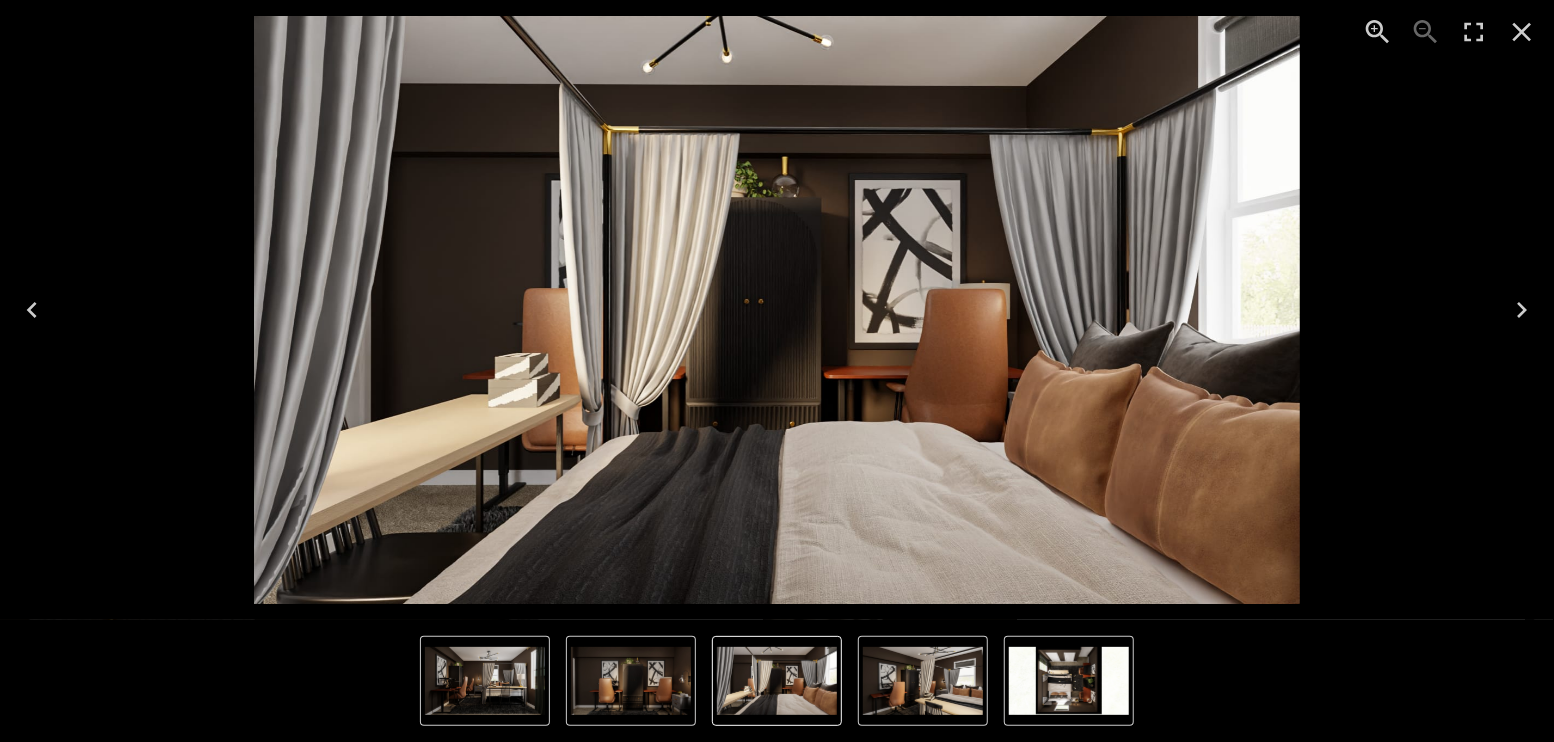 click 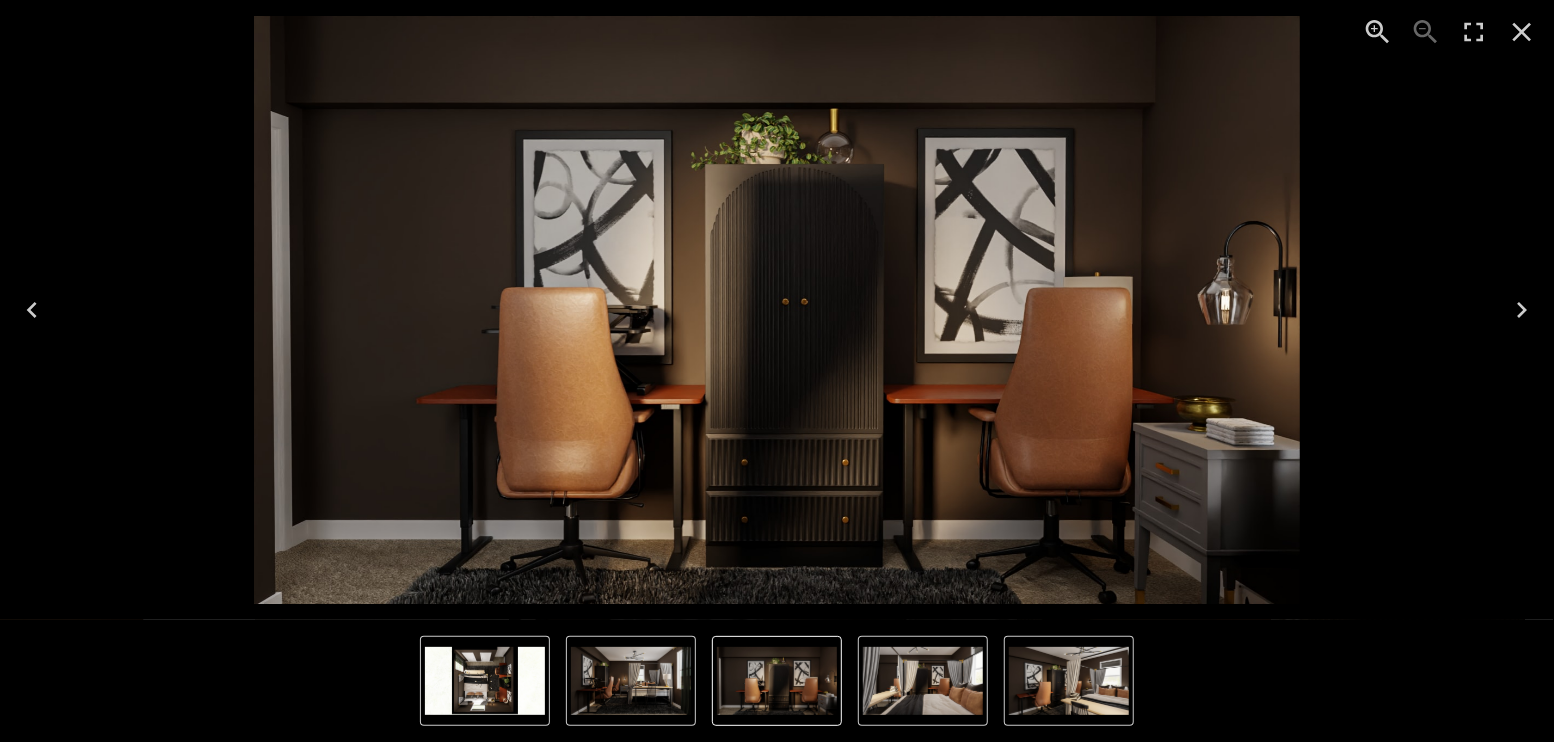 click 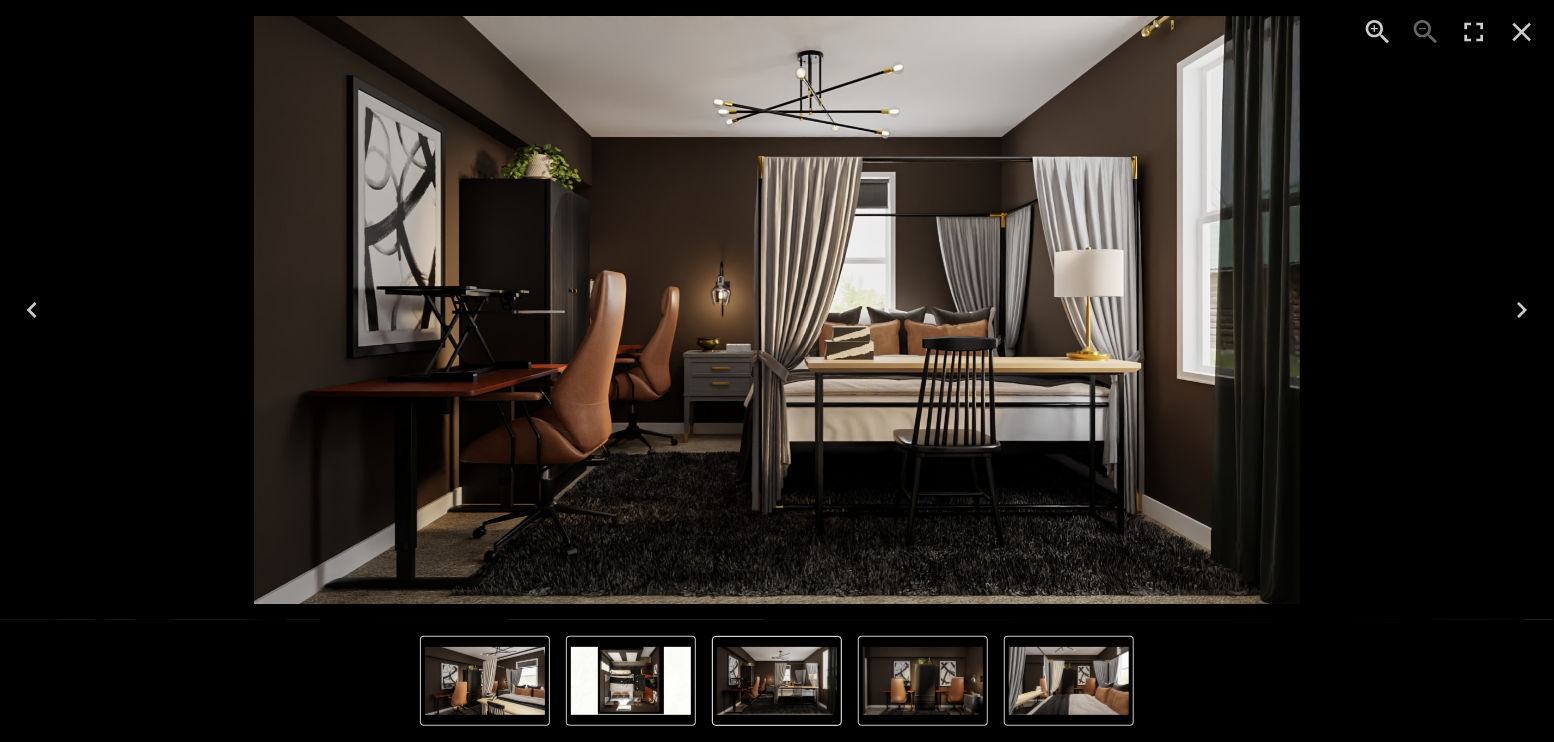 click 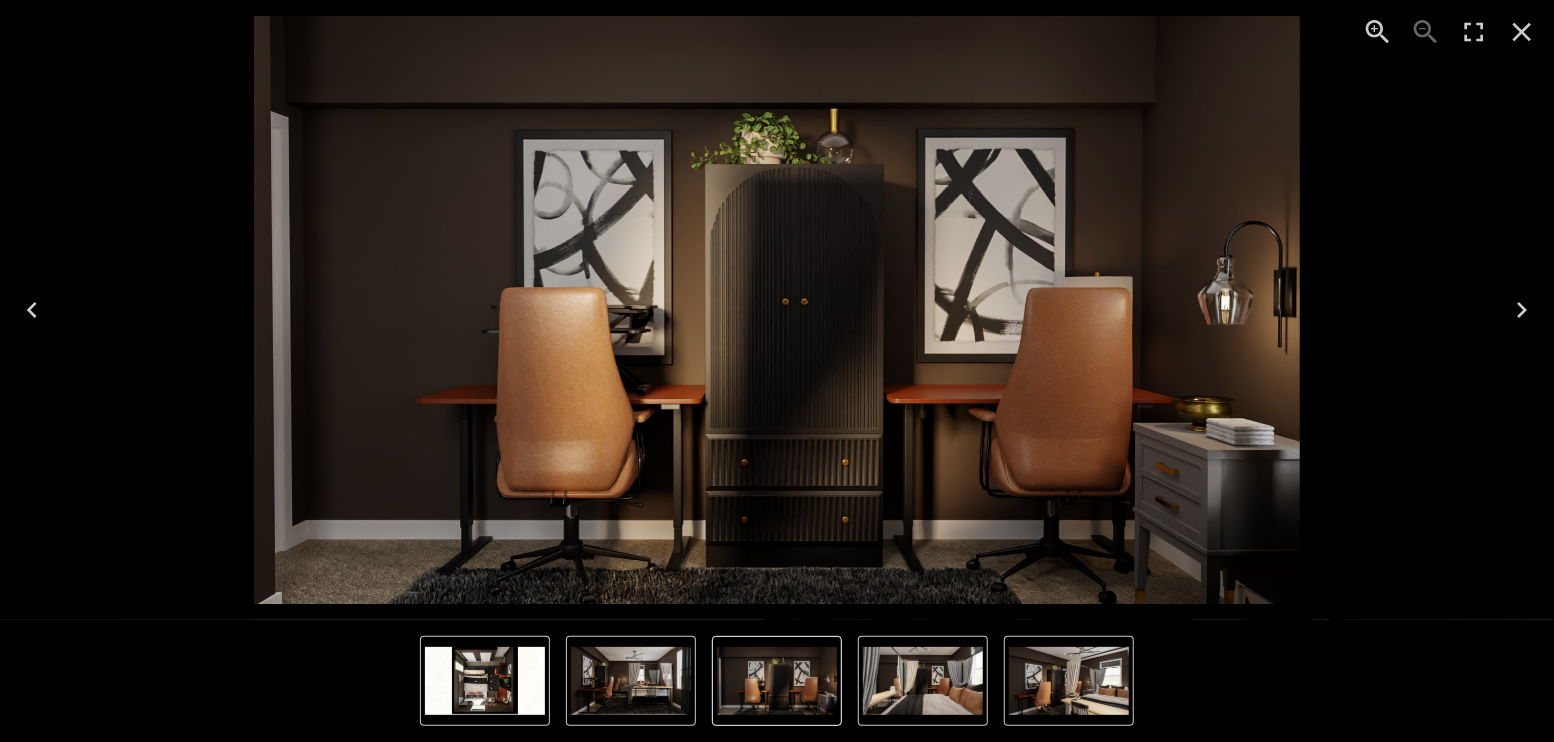 click 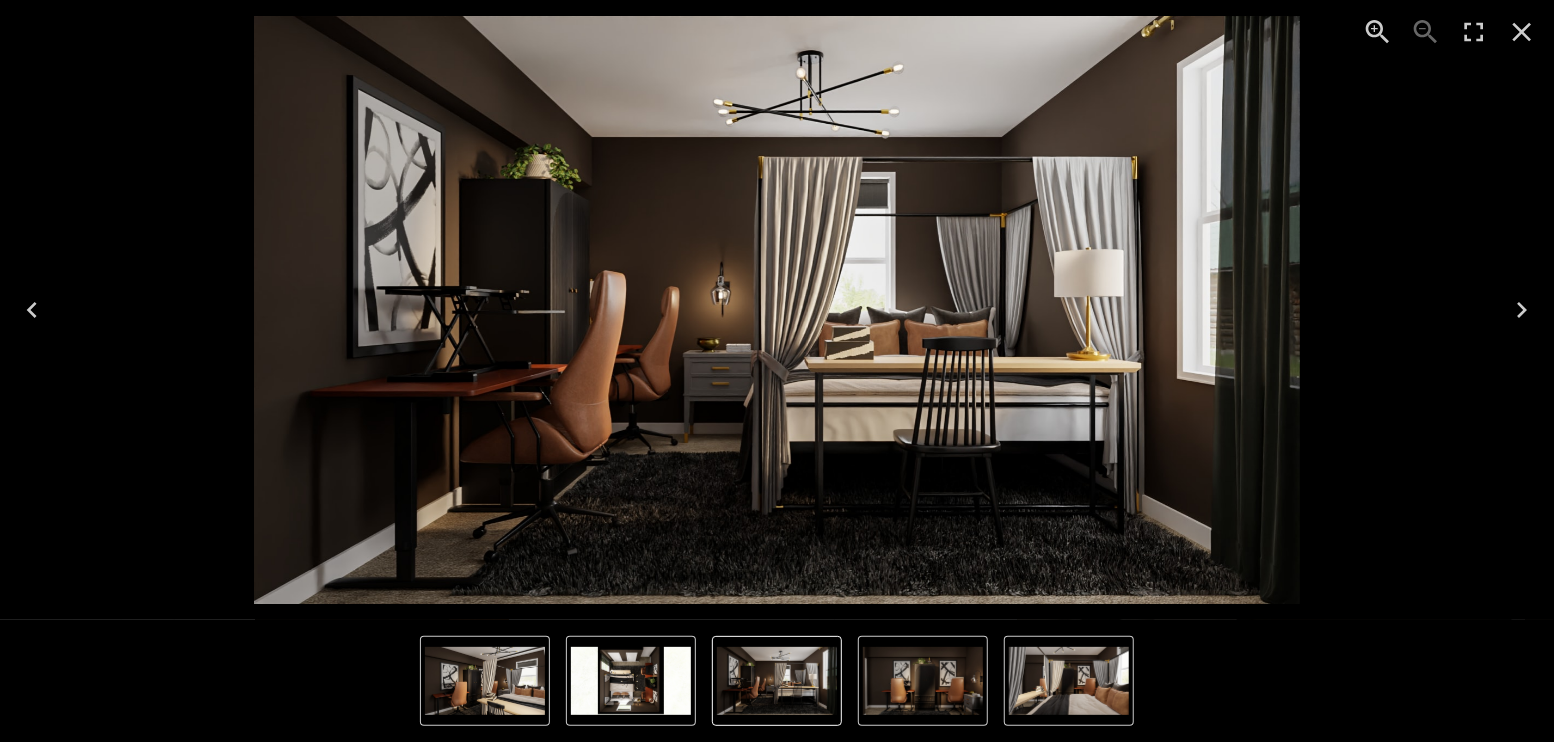 click 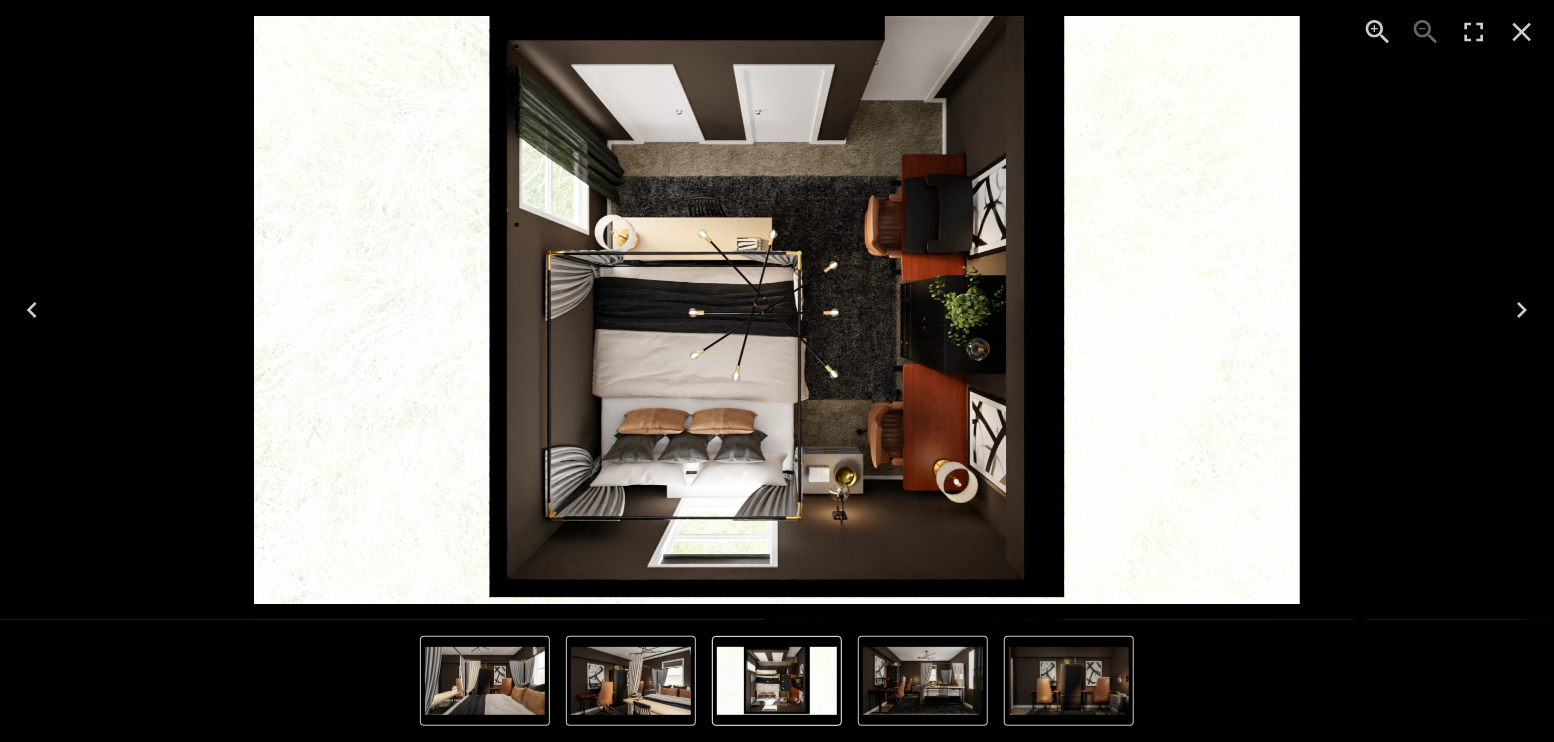click 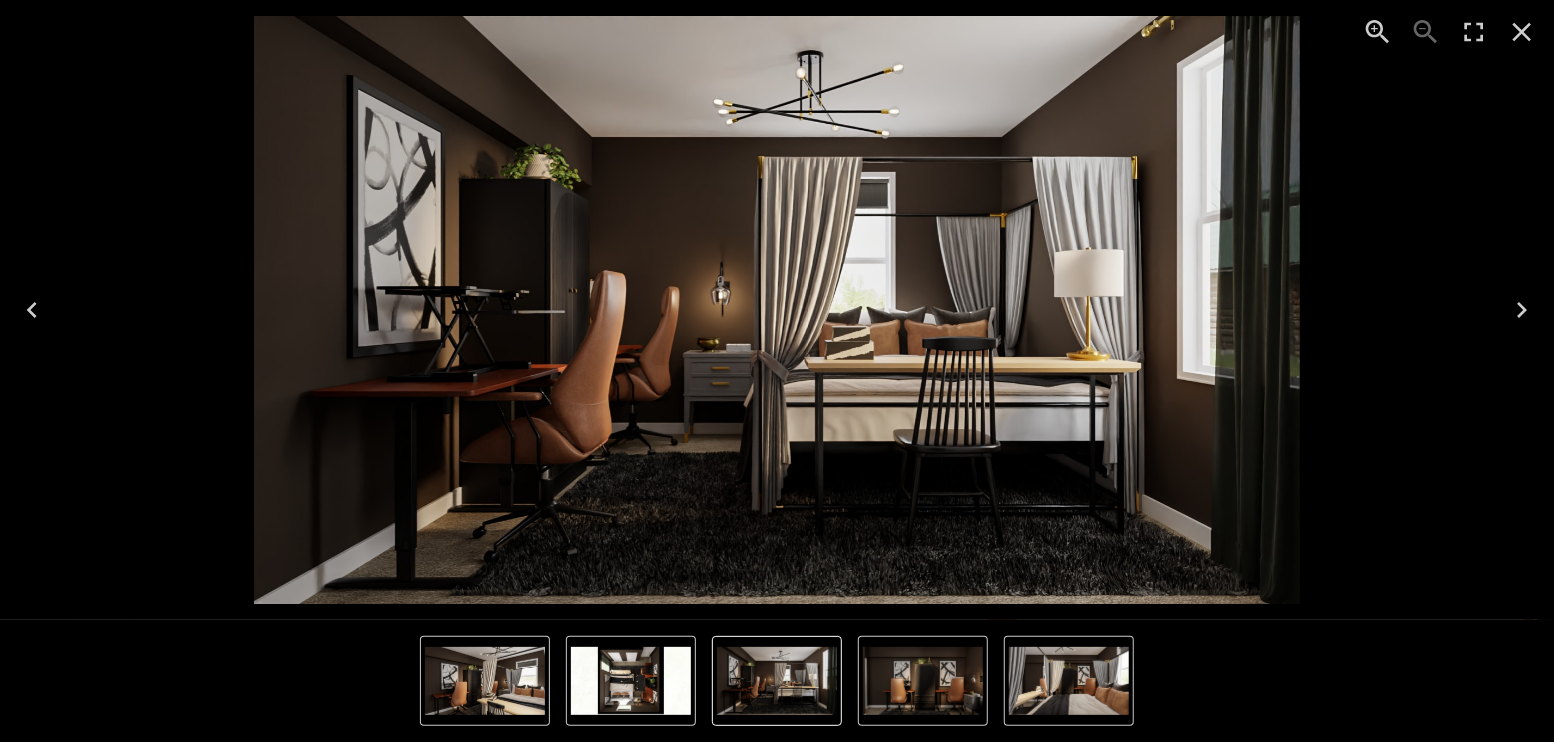click 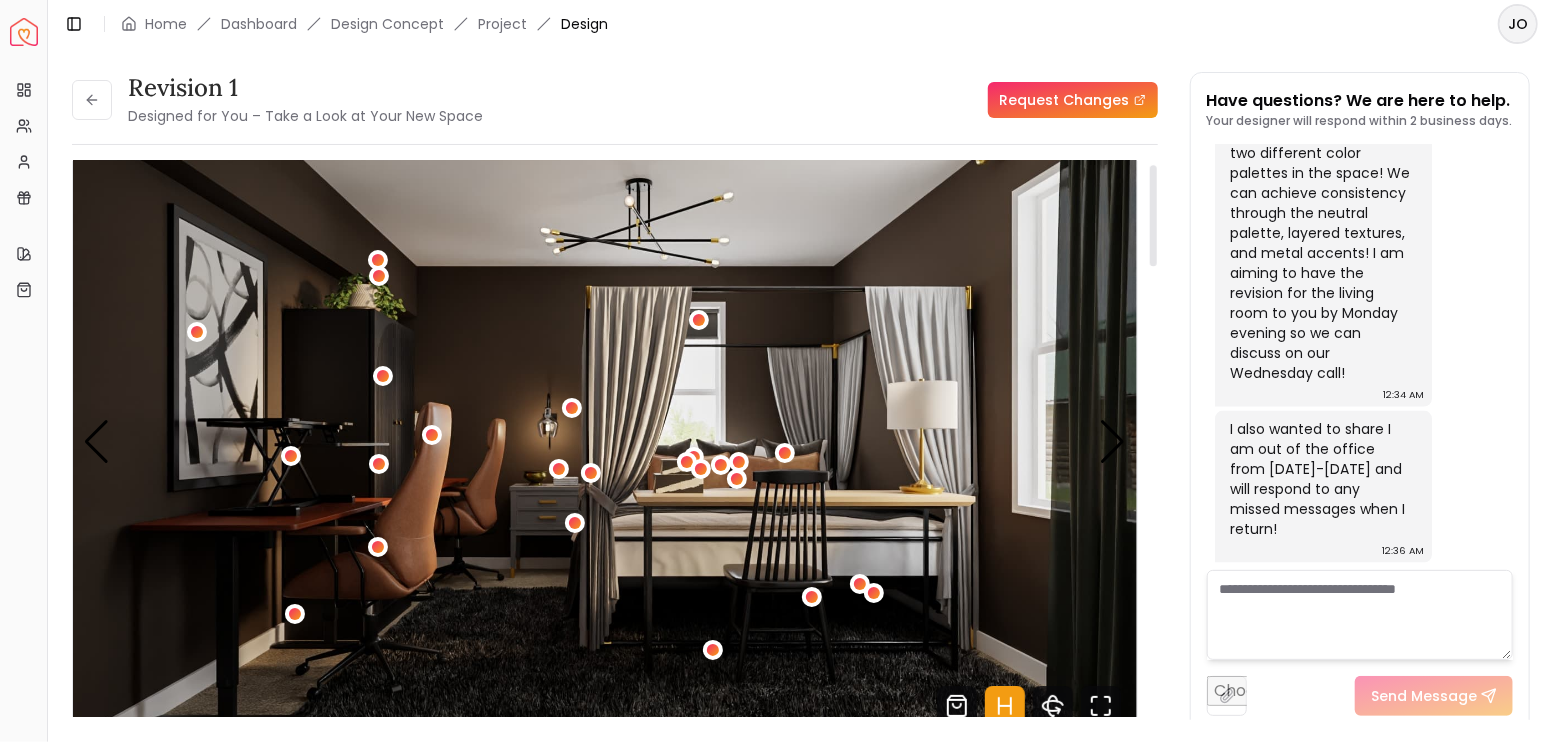 scroll, scrollTop: 0, scrollLeft: 0, axis: both 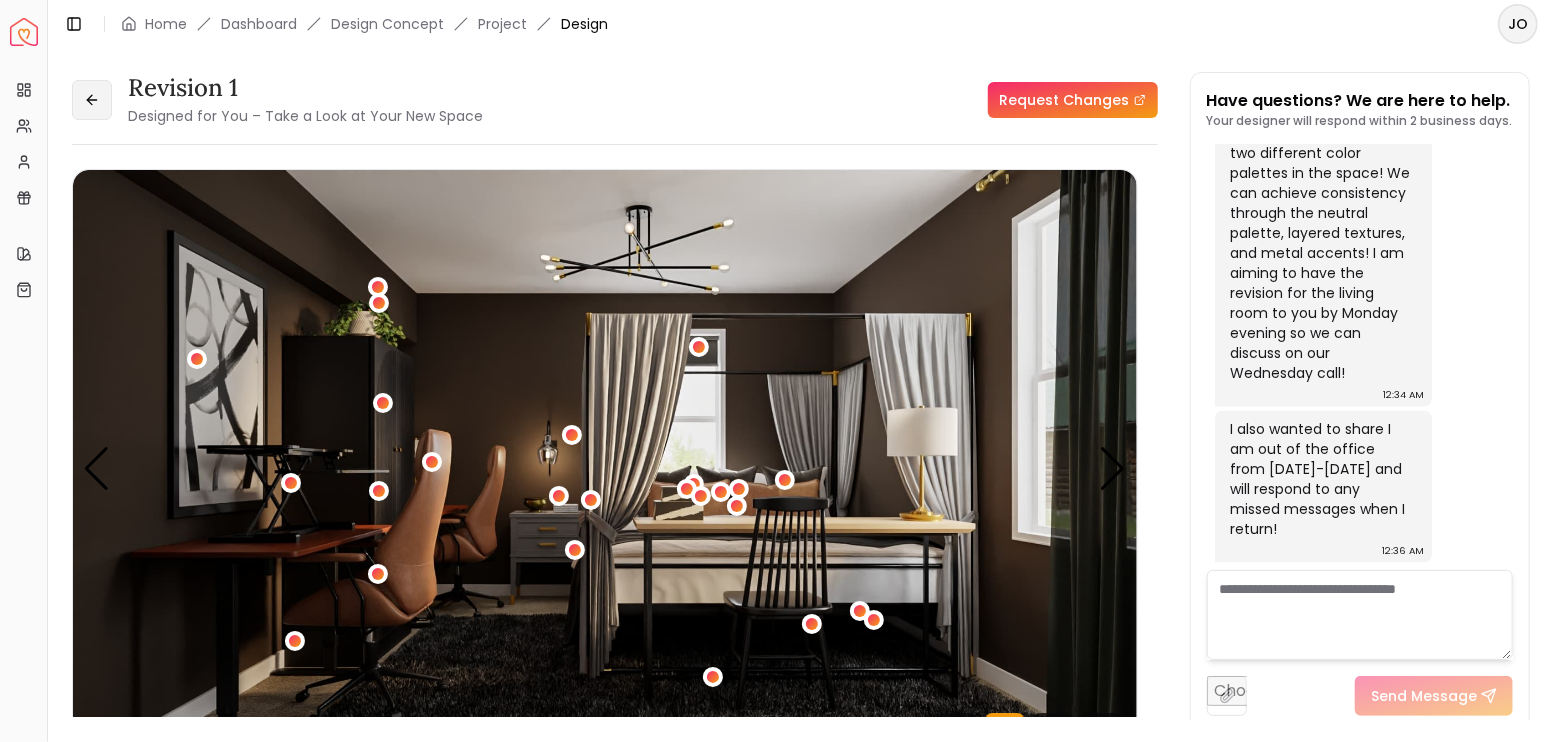 click at bounding box center [92, 100] 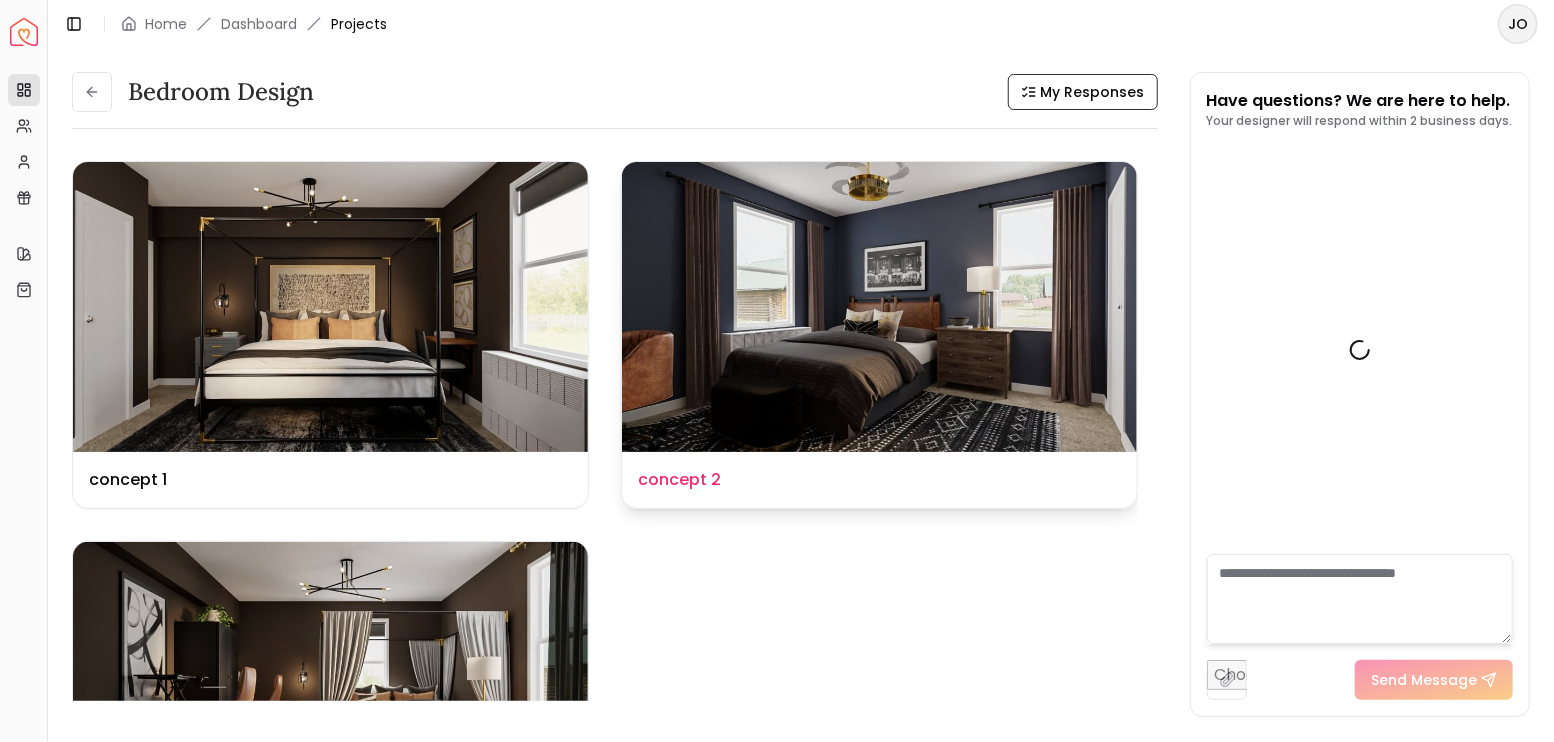 scroll, scrollTop: 5872, scrollLeft: 0, axis: vertical 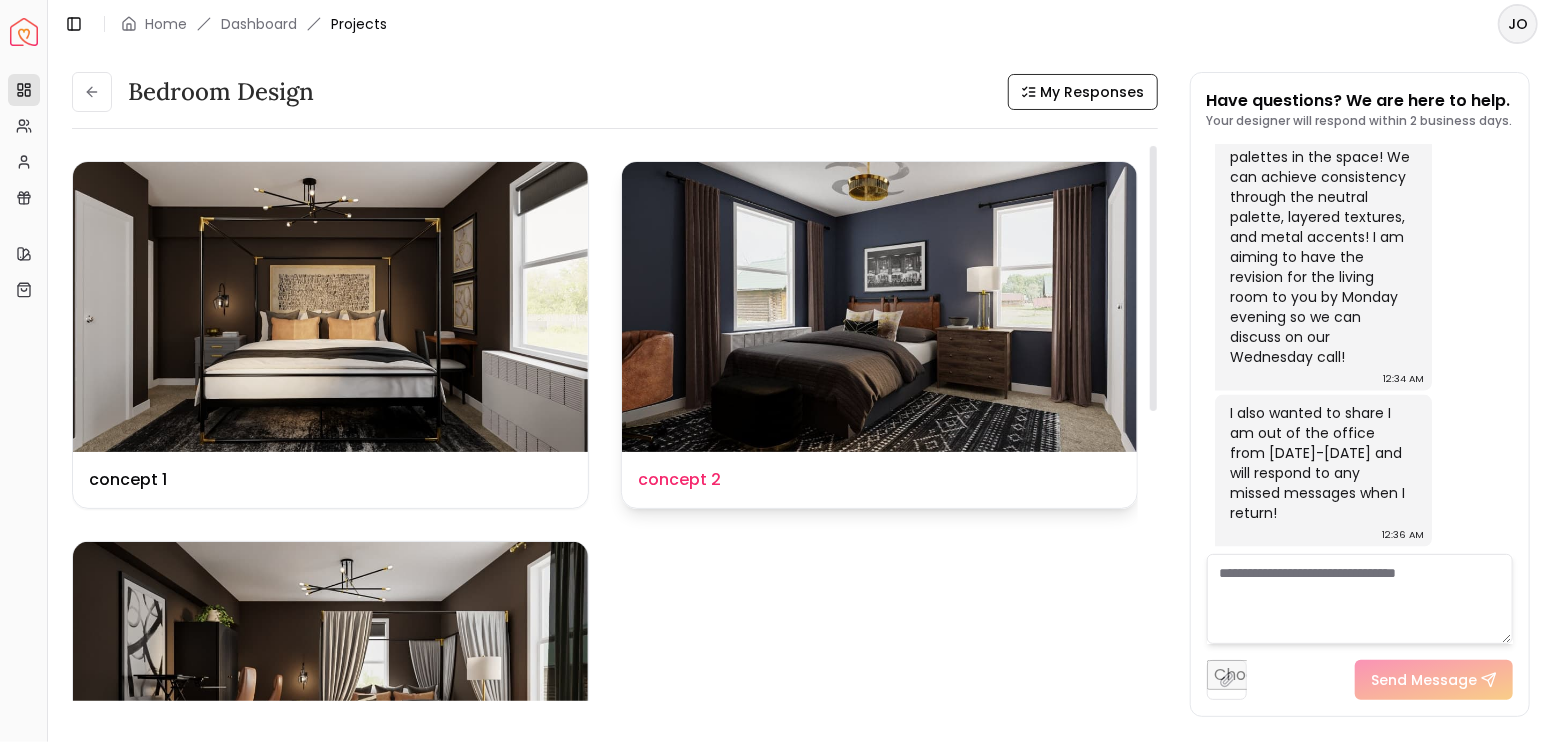click at bounding box center (879, 307) 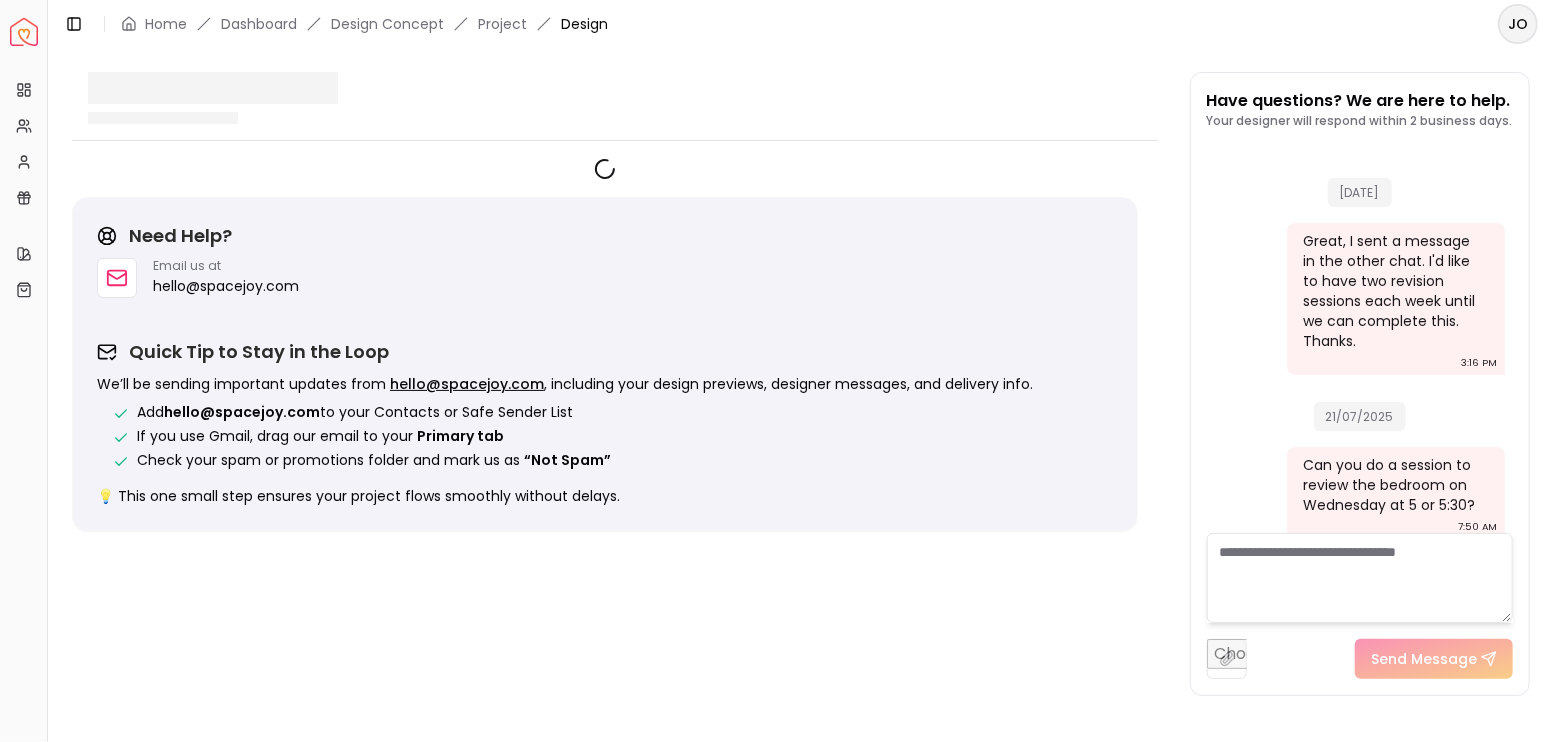 scroll, scrollTop: 5856, scrollLeft: 0, axis: vertical 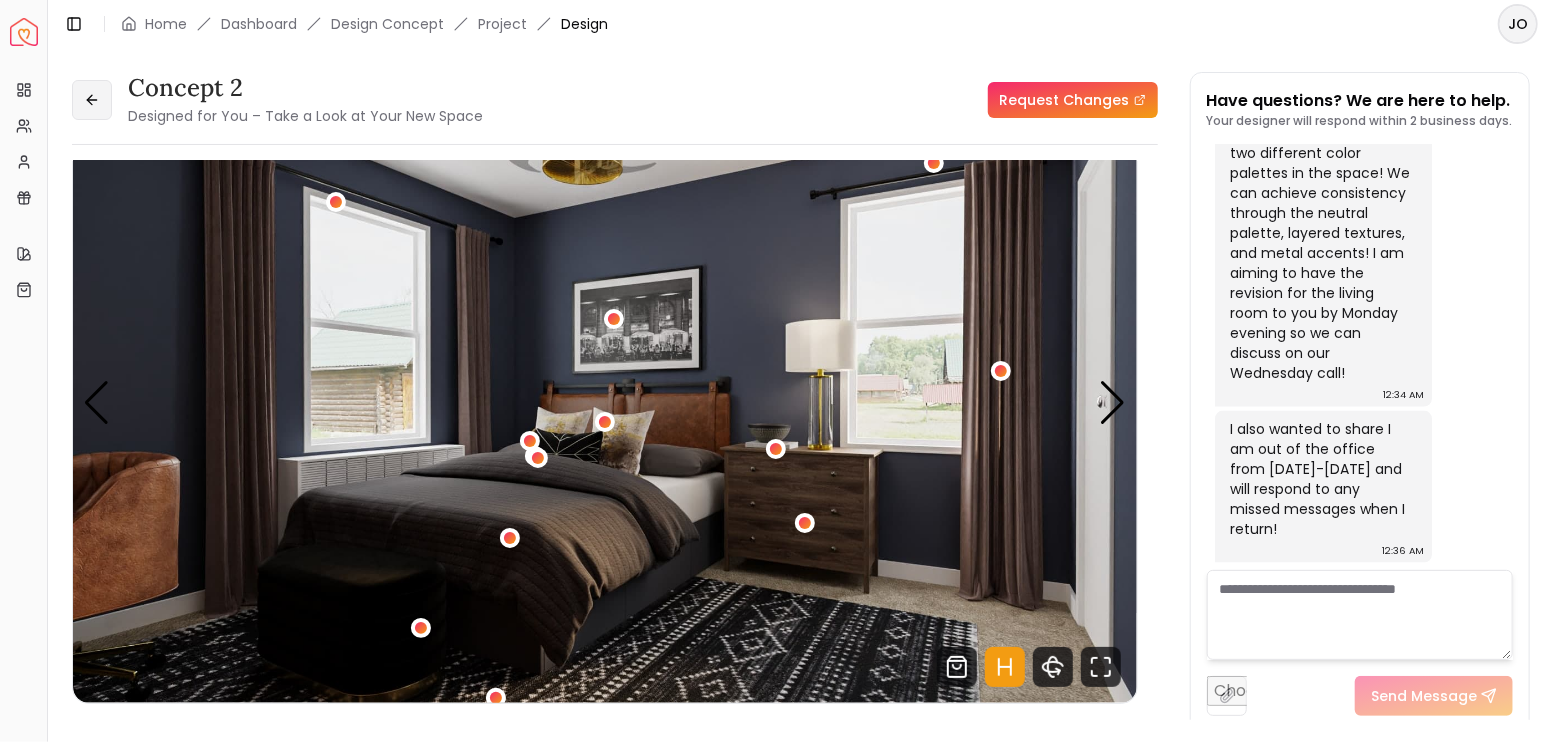click 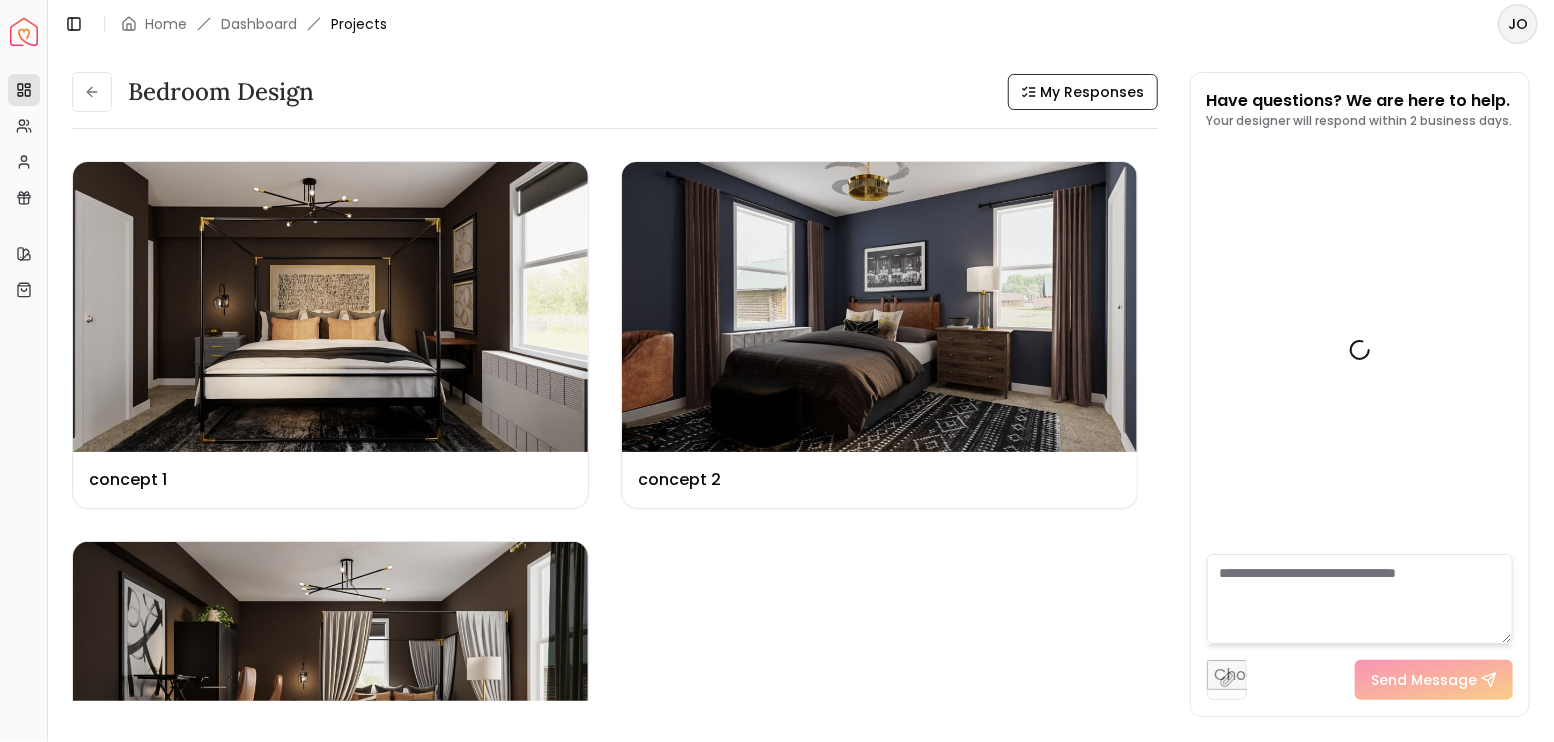 scroll, scrollTop: 5872, scrollLeft: 0, axis: vertical 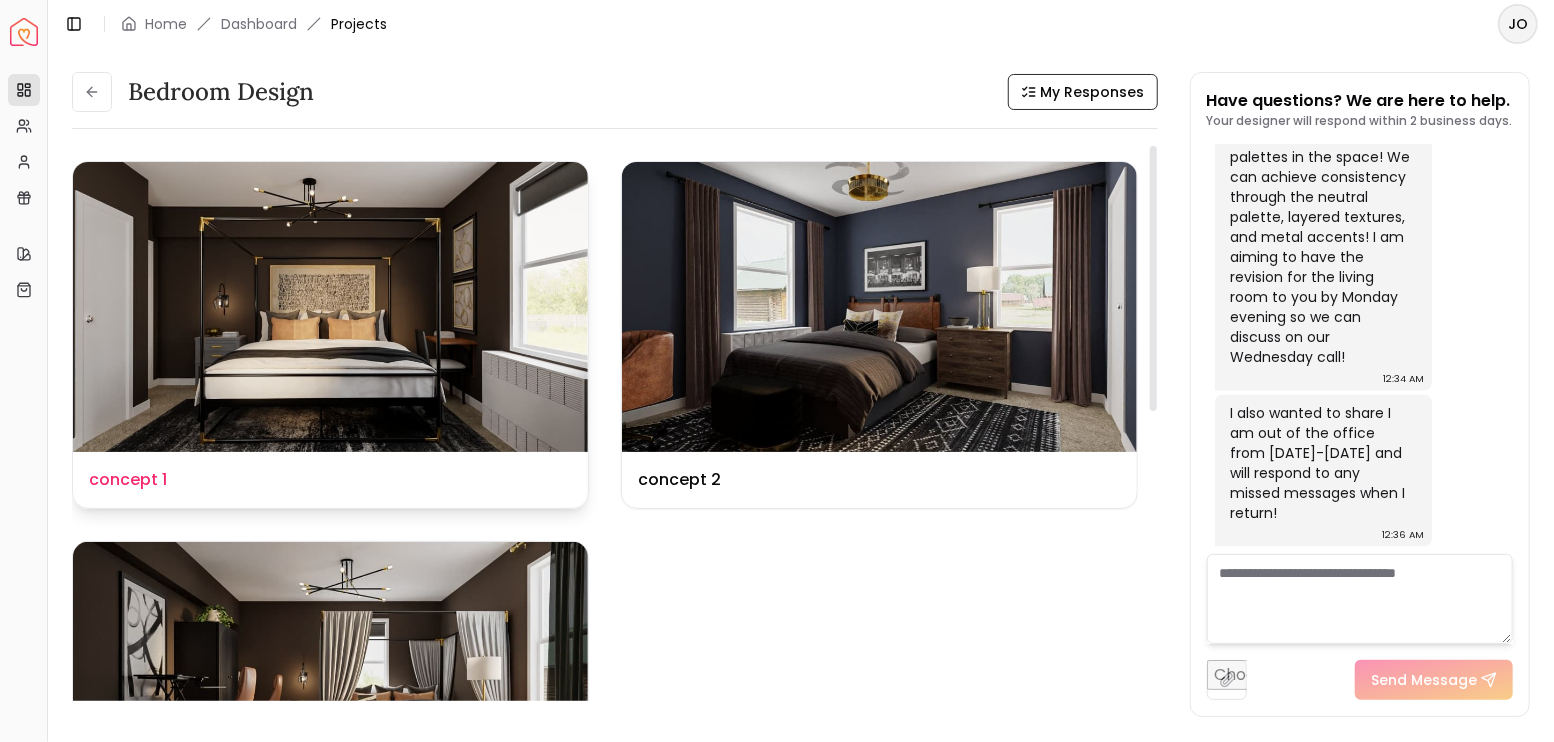 click at bounding box center (330, 307) 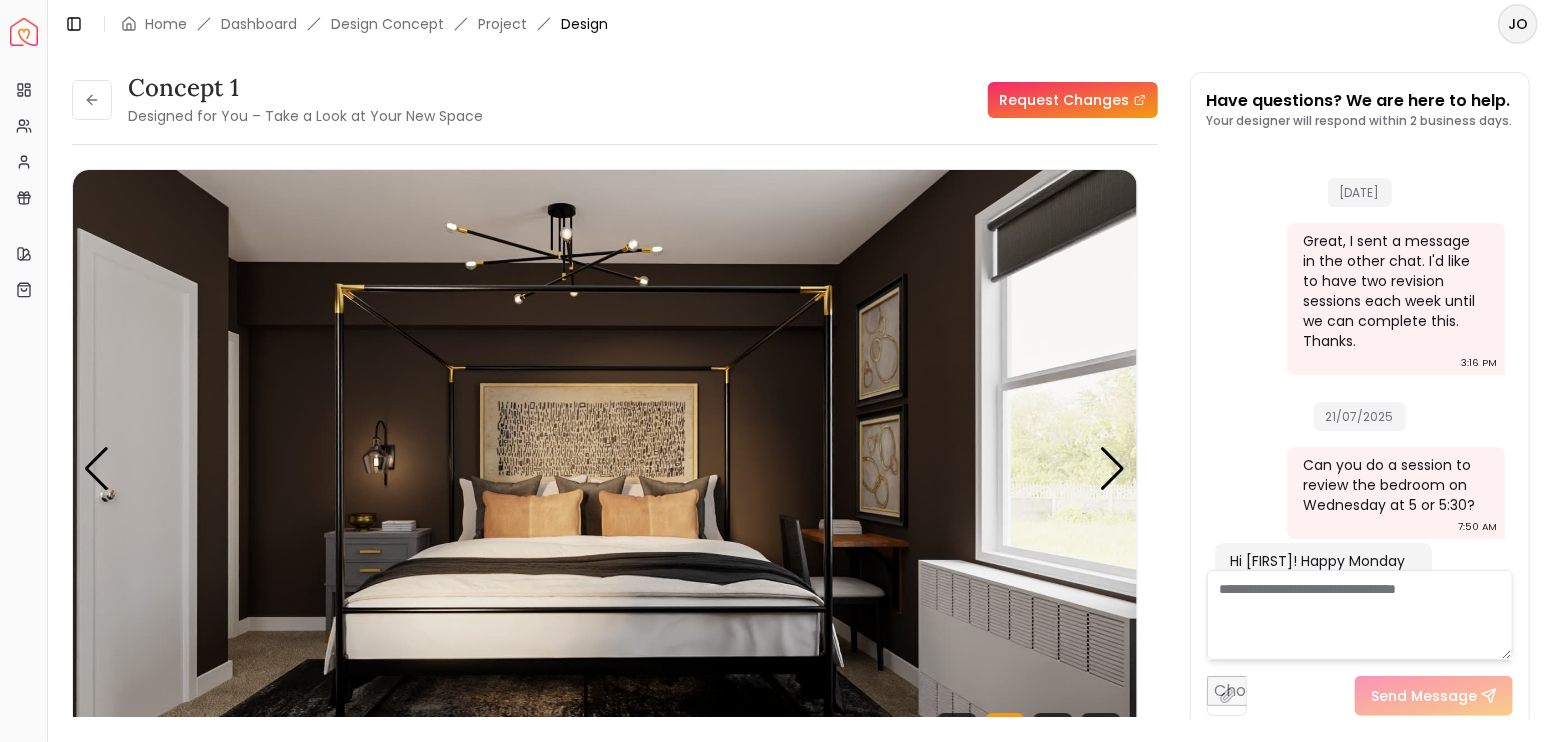 scroll, scrollTop: 5856, scrollLeft: 0, axis: vertical 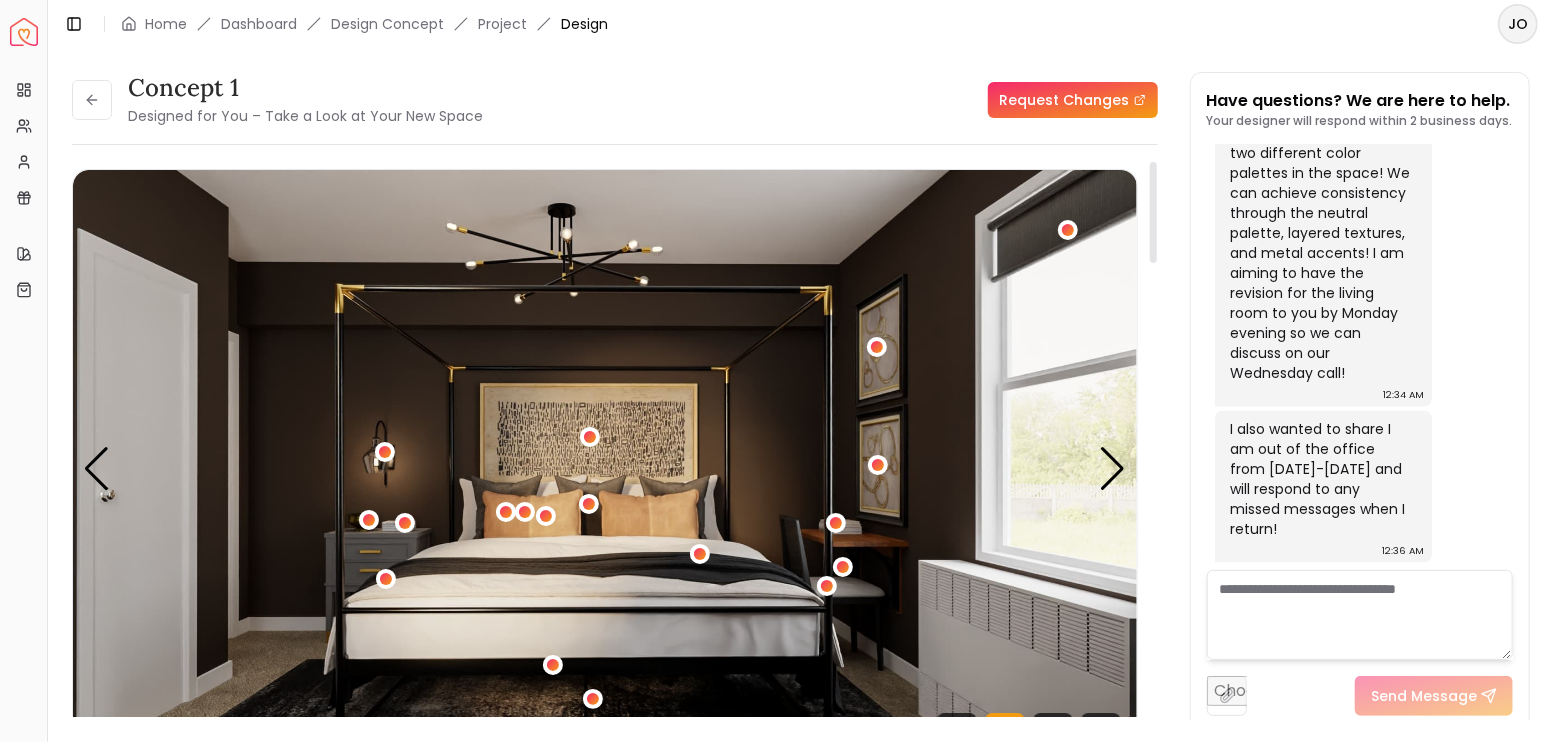 click at bounding box center [92, 100] 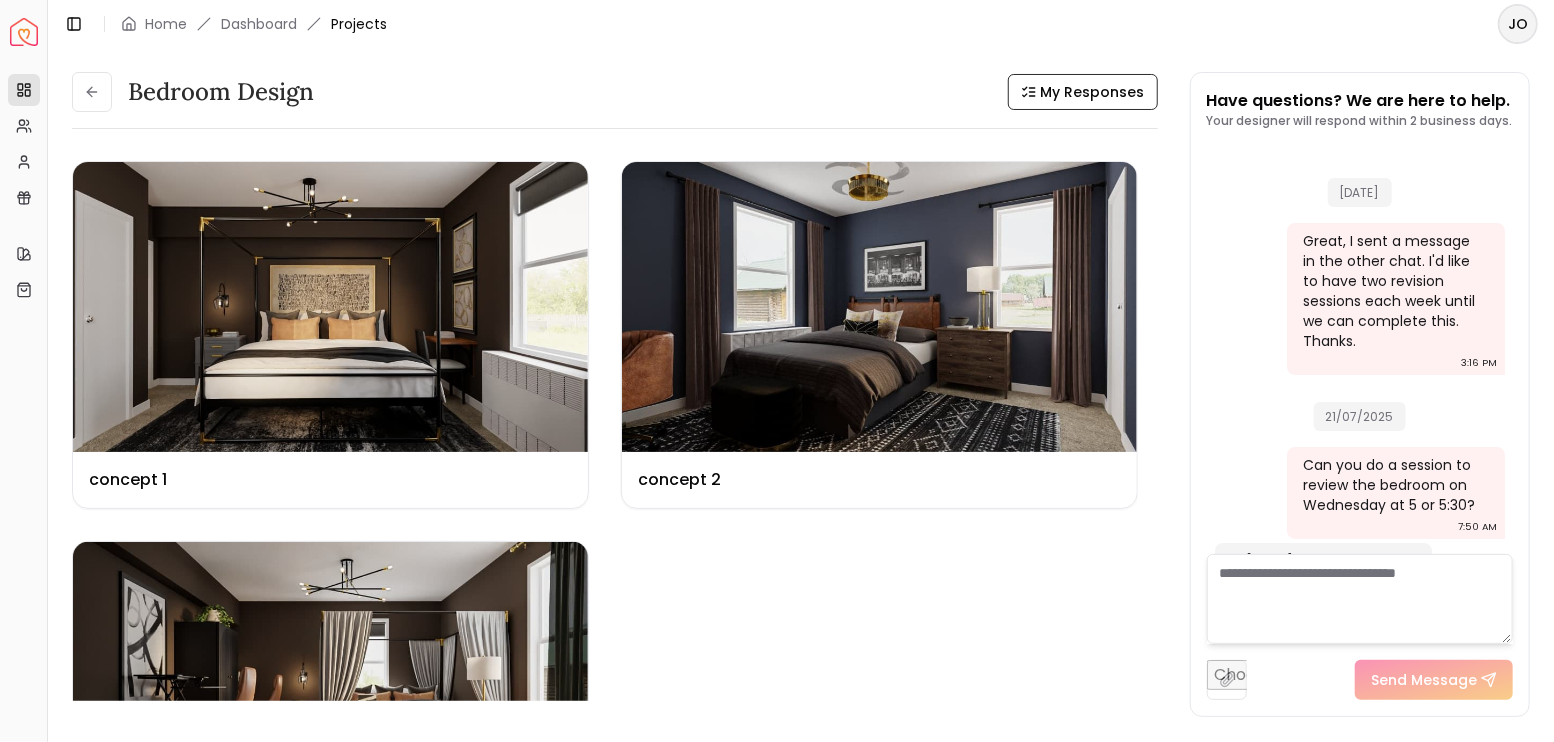 scroll, scrollTop: 5872, scrollLeft: 0, axis: vertical 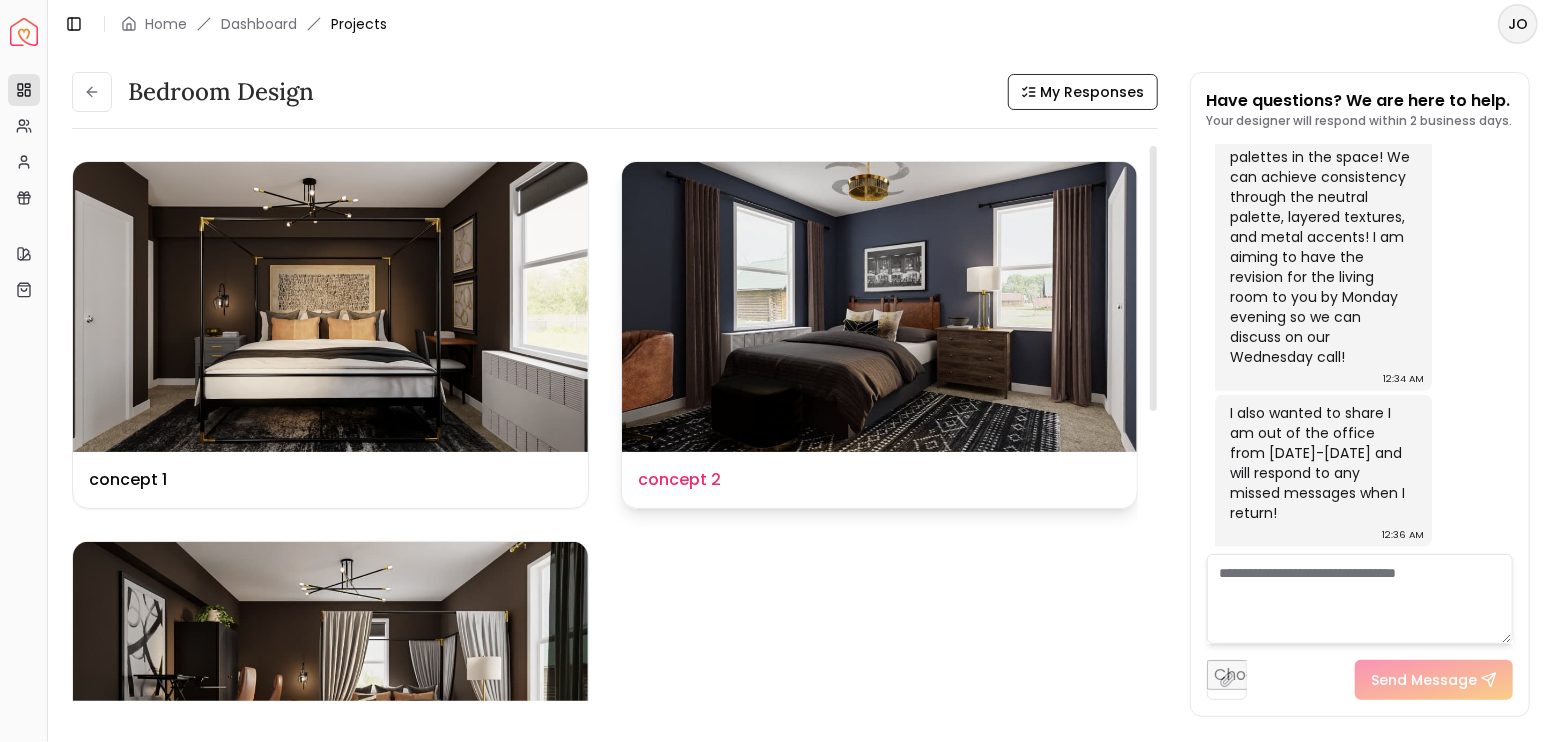 click at bounding box center (879, 307) 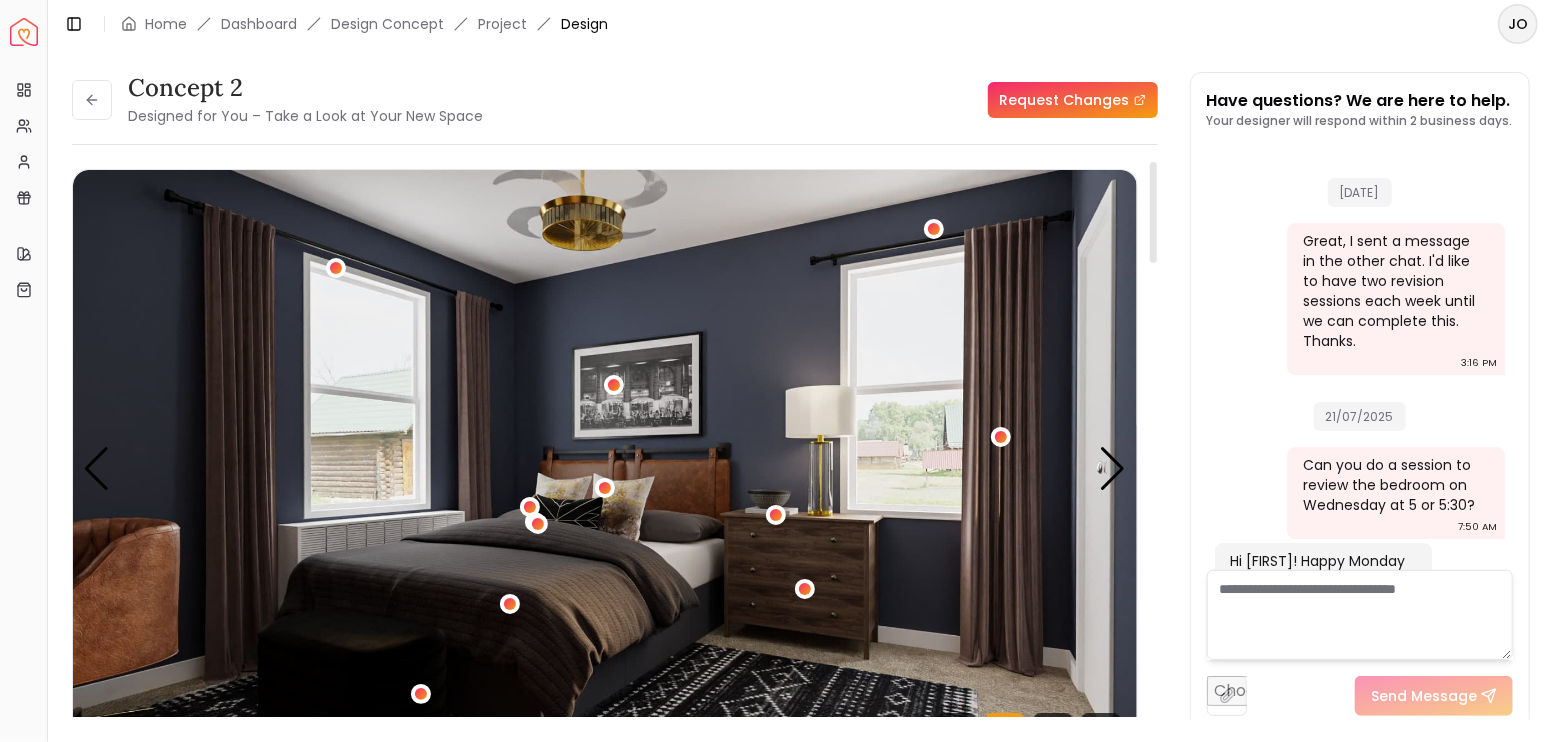 scroll, scrollTop: 5856, scrollLeft: 0, axis: vertical 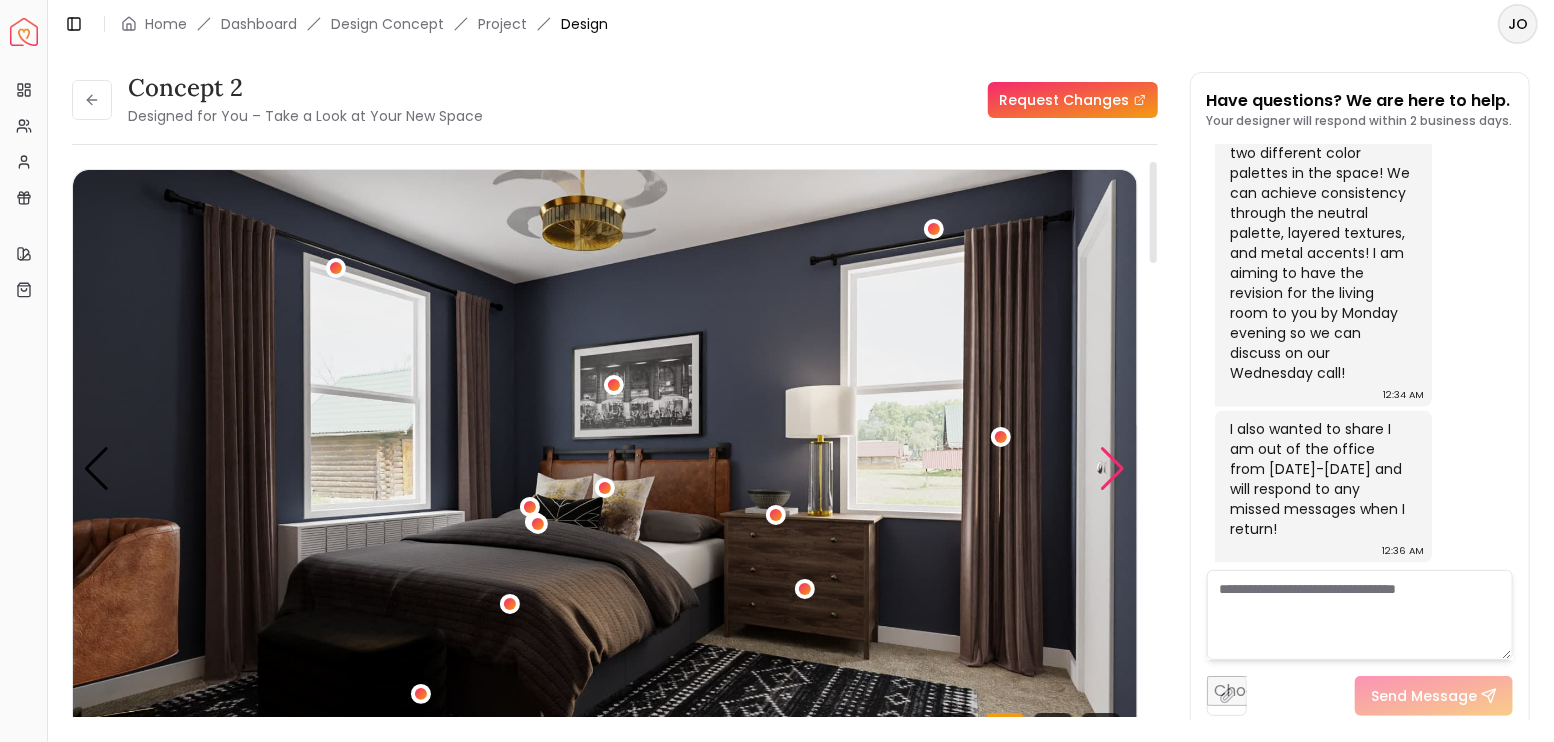 click at bounding box center (1113, 469) 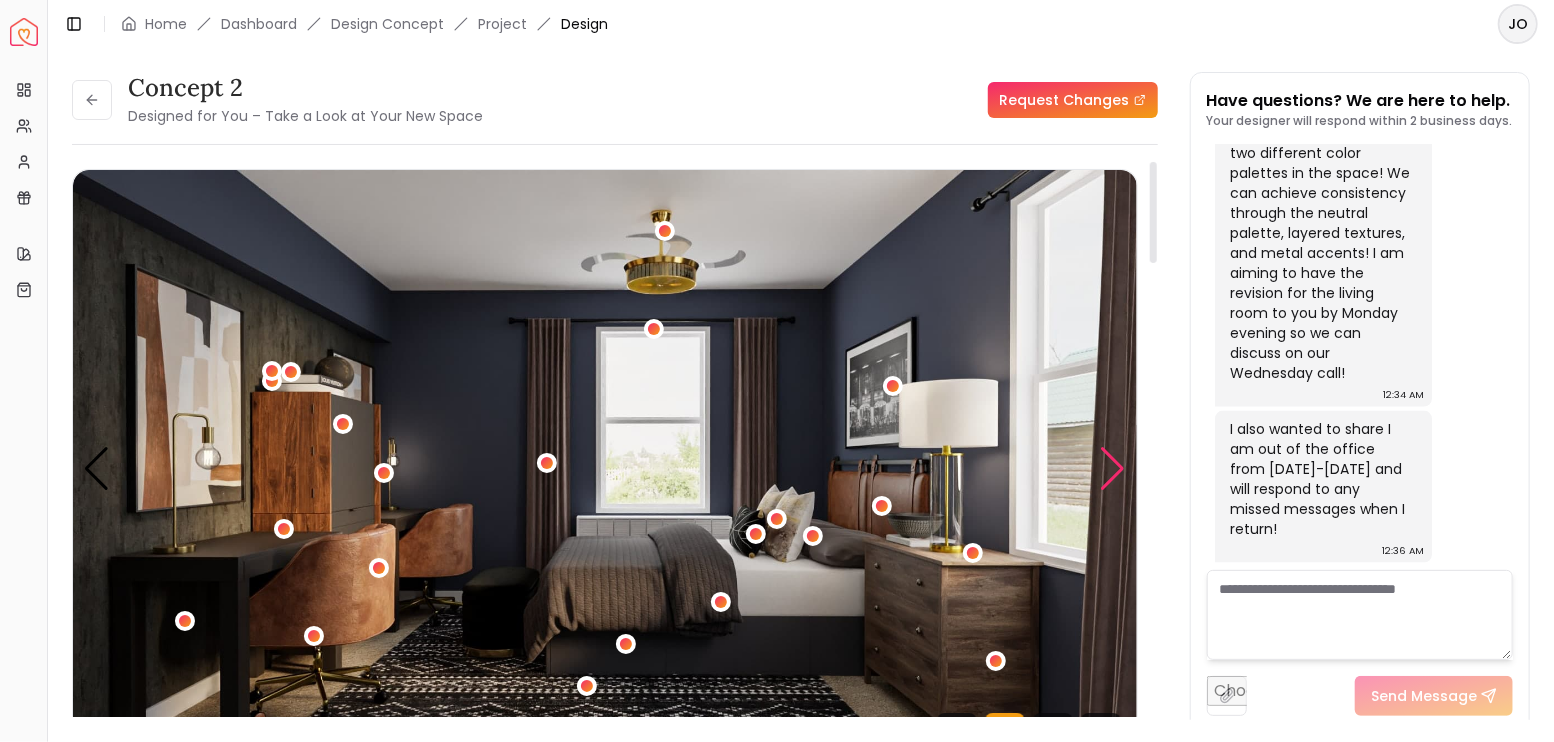click at bounding box center (1113, 469) 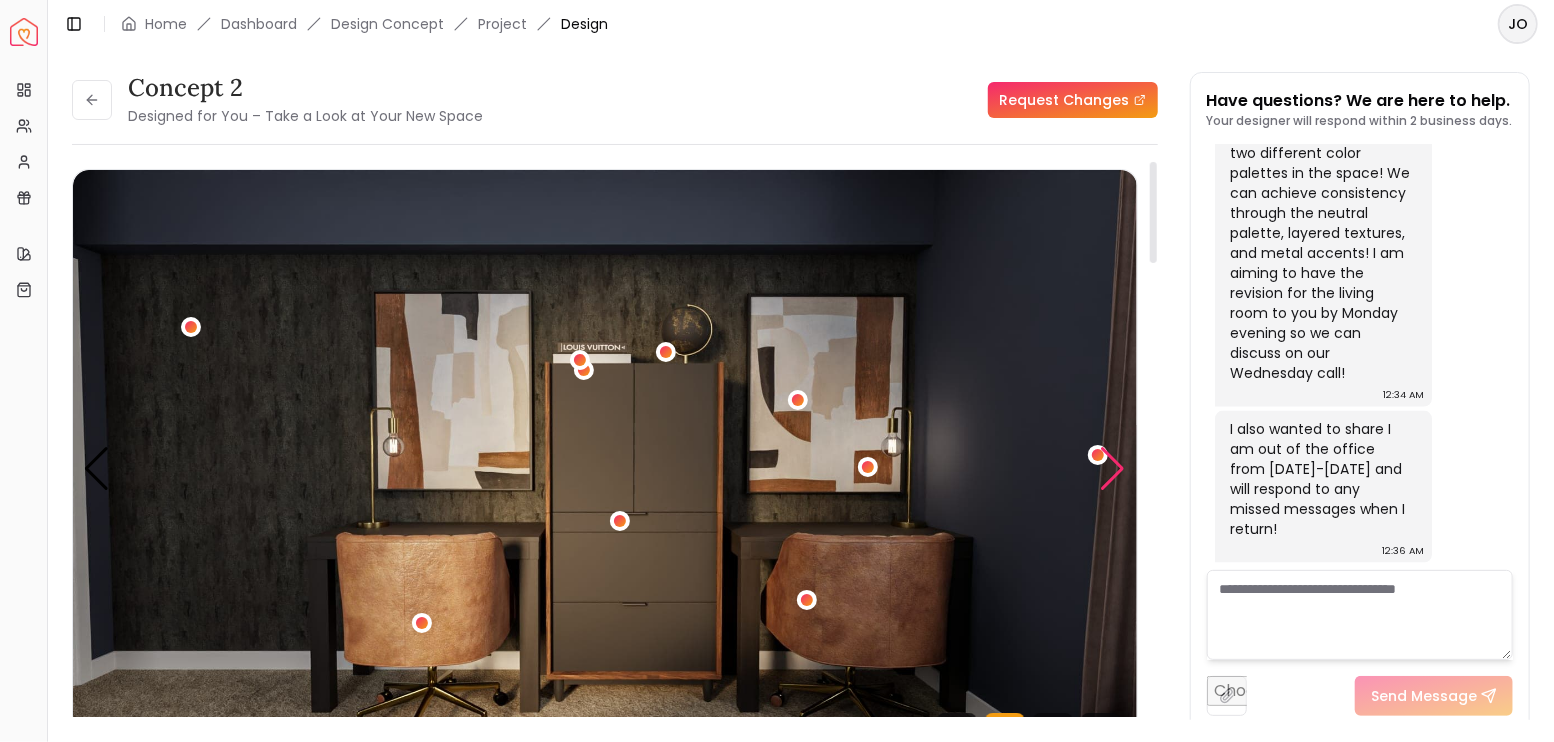 click at bounding box center (1113, 469) 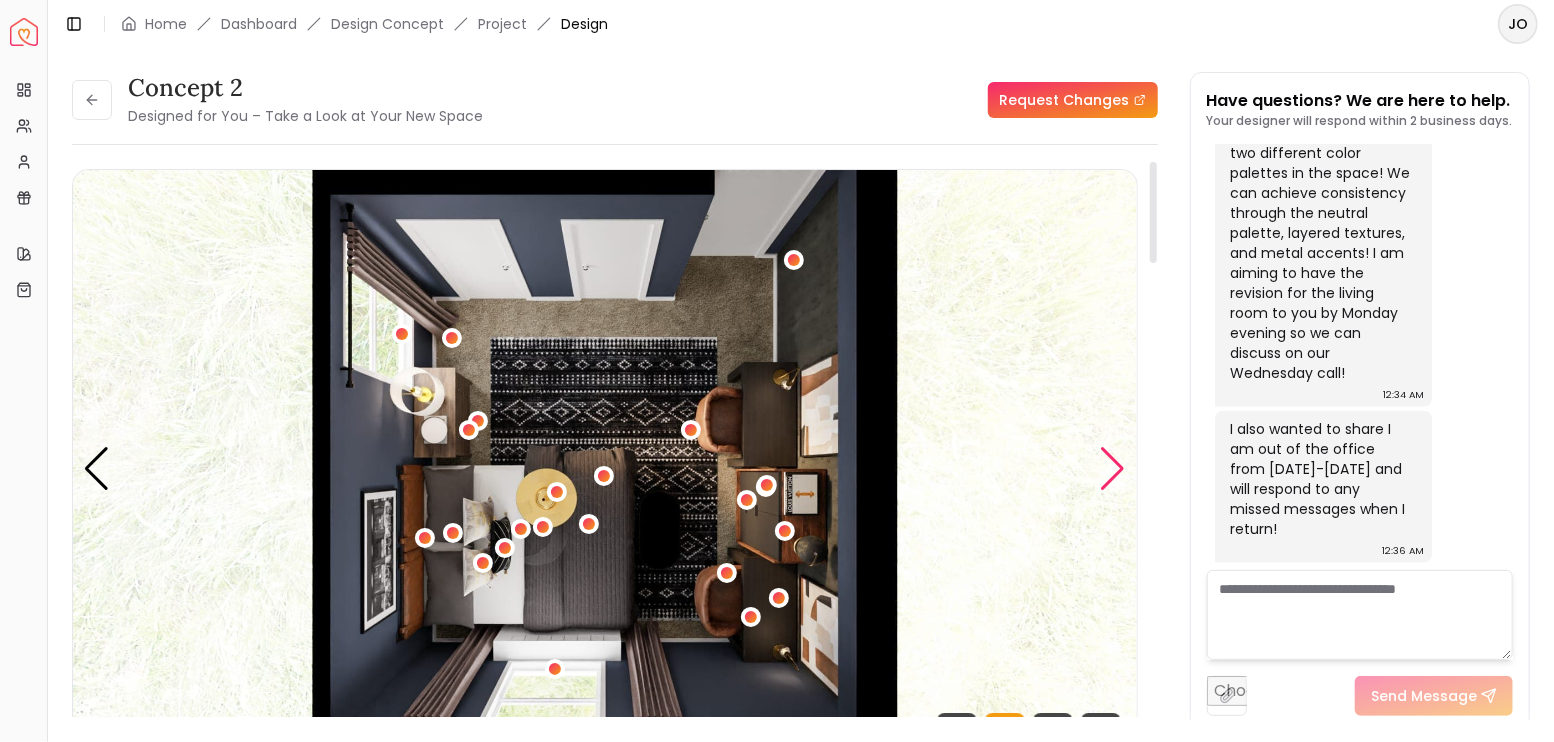 click at bounding box center (1113, 469) 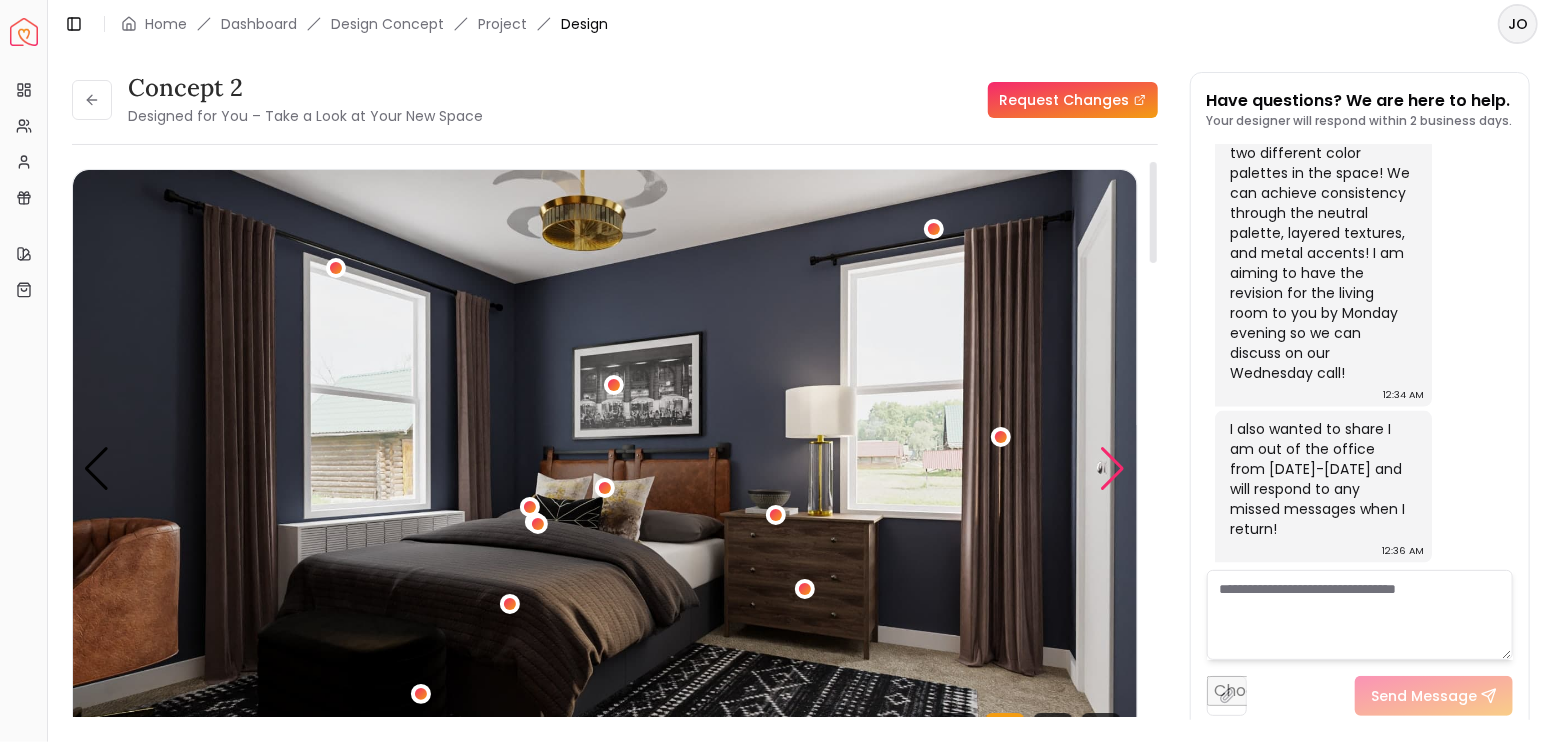 click at bounding box center [1113, 469] 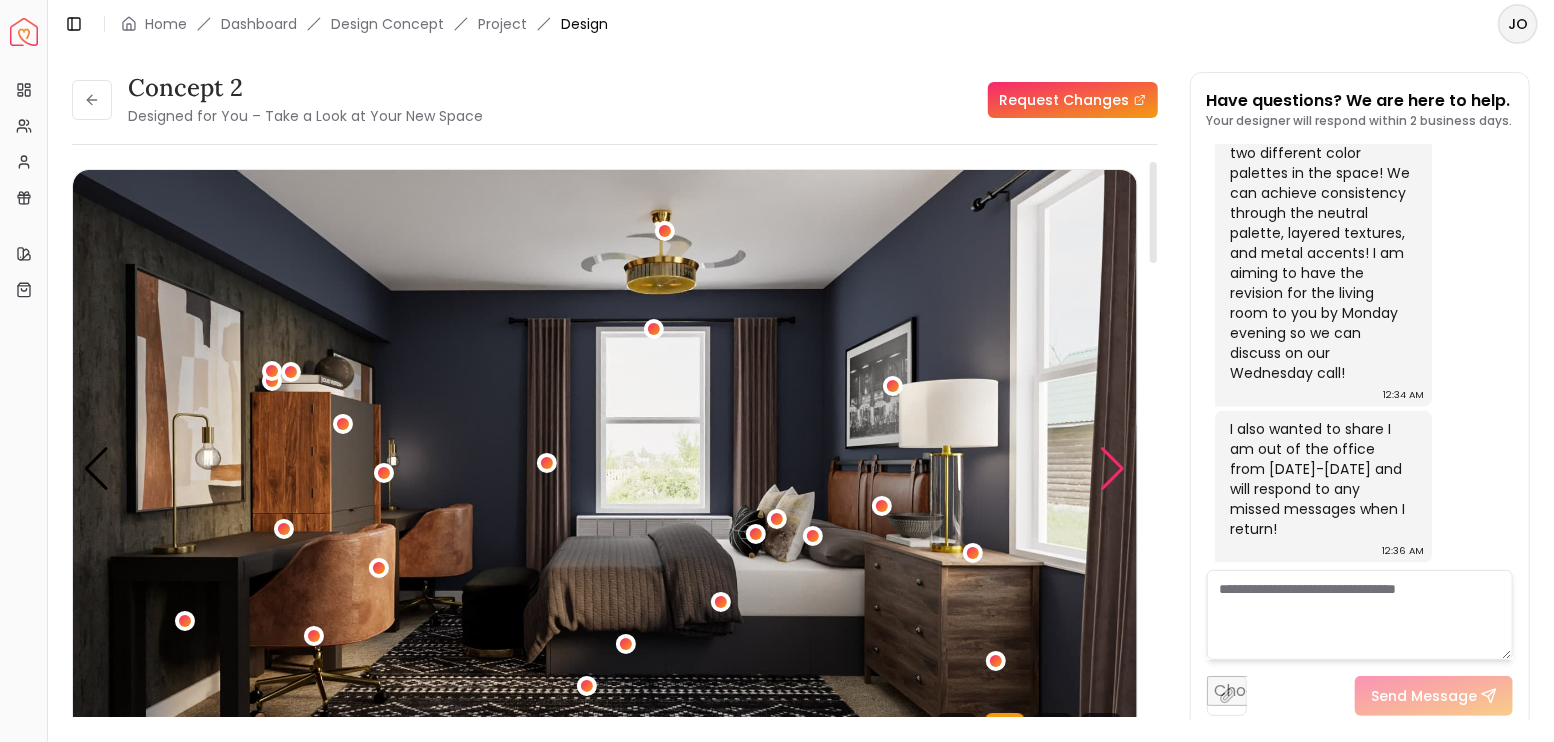 click at bounding box center (1113, 469) 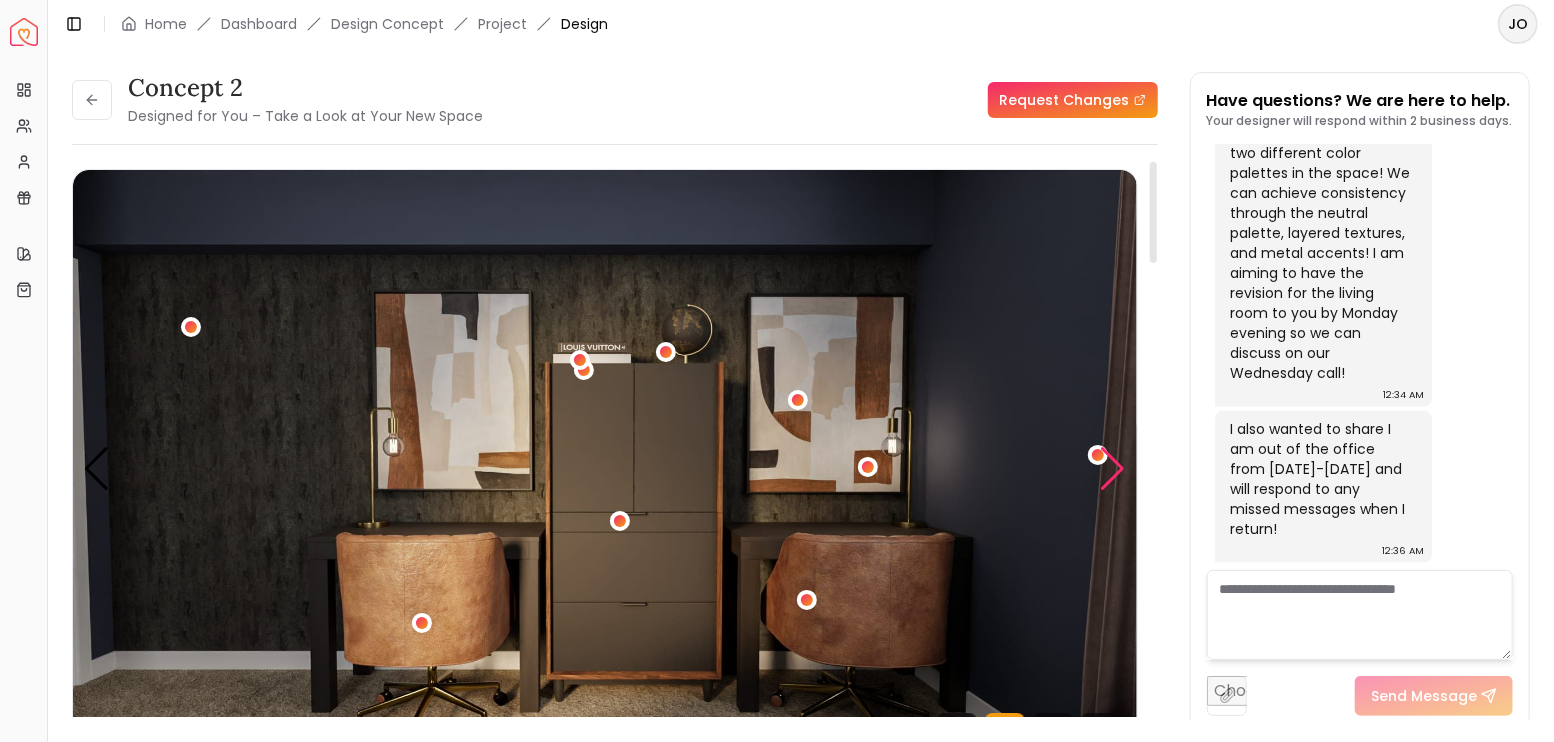 click at bounding box center [1113, 469] 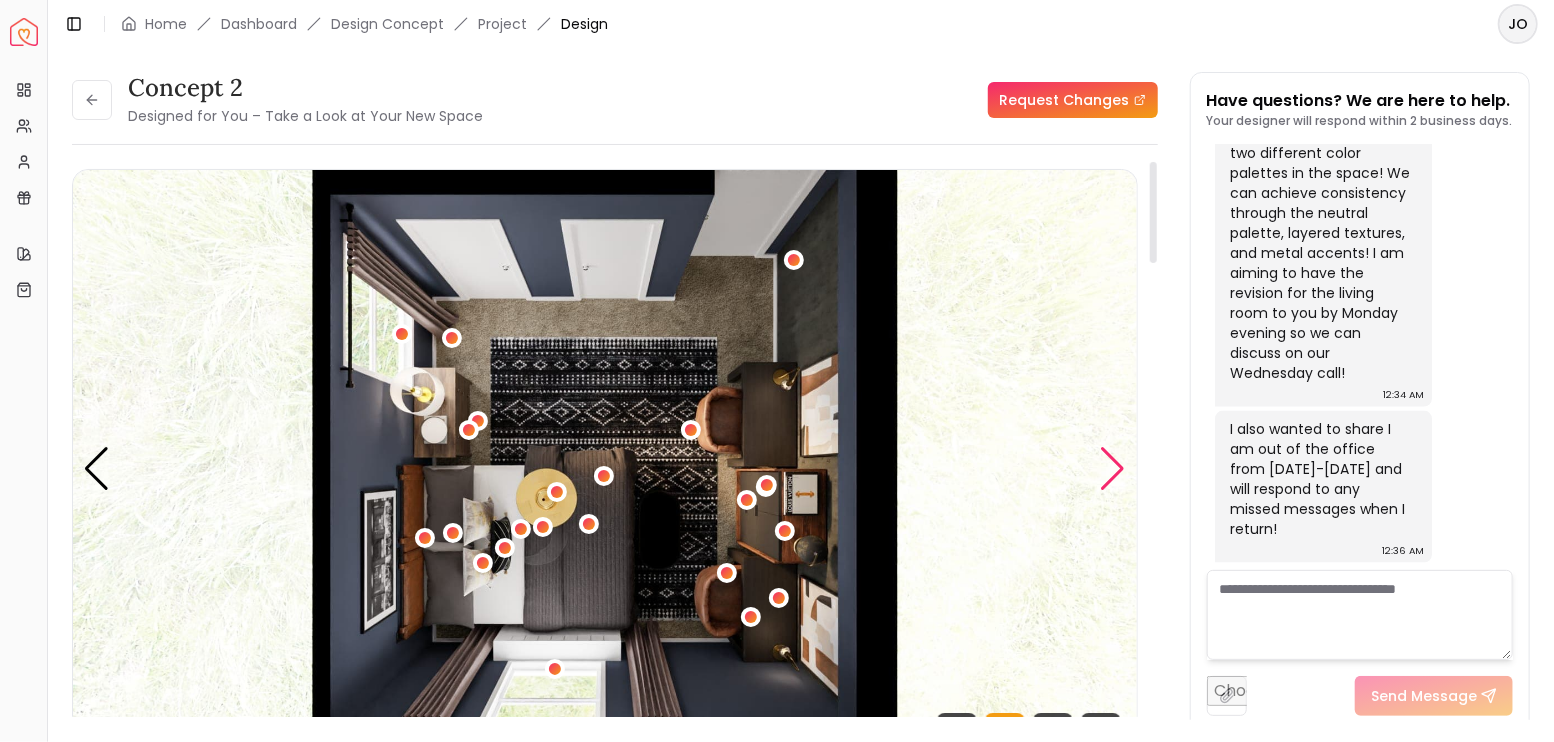 click at bounding box center (1113, 469) 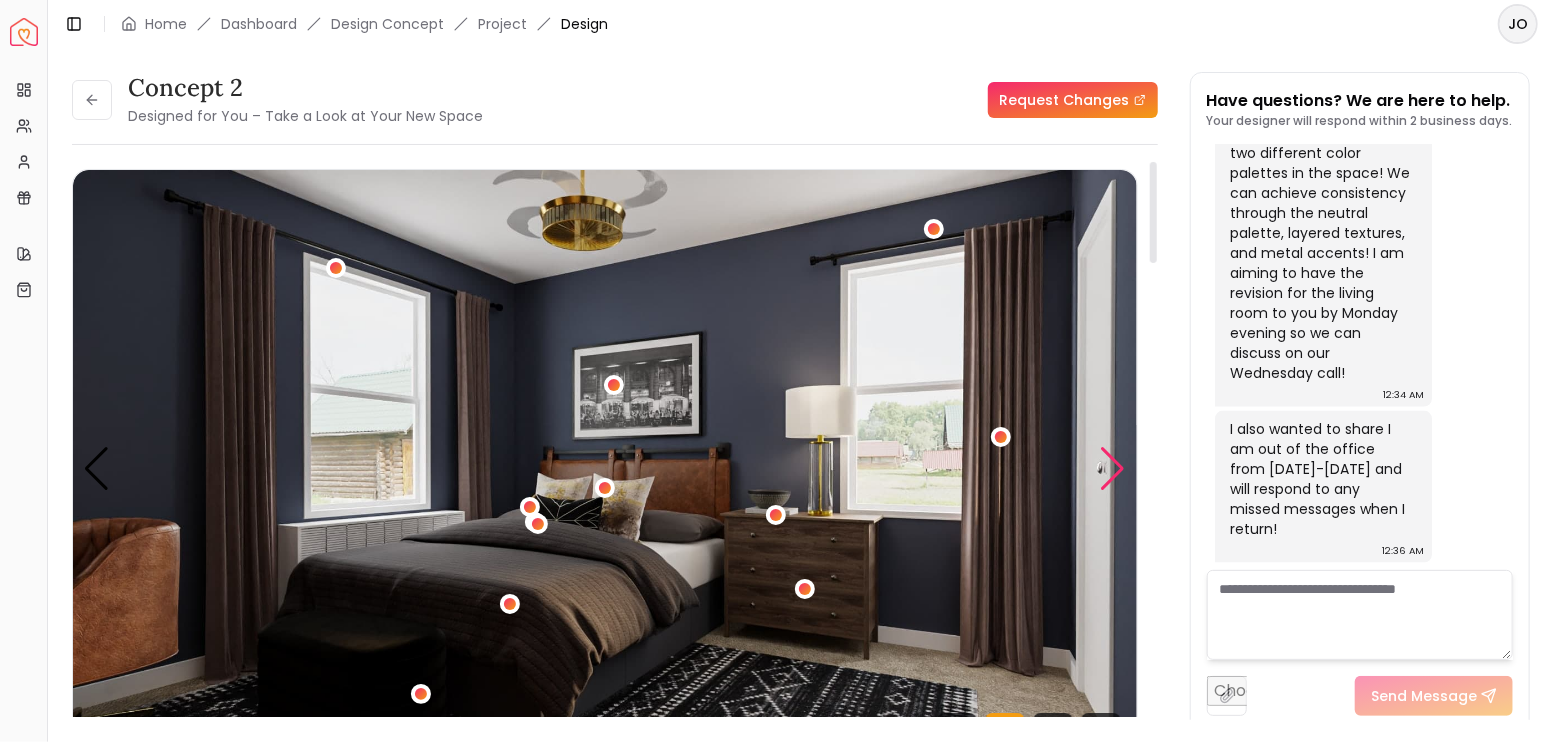 click at bounding box center [1113, 469] 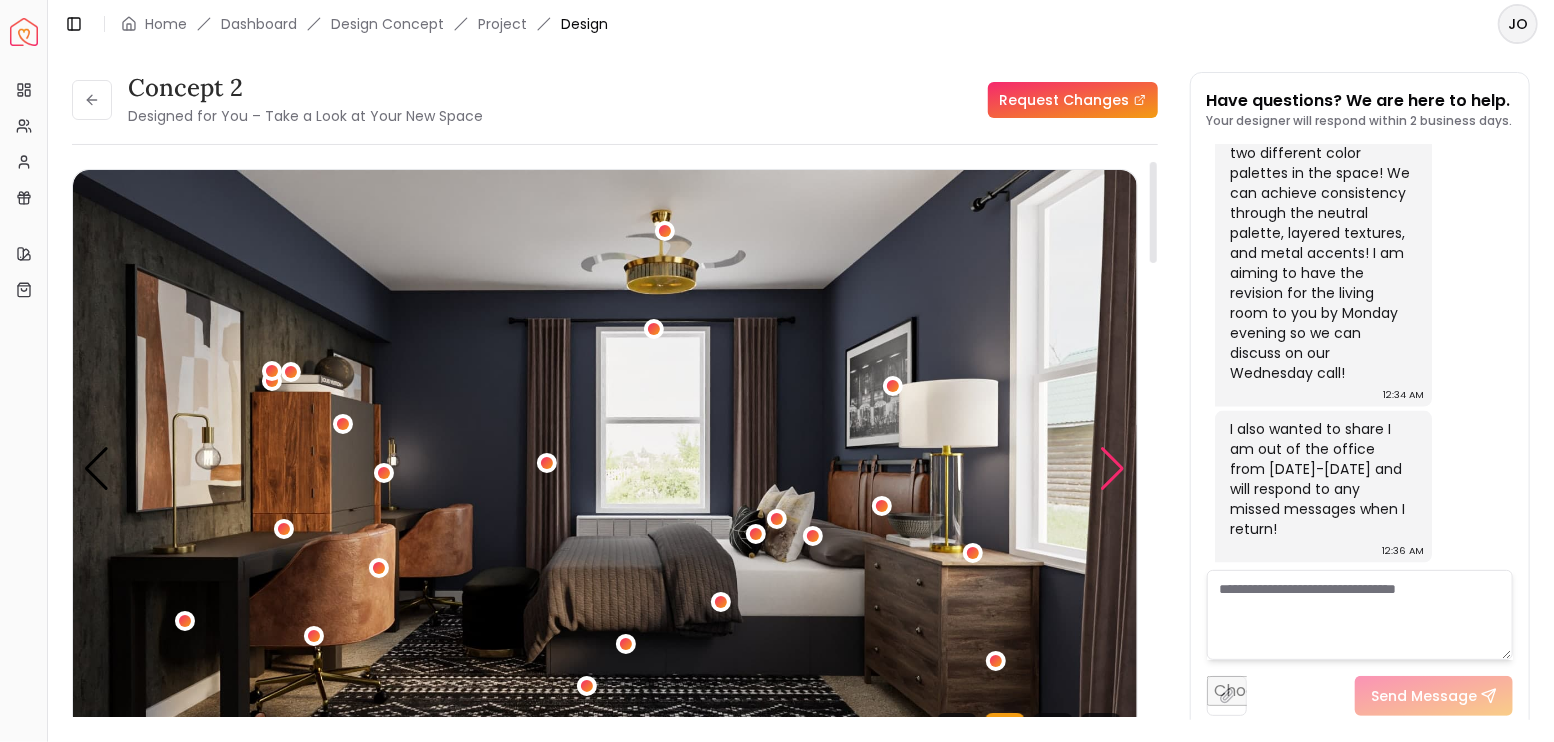 click at bounding box center [1113, 469] 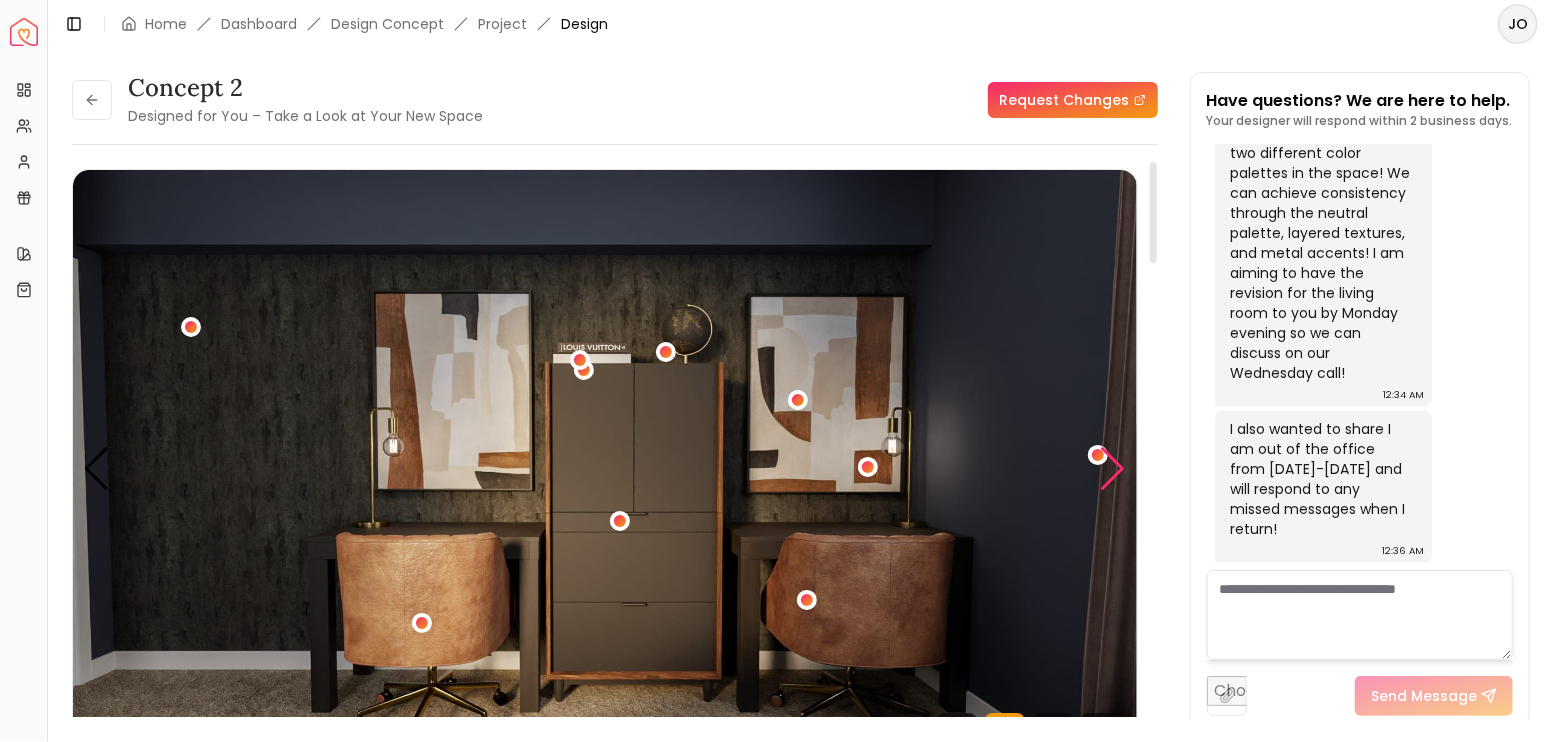 click at bounding box center [1113, 469] 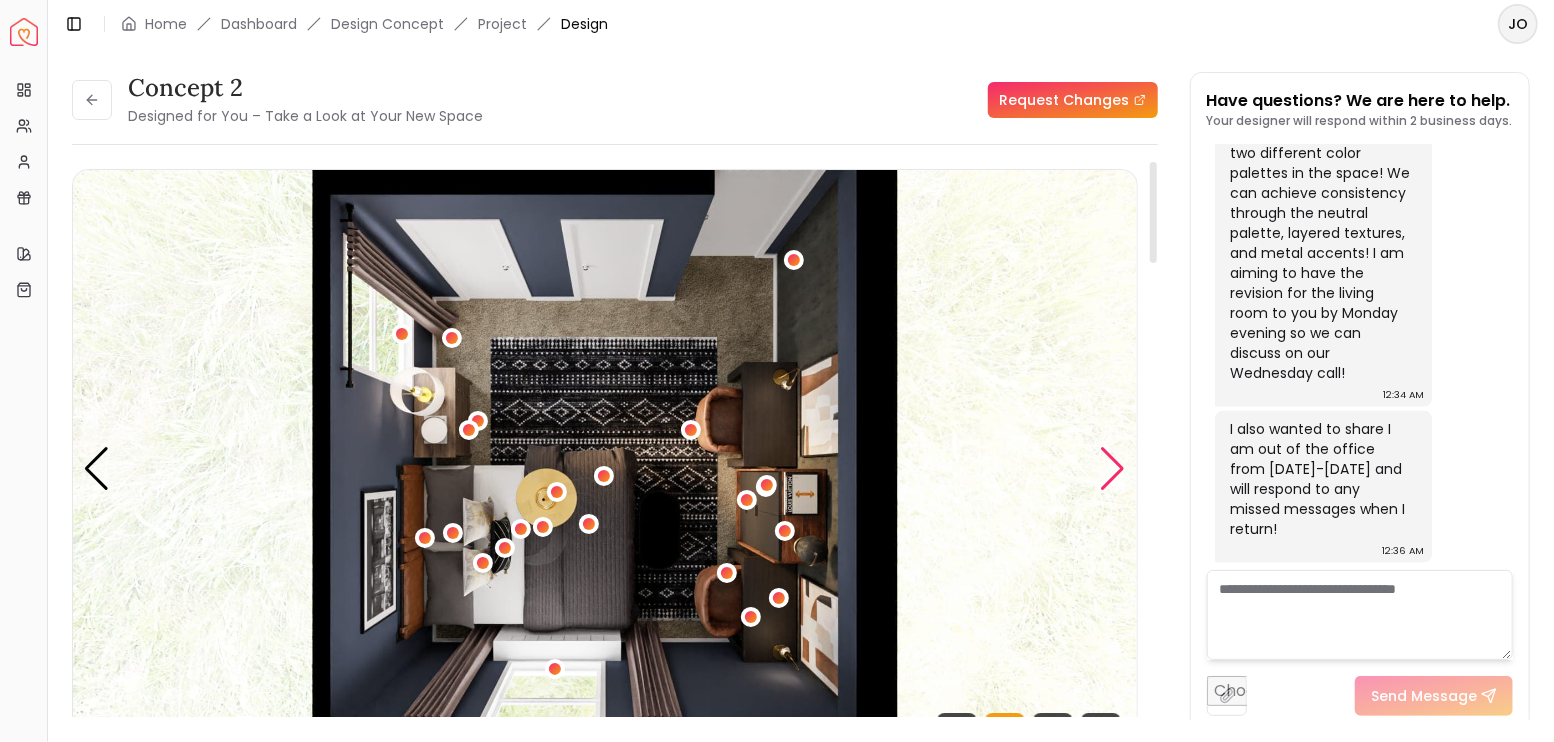 click at bounding box center (1113, 469) 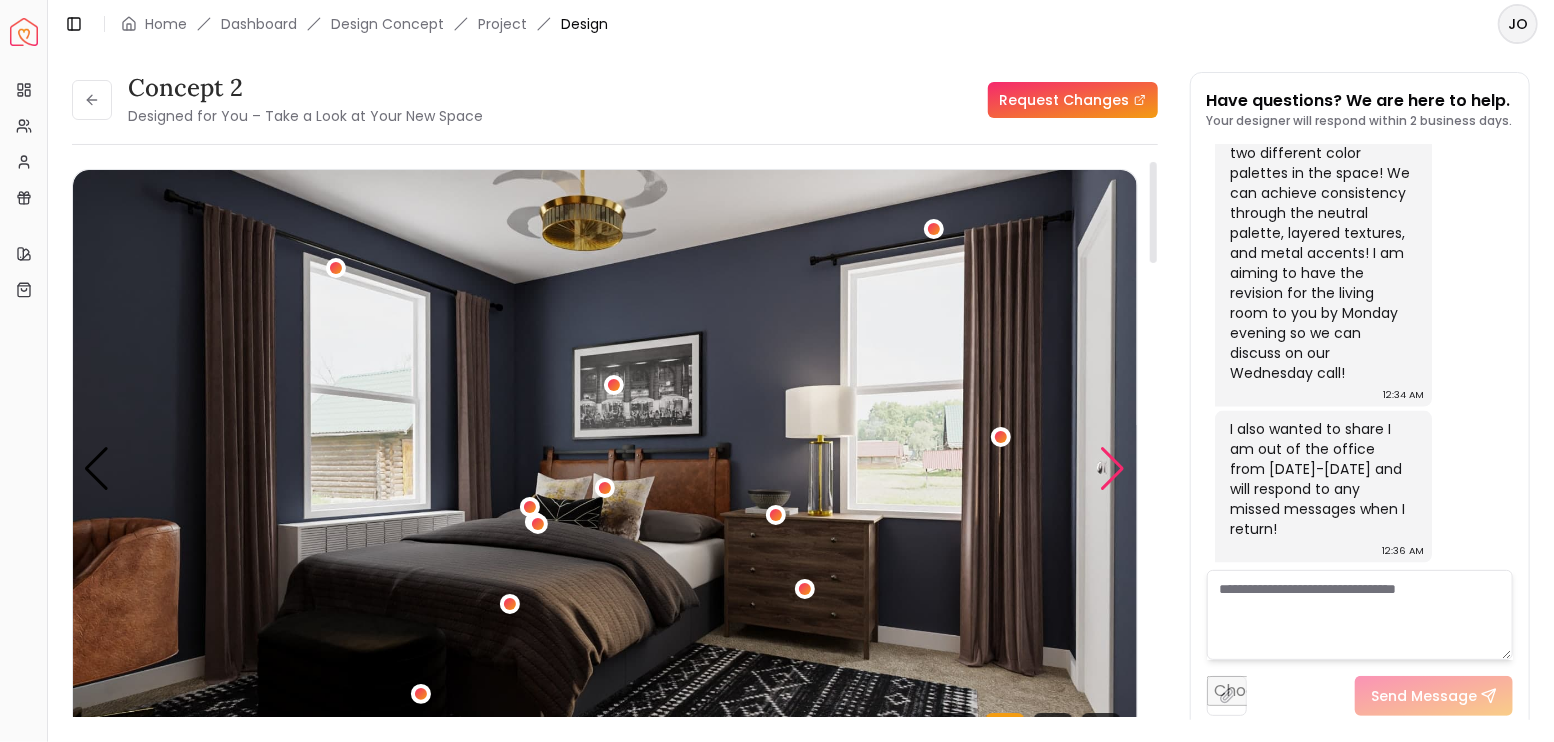 click at bounding box center [1113, 469] 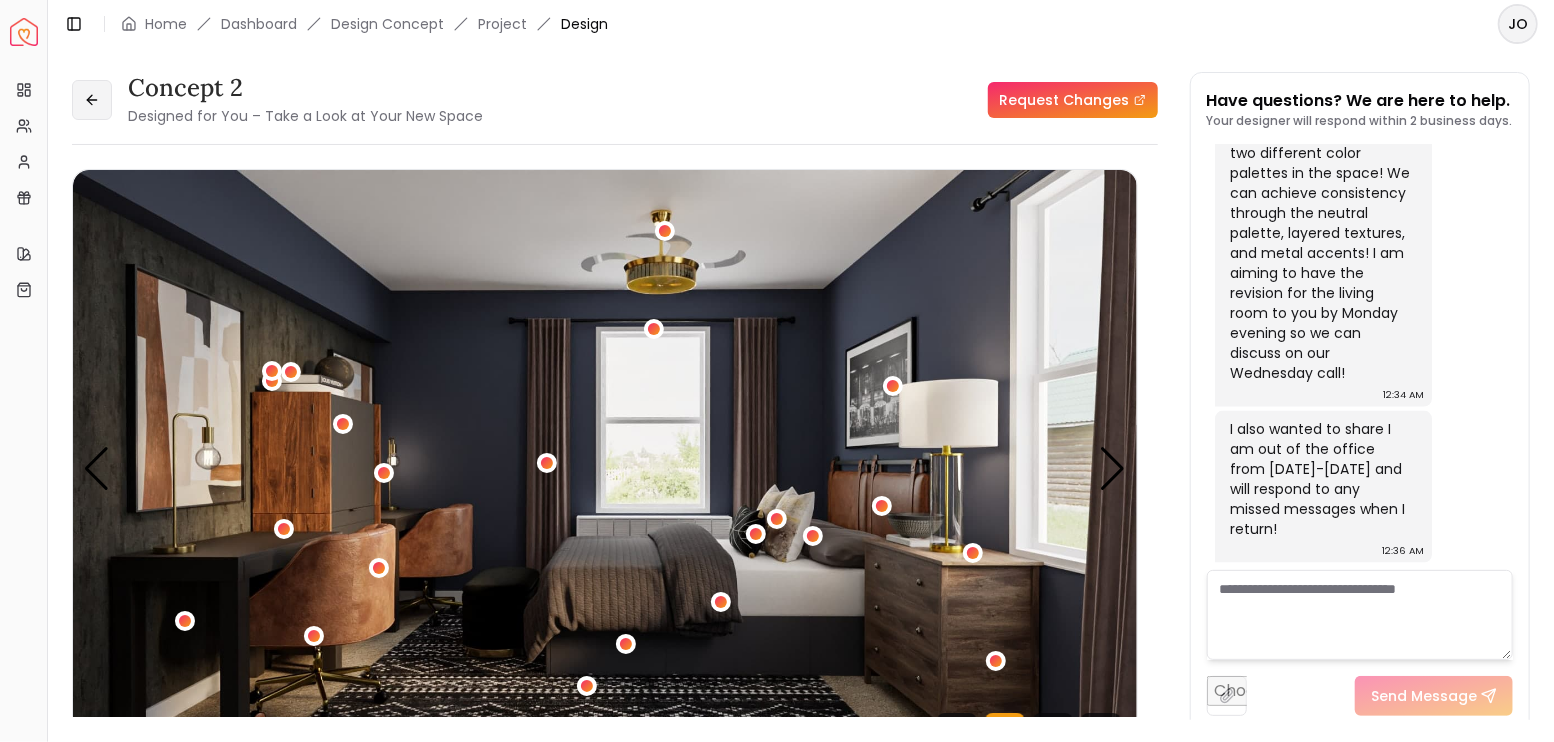 click at bounding box center (92, 100) 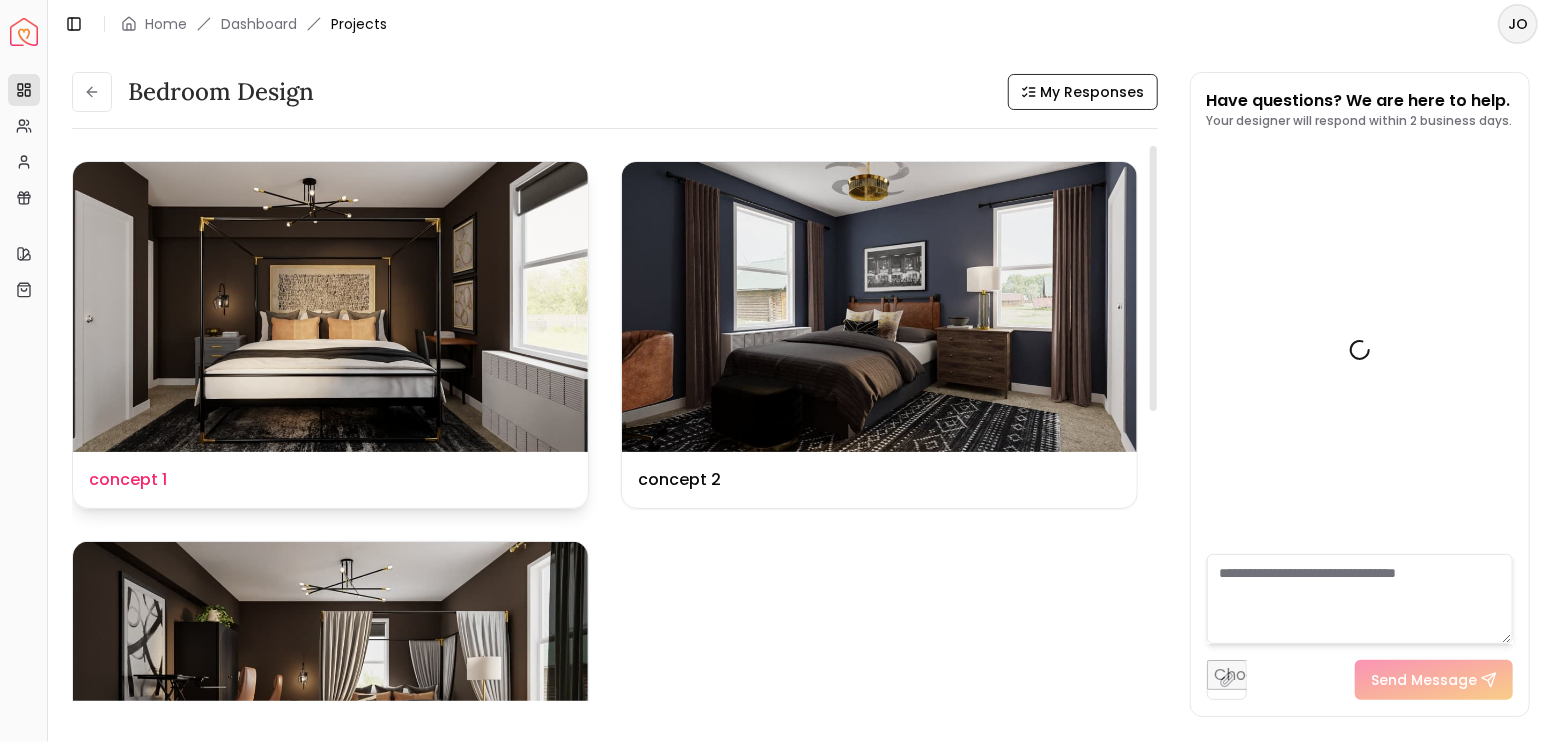 scroll, scrollTop: 5872, scrollLeft: 0, axis: vertical 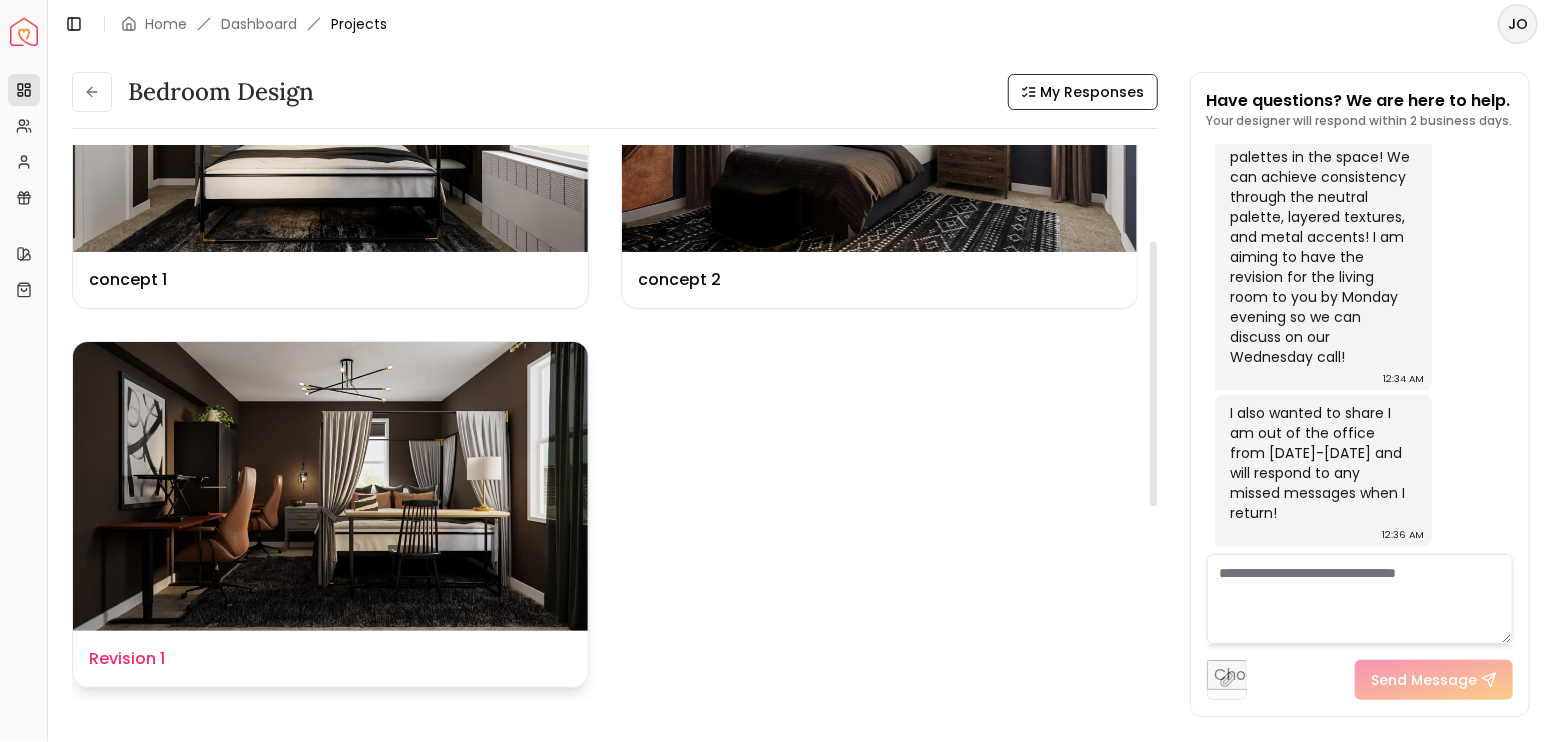 click at bounding box center [330, 487] 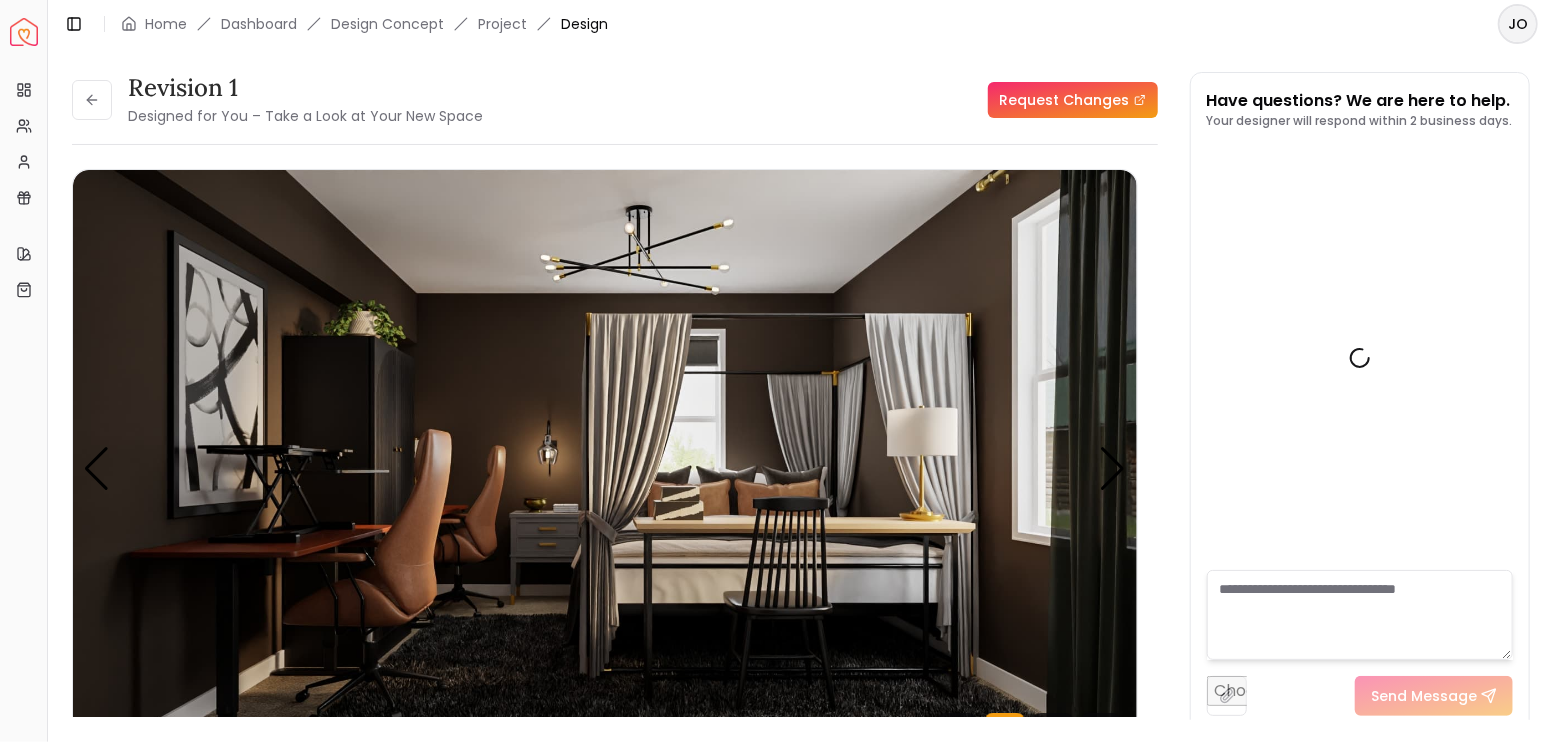 scroll, scrollTop: 5856, scrollLeft: 0, axis: vertical 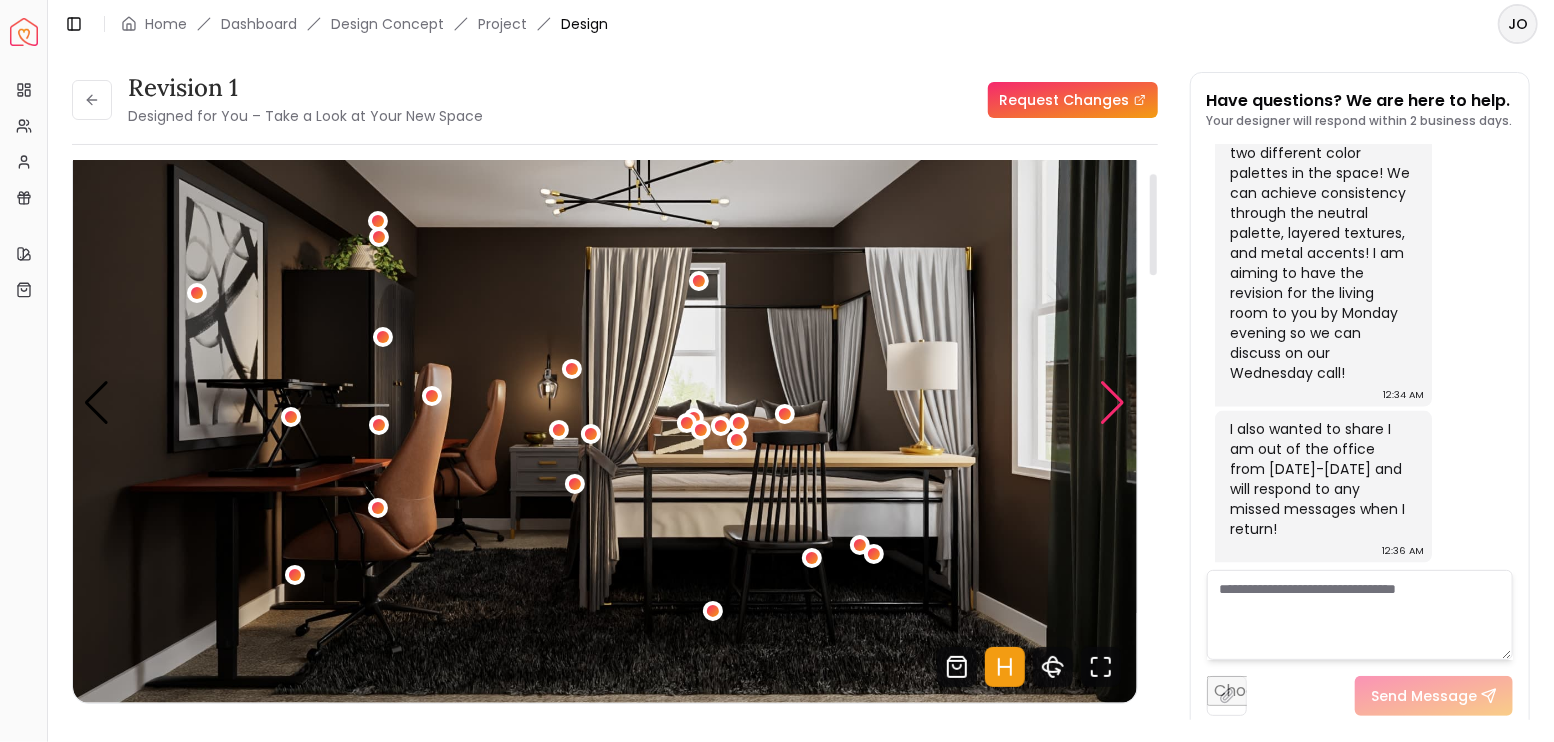 click at bounding box center (1113, 403) 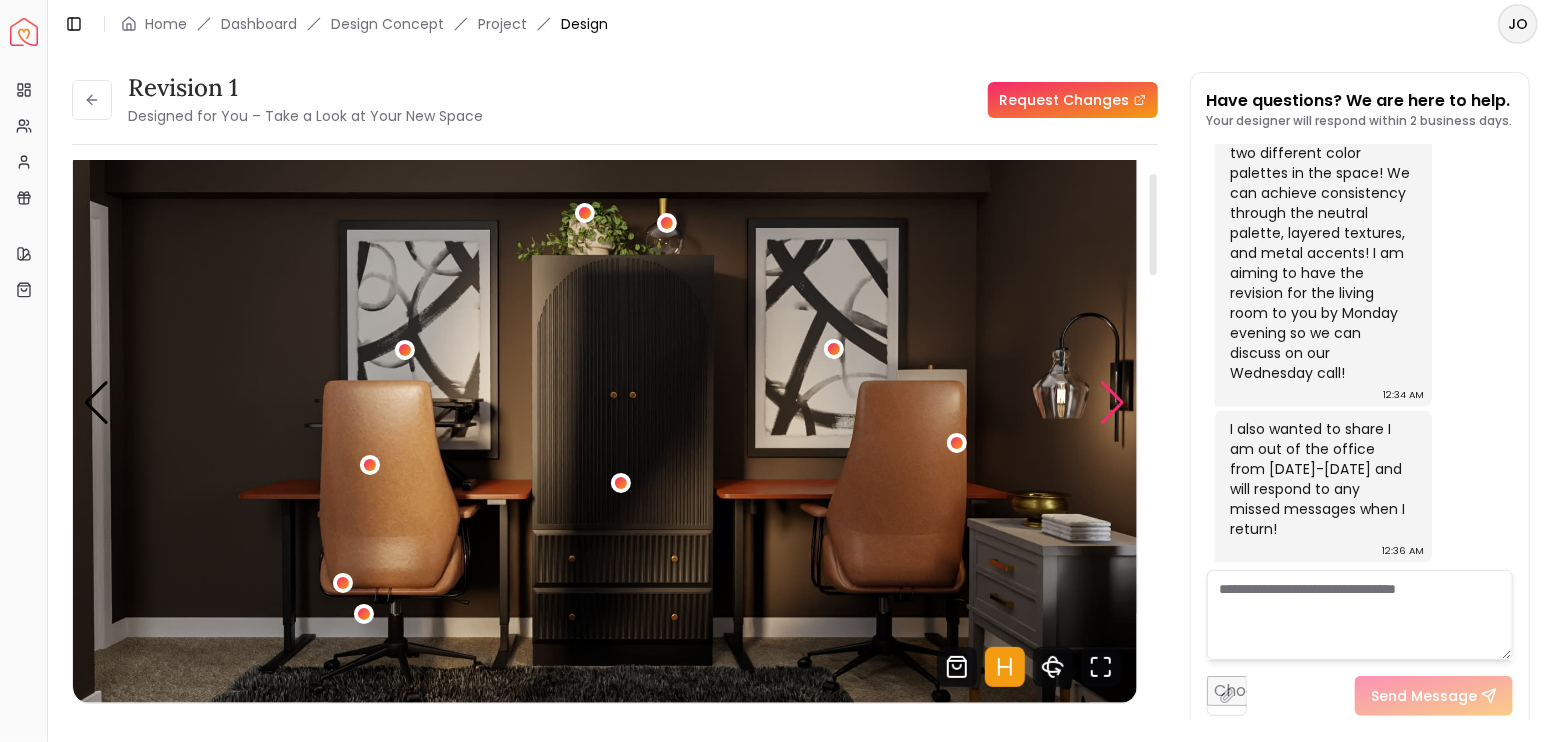 click at bounding box center [1113, 403] 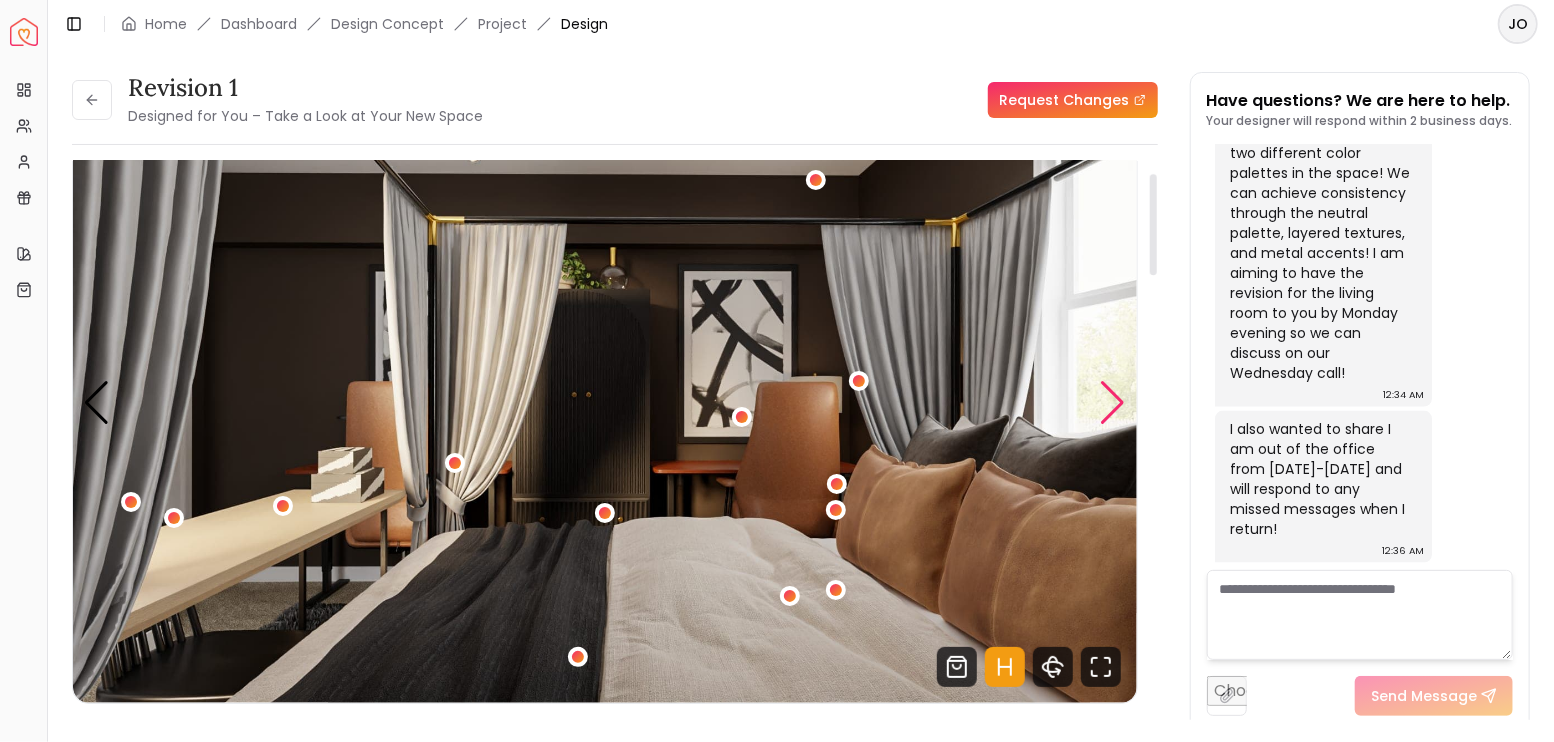 click at bounding box center [1113, 403] 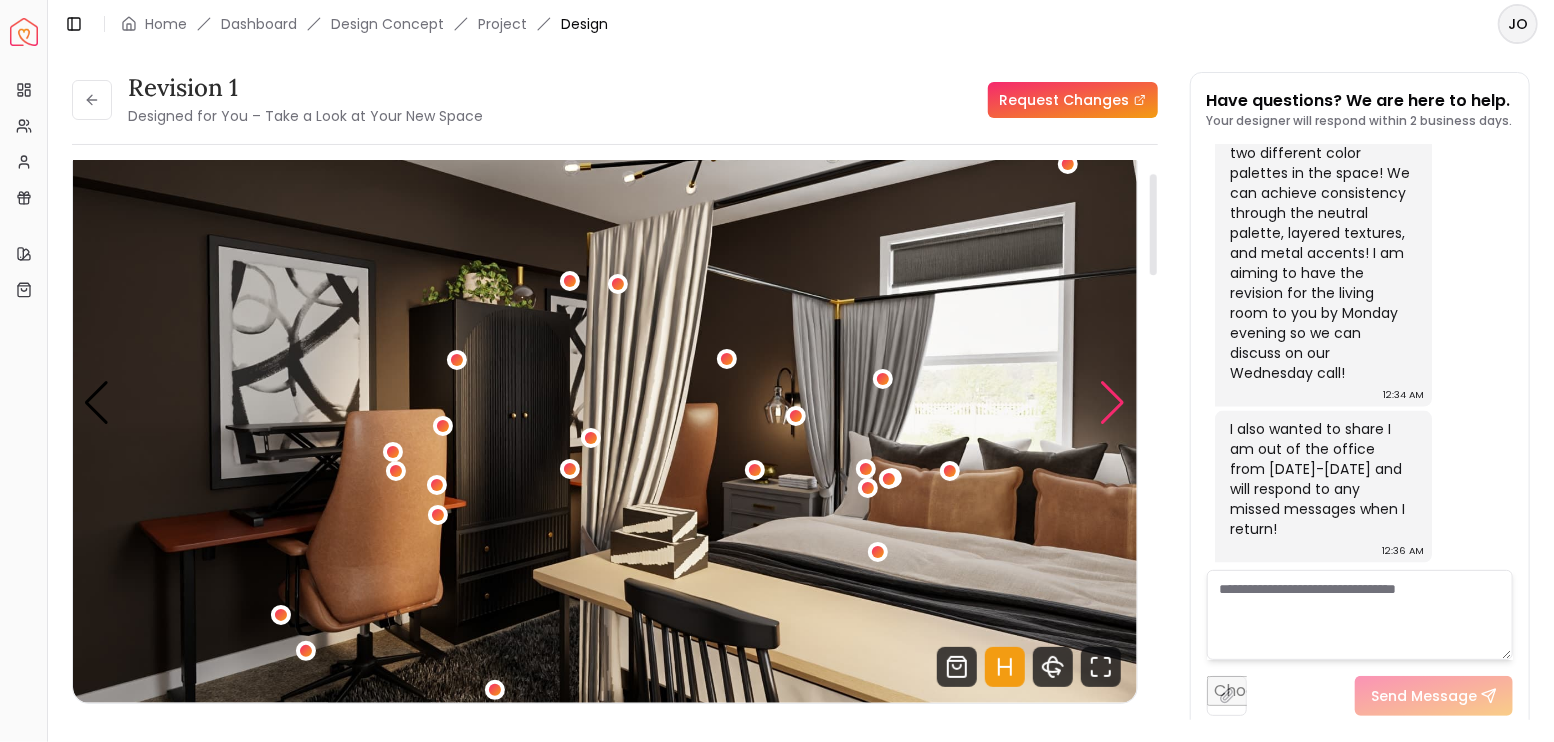 click at bounding box center [1113, 403] 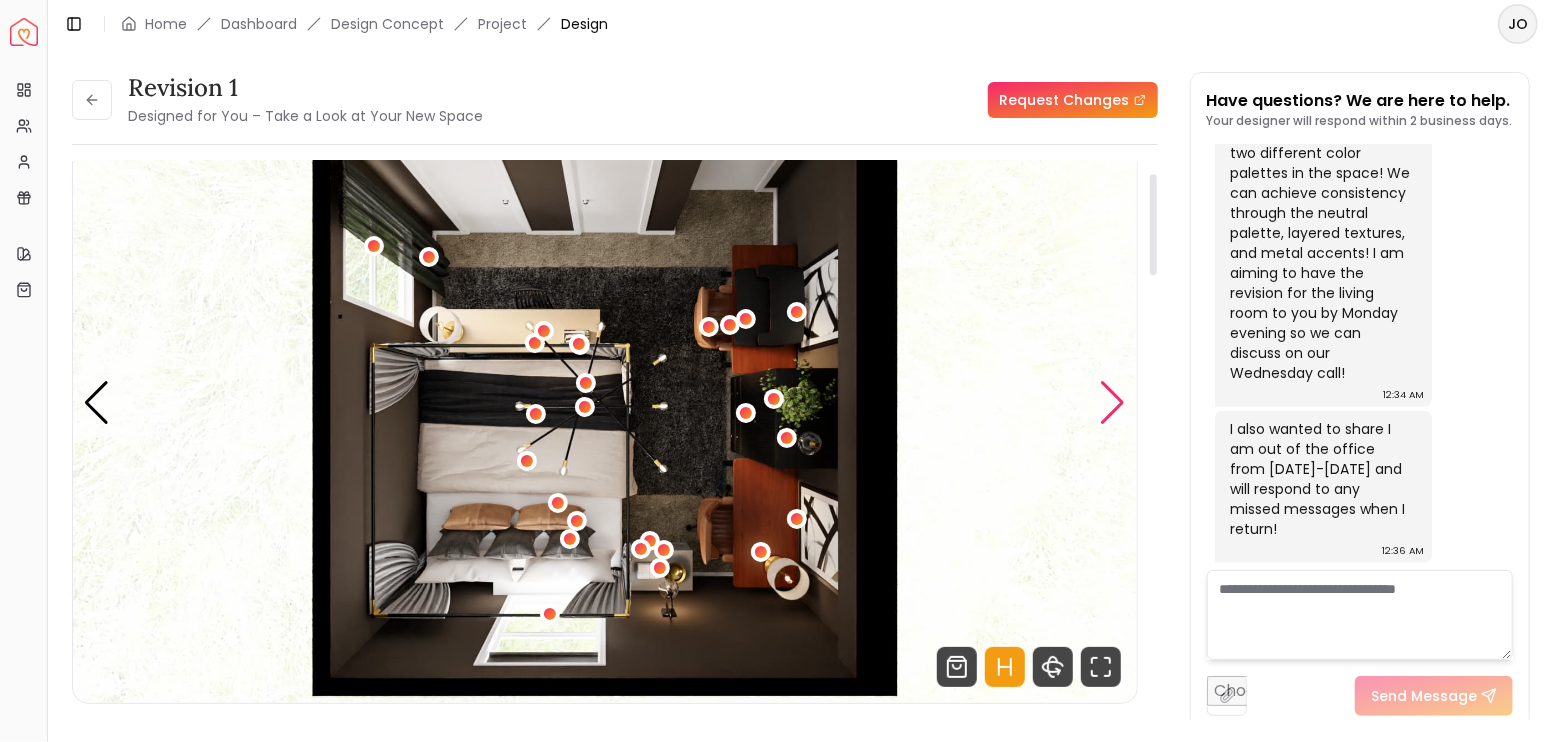 click at bounding box center (1113, 403) 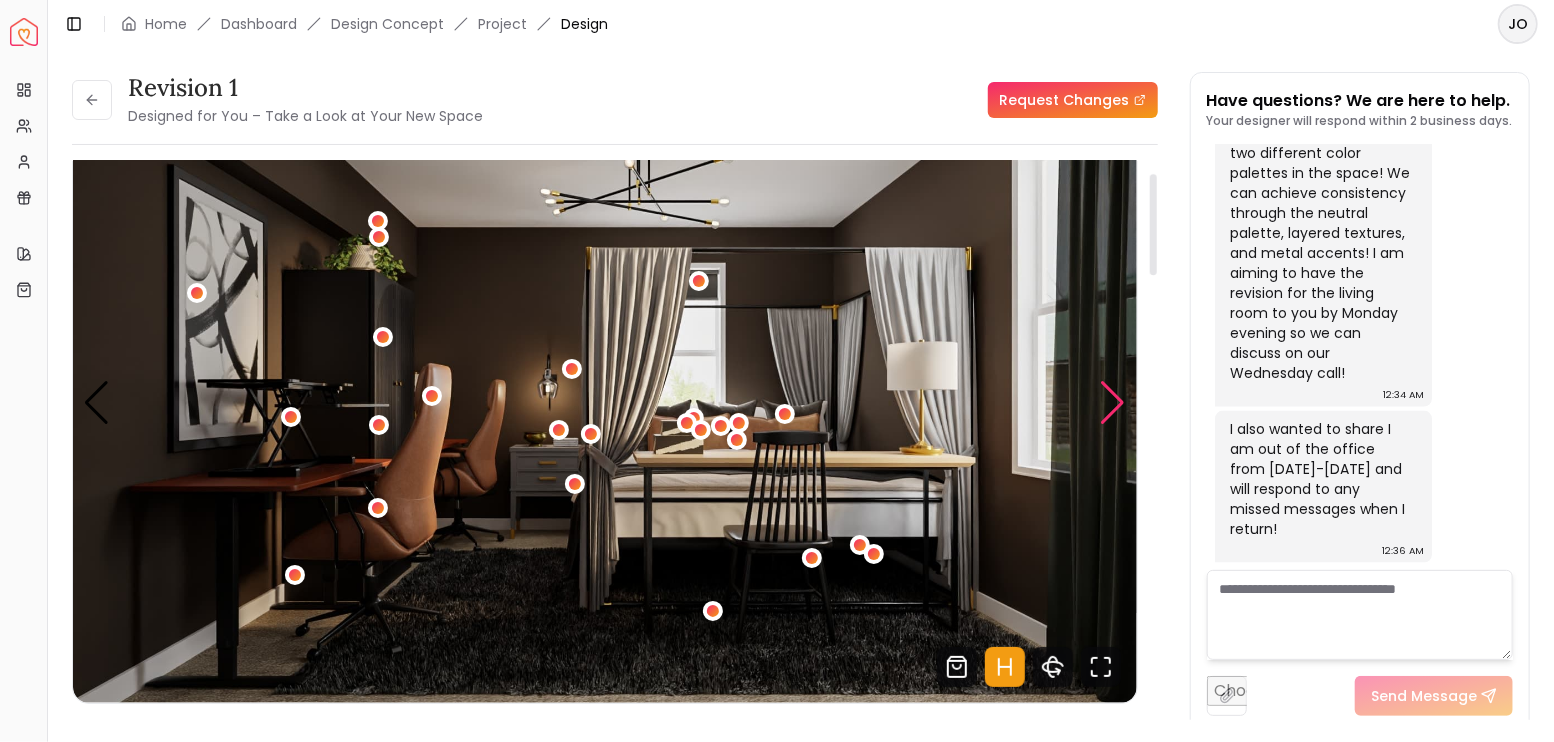 click at bounding box center (1113, 403) 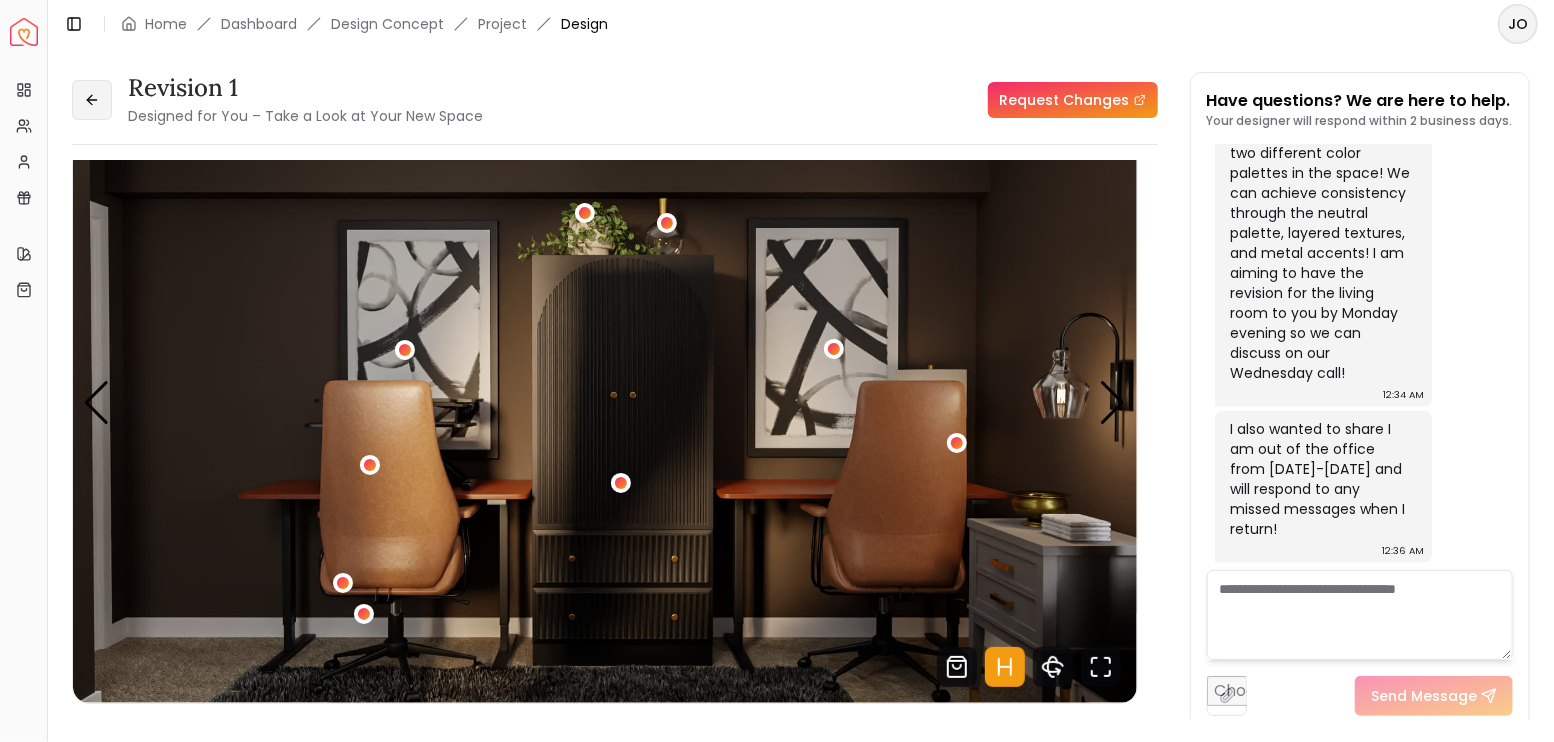 click at bounding box center (92, 100) 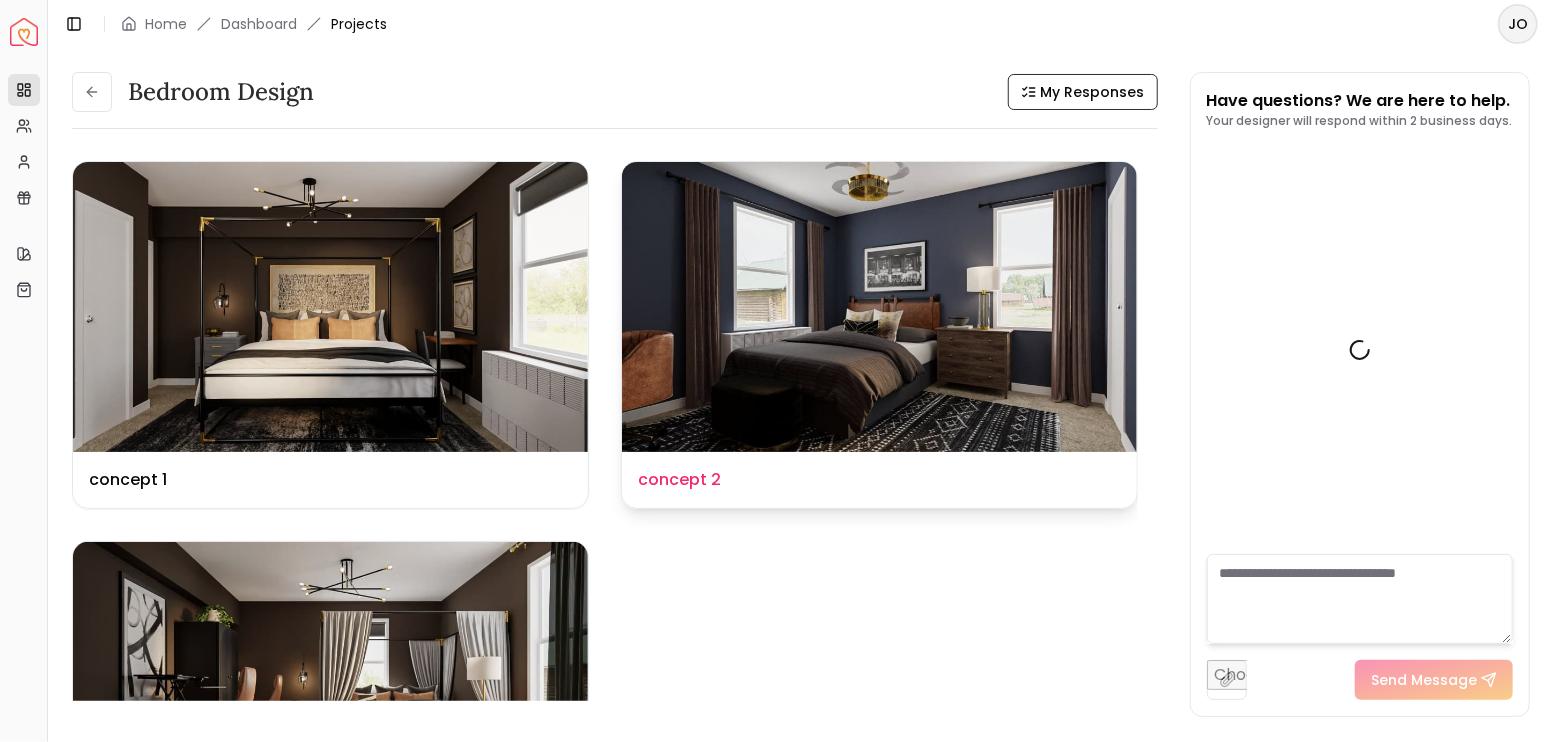scroll, scrollTop: 5872, scrollLeft: 0, axis: vertical 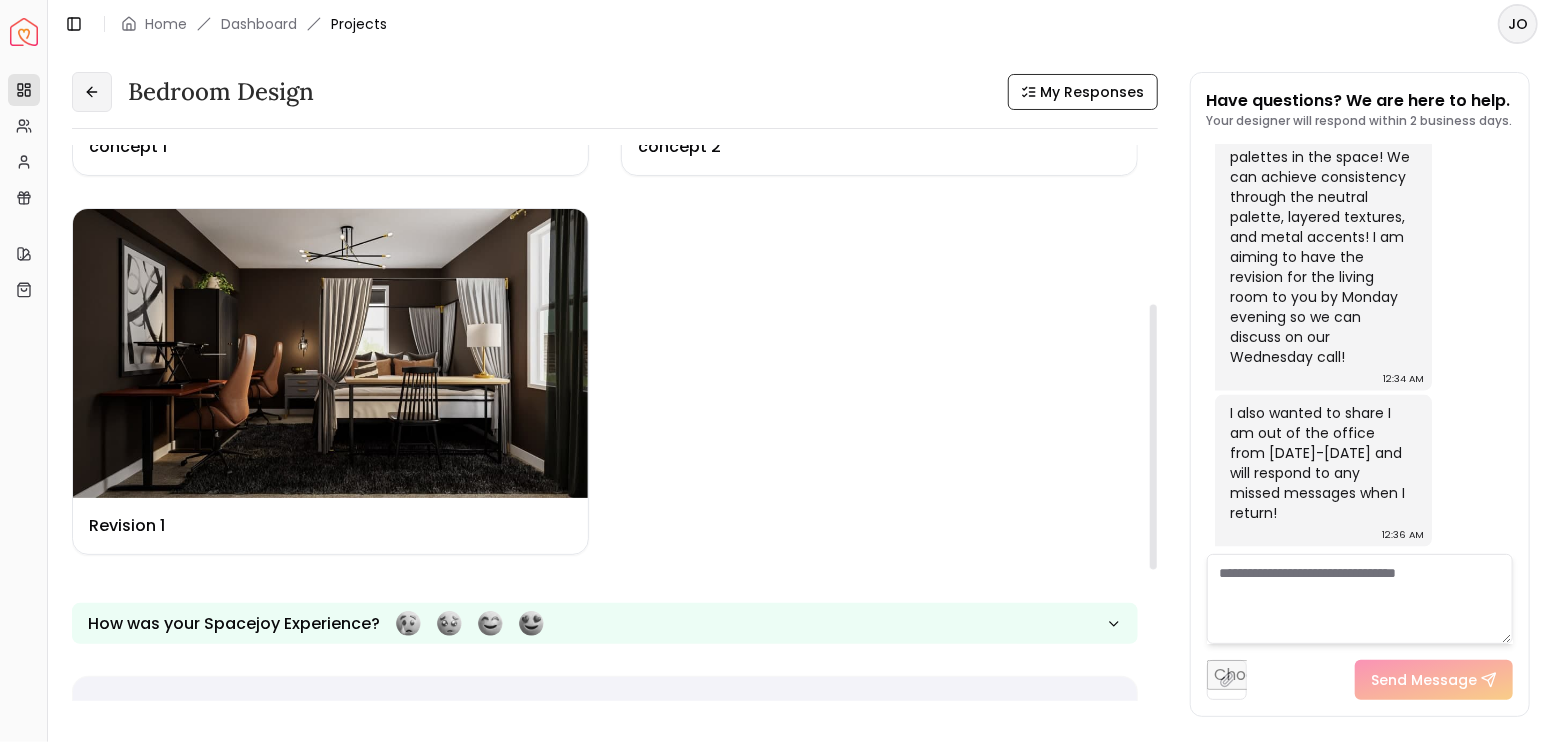 click 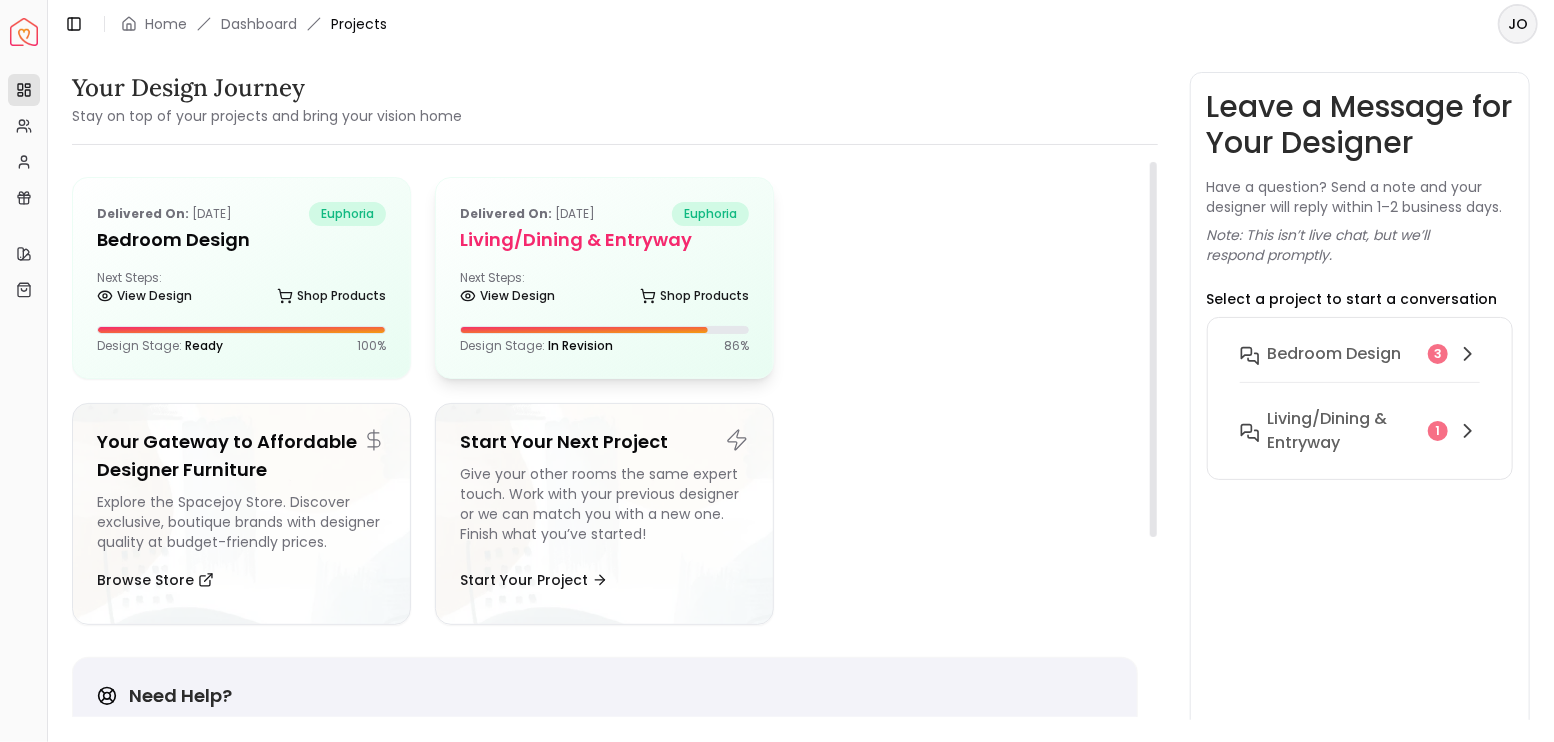 click on "Next Steps: View Design Shop Products" at bounding box center [604, 290] 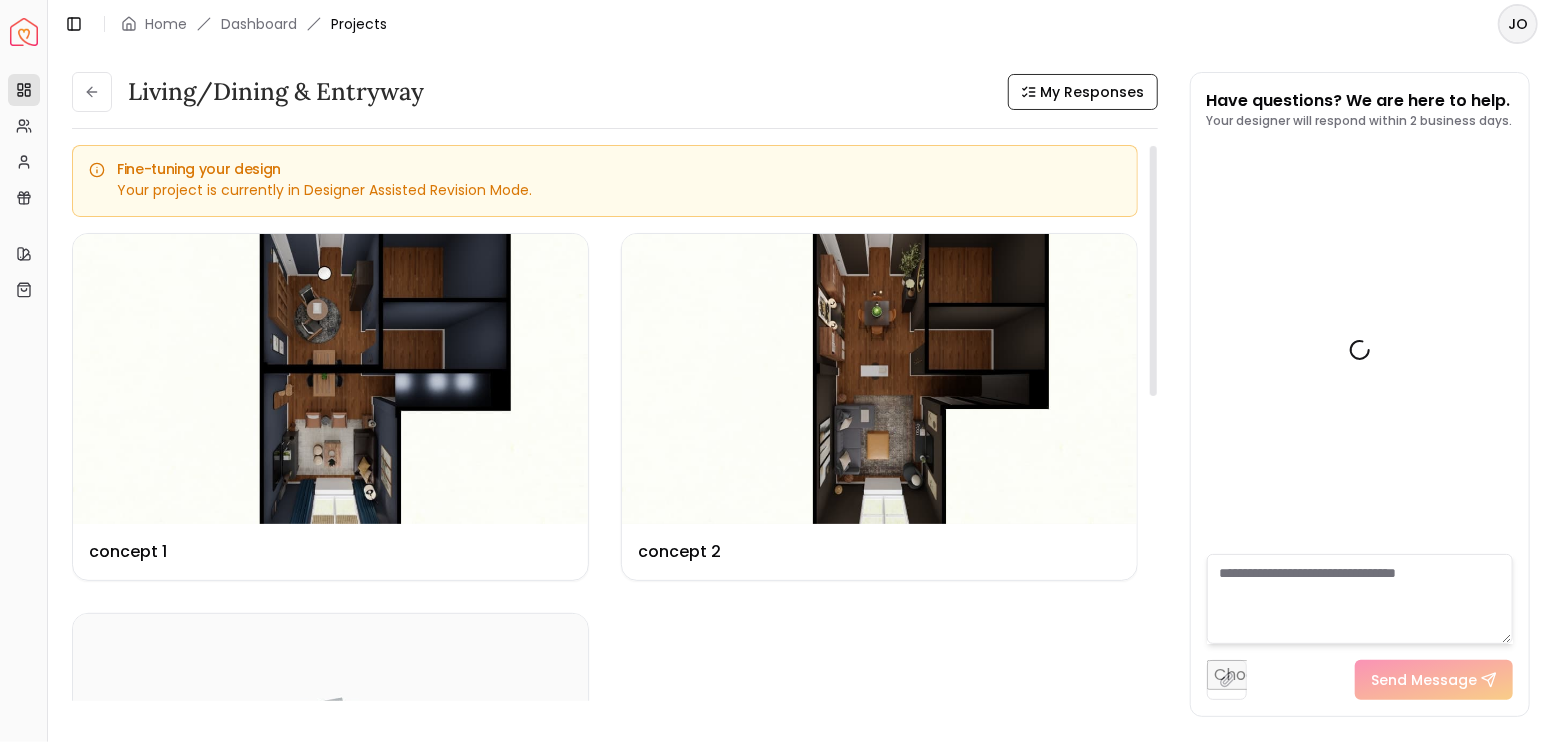scroll, scrollTop: 4485, scrollLeft: 0, axis: vertical 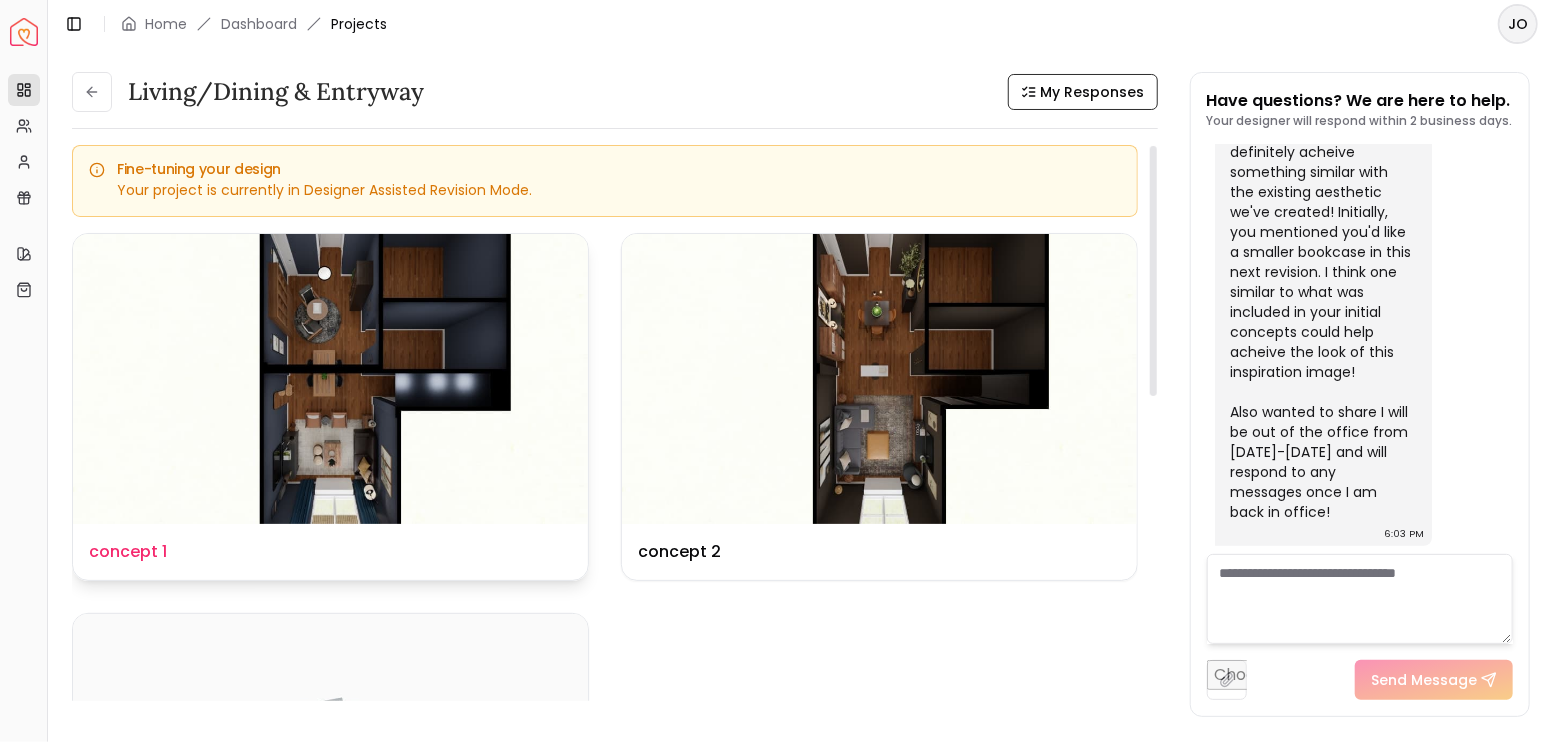 click at bounding box center [330, 379] 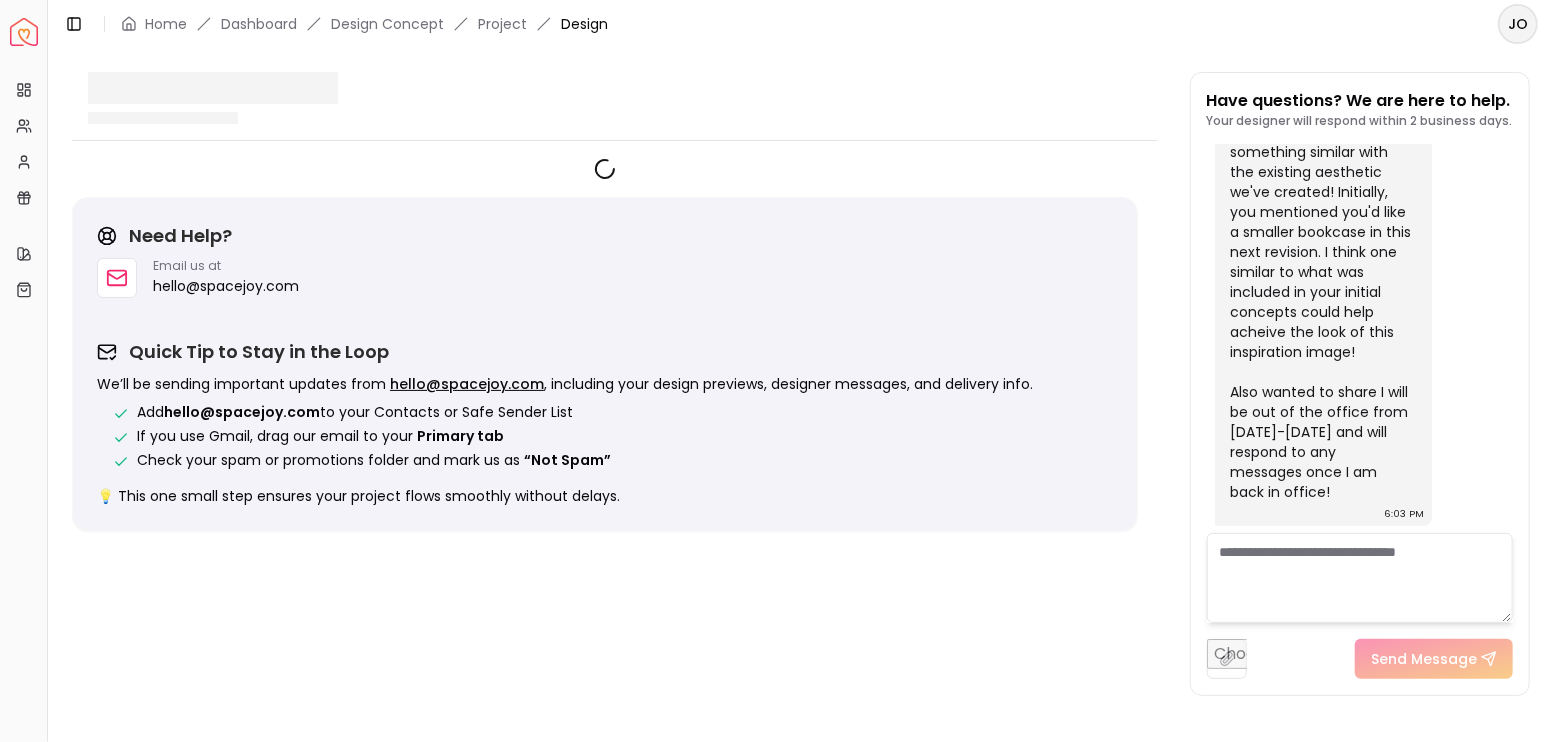 scroll, scrollTop: 4468, scrollLeft: 0, axis: vertical 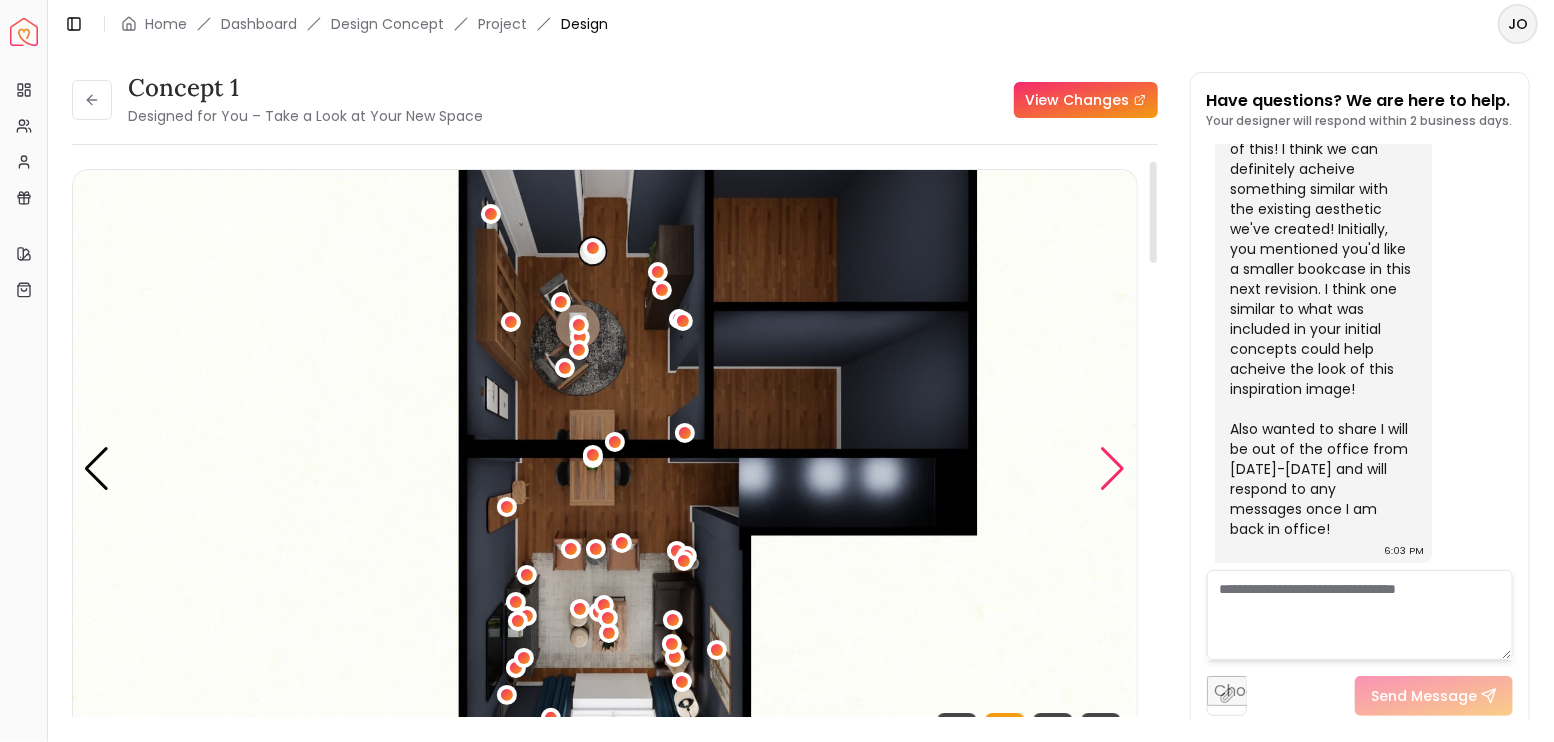 click at bounding box center (1113, 469) 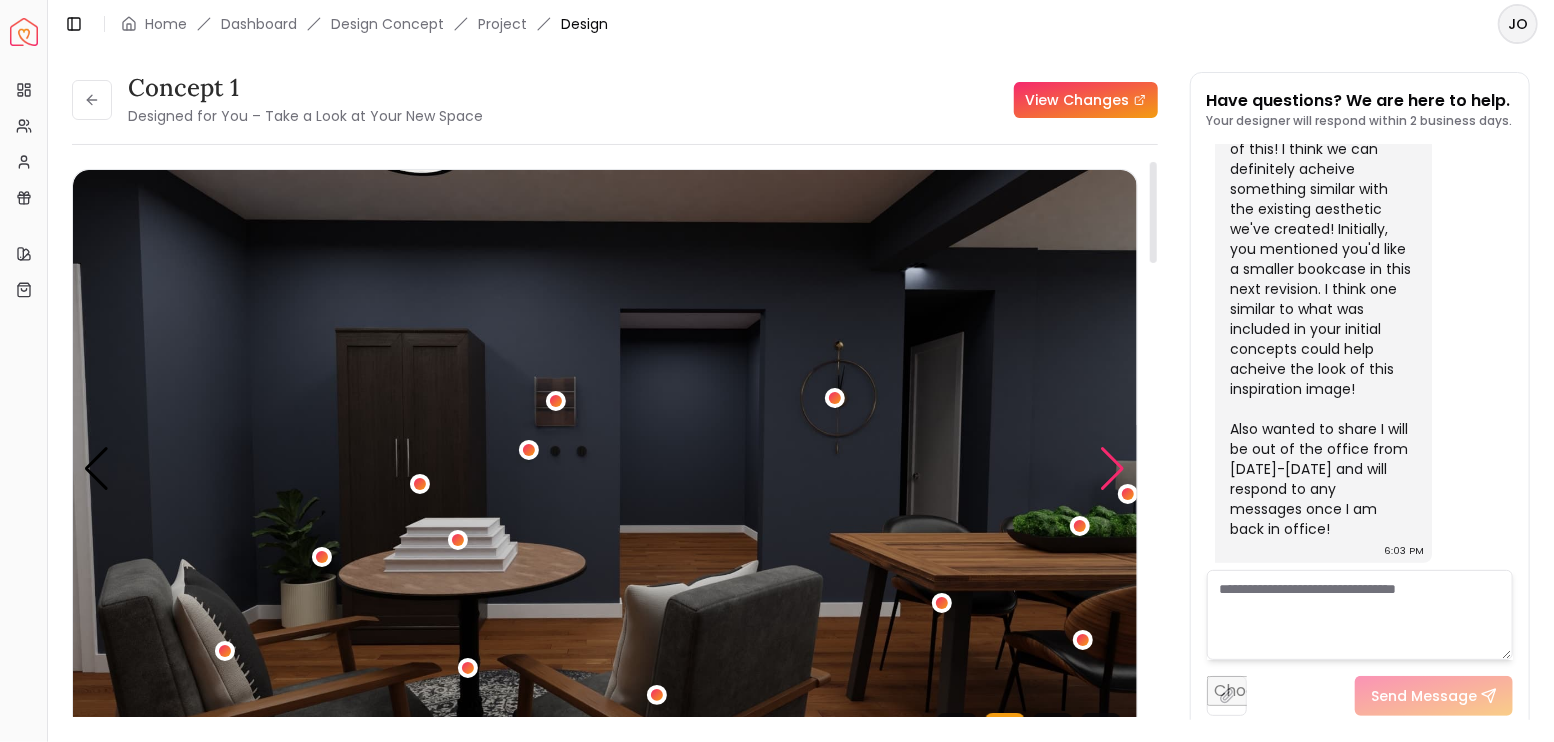 click at bounding box center (1113, 469) 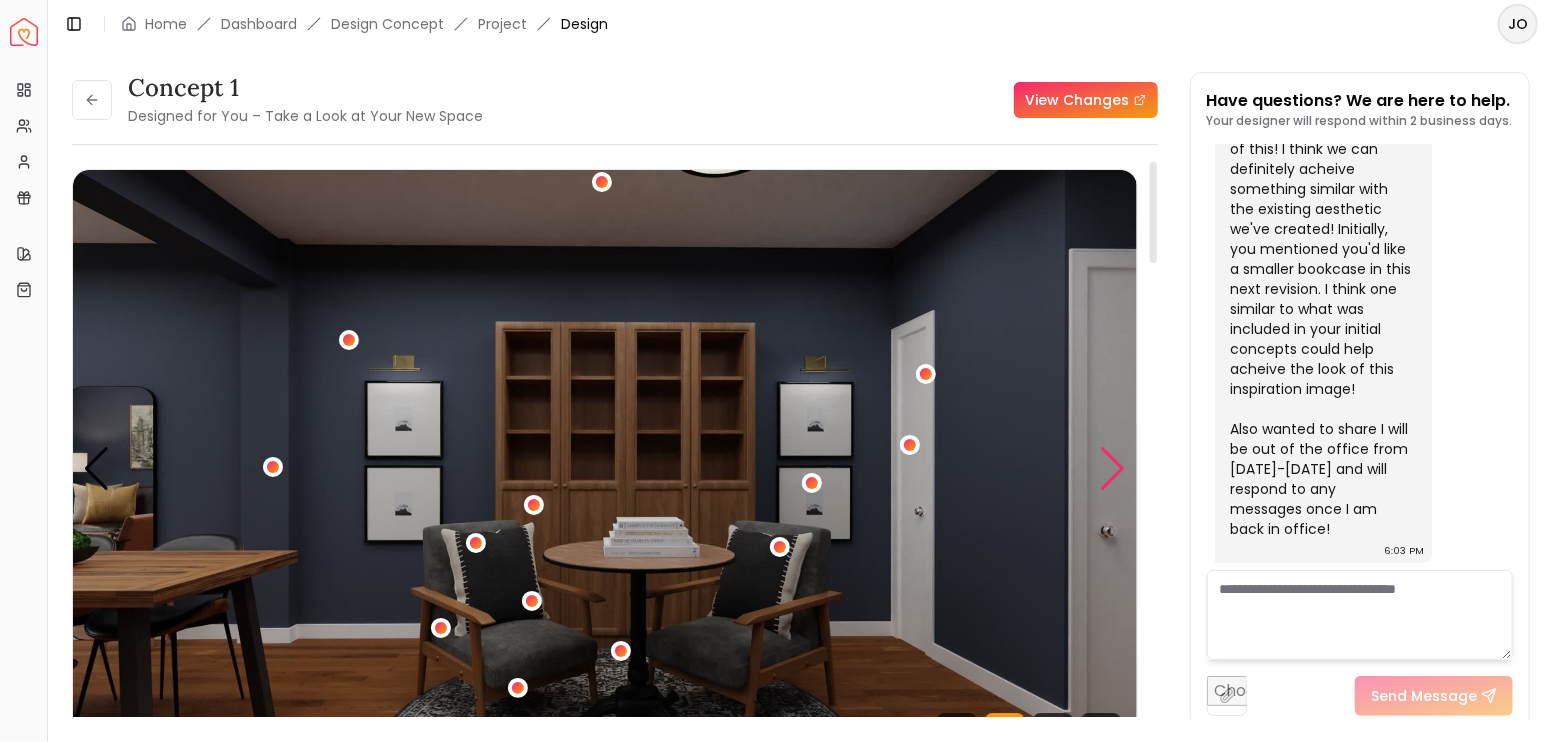 click at bounding box center (1113, 469) 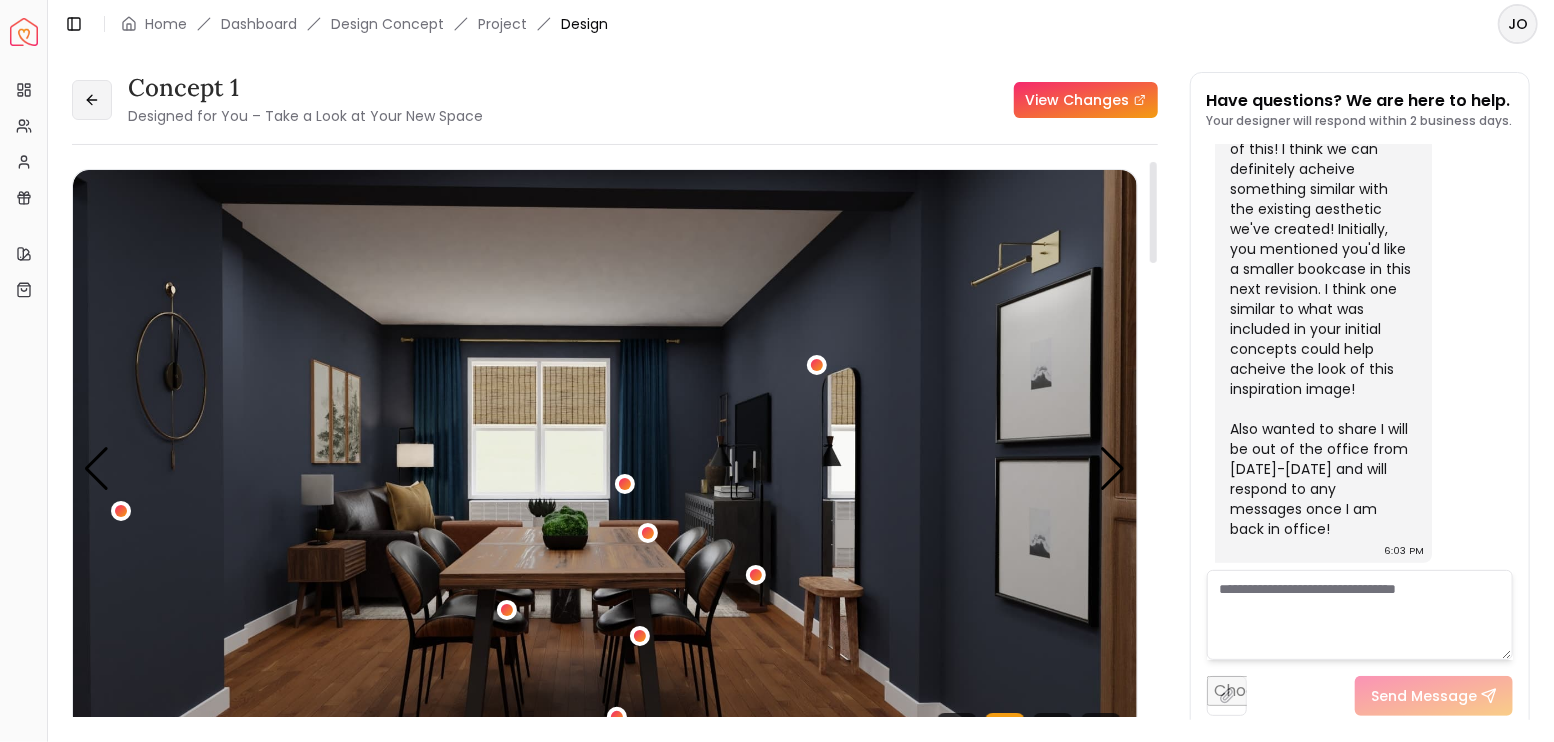 click 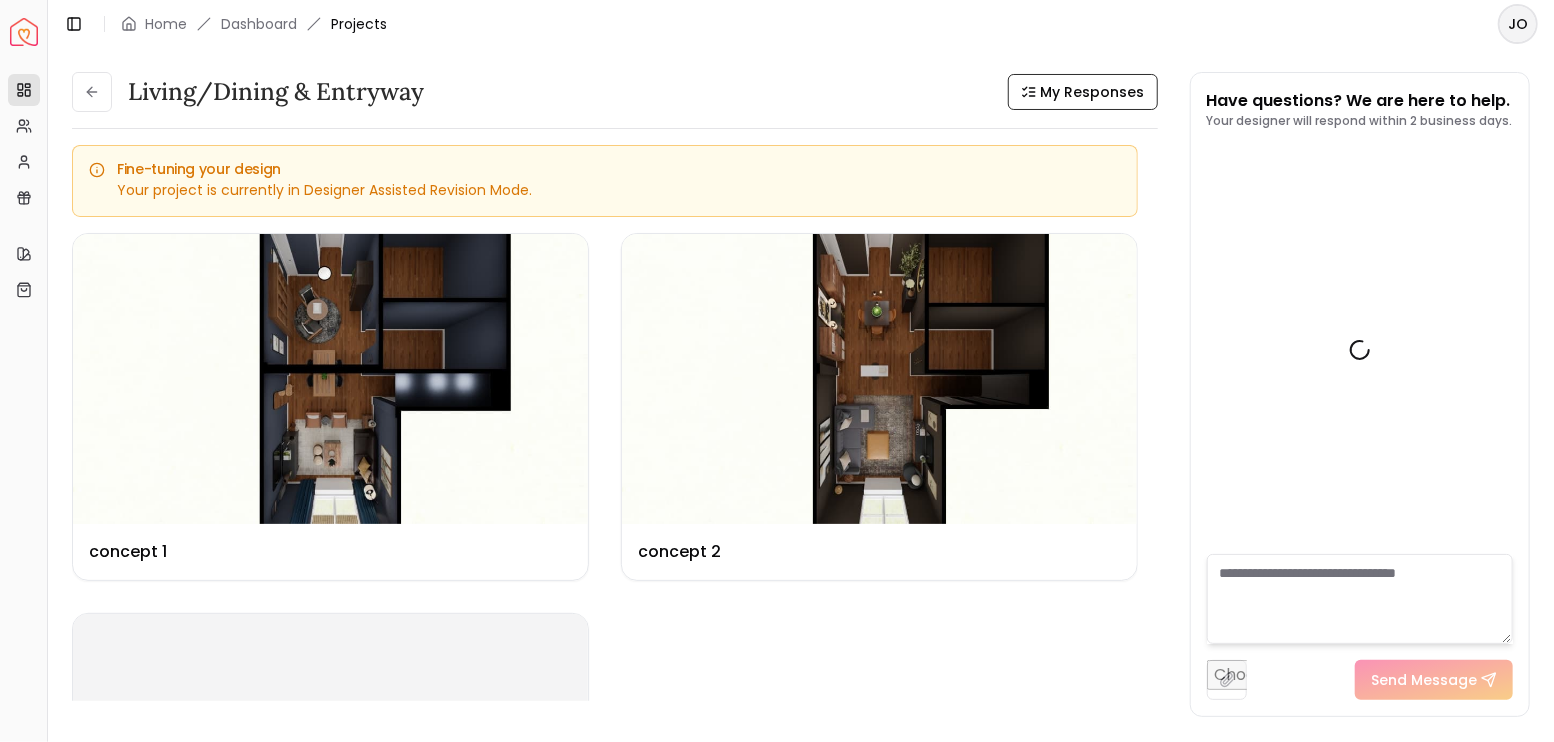 scroll, scrollTop: 4485, scrollLeft: 0, axis: vertical 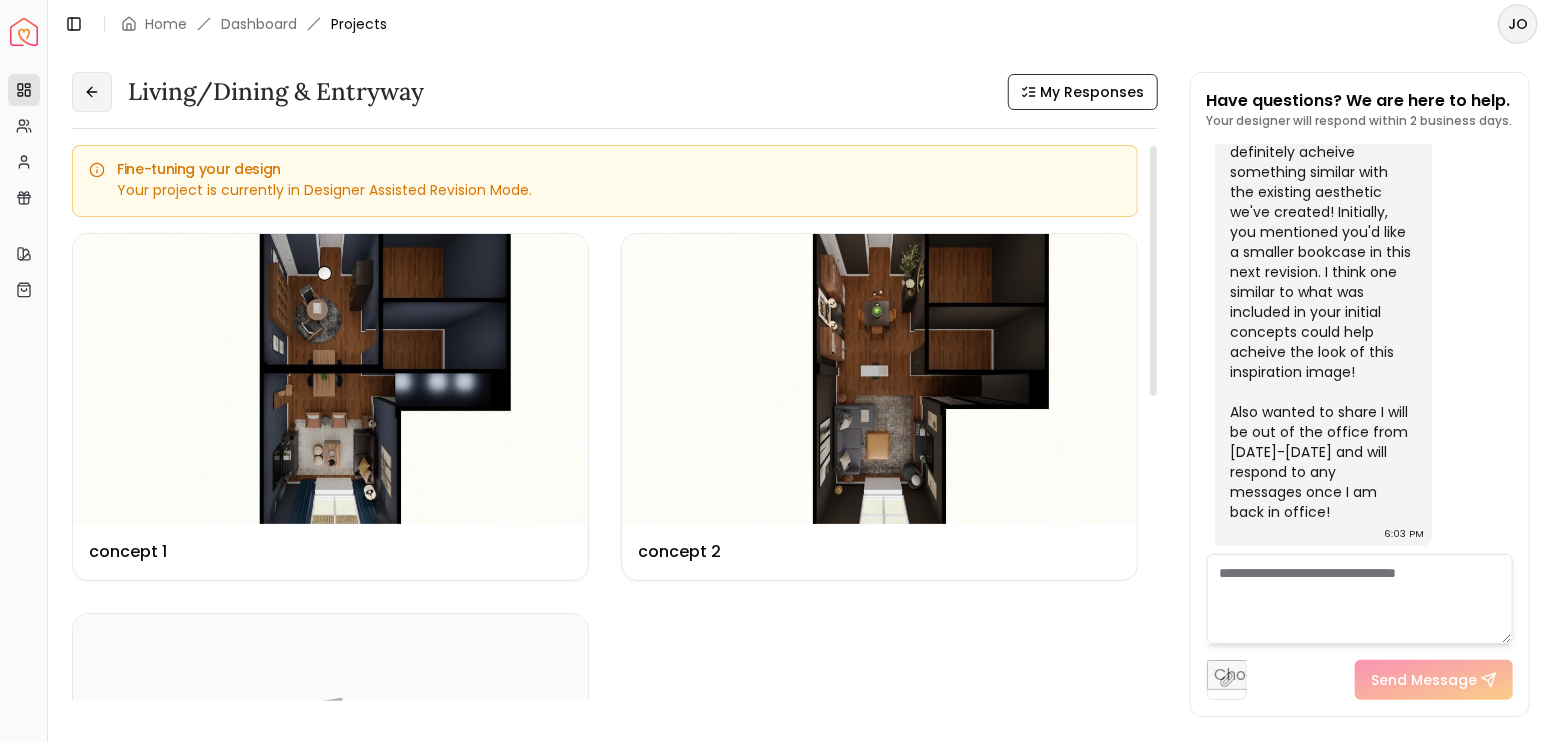 click at bounding box center (92, 92) 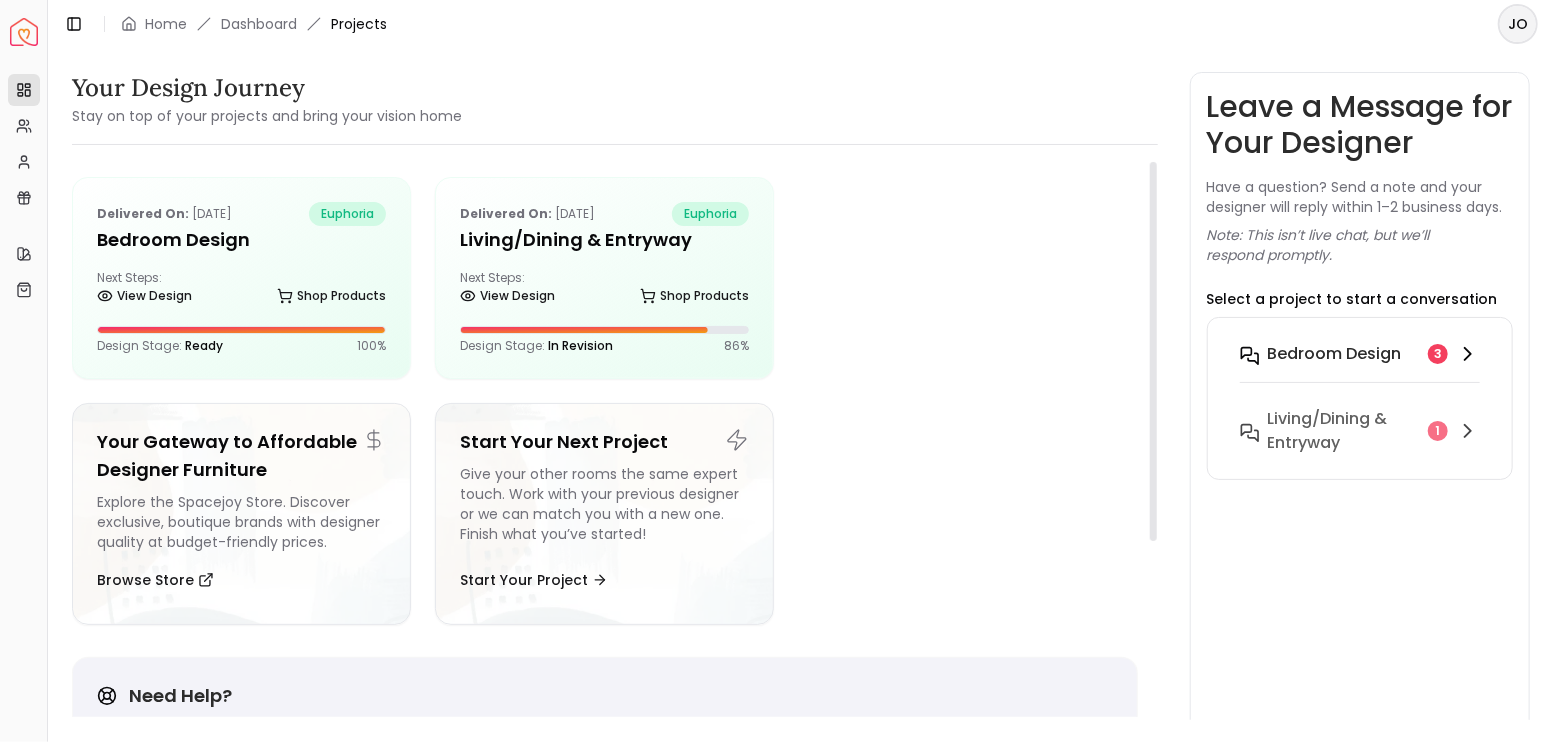 click on "Bedroom design 3" at bounding box center [1360, 366] 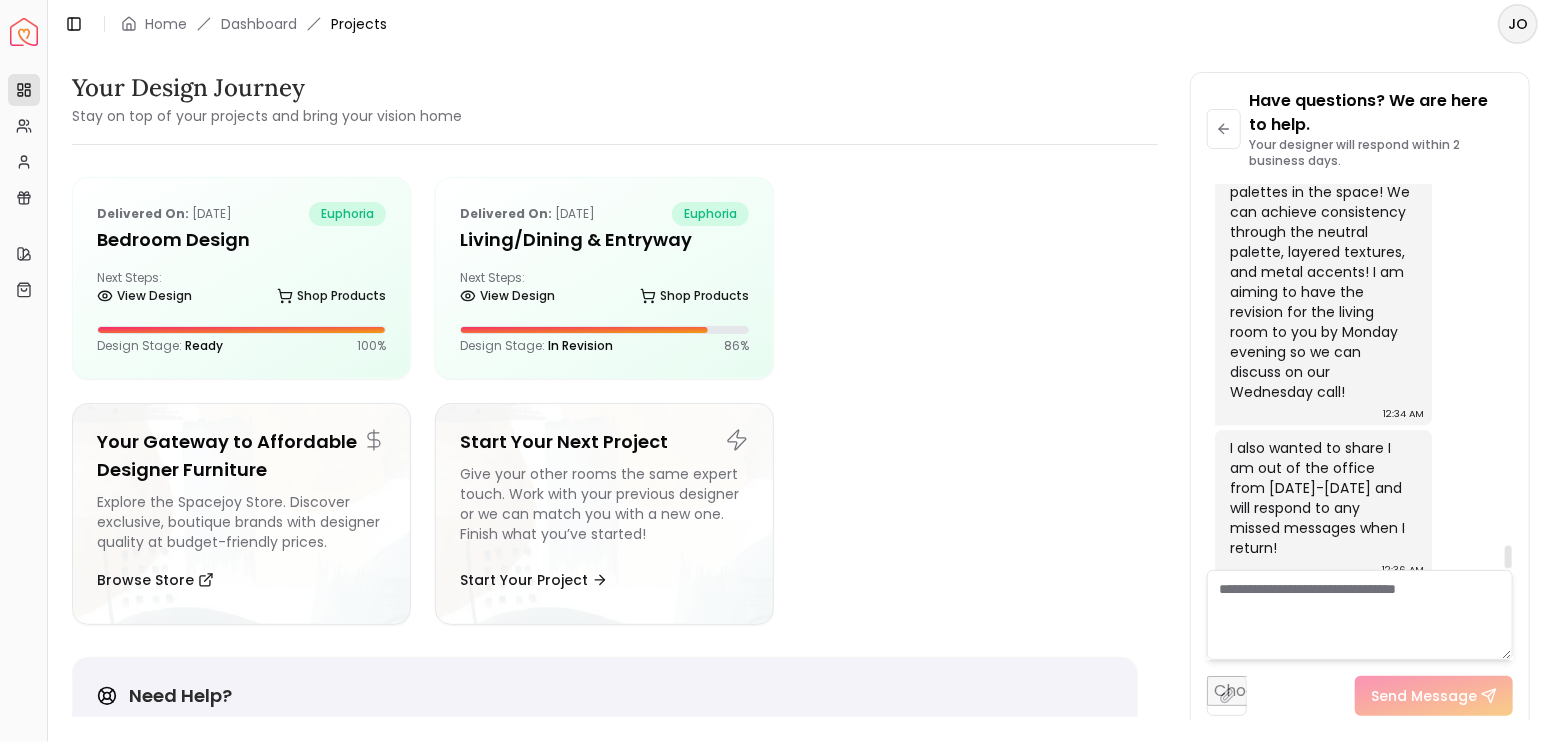 scroll, scrollTop: 5897, scrollLeft: 0, axis: vertical 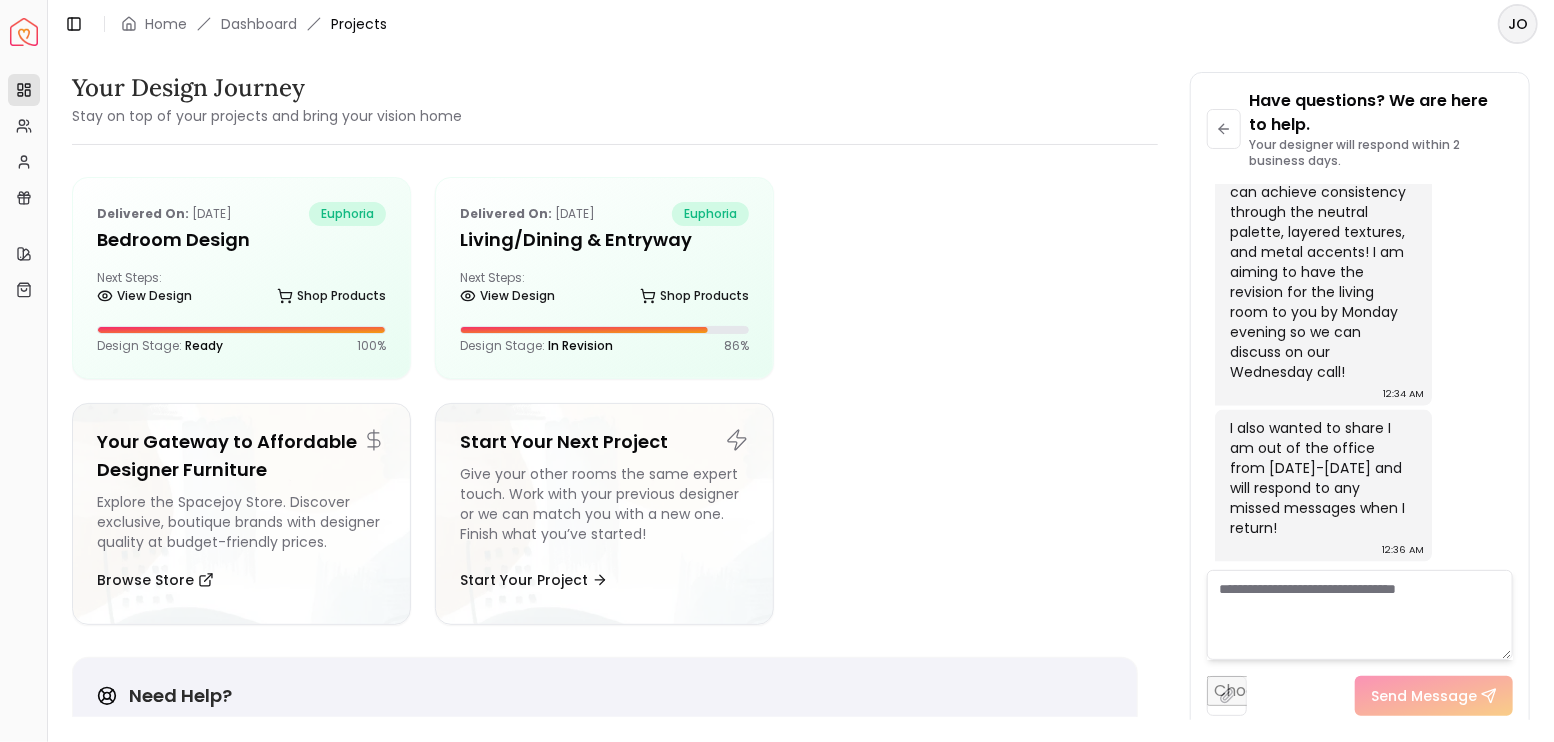 click on "Delivered on:   [DATE] euphoria Bedroom design Next Steps: View Design Shop Products Design Stage:   Ready 100 % Delivered on:   [DATE] euphoria Living/Dining & Entryway Next Steps: View Design Shop Products Design Stage:   In Revision 86 % Your Gateway to Affordable Designer Furniture Explore the Spacejoy Store. Discover exclusive, boutique brands with designer quality at budget-friendly prices. Browse Store   Start Your Next Project Give your other rooms the same expert touch. Work with your previous designer or we can match you with a new one. Finish what you’ve started! Start Your Project" at bounding box center (605, 409) 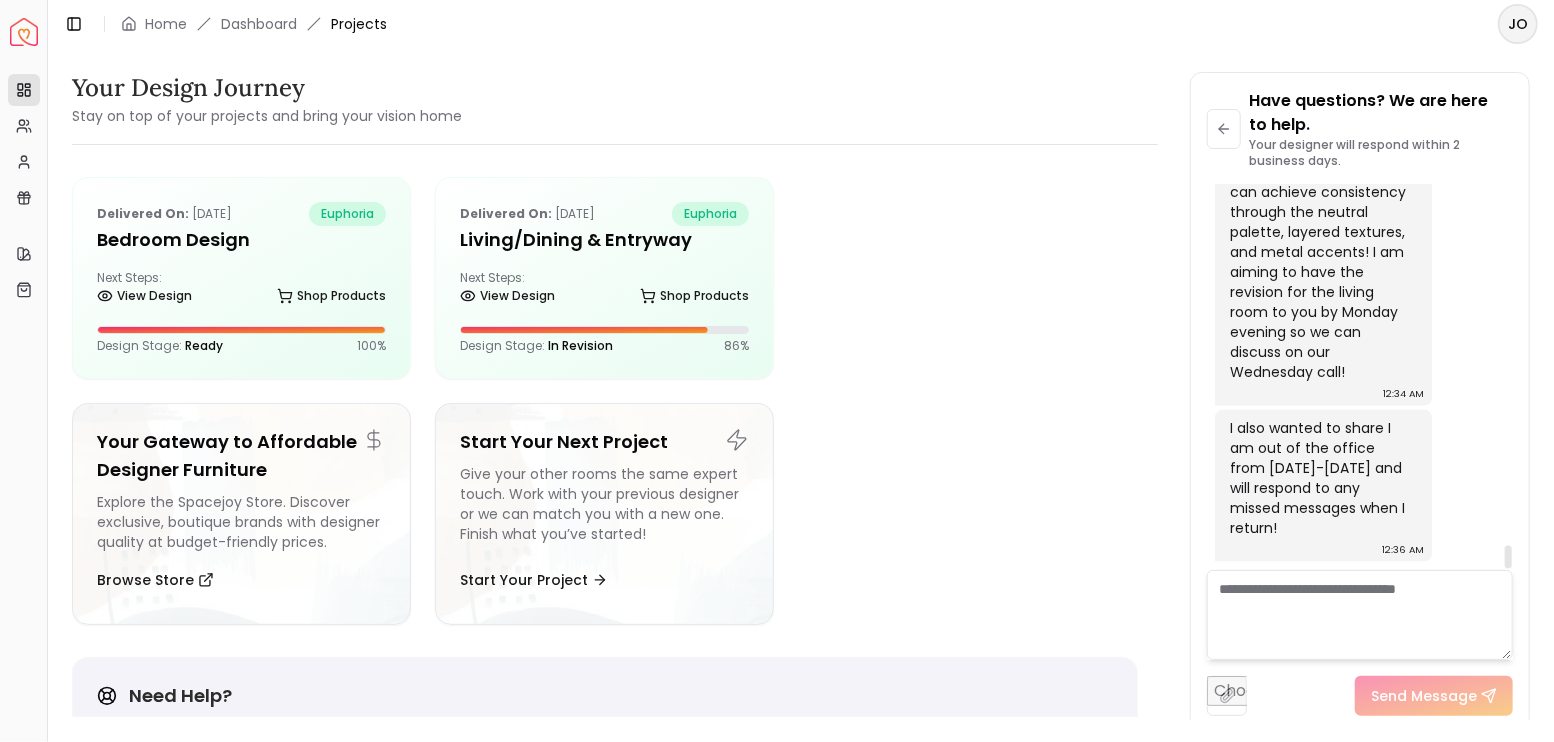 click at bounding box center [1360, 615] 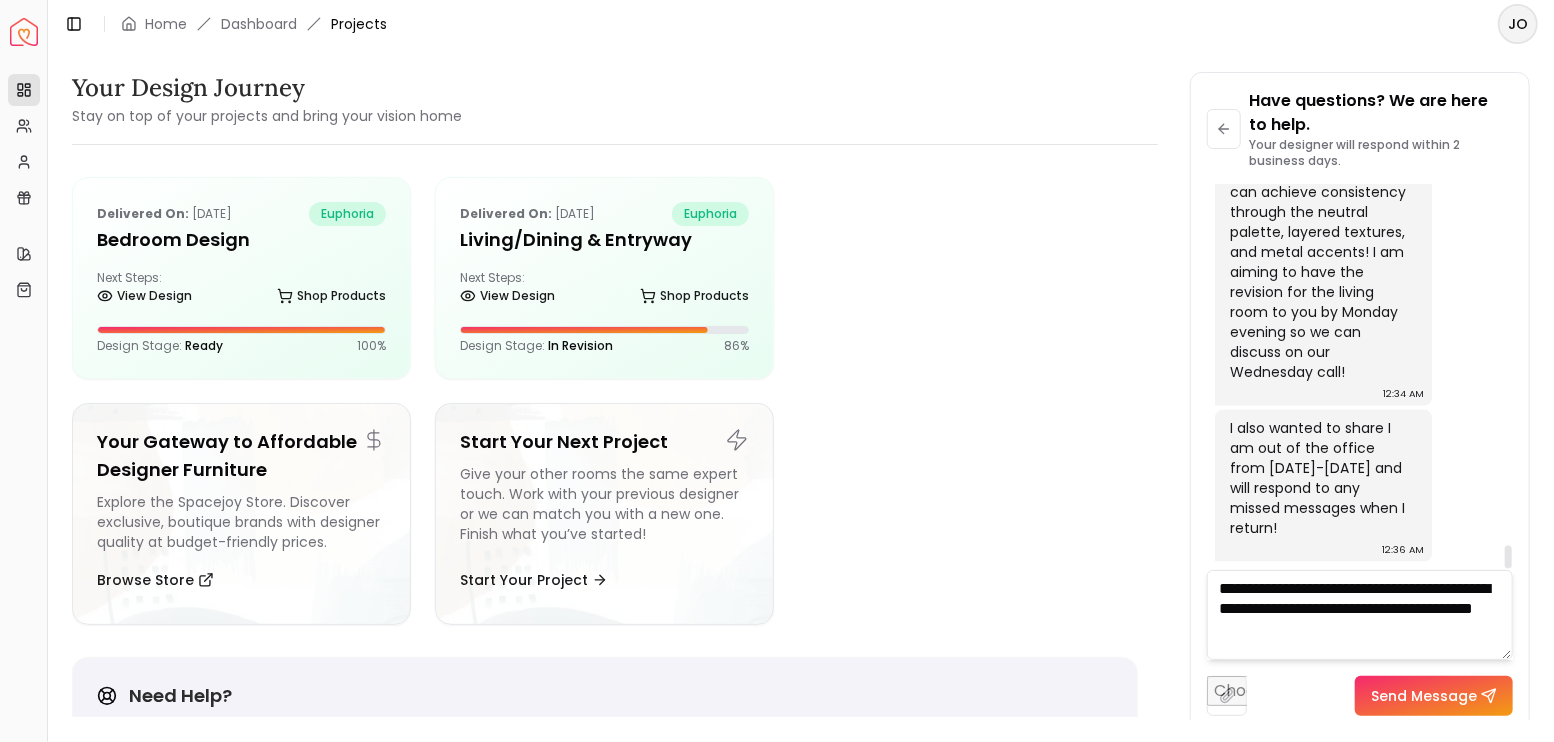 scroll, scrollTop: 20, scrollLeft: 0, axis: vertical 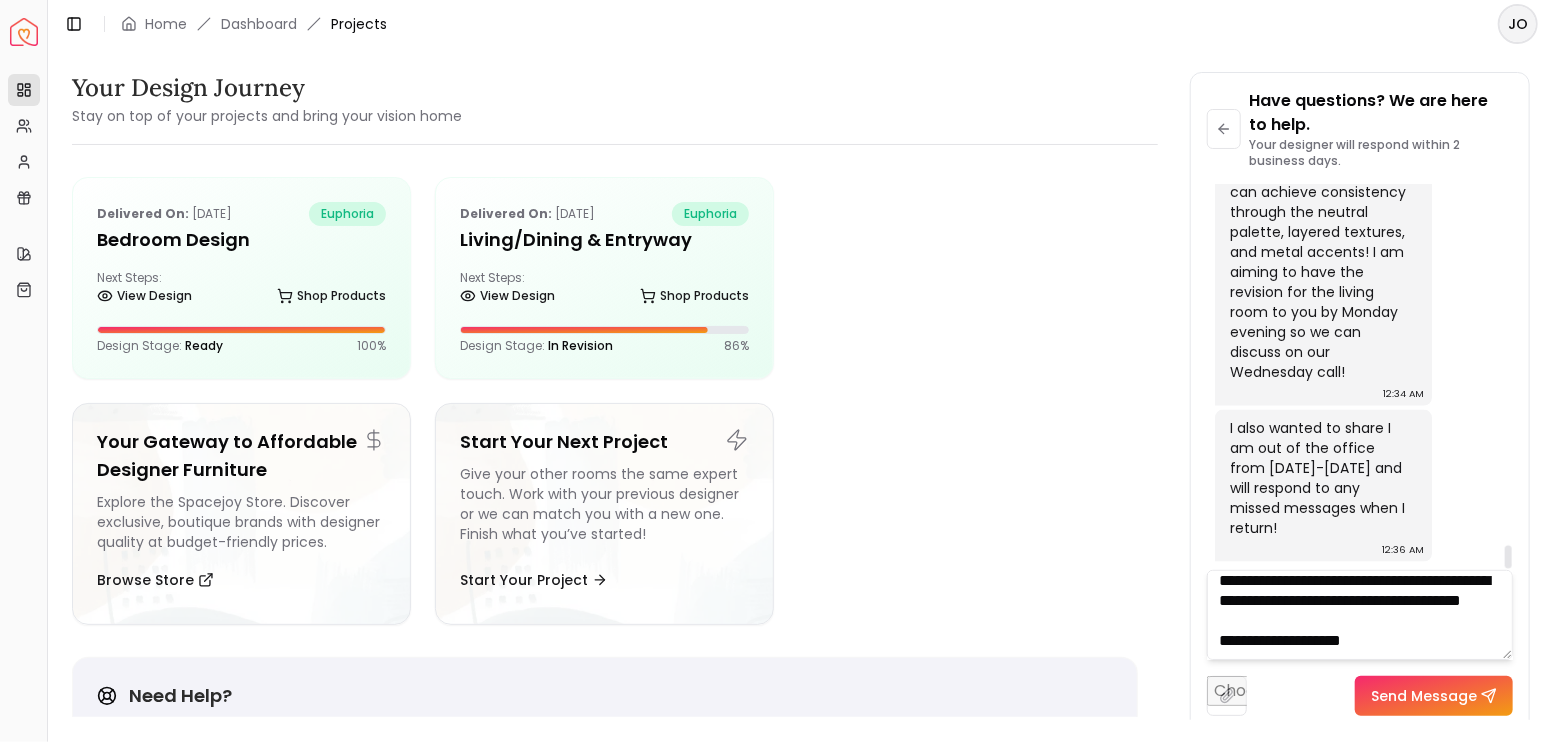 type on "**********" 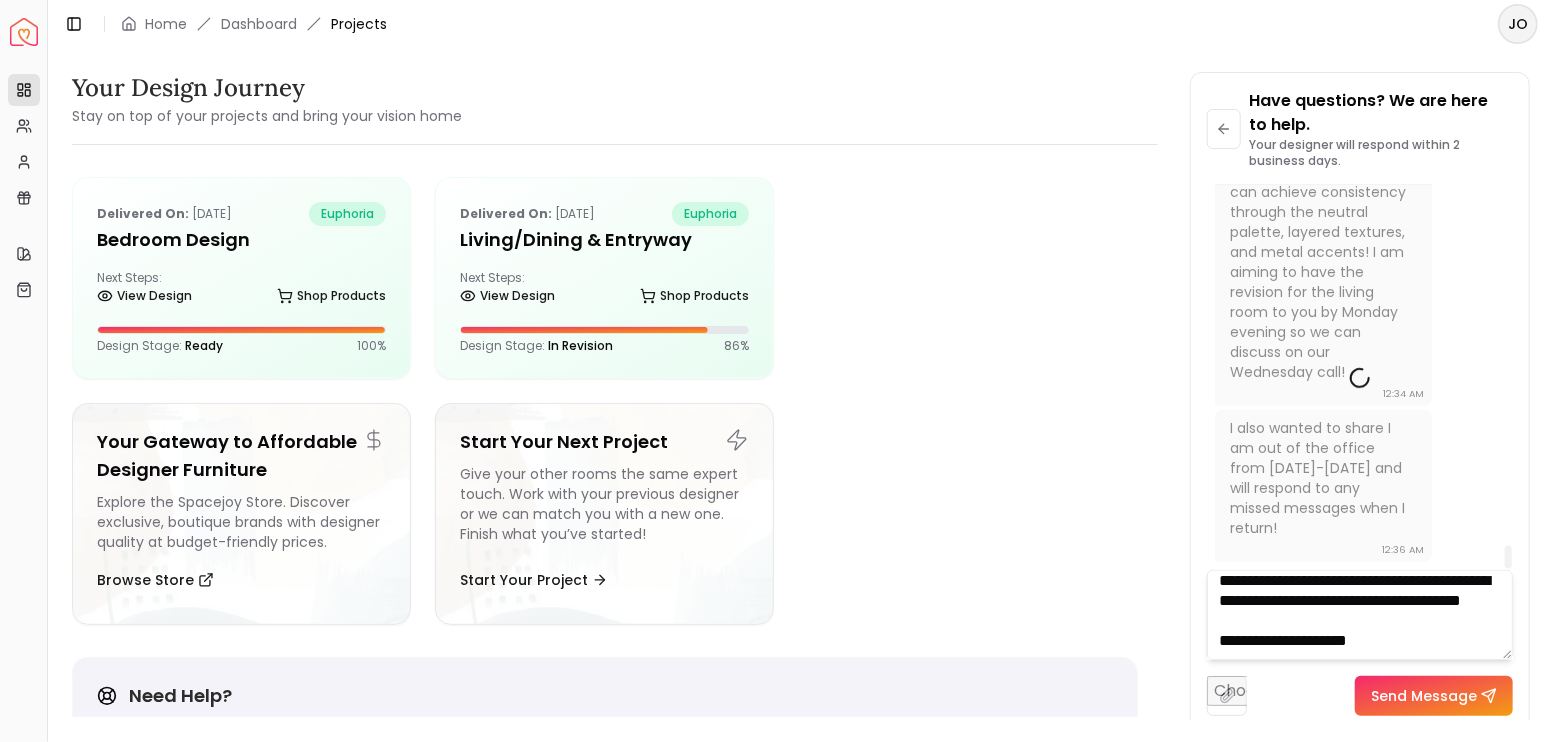 type 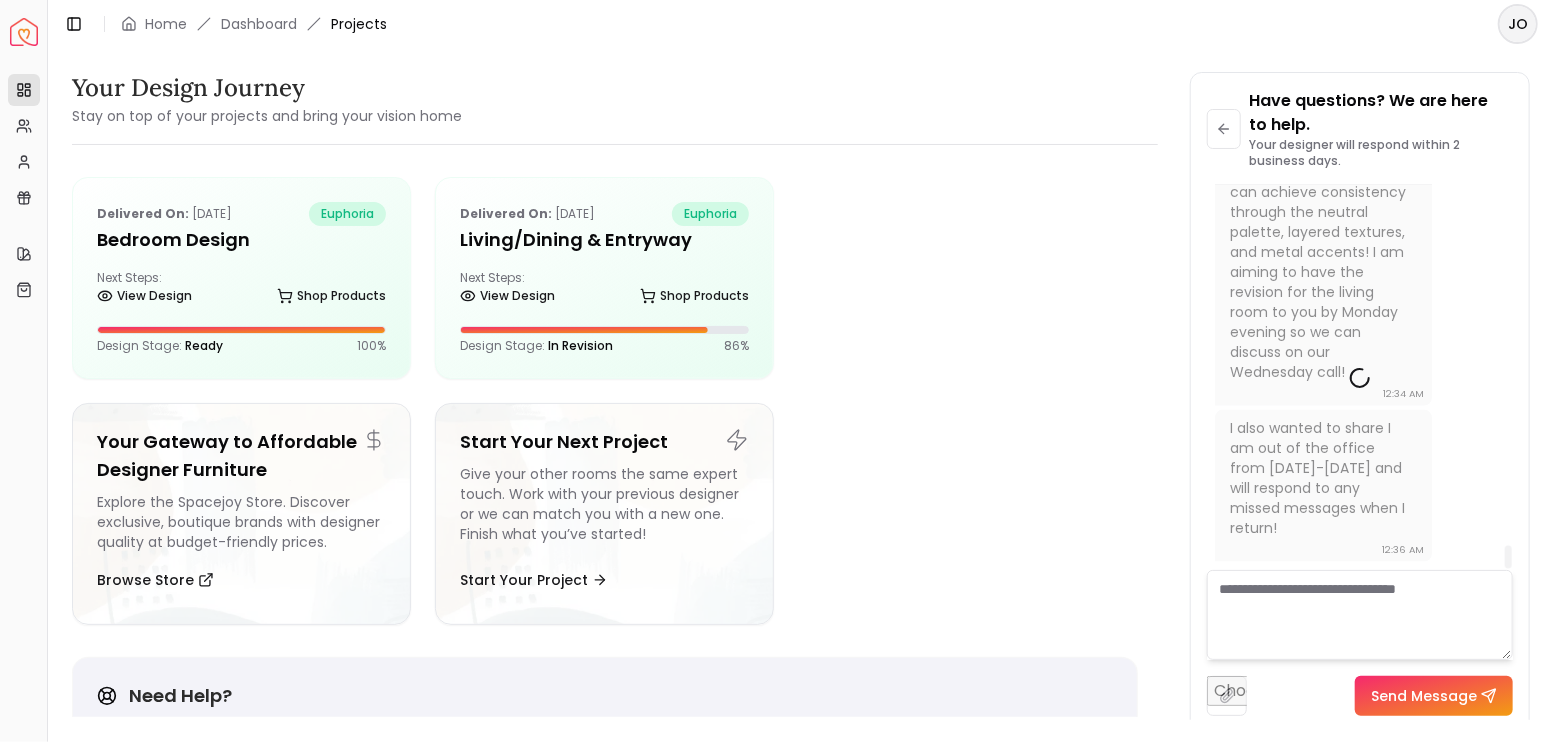 scroll, scrollTop: 0, scrollLeft: 0, axis: both 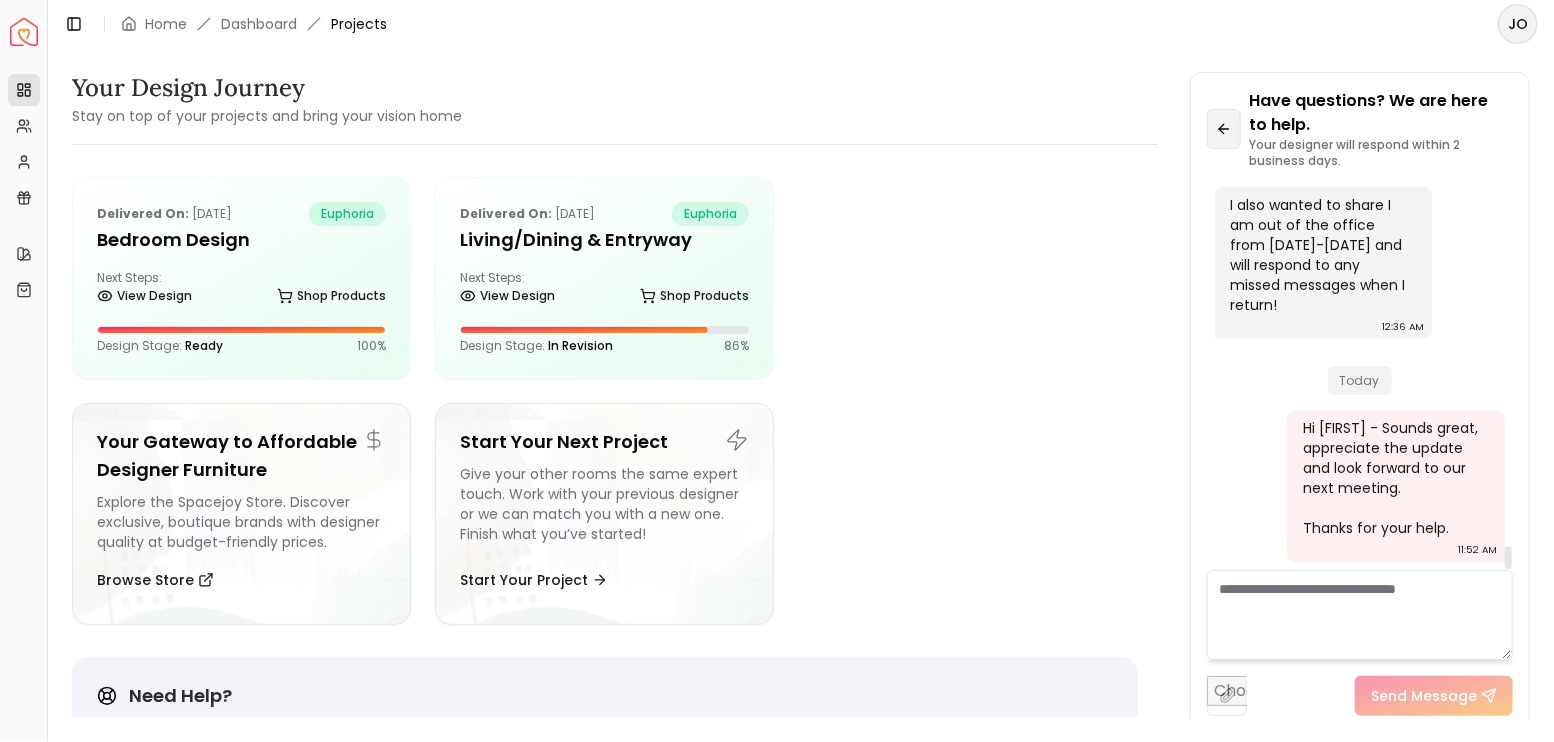 click at bounding box center [1224, 129] 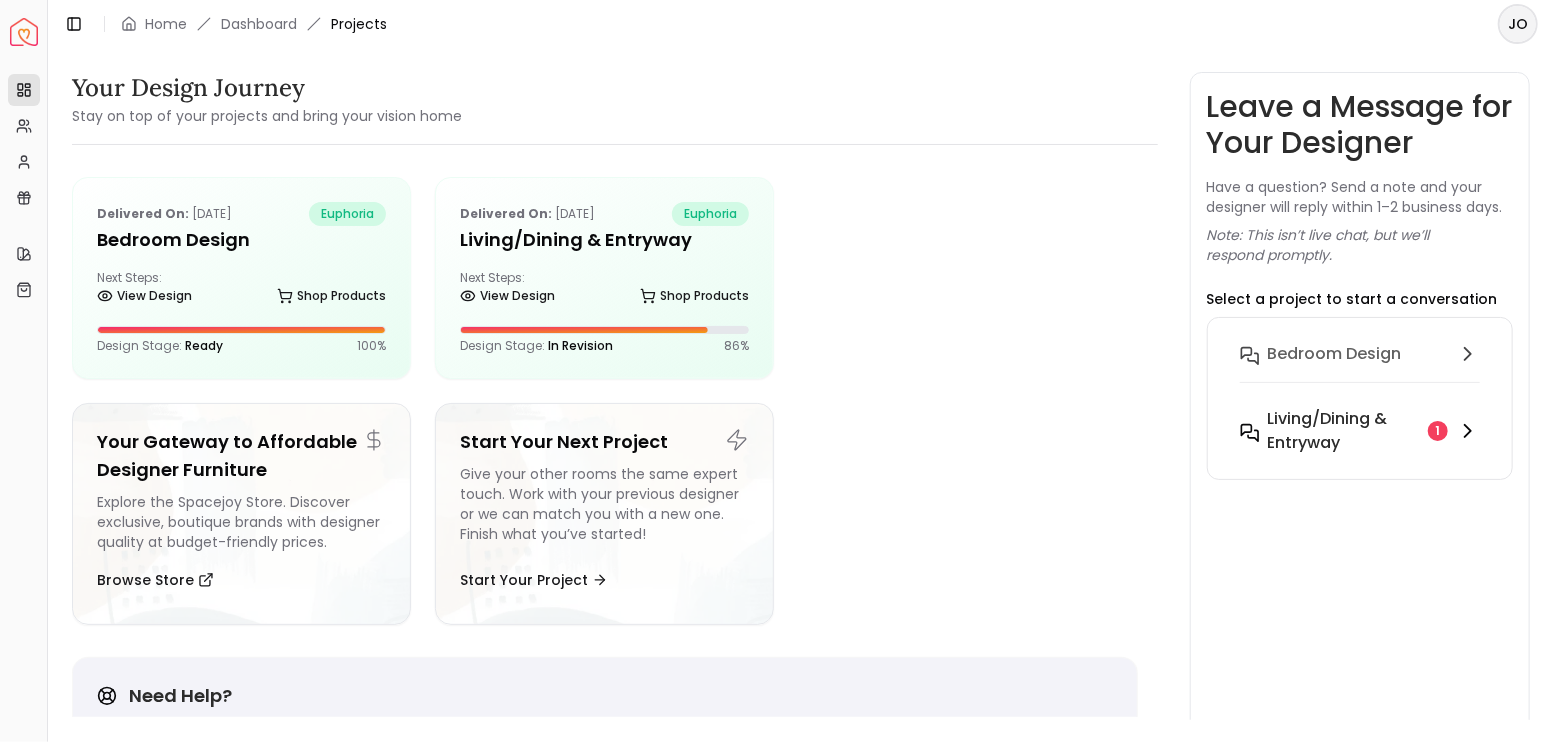 click on "Living/Dining & Entryway" at bounding box center [1344, 431] 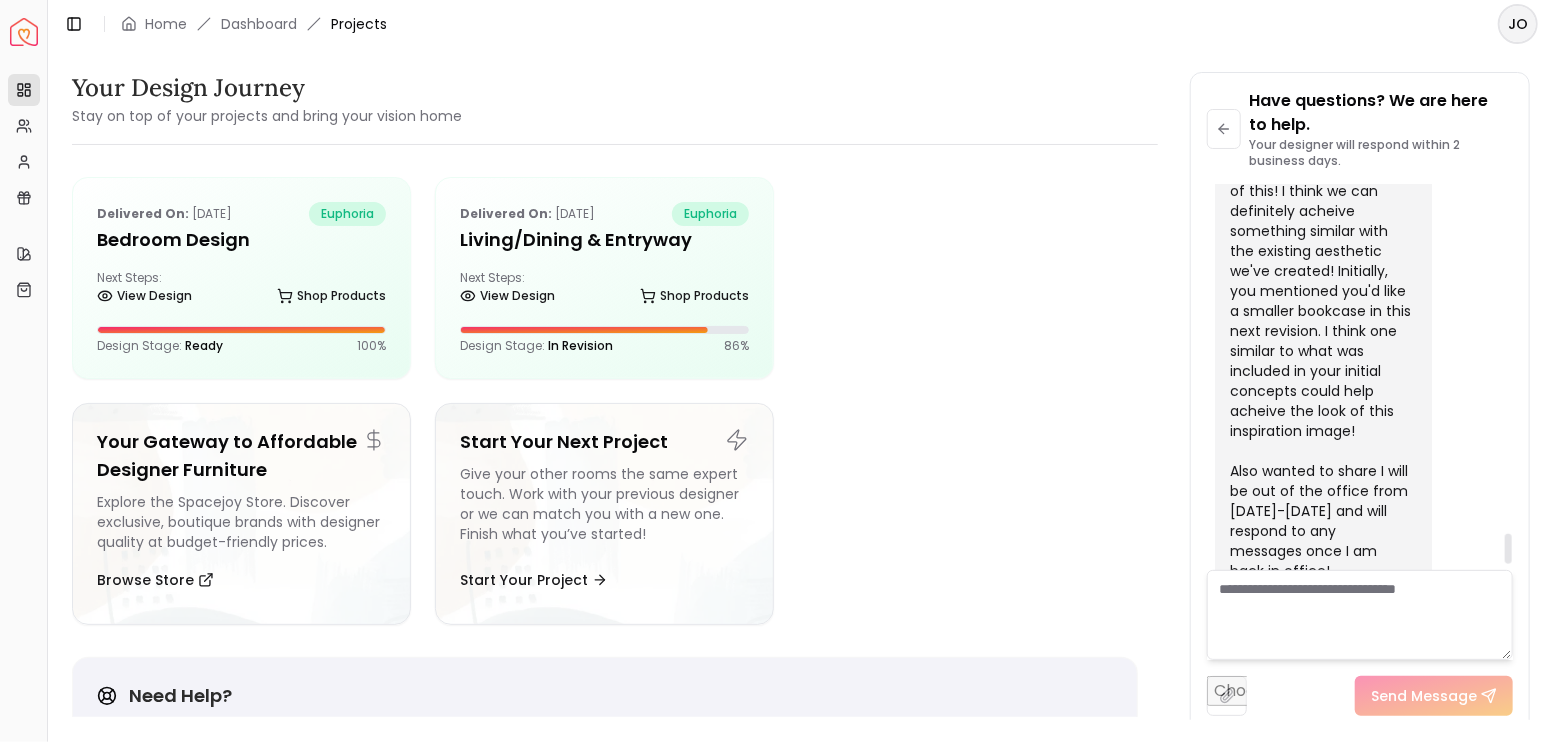 scroll, scrollTop: 4442, scrollLeft: 0, axis: vertical 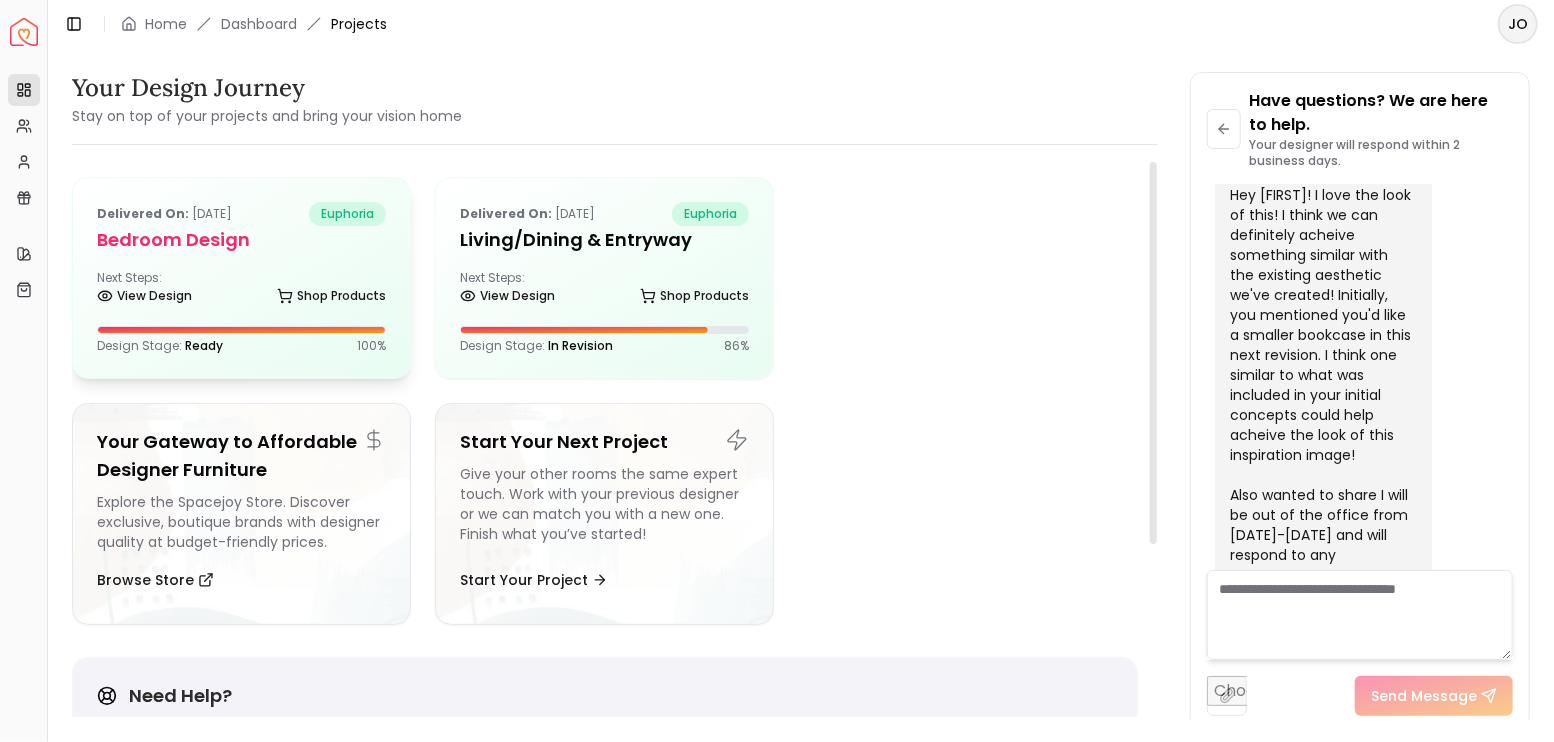 click on "Next Steps: View Design Shop Products" at bounding box center (241, 290) 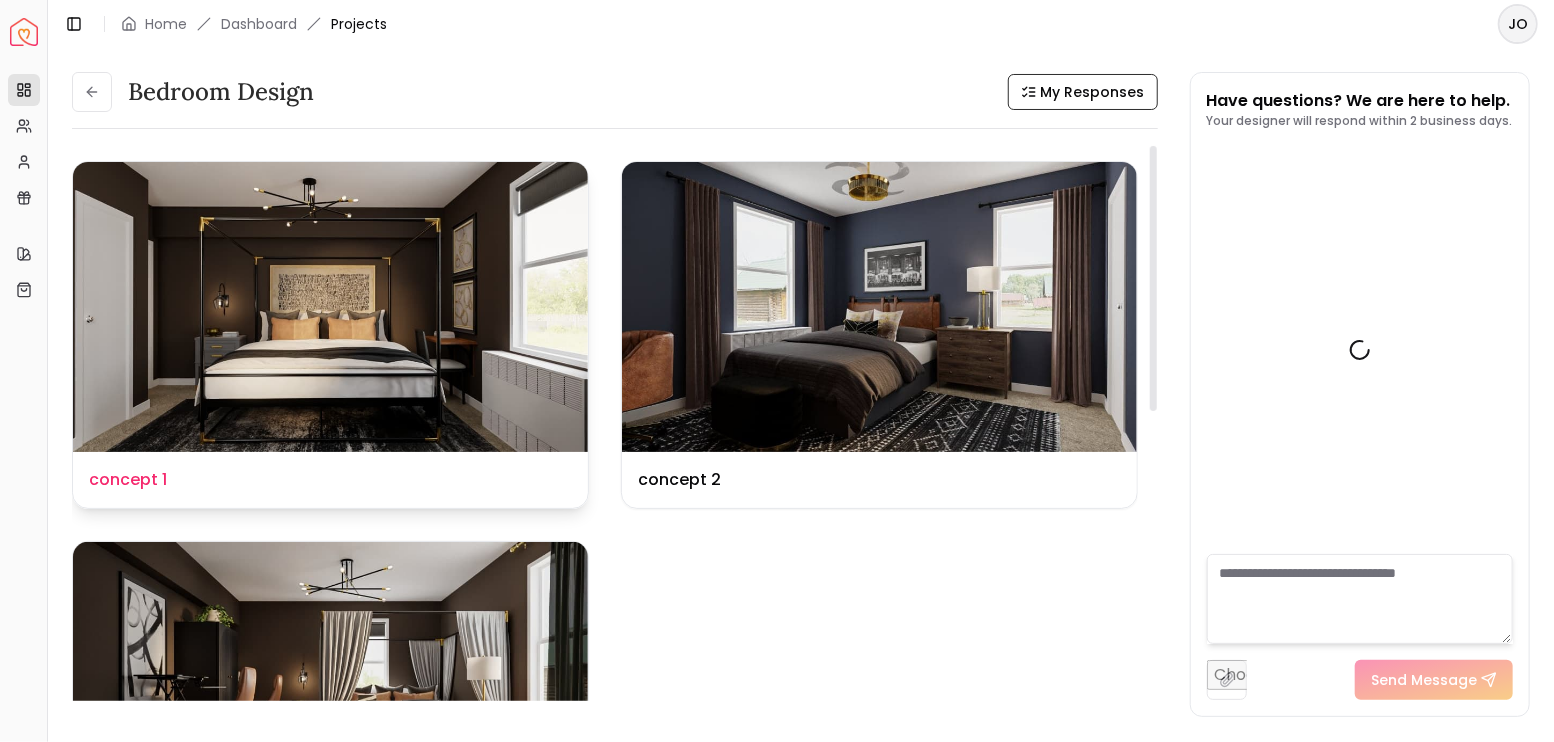 scroll, scrollTop: 5872, scrollLeft: 0, axis: vertical 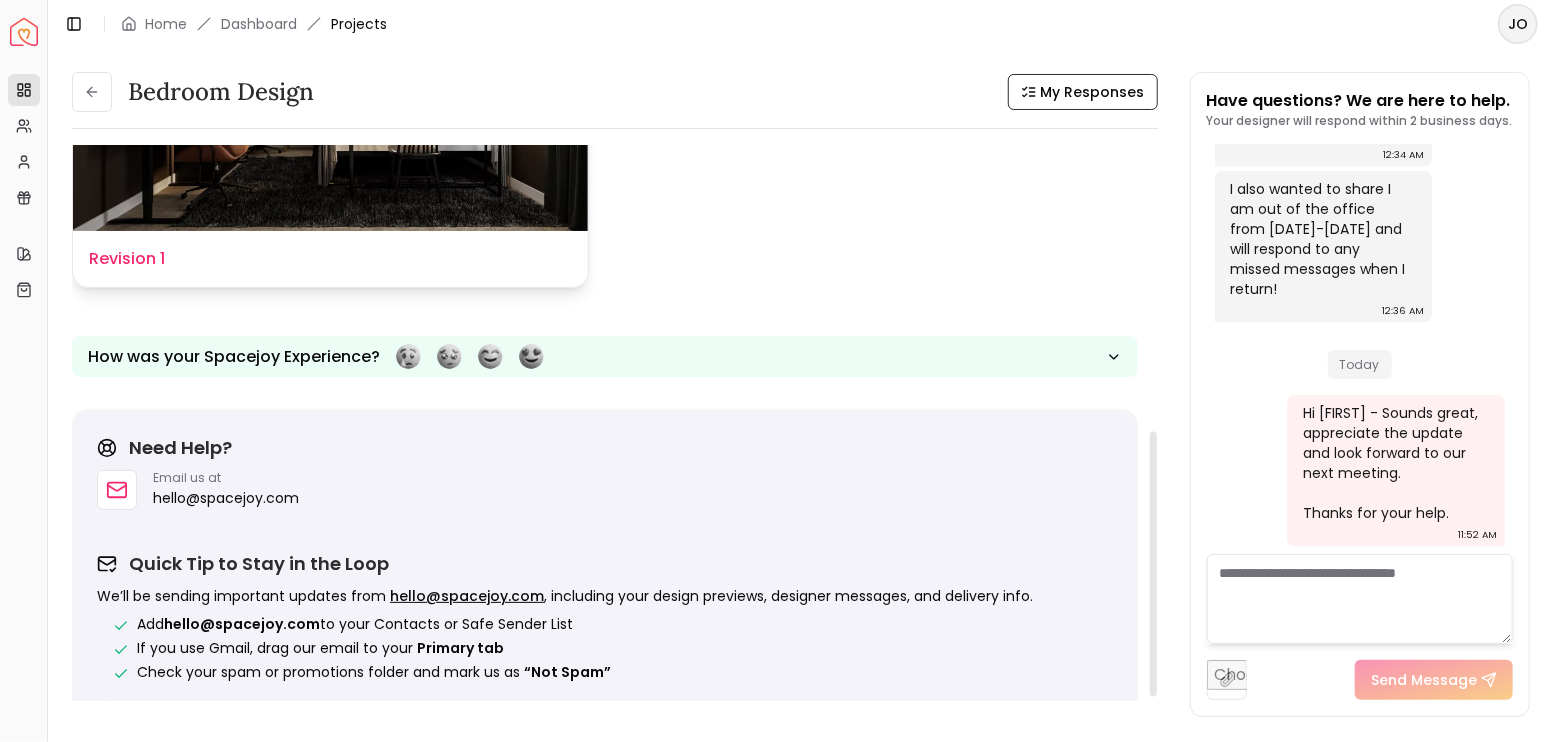 click at bounding box center (330, 87) 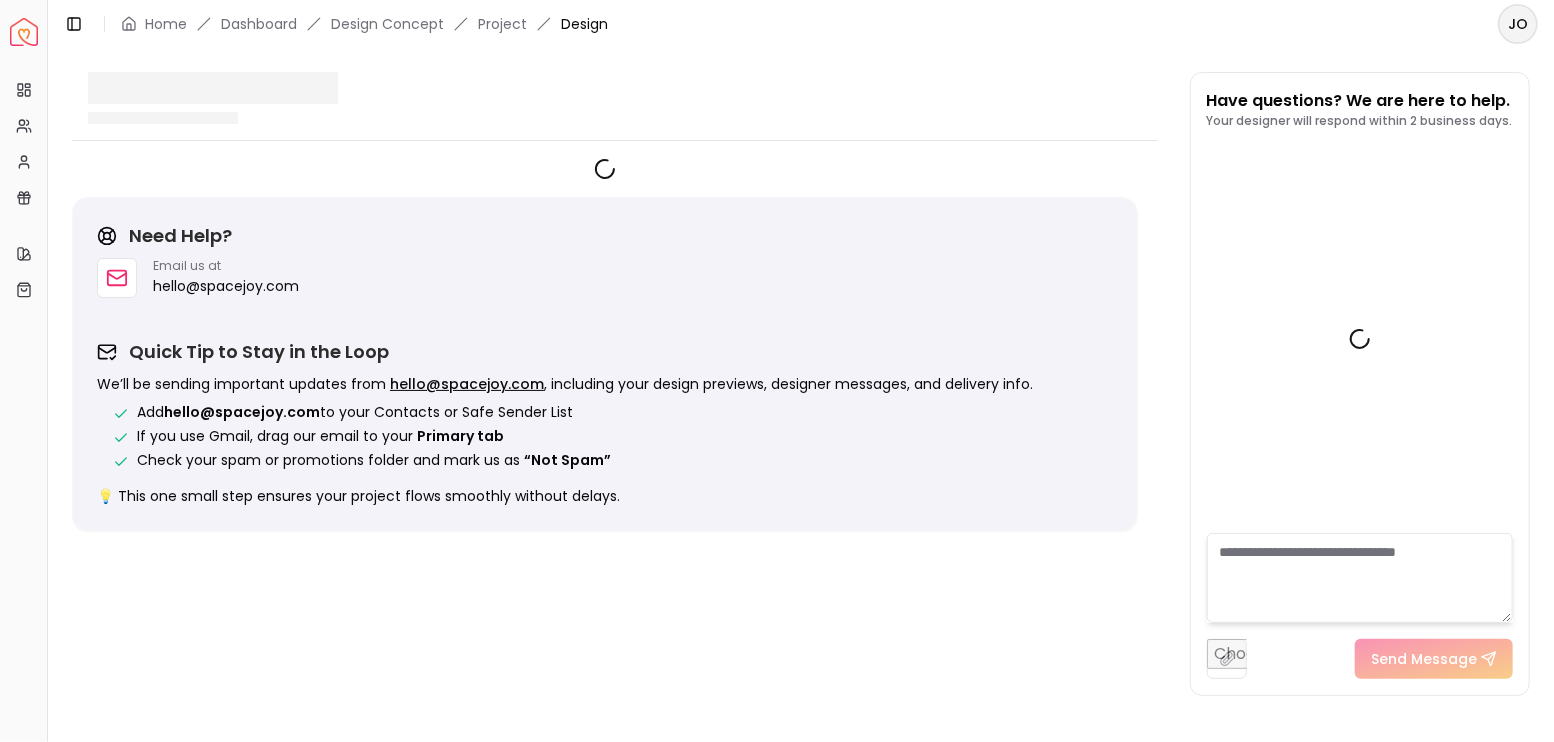 scroll, scrollTop: 5856, scrollLeft: 0, axis: vertical 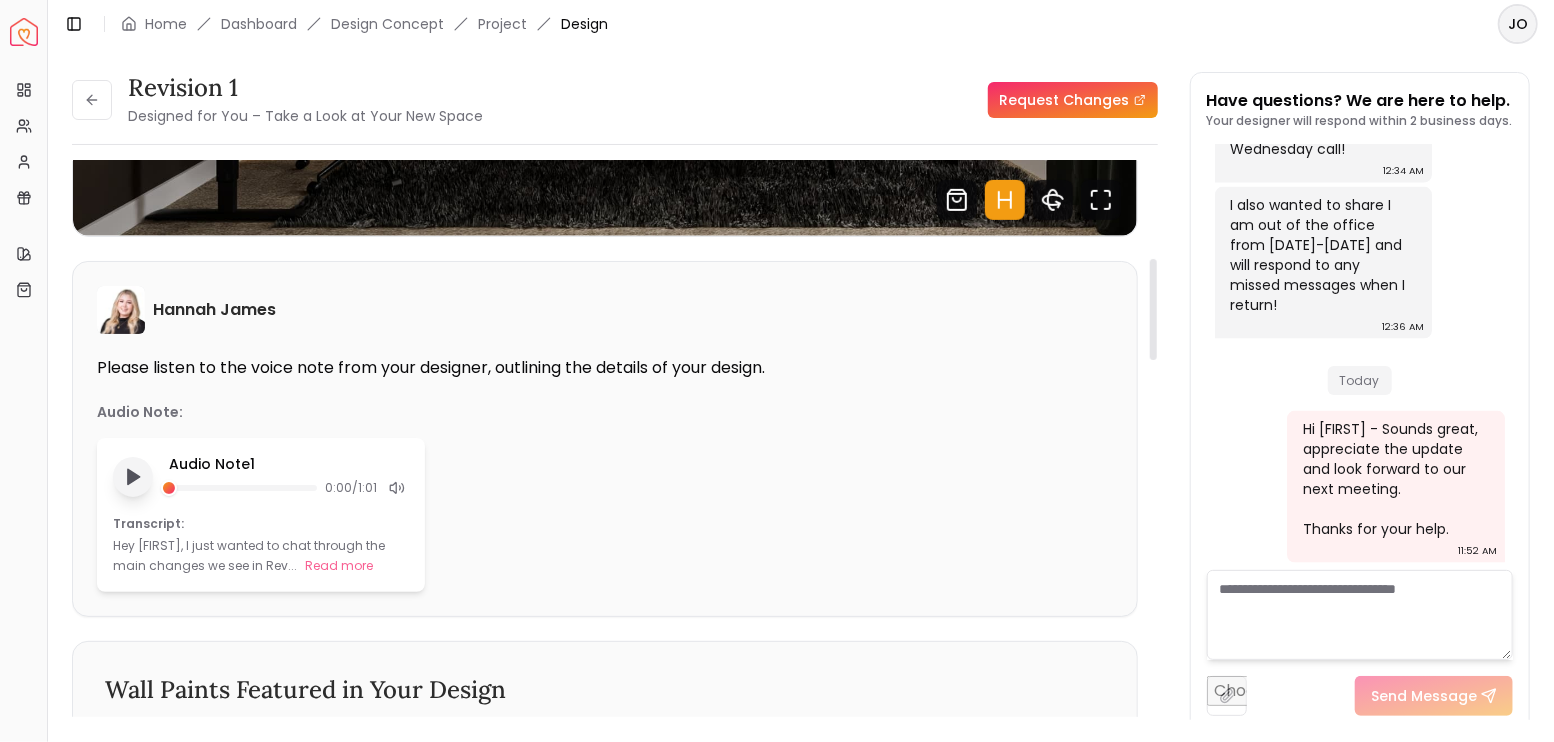 click 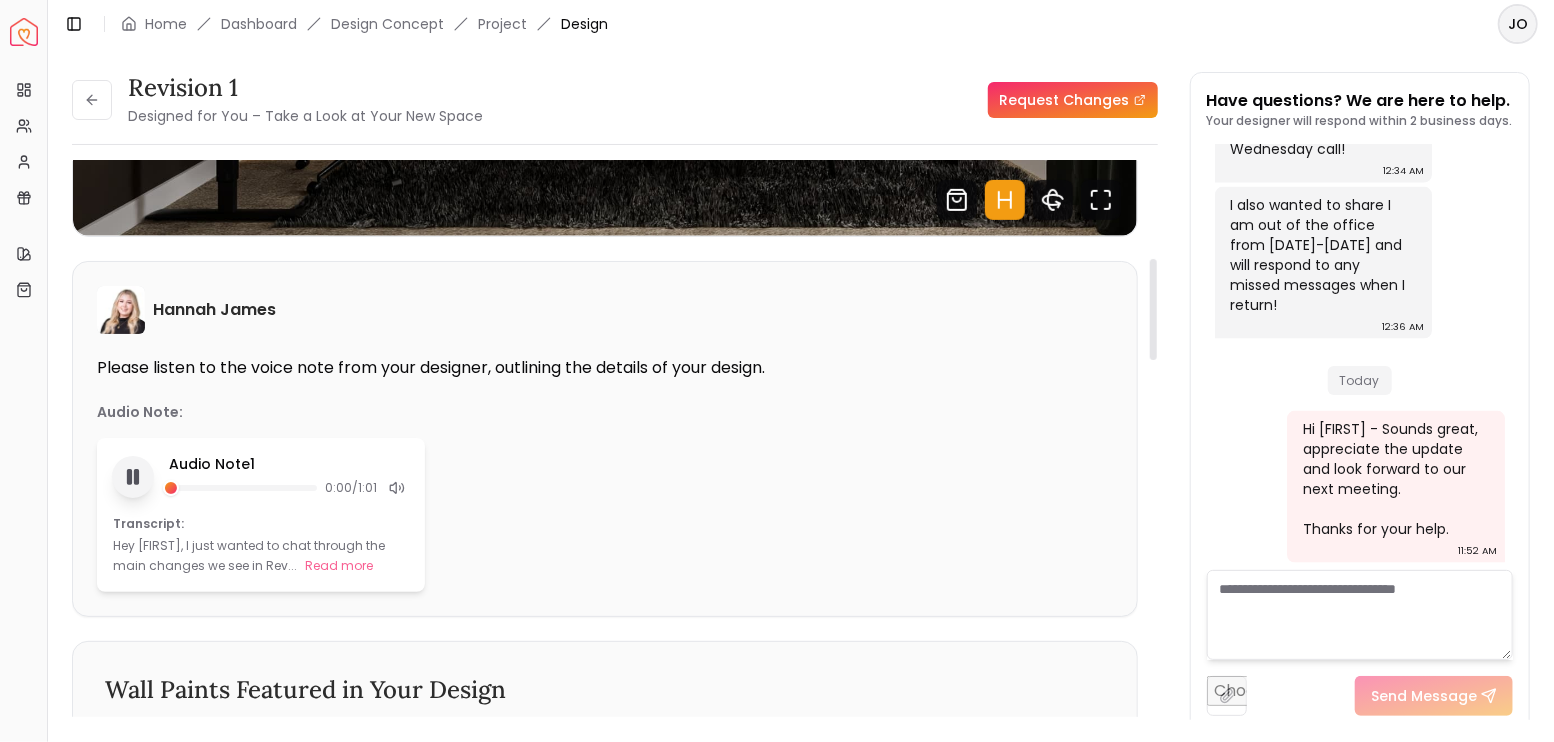 type 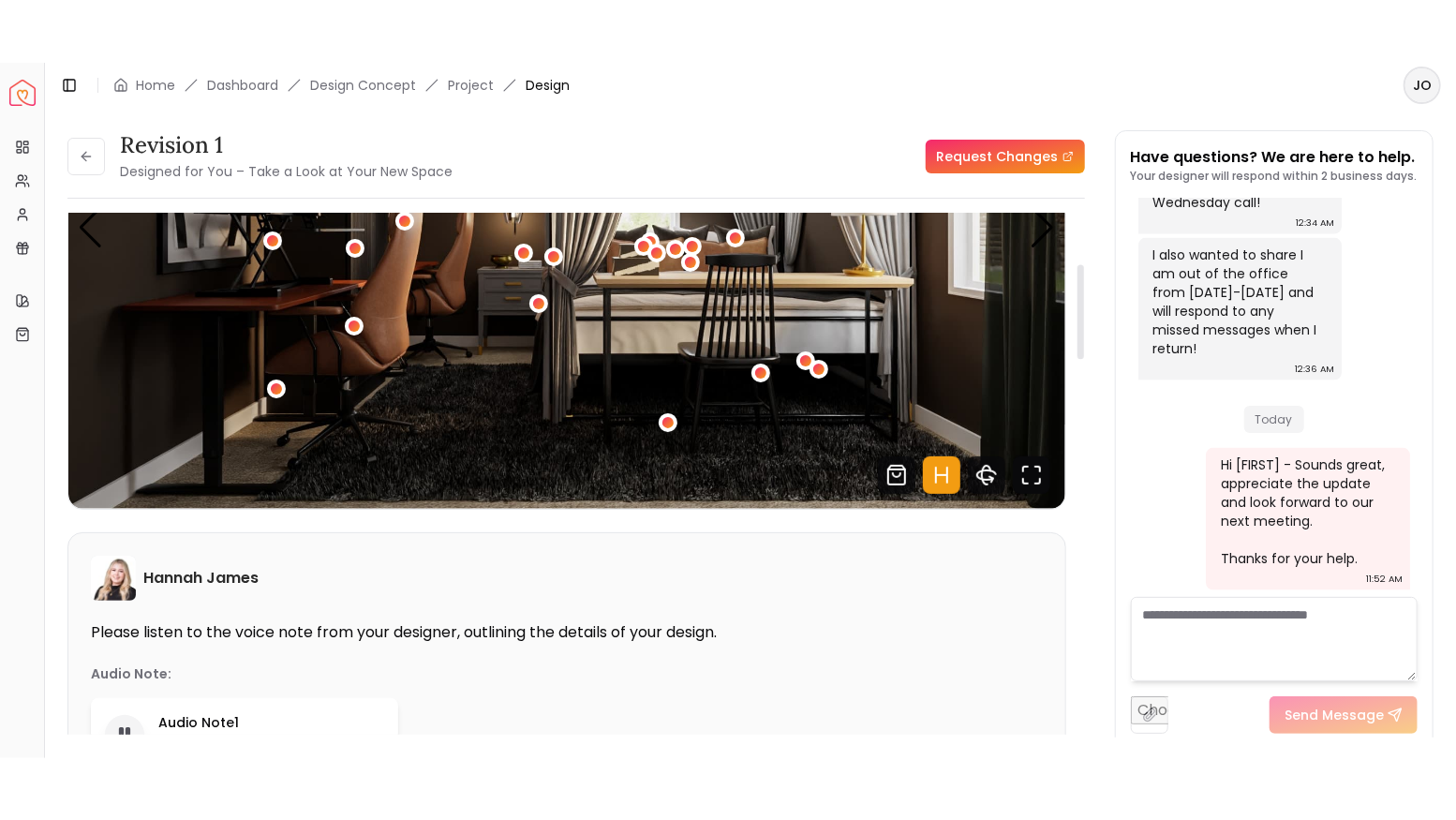 scroll, scrollTop: 249, scrollLeft: 0, axis: vertical 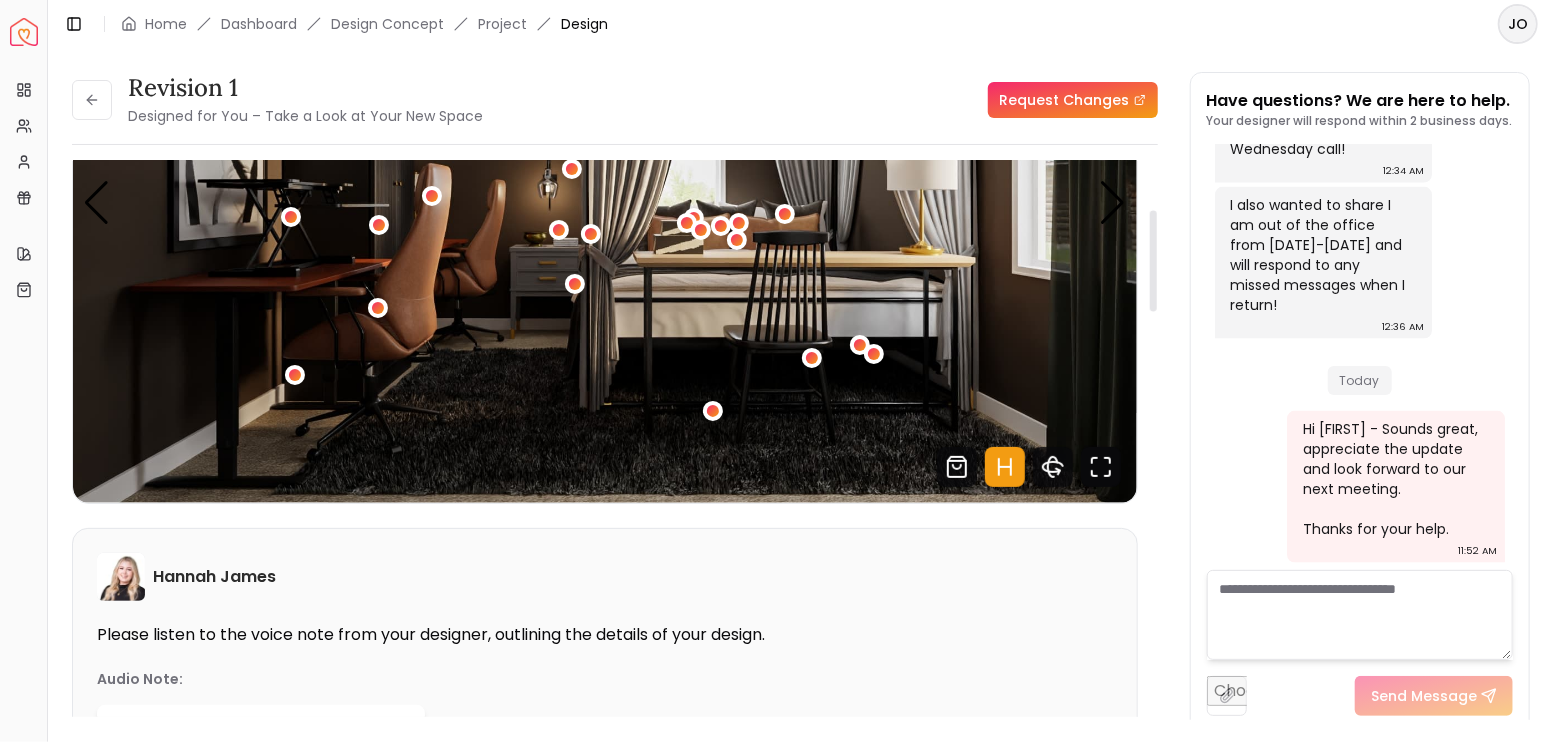 click 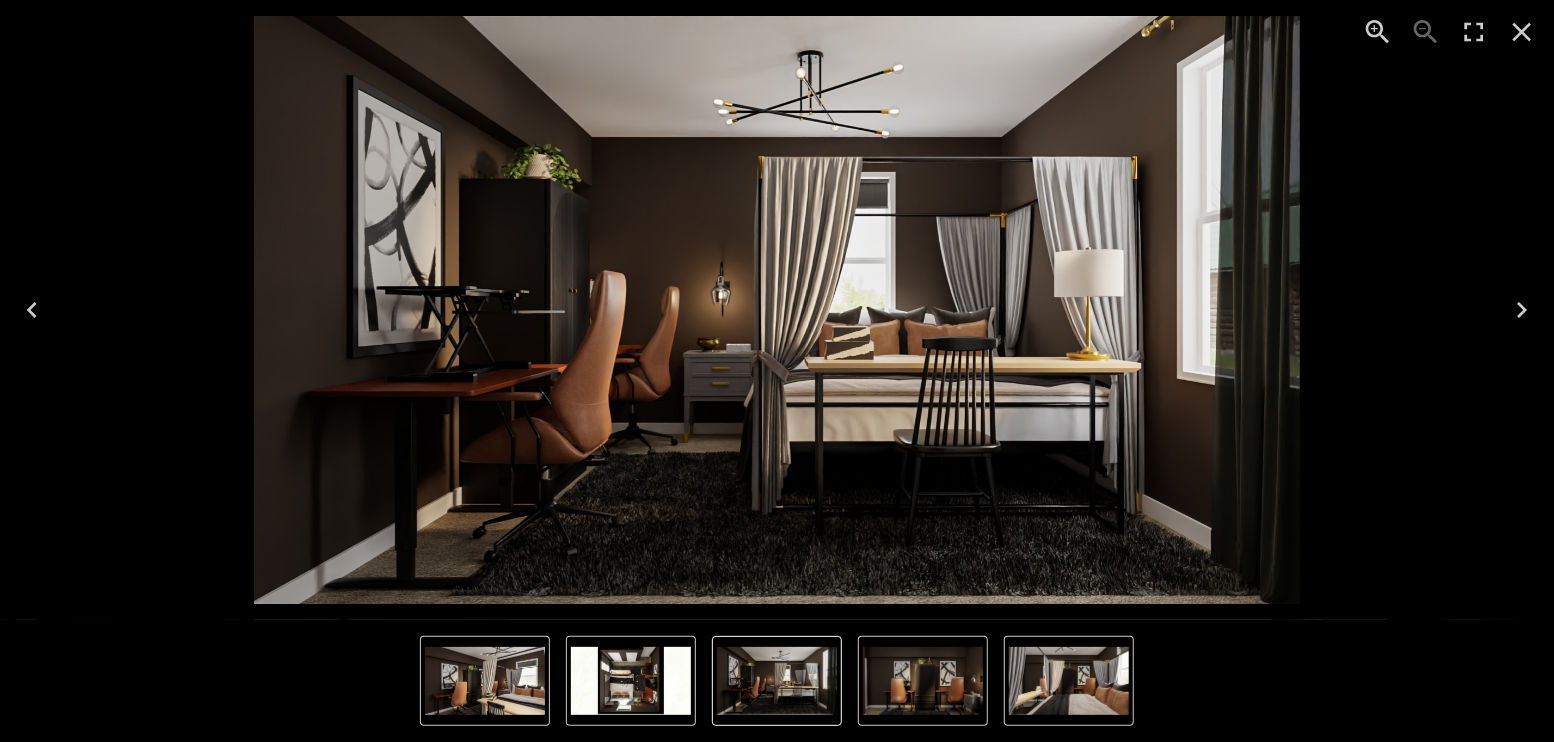 click 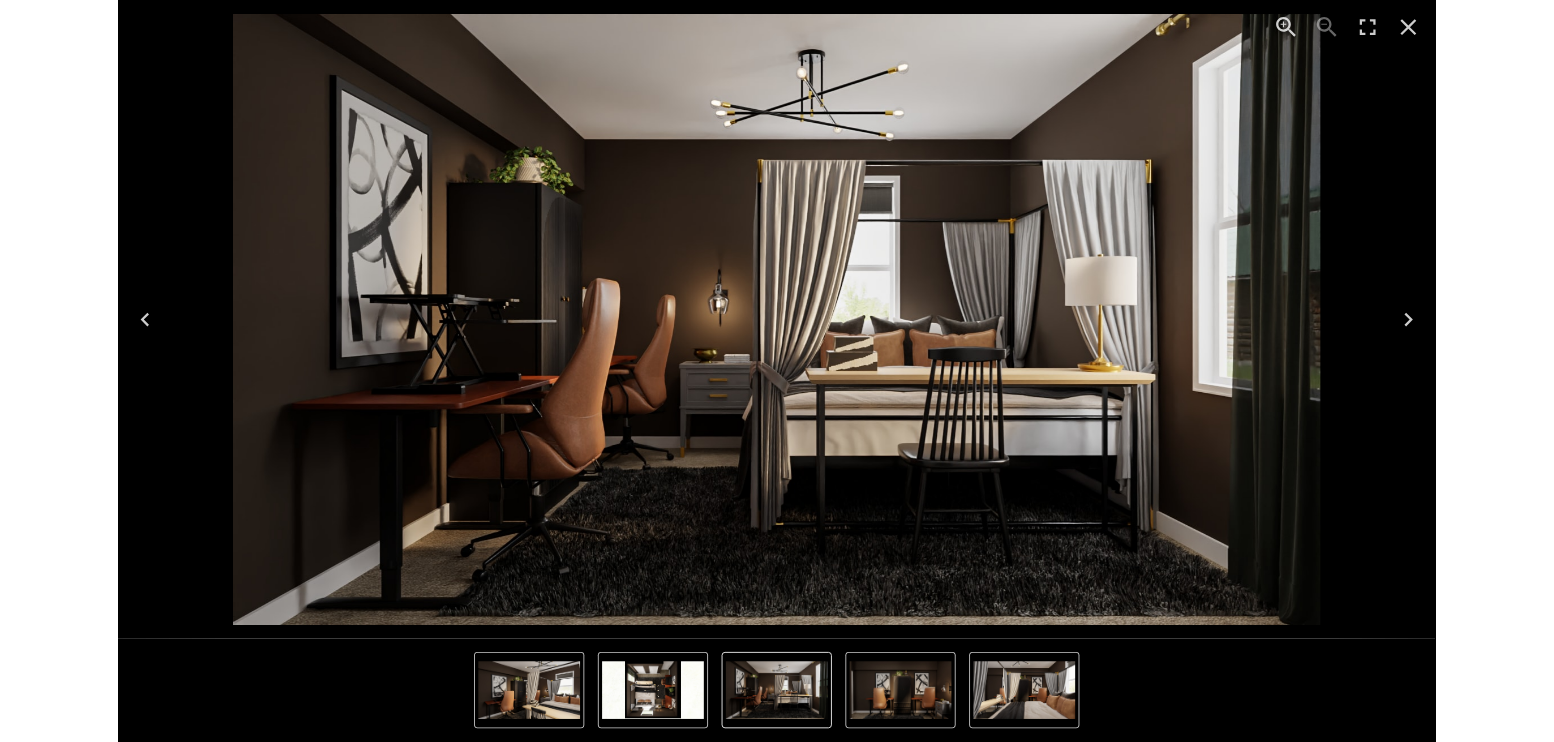 scroll, scrollTop: 5723, scrollLeft: 0, axis: vertical 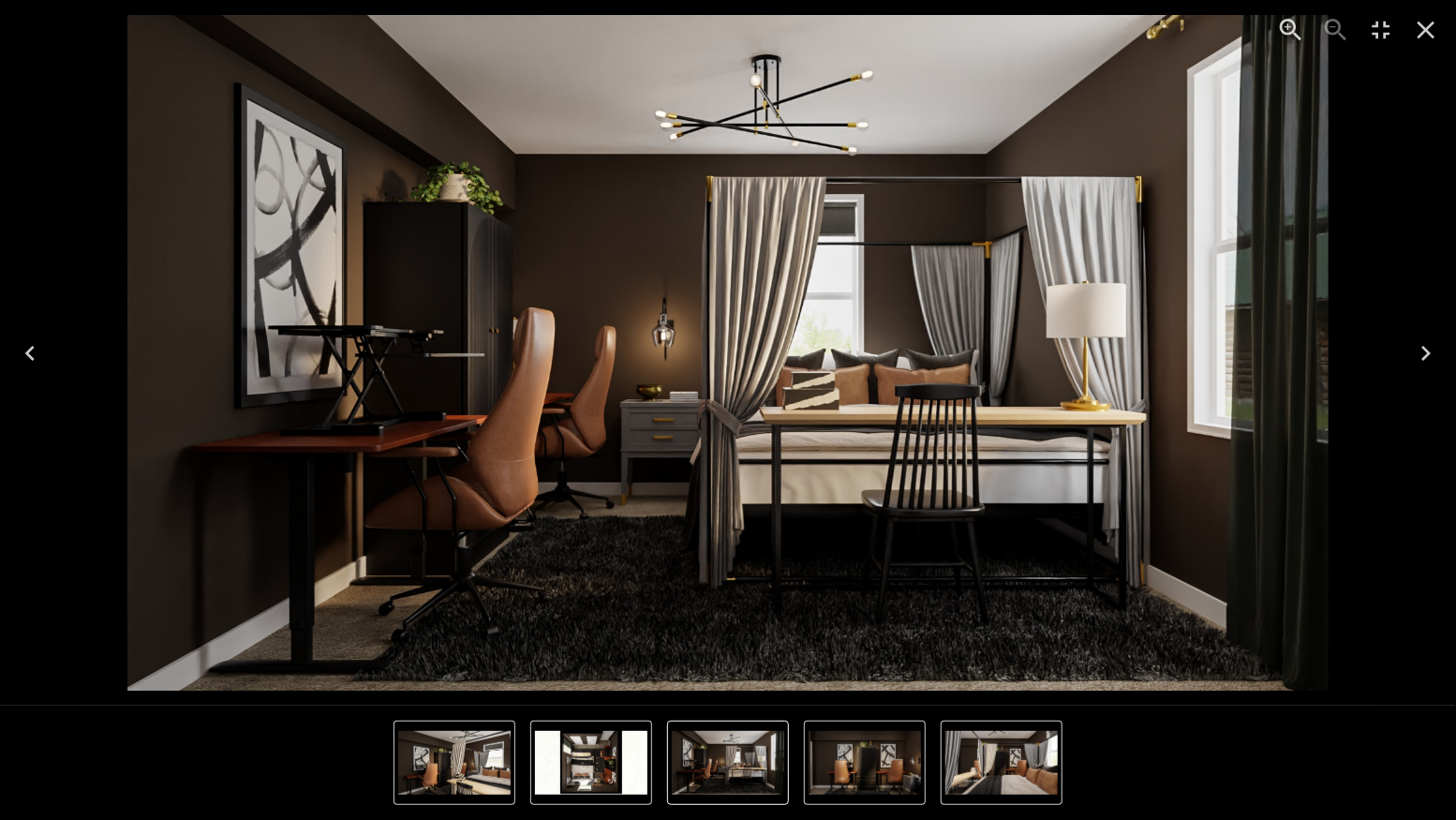 click 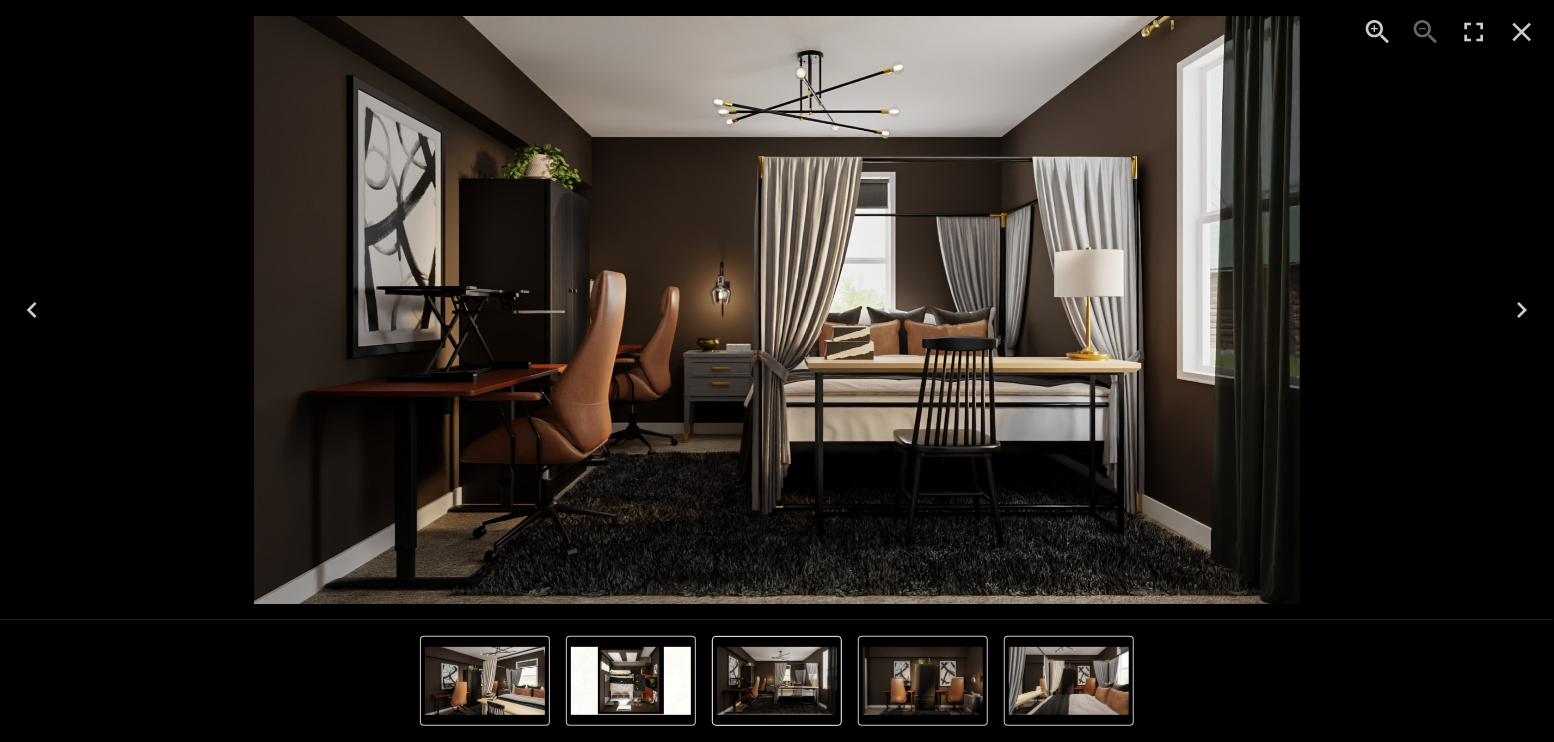 type 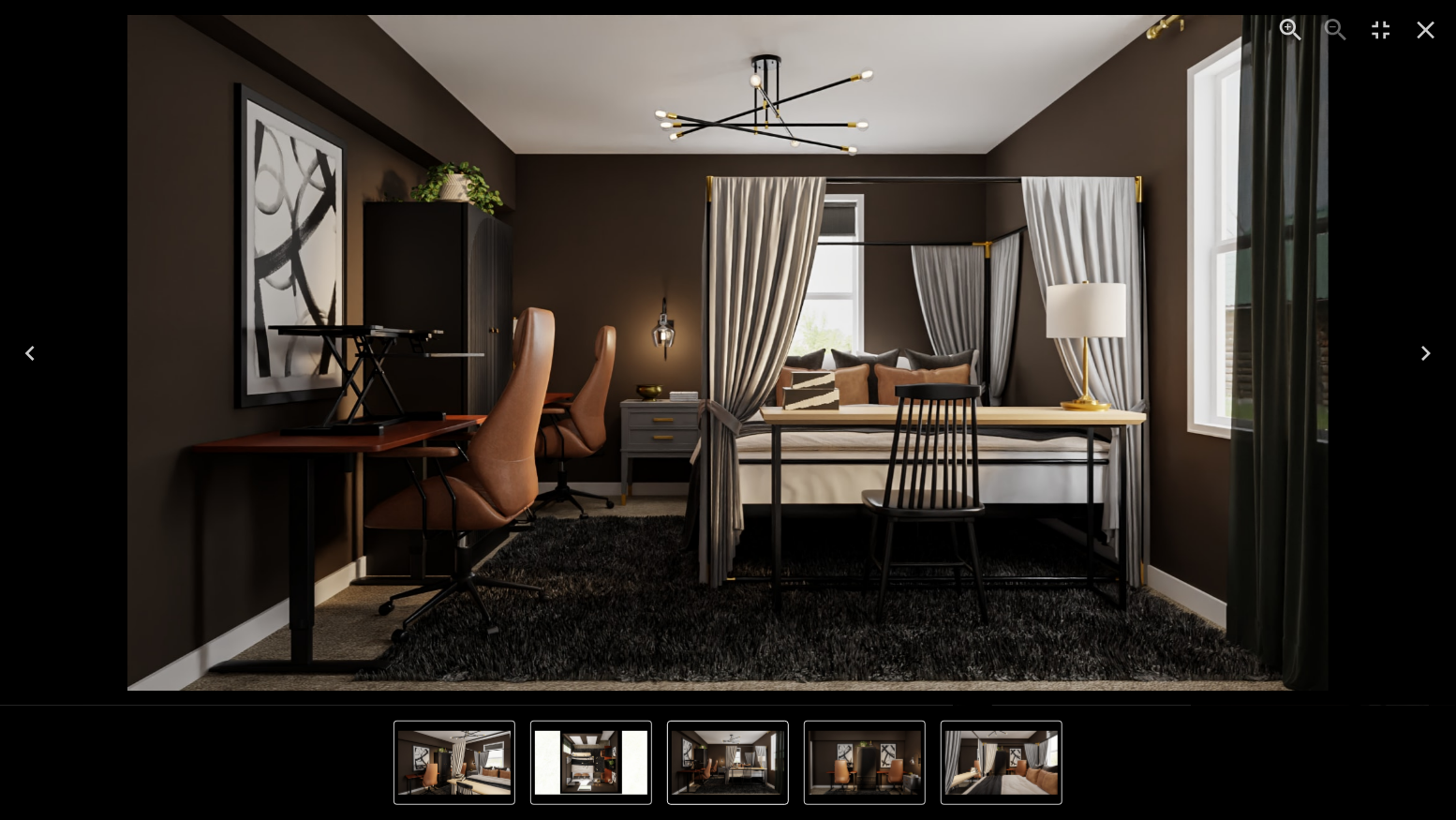 click 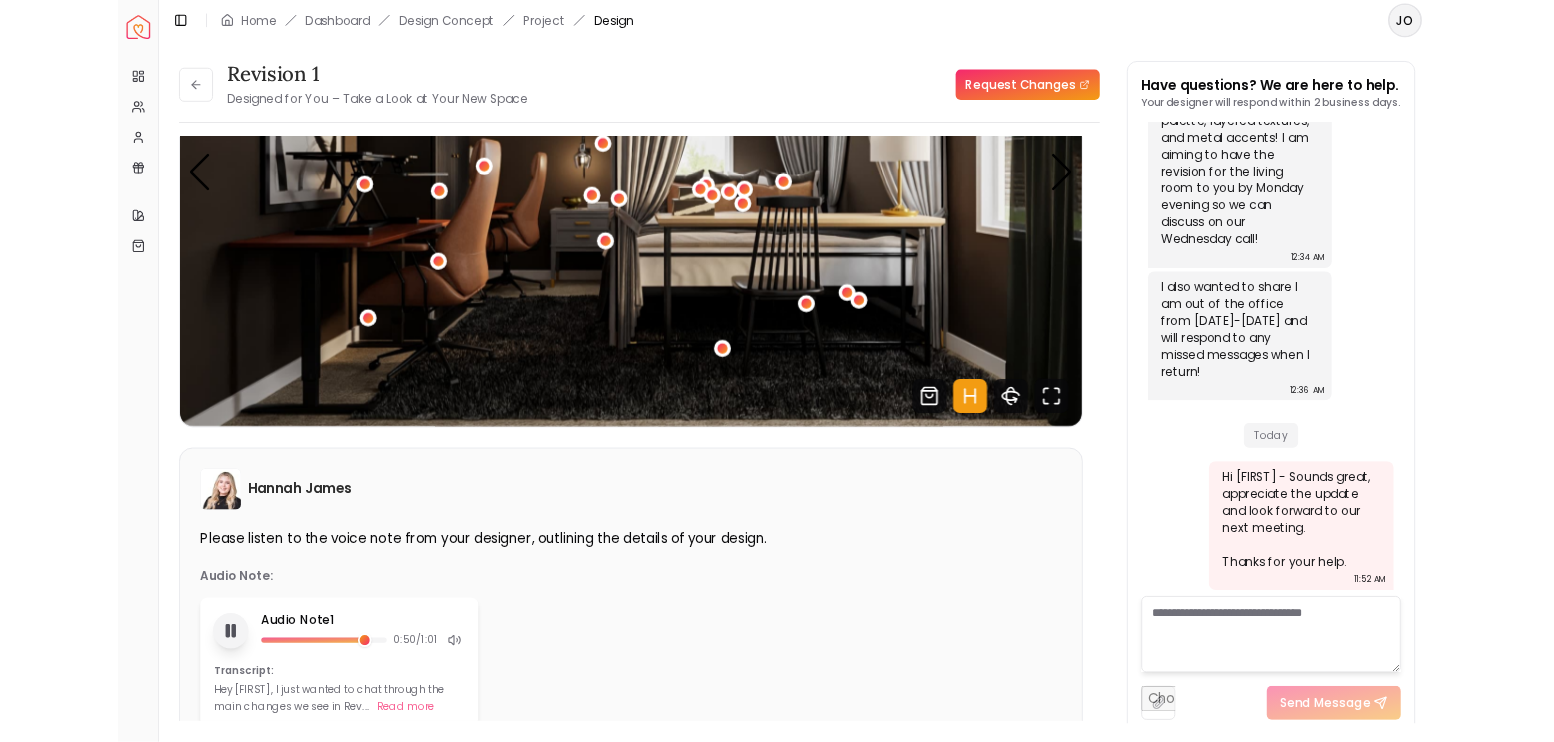 scroll, scrollTop: 5856, scrollLeft: 0, axis: vertical 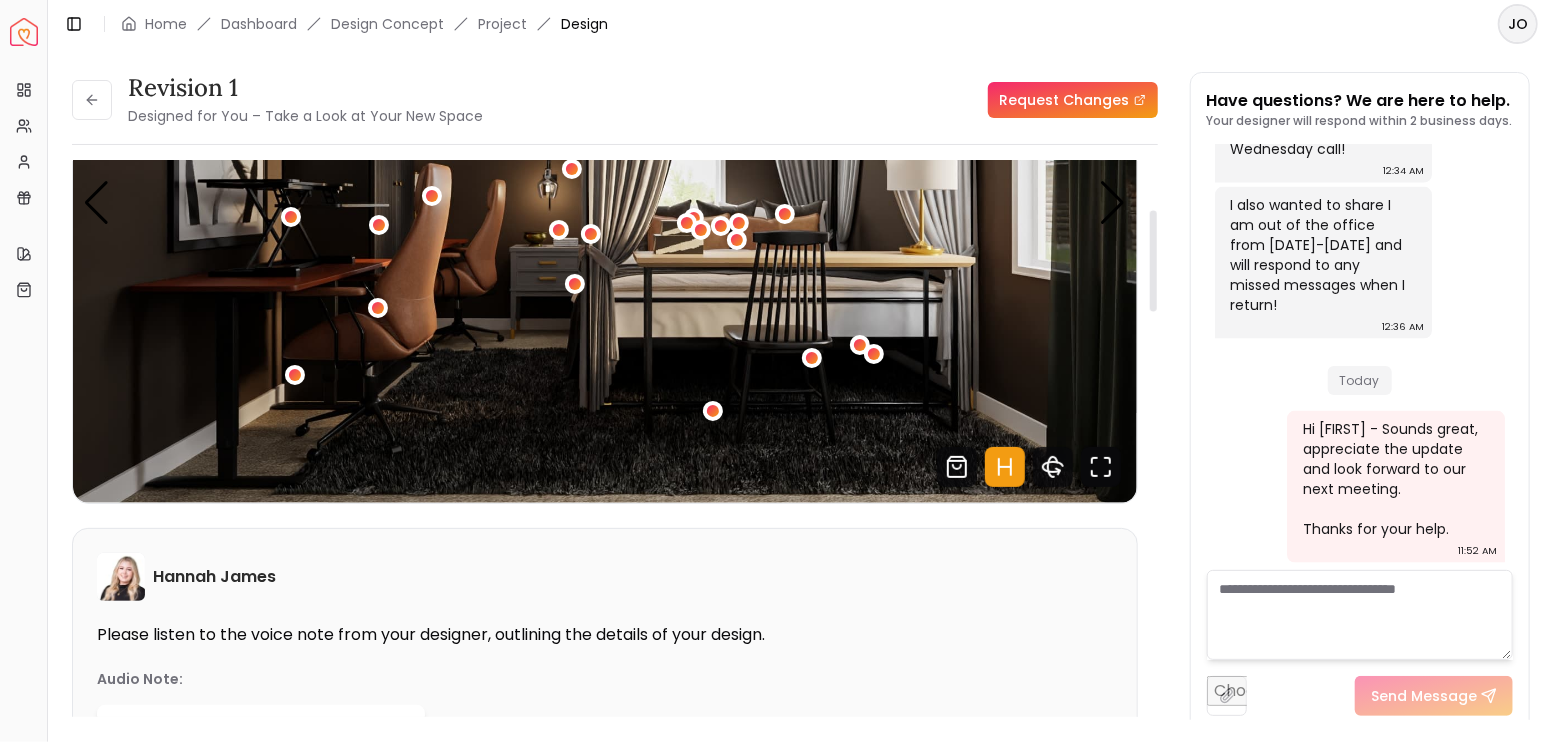 click 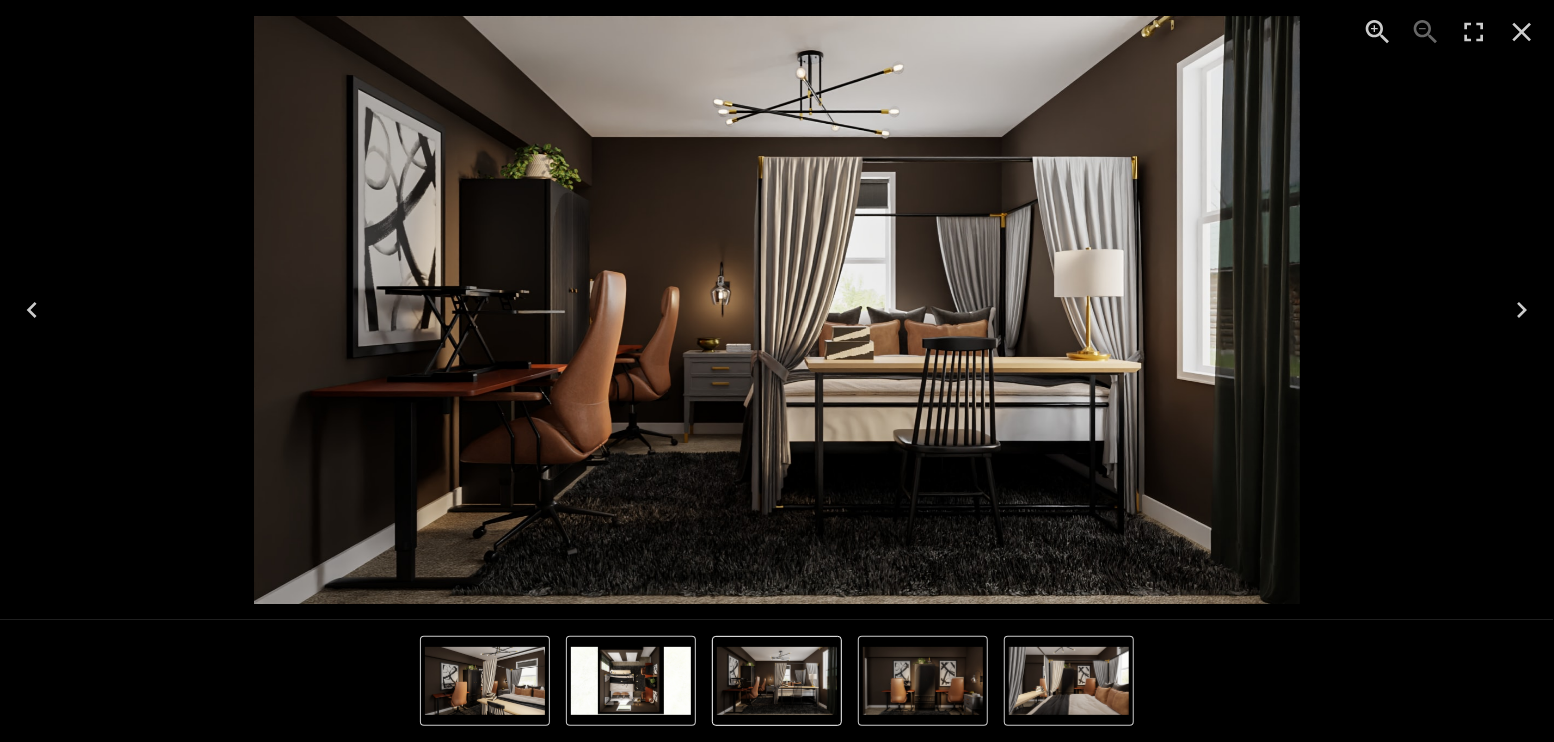 click 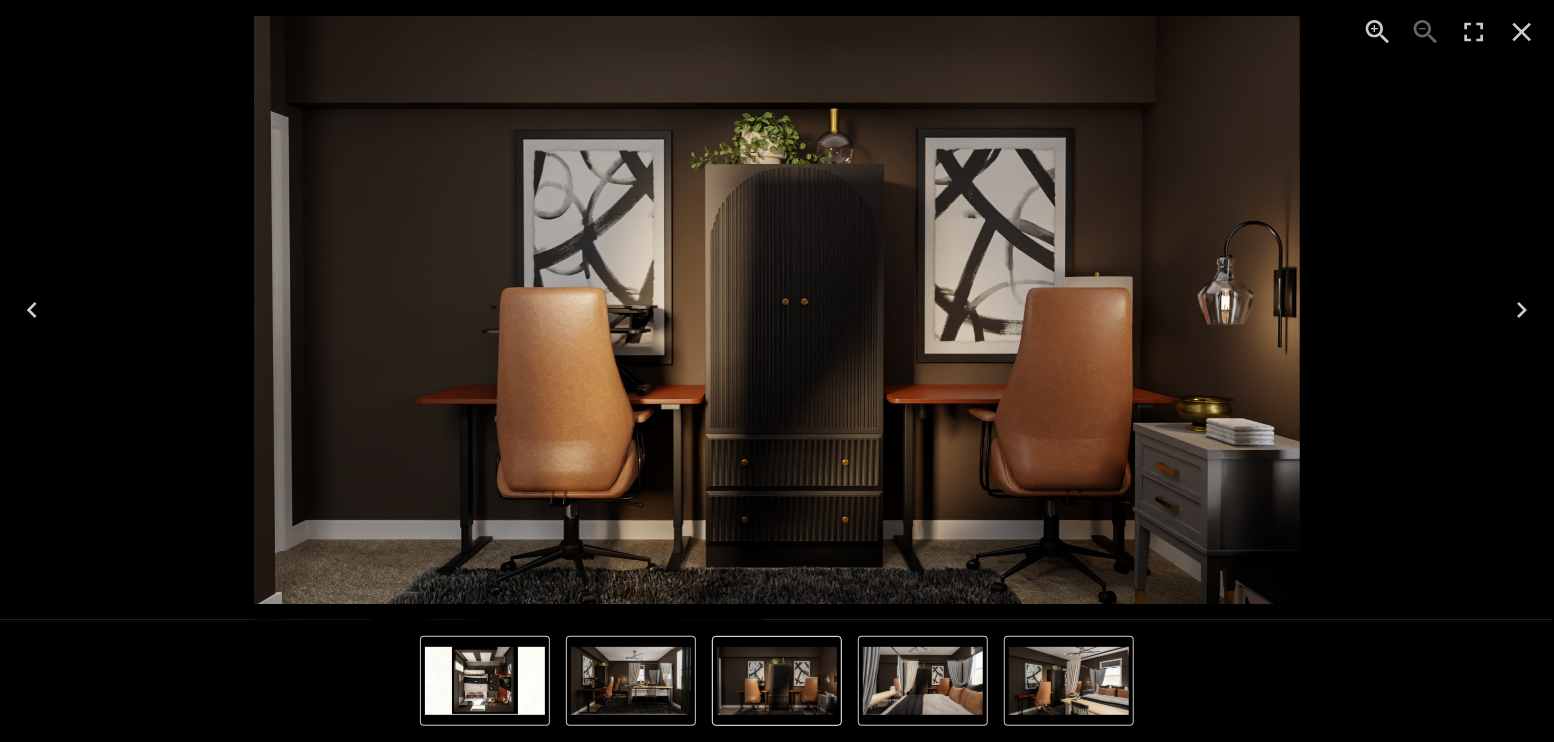 click 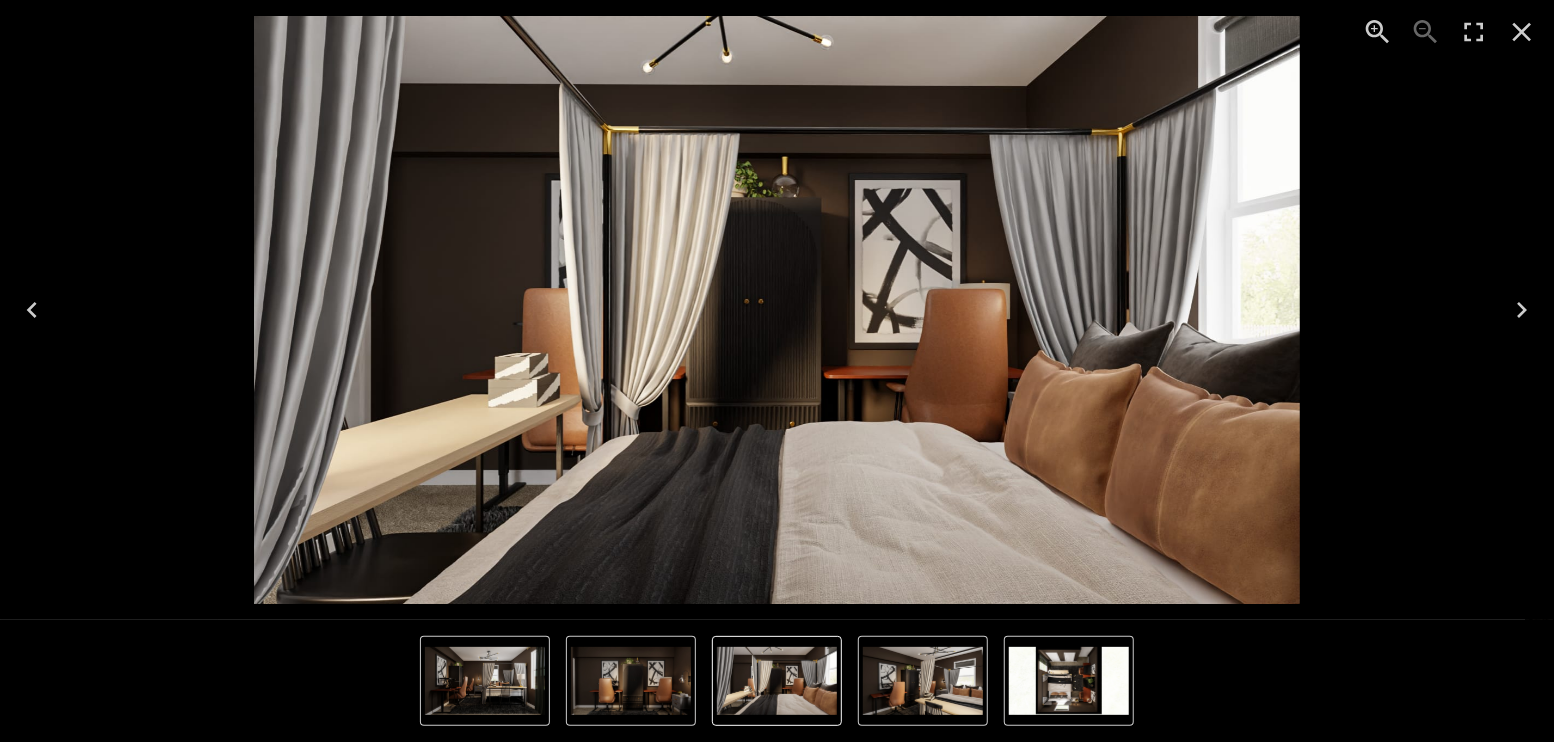 click 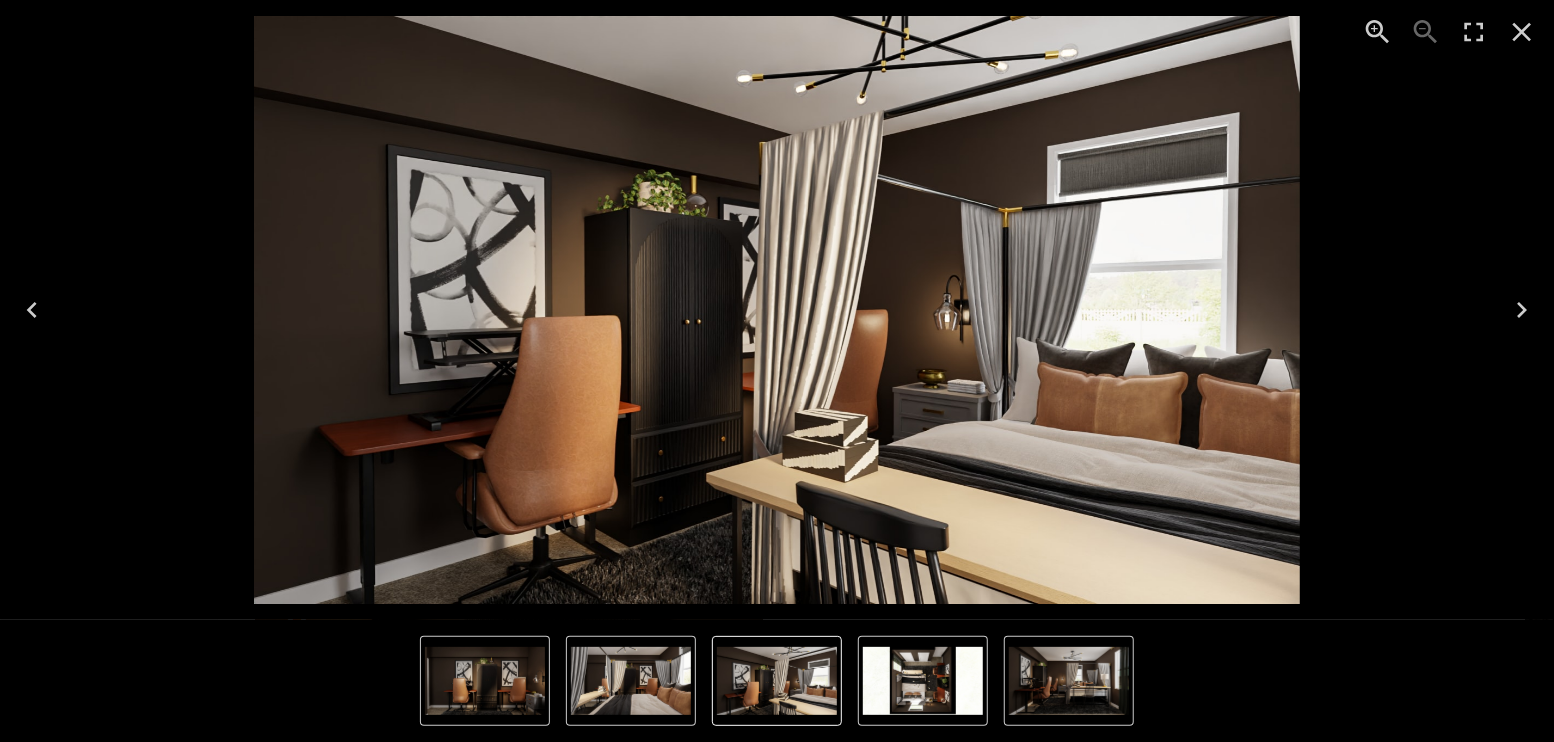 click 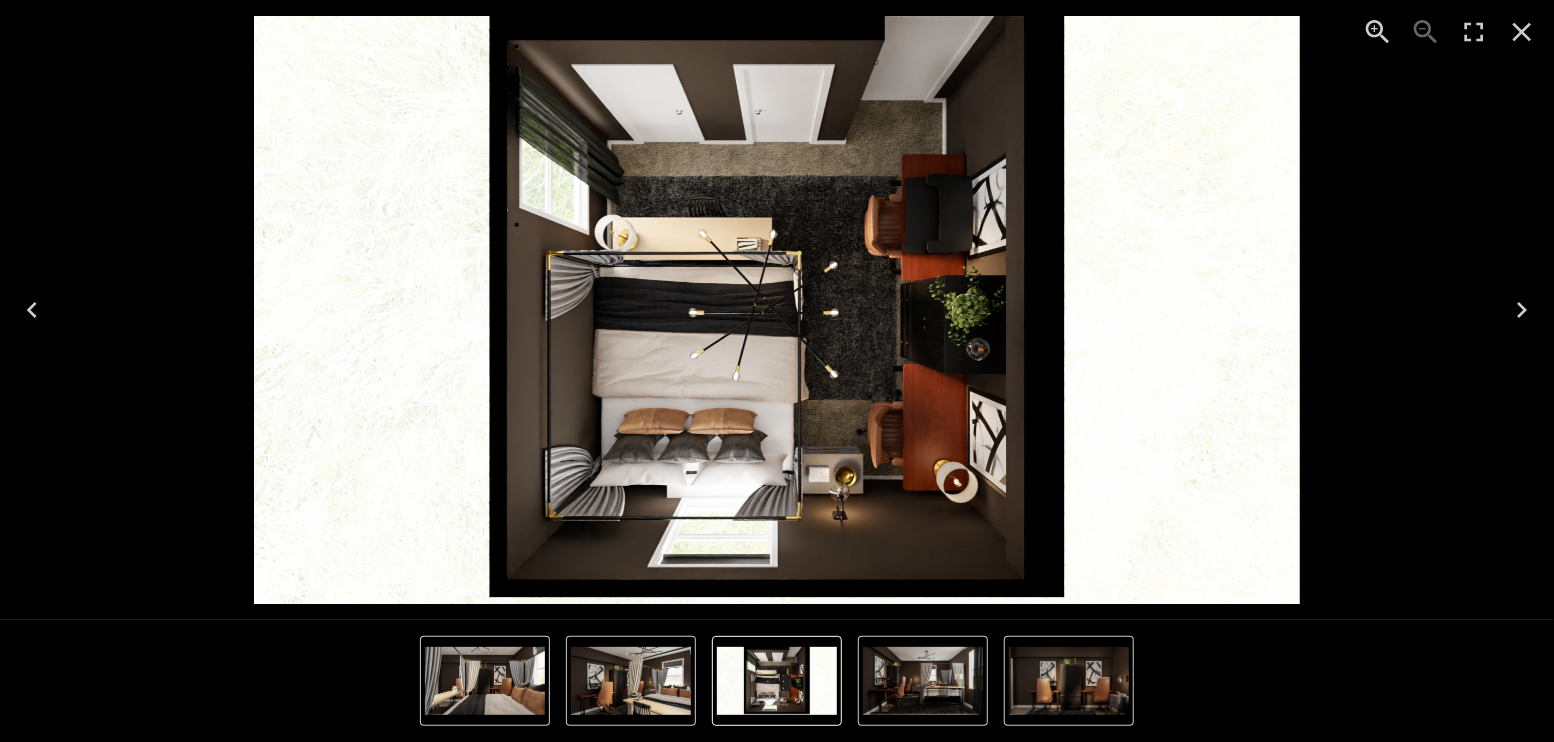 click 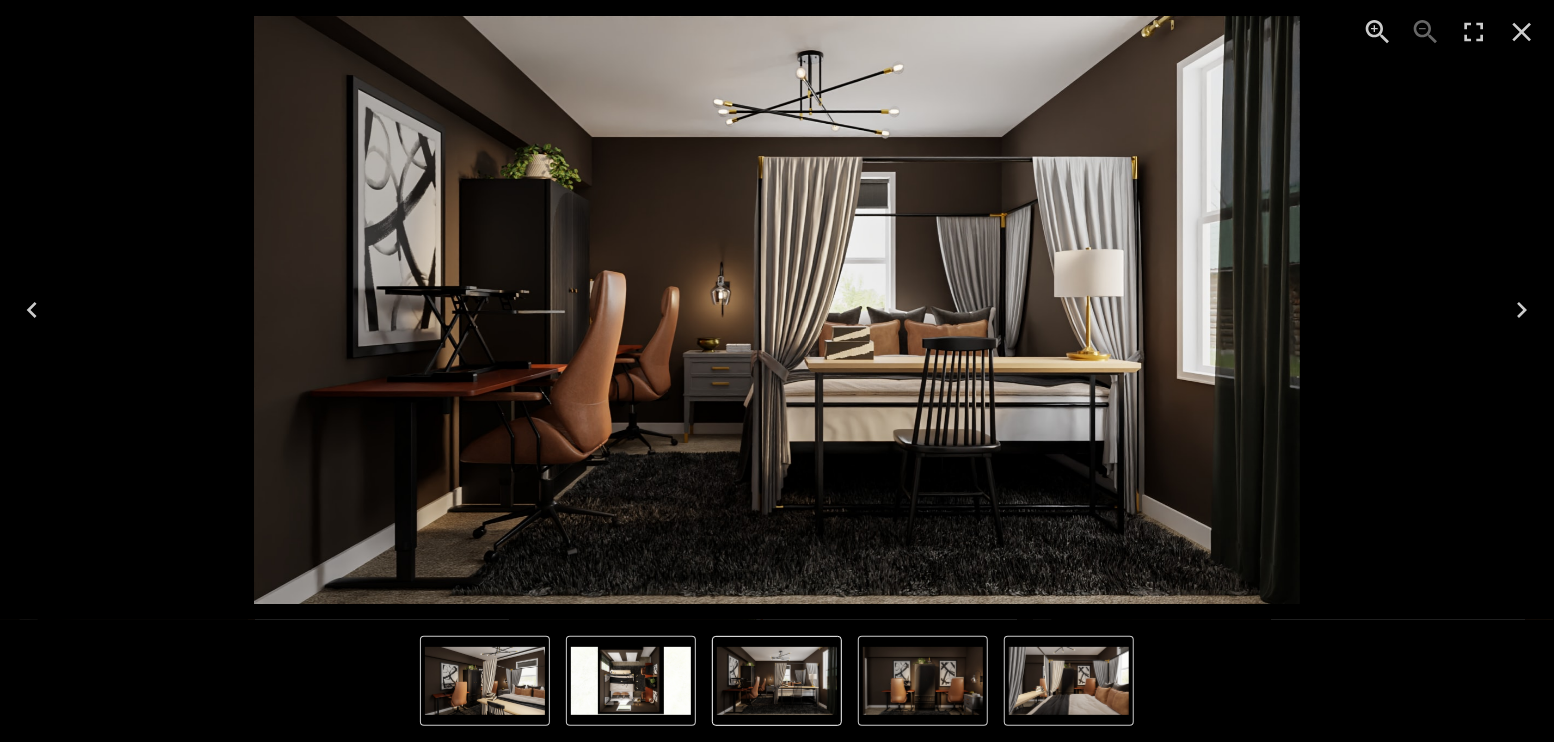 click 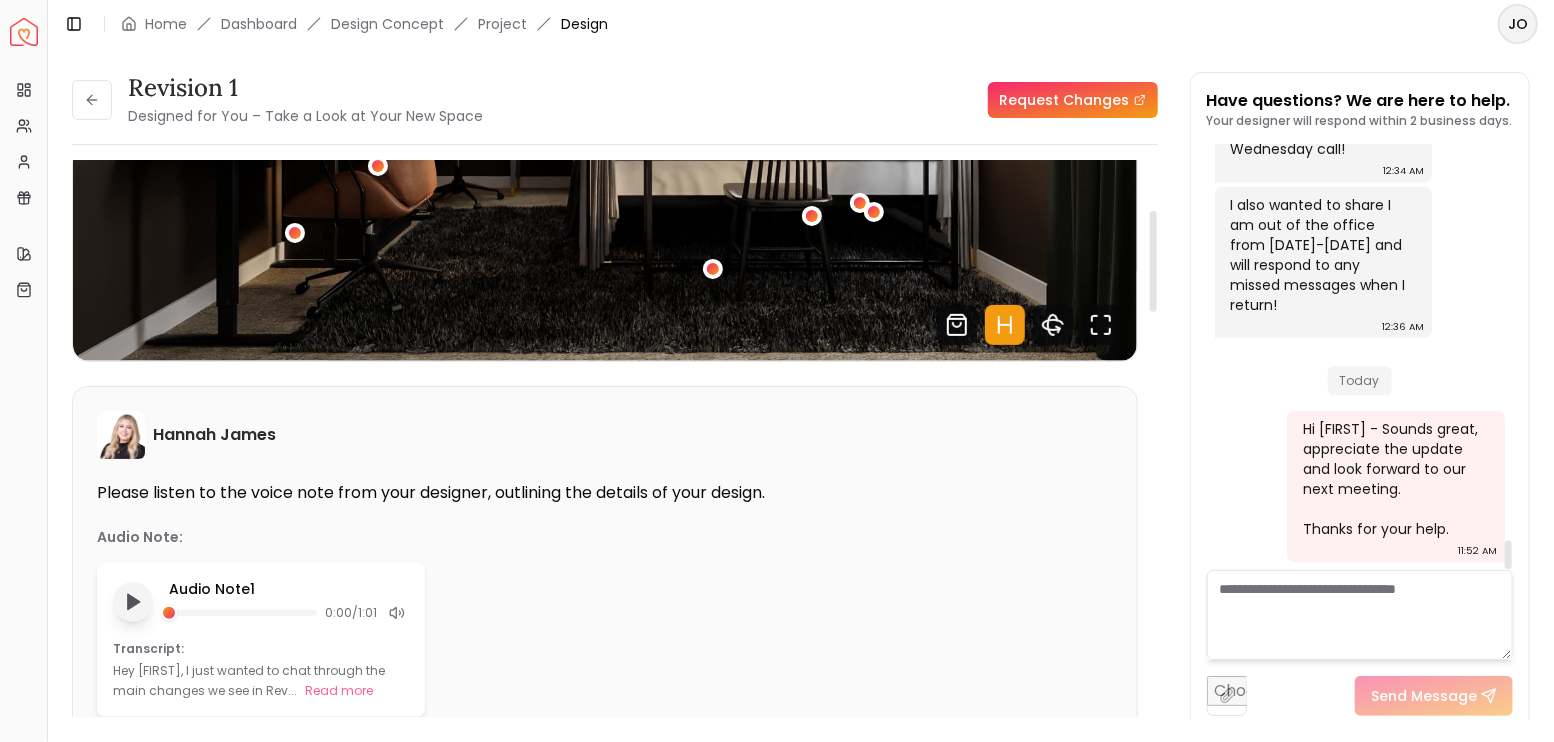 scroll, scrollTop: 666, scrollLeft: 0, axis: vertical 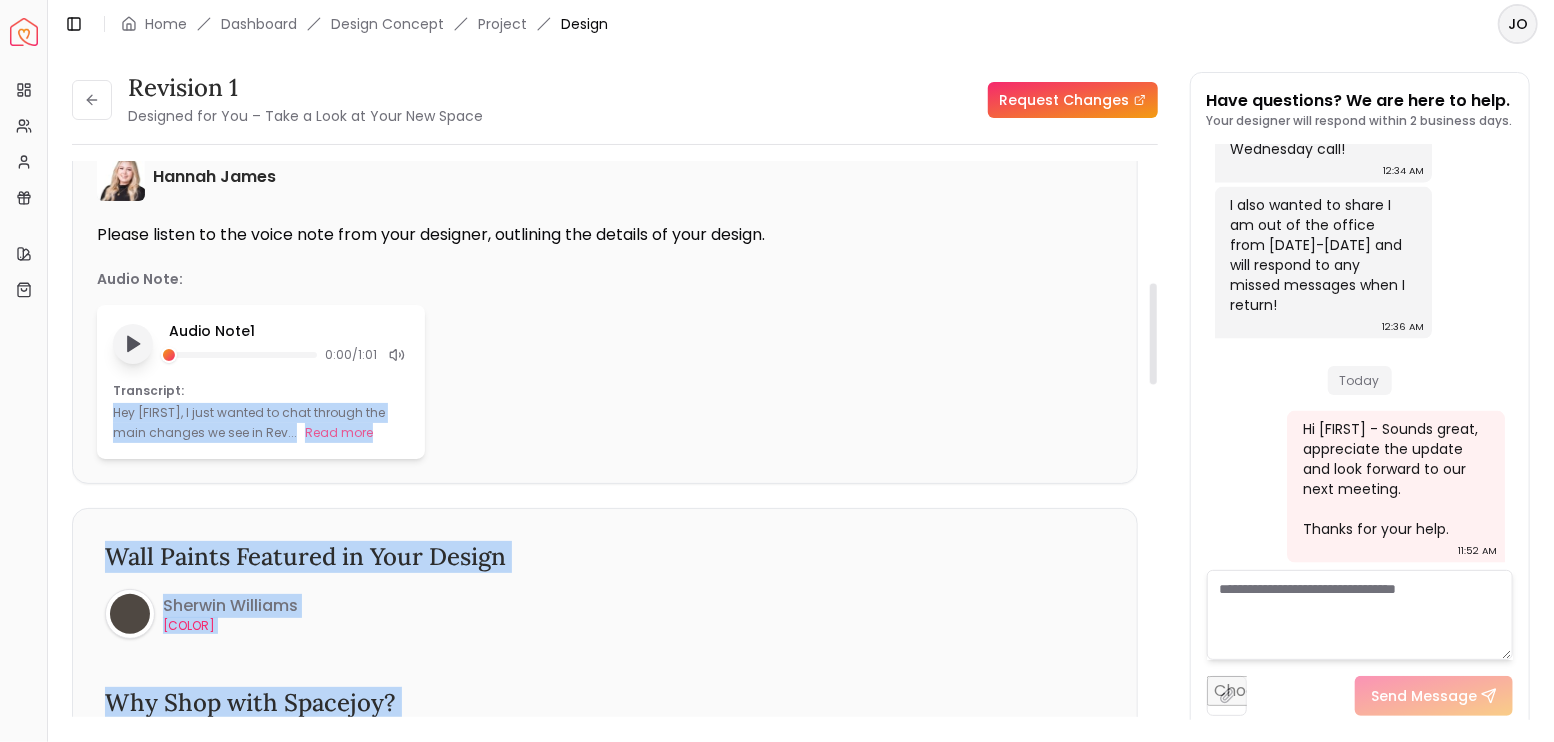 drag, startPoint x: 1145, startPoint y: 324, endPoint x: 1128, endPoint y: 397, distance: 74.953316 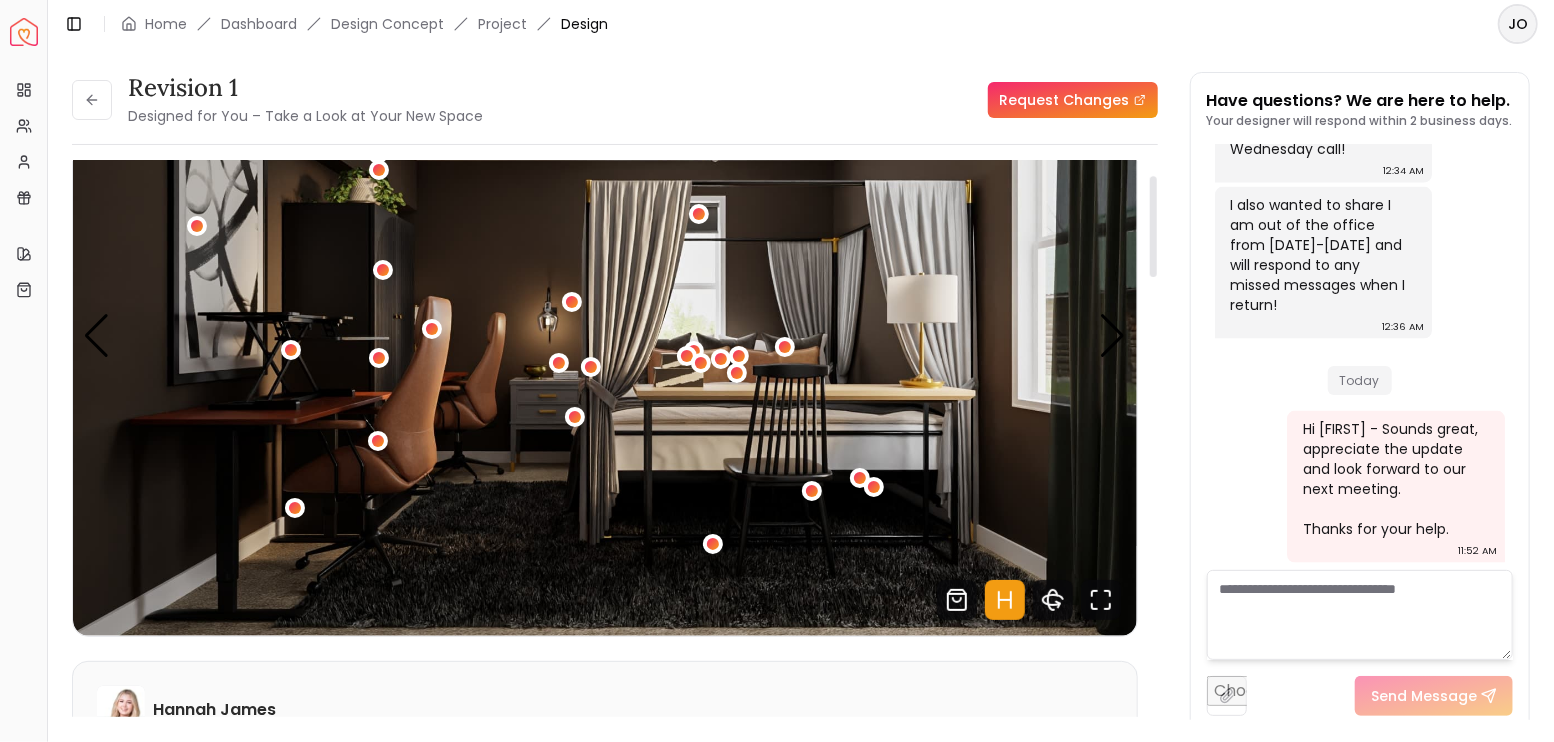 scroll, scrollTop: 0, scrollLeft: 0, axis: both 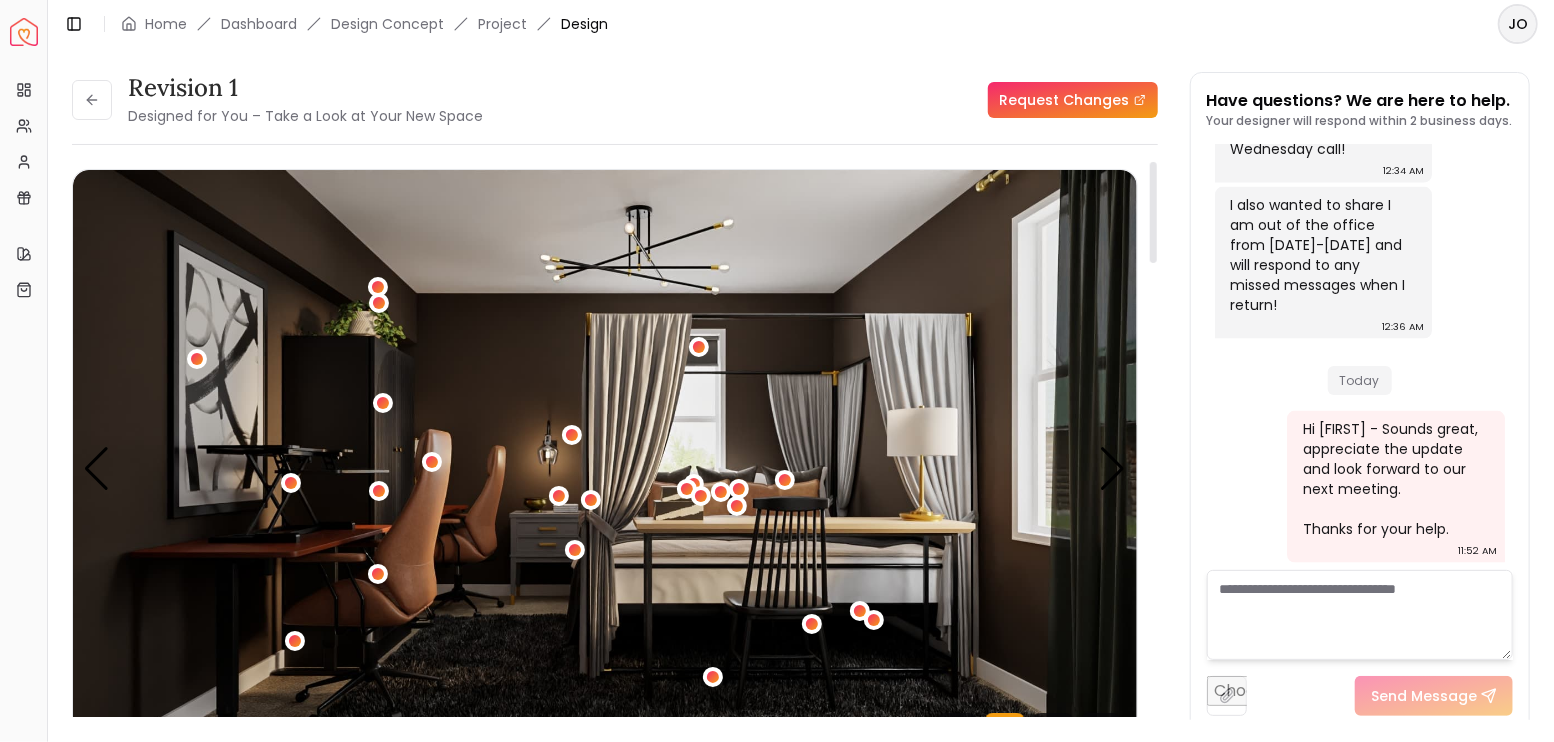 click on "Revision 1 Designed for You – Take a Look at Your New Space" at bounding box center [277, 100] 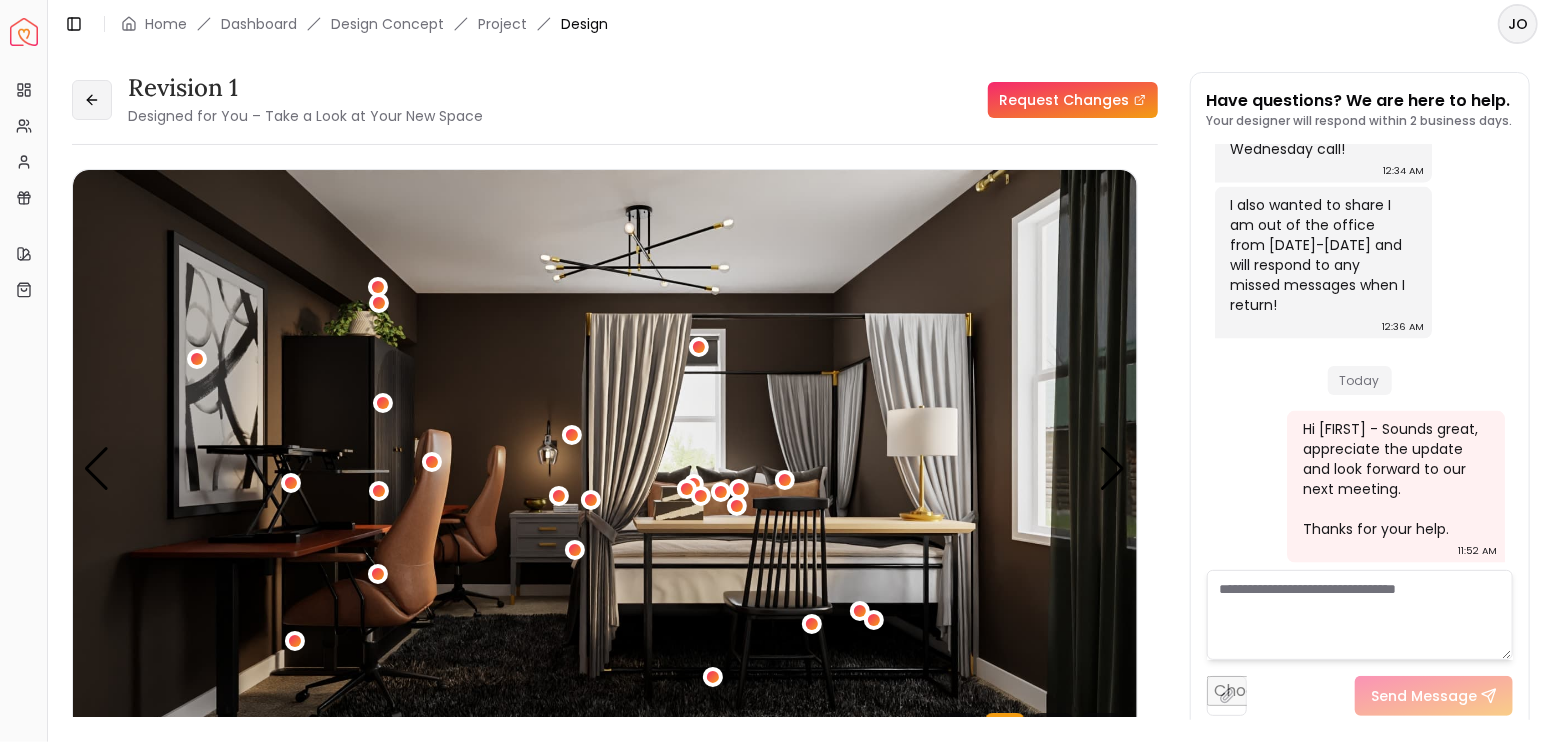 click at bounding box center (92, 100) 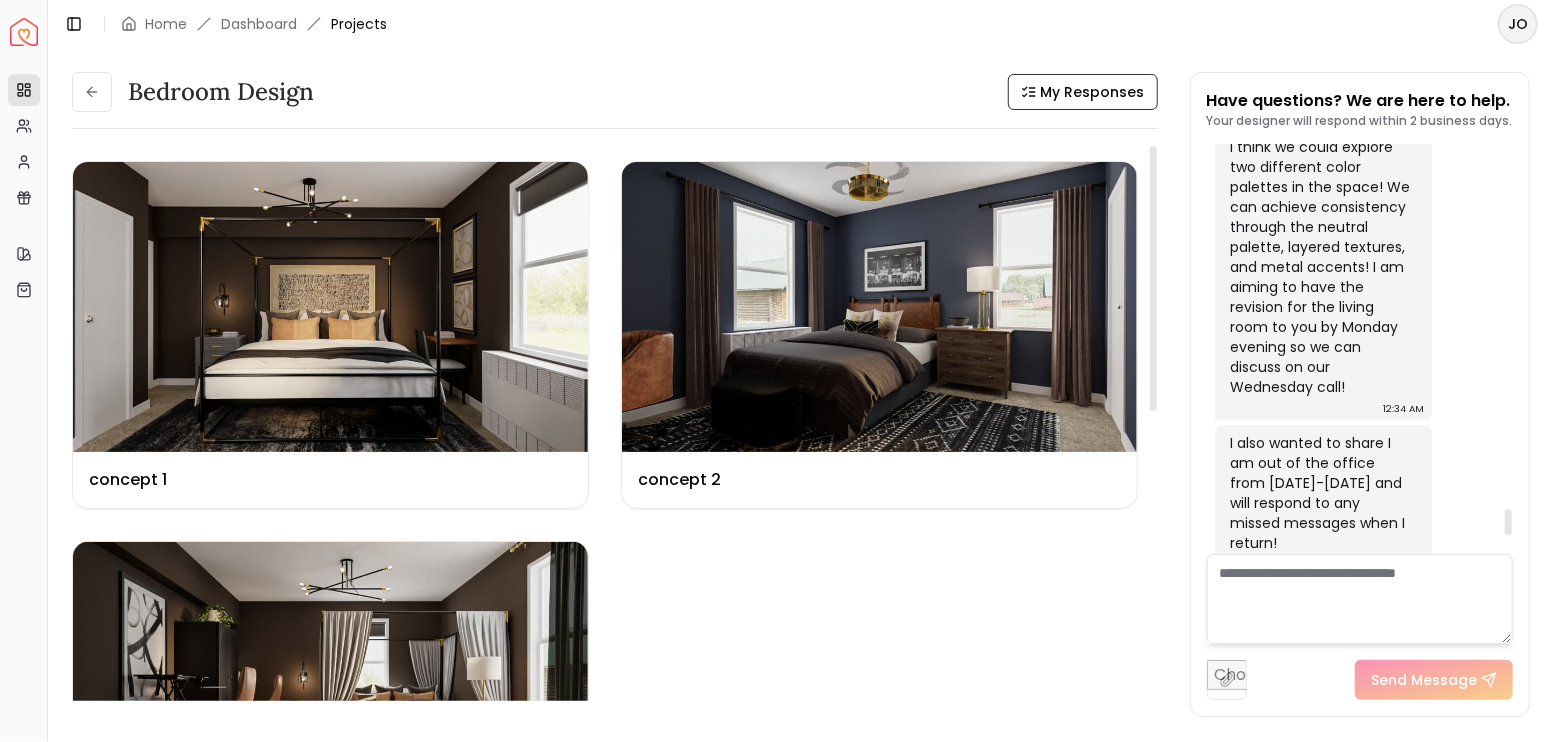 scroll, scrollTop: 5605, scrollLeft: 0, axis: vertical 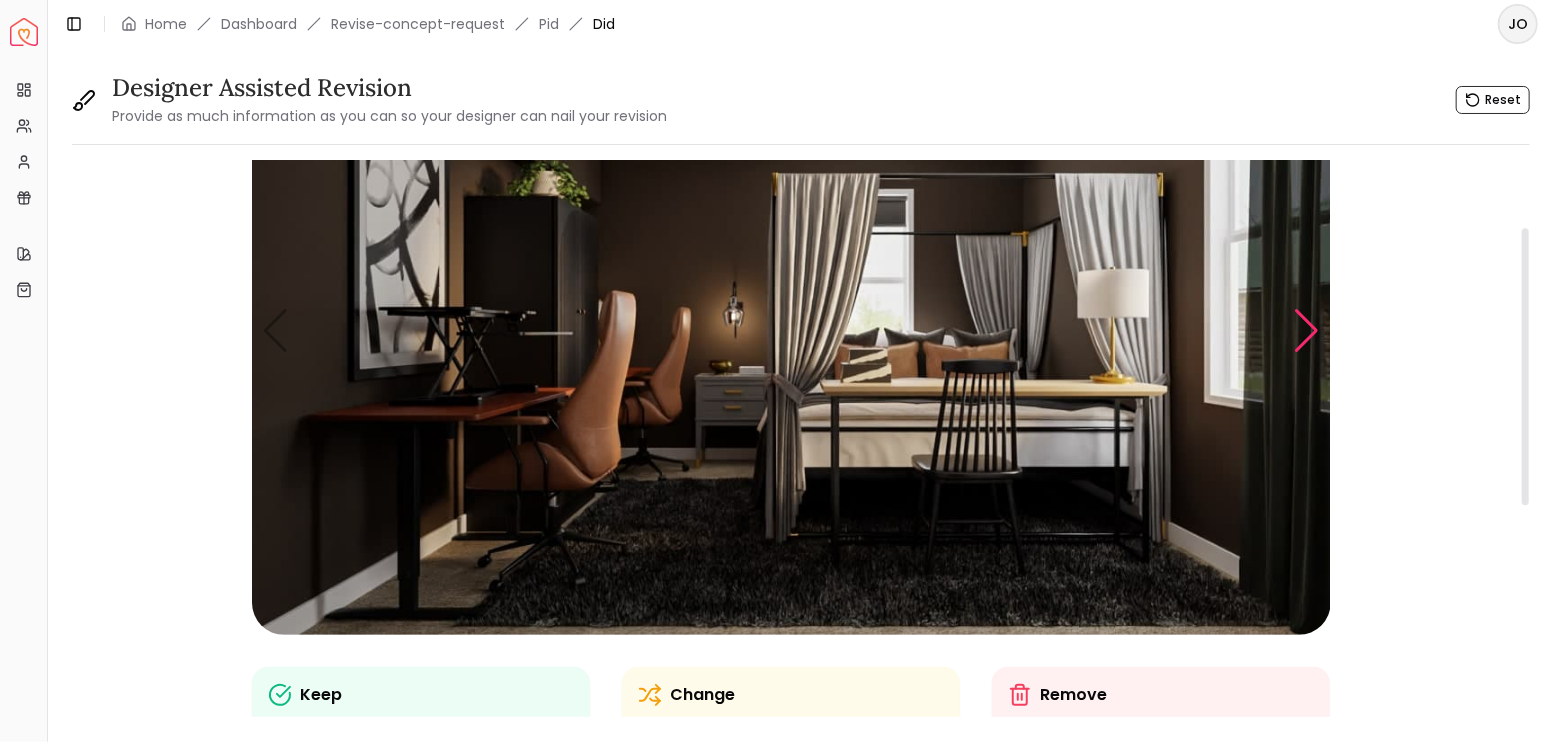 click at bounding box center [1306, 331] 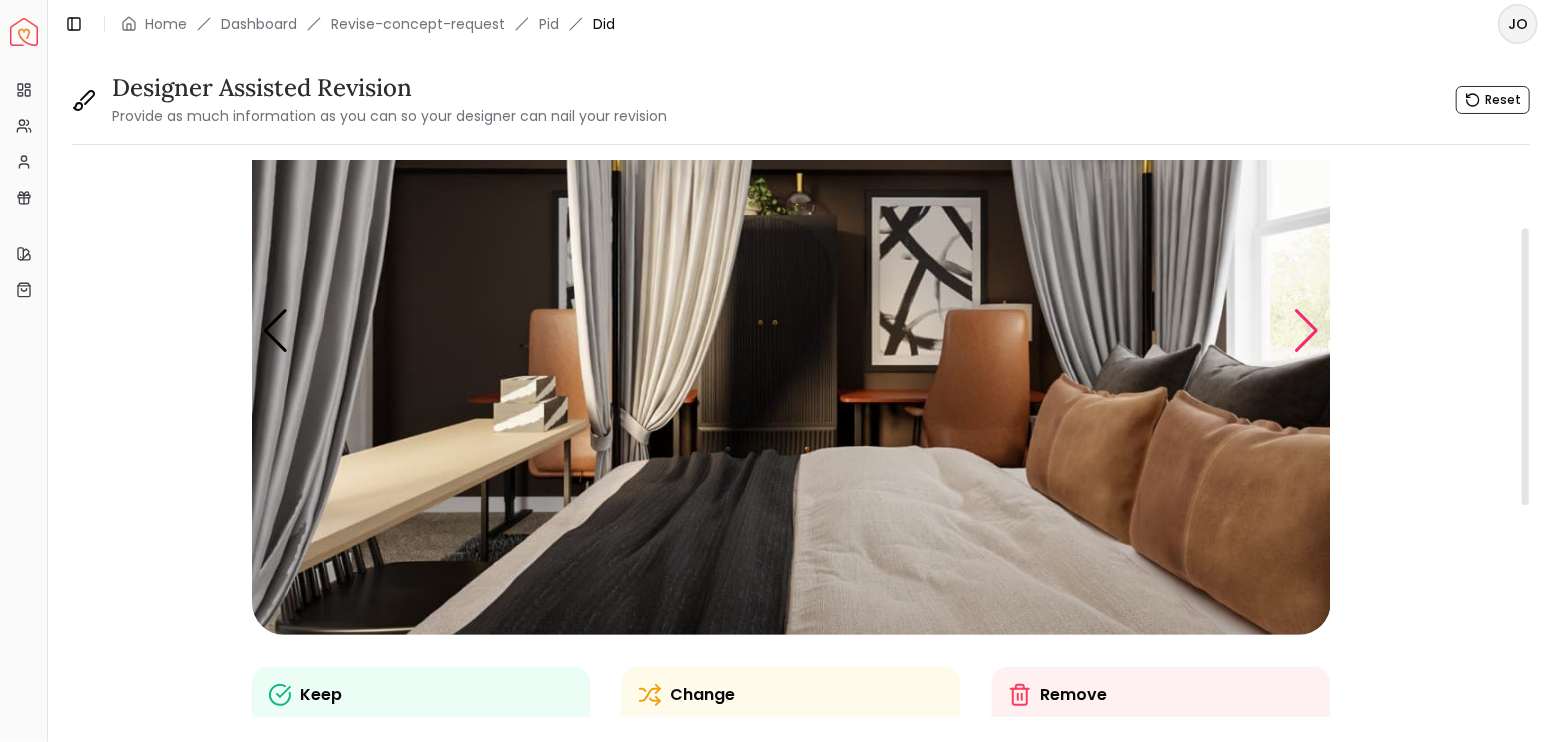 click at bounding box center (1306, 331) 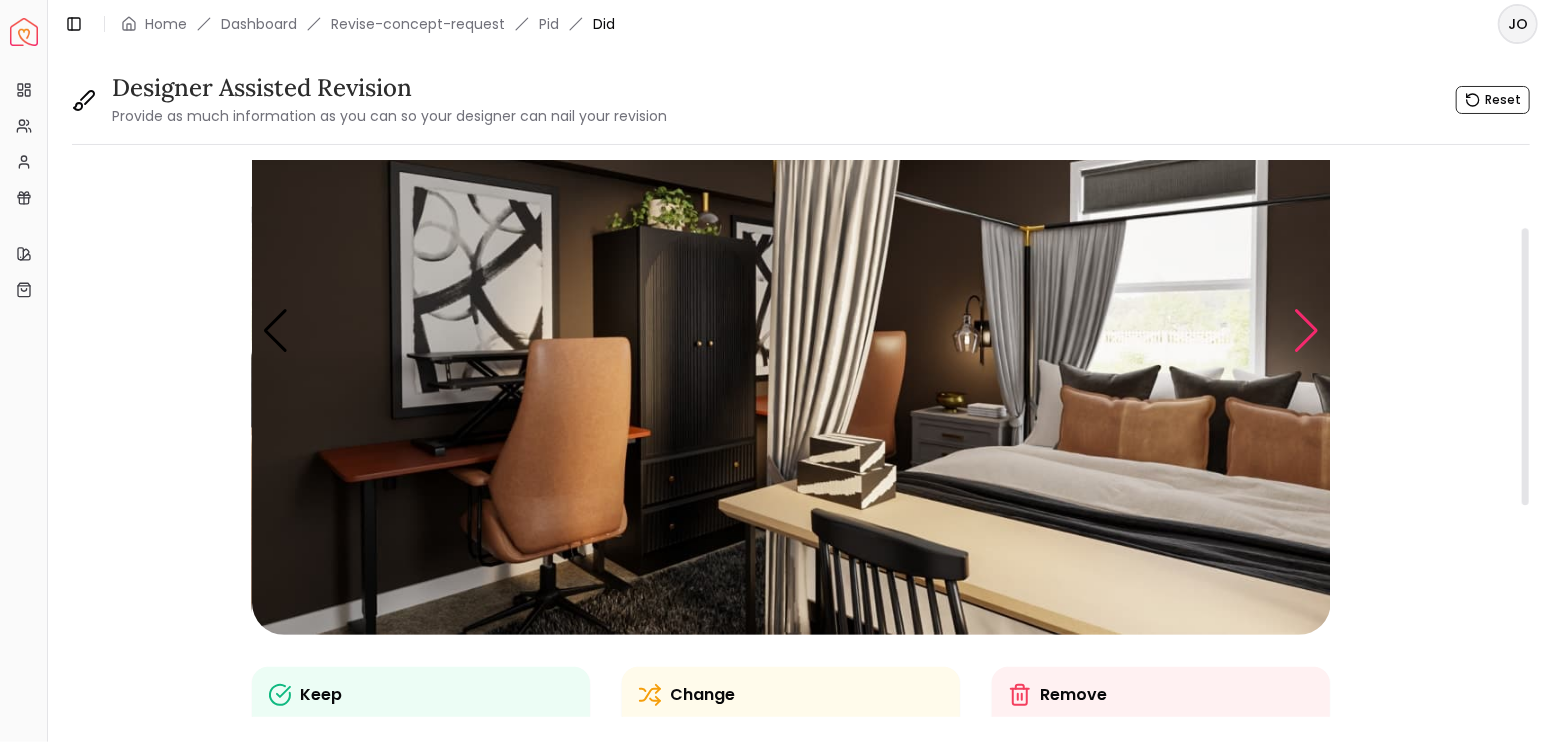 click at bounding box center [1306, 331] 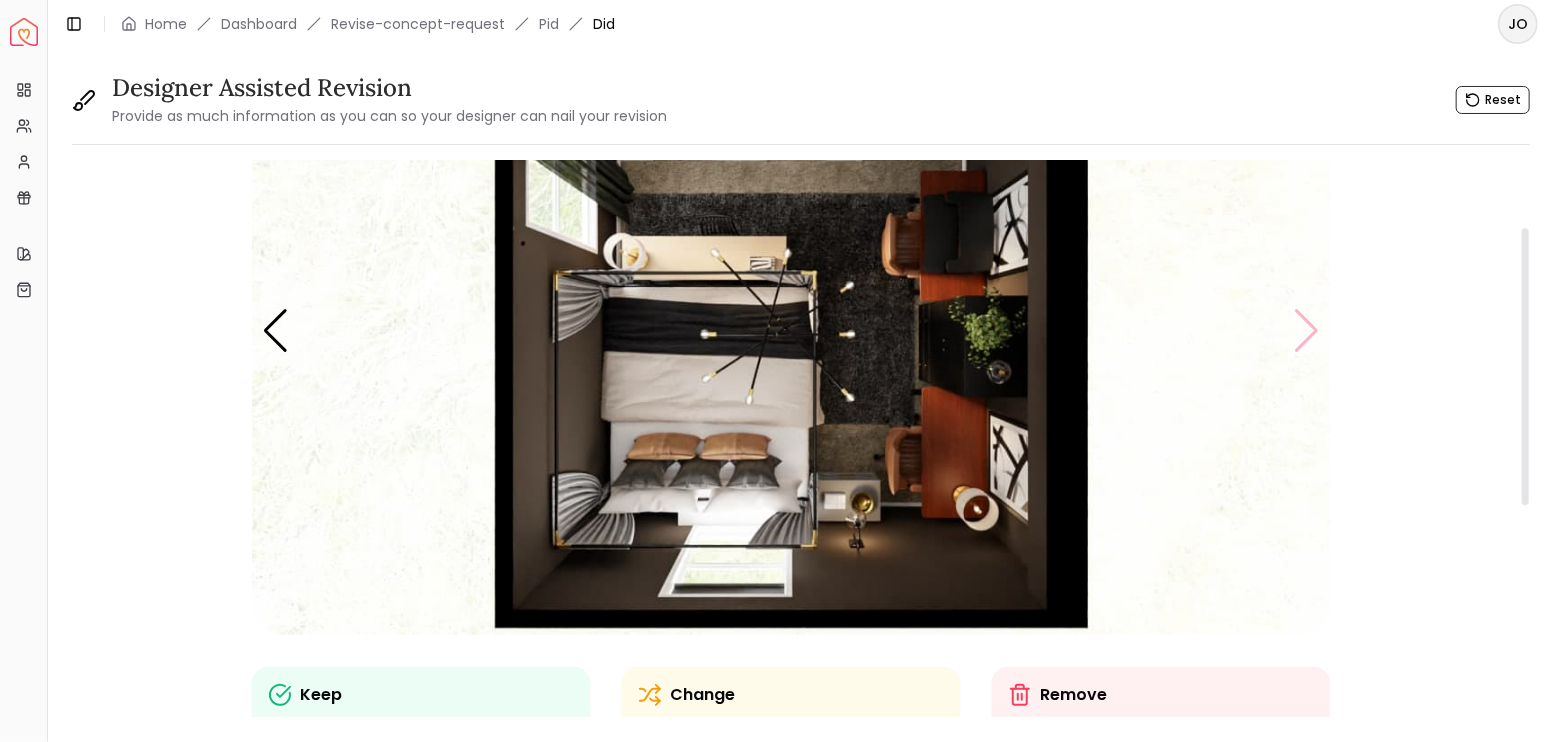 click at bounding box center (791, 331) 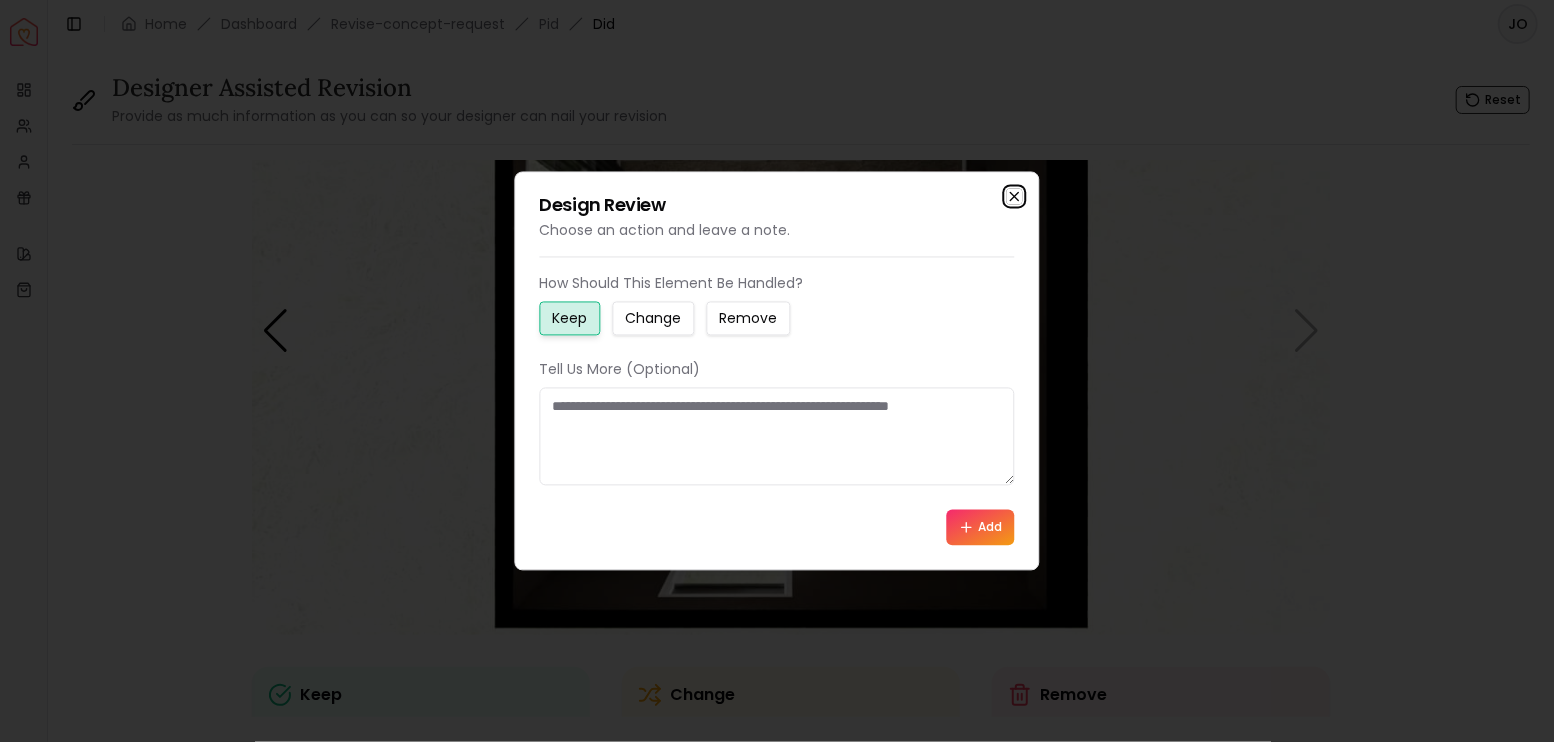 click 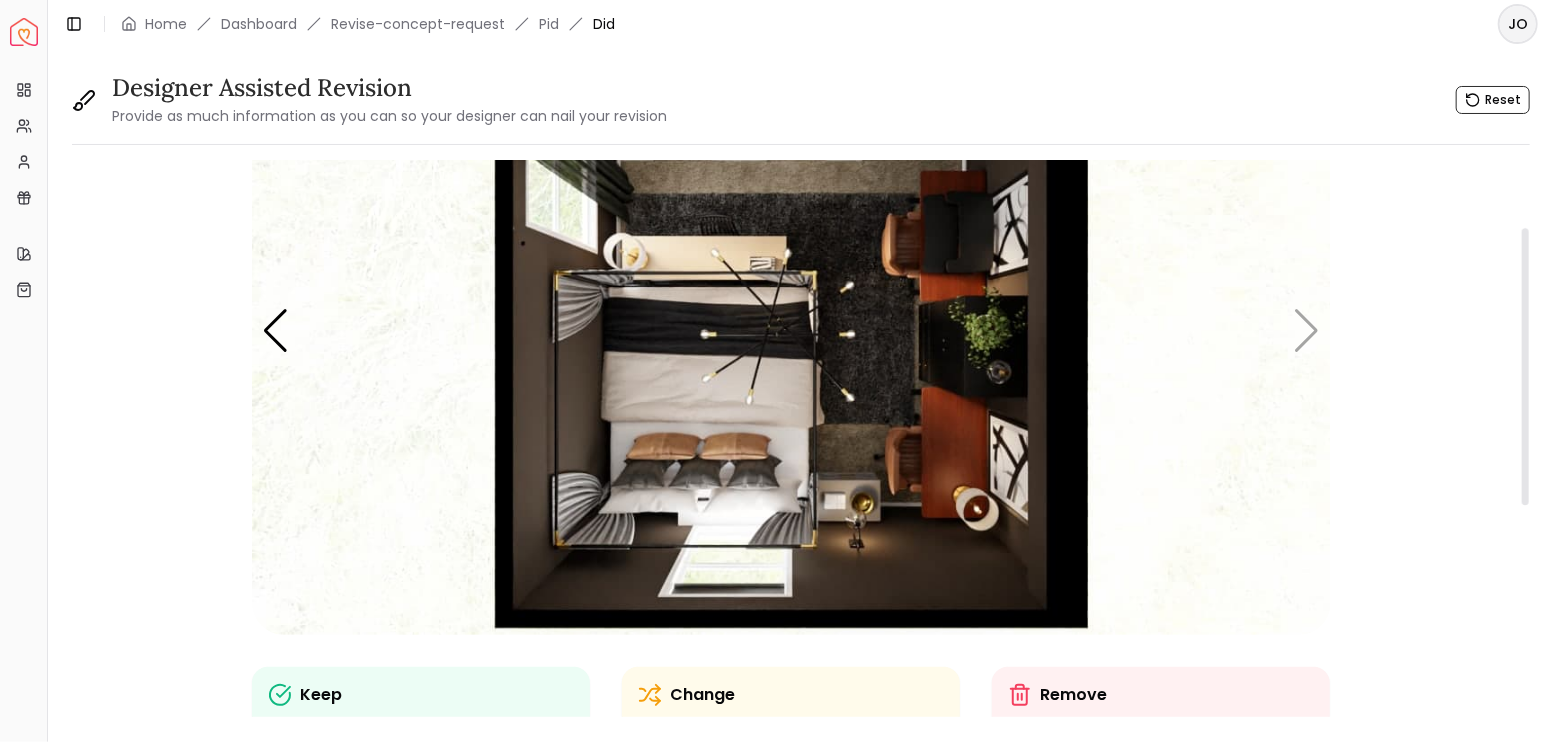 click at bounding box center [791, 331] 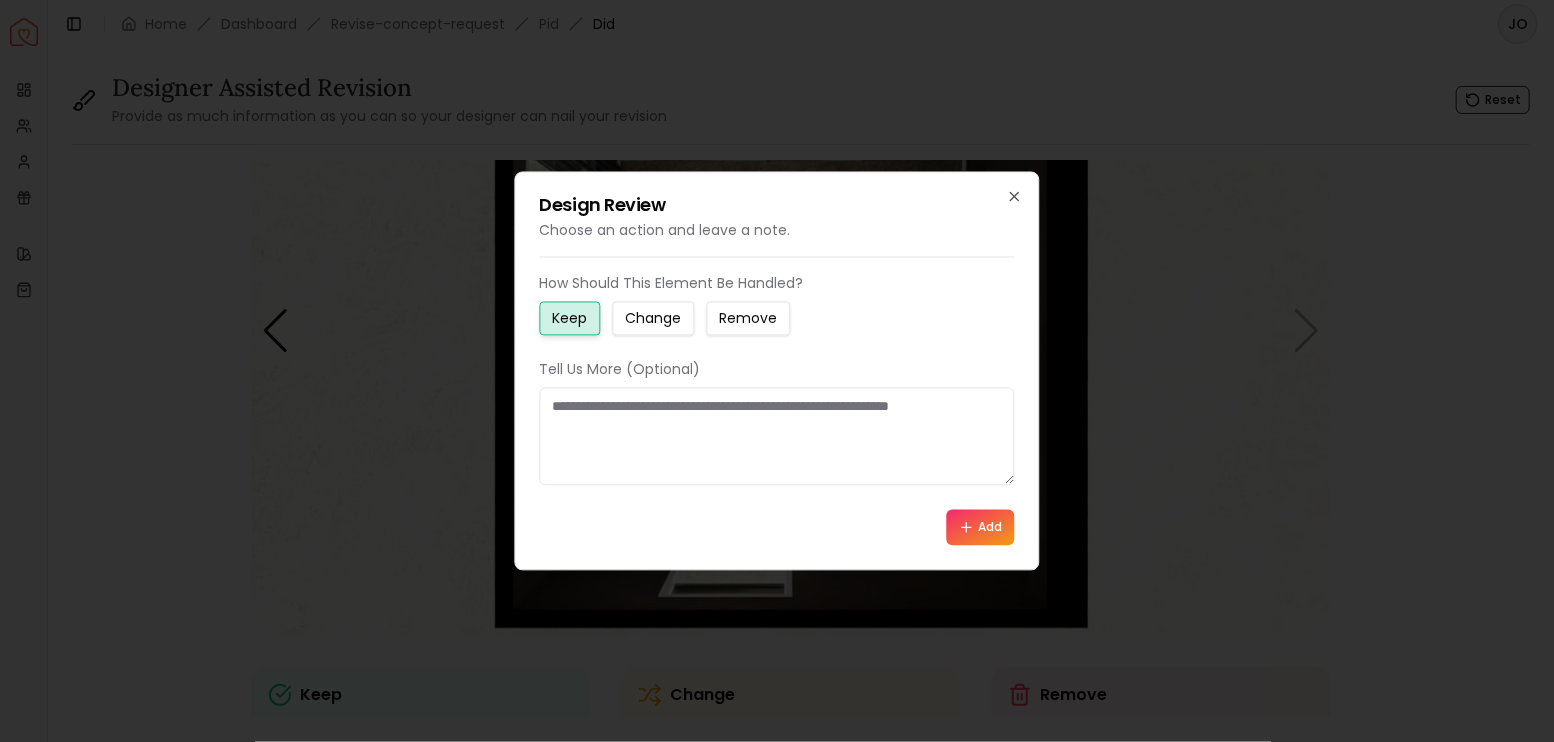 click at bounding box center (777, 371) 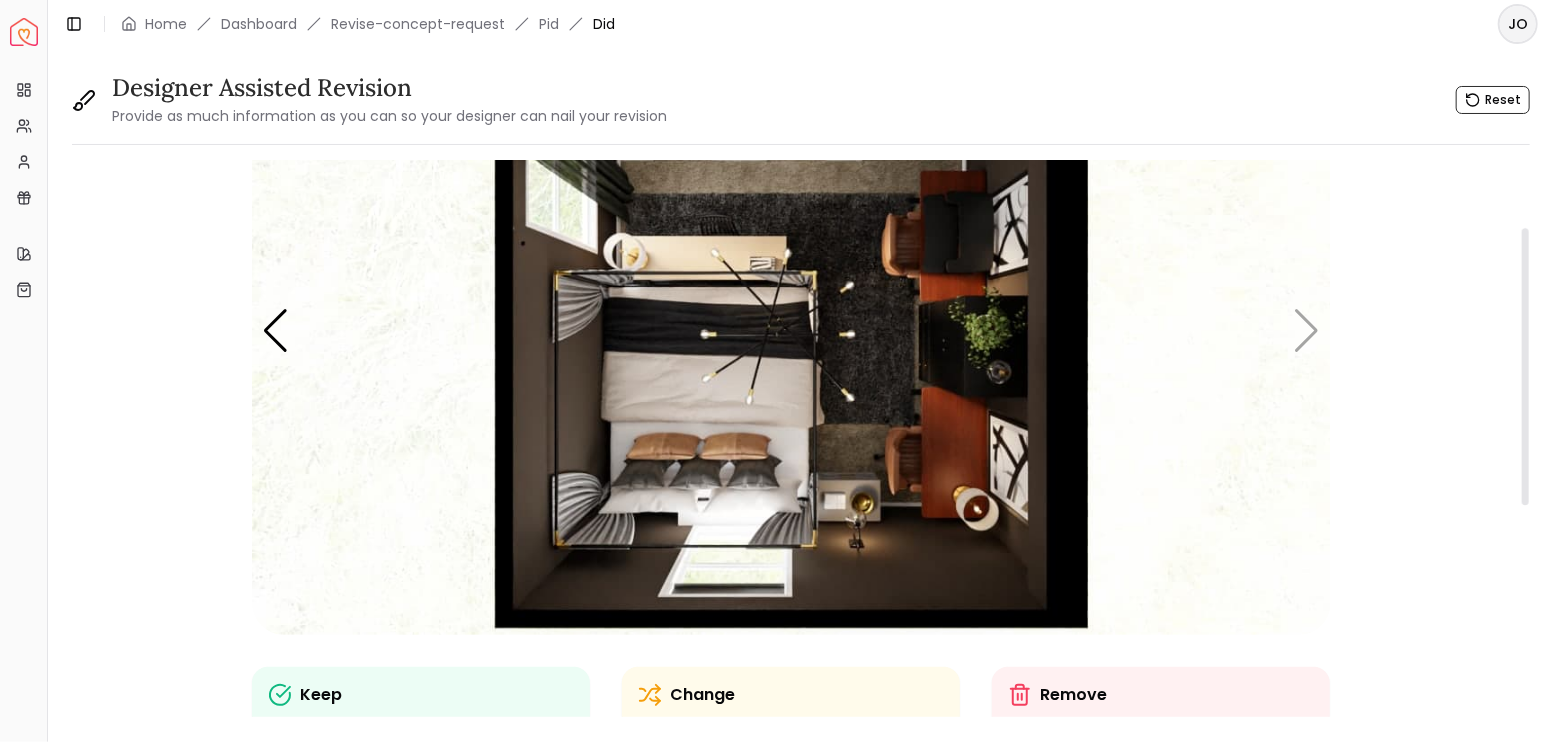 click at bounding box center (791, 331) 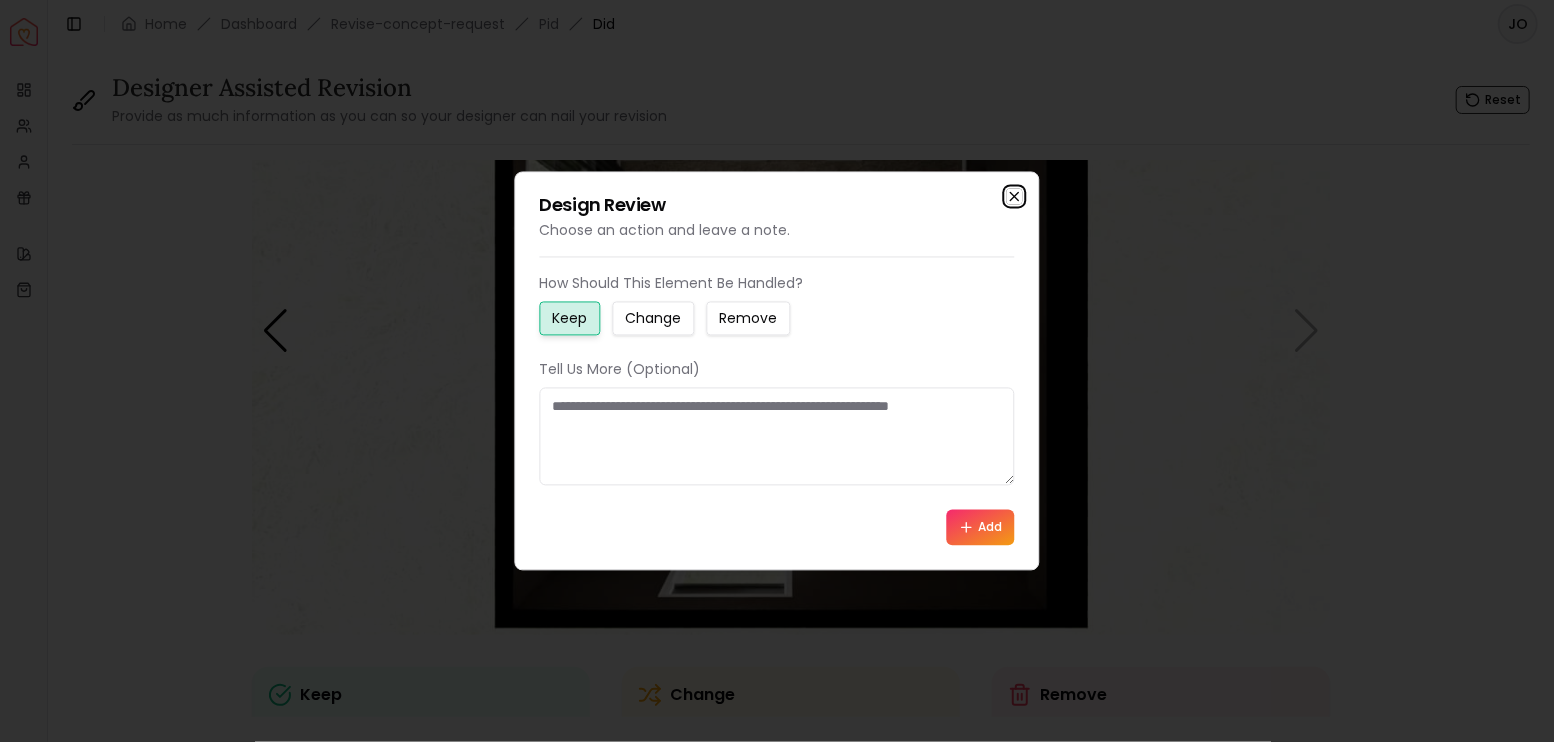 click 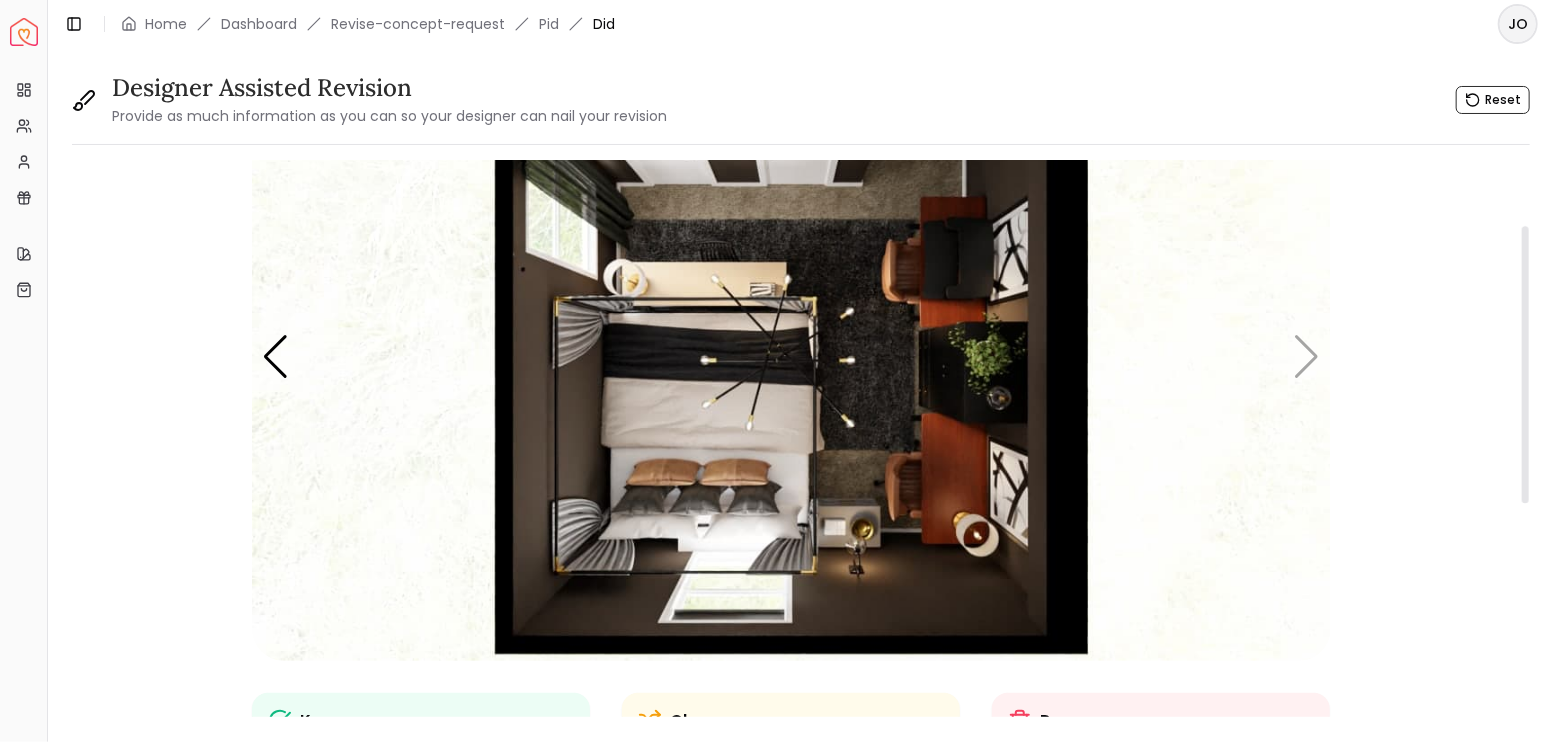 scroll, scrollTop: 66, scrollLeft: 0, axis: vertical 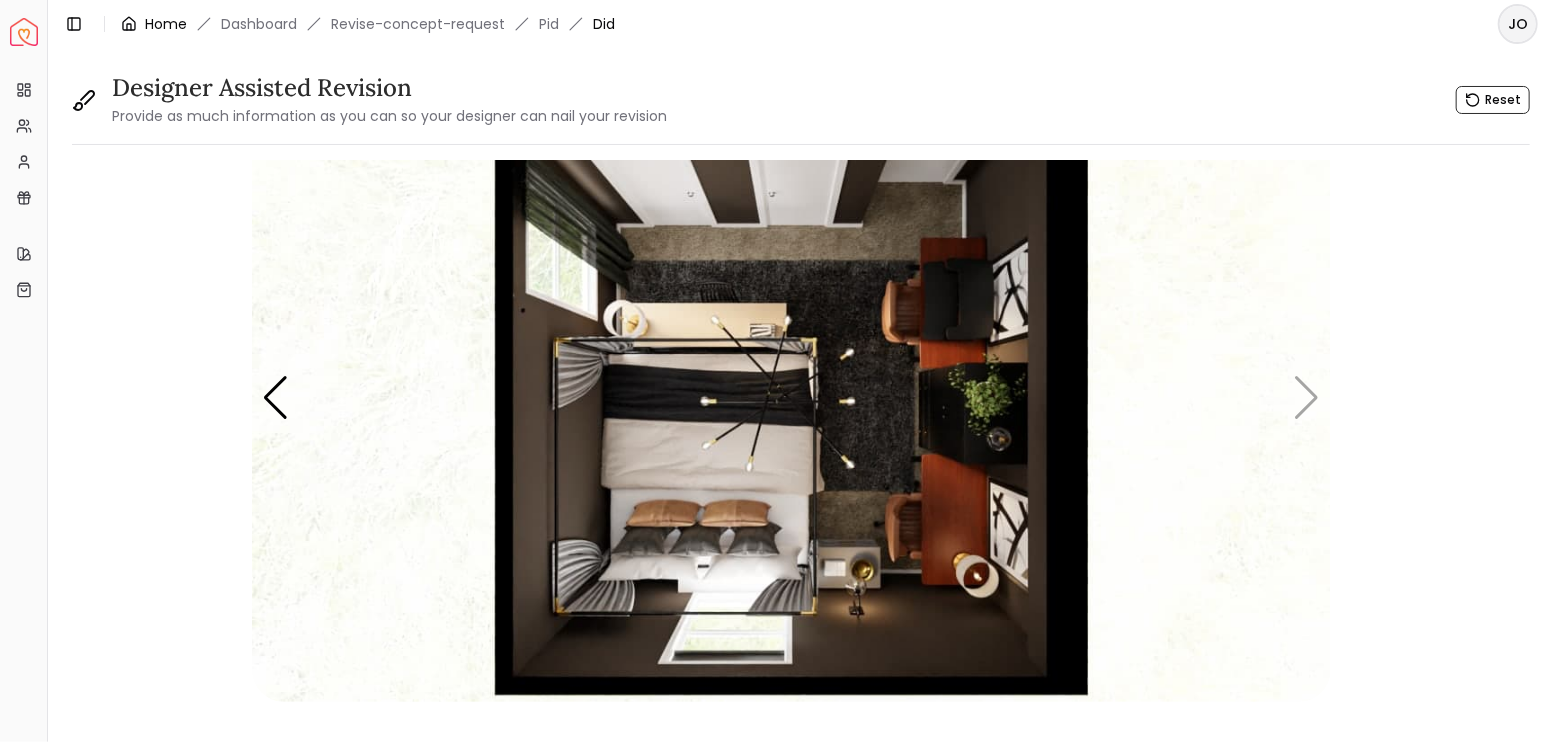 click on "Home" at bounding box center (166, 24) 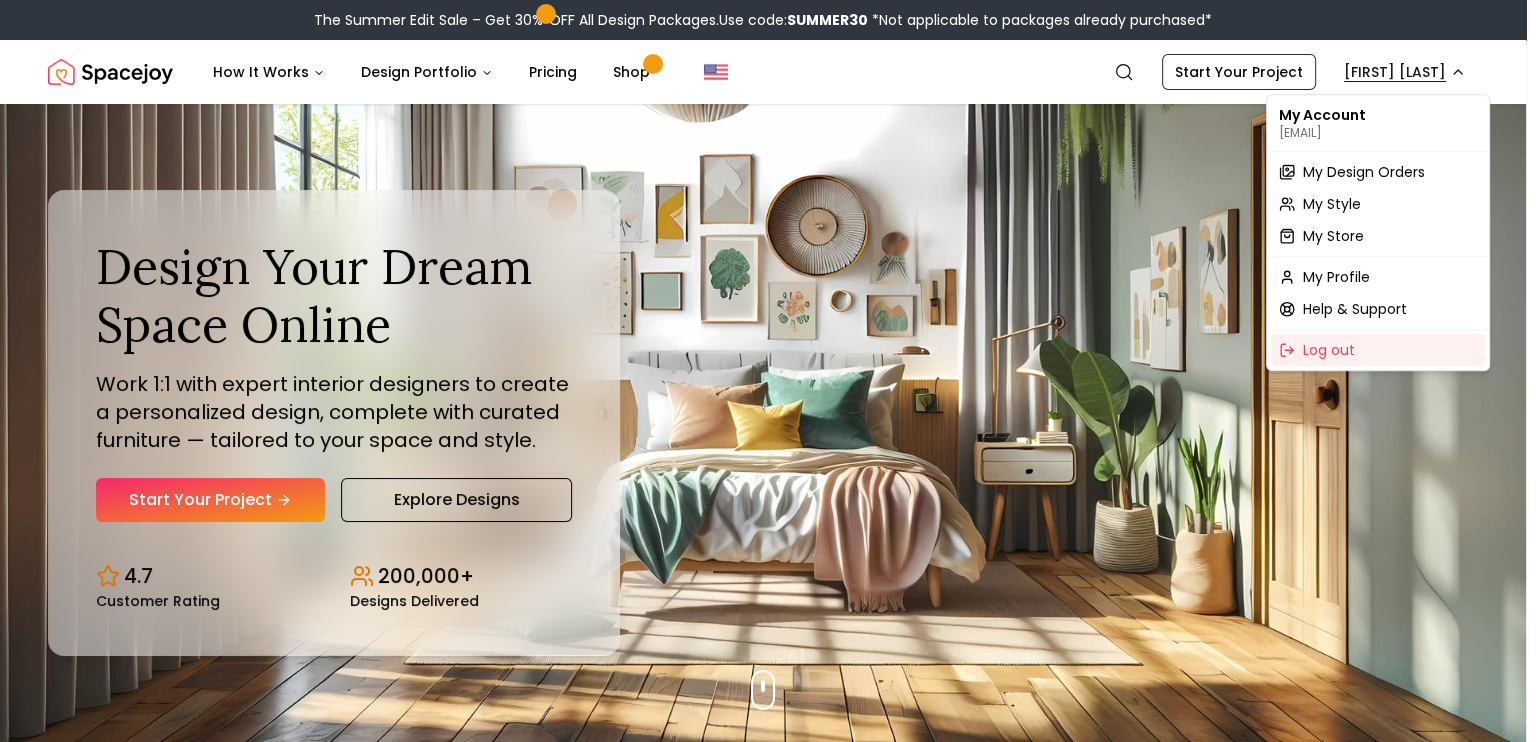 click on "The Summer Edit Sale – Get 30% OFF All Design Packages.  Use code:  SUMMER30   *Not applicable to packages already purchased* Spacejoy Search JO How It Works   Design Portfolio   Pricing Shop Search Start Your Project   [FIRST] [LAST] Design Your Dream Space Online Work 1:1 with expert interior designers to create a personalized design, complete with curated furniture — tailored to your space and style. Start Your Project   Explore Designs 4.7 Customer Rating 200,000+ Designs Delivered Design It Your Way Get 30% OFF on all Design Packages Get Started   Mid-Summer Style Event Up to 60% OFF on Furniture & Decor Shop Now   Get Matched with Expert Interior Designers Online! [FIRST] [LAST] Designer [FIRST] [LAST] Designer [FIRST] [LAST]   1 2 3" at bounding box center [770, 6034] 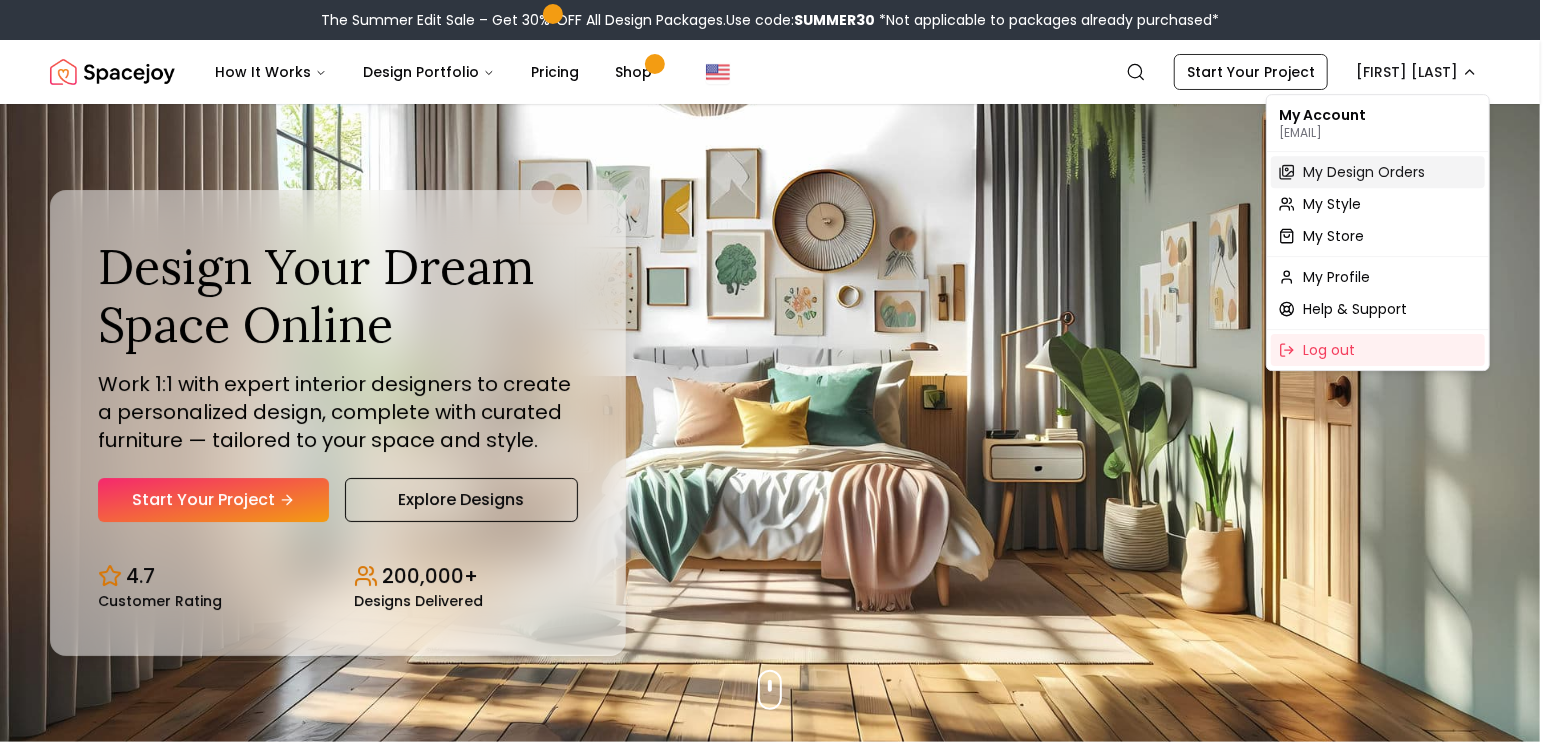 click on "My Design Orders" at bounding box center [1364, 172] 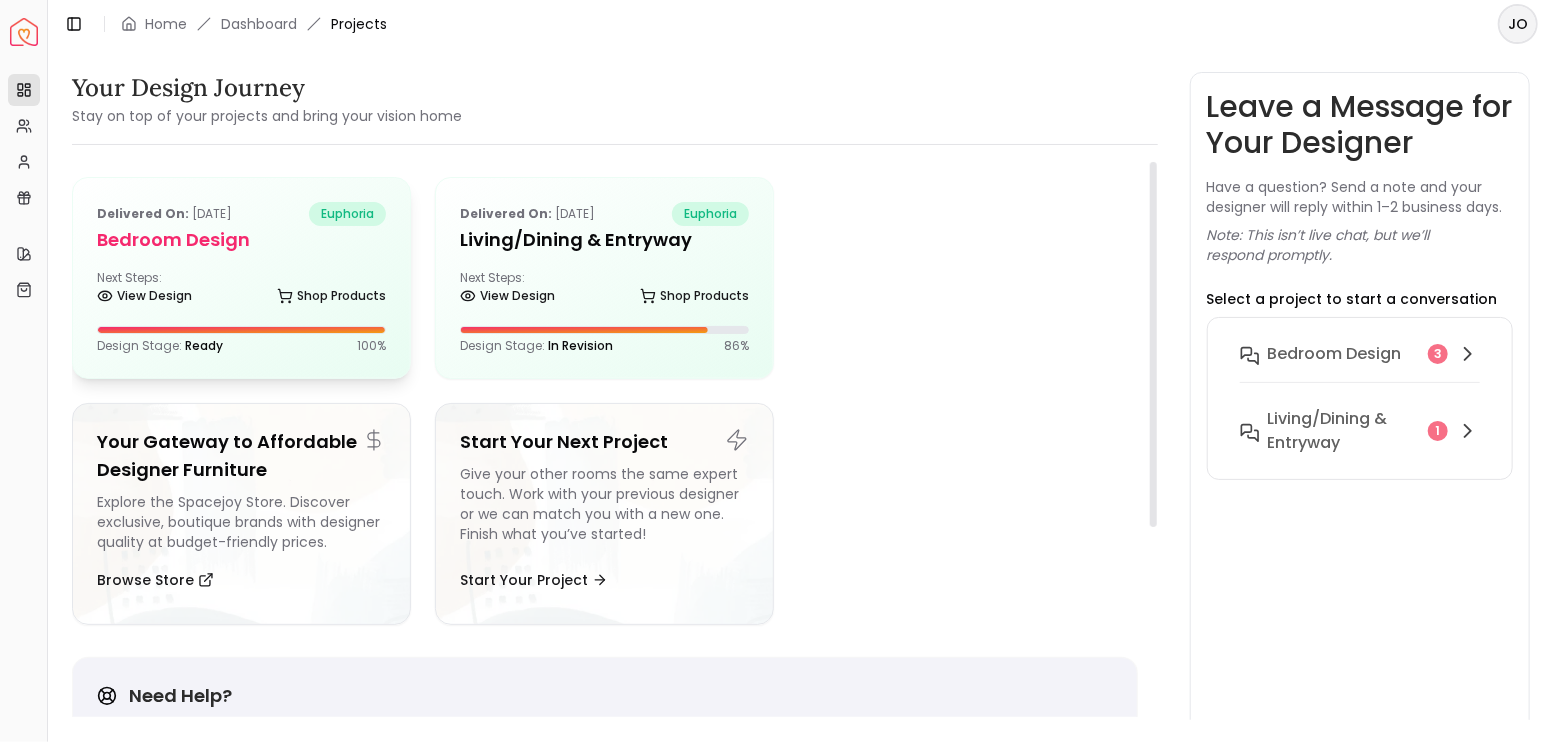 click on "Delivered on:   Jul 07, 2025 euphoria Bedroom design Next Steps: View Design Shop Products Design Stage:   Ready 100 %" at bounding box center (241, 278) 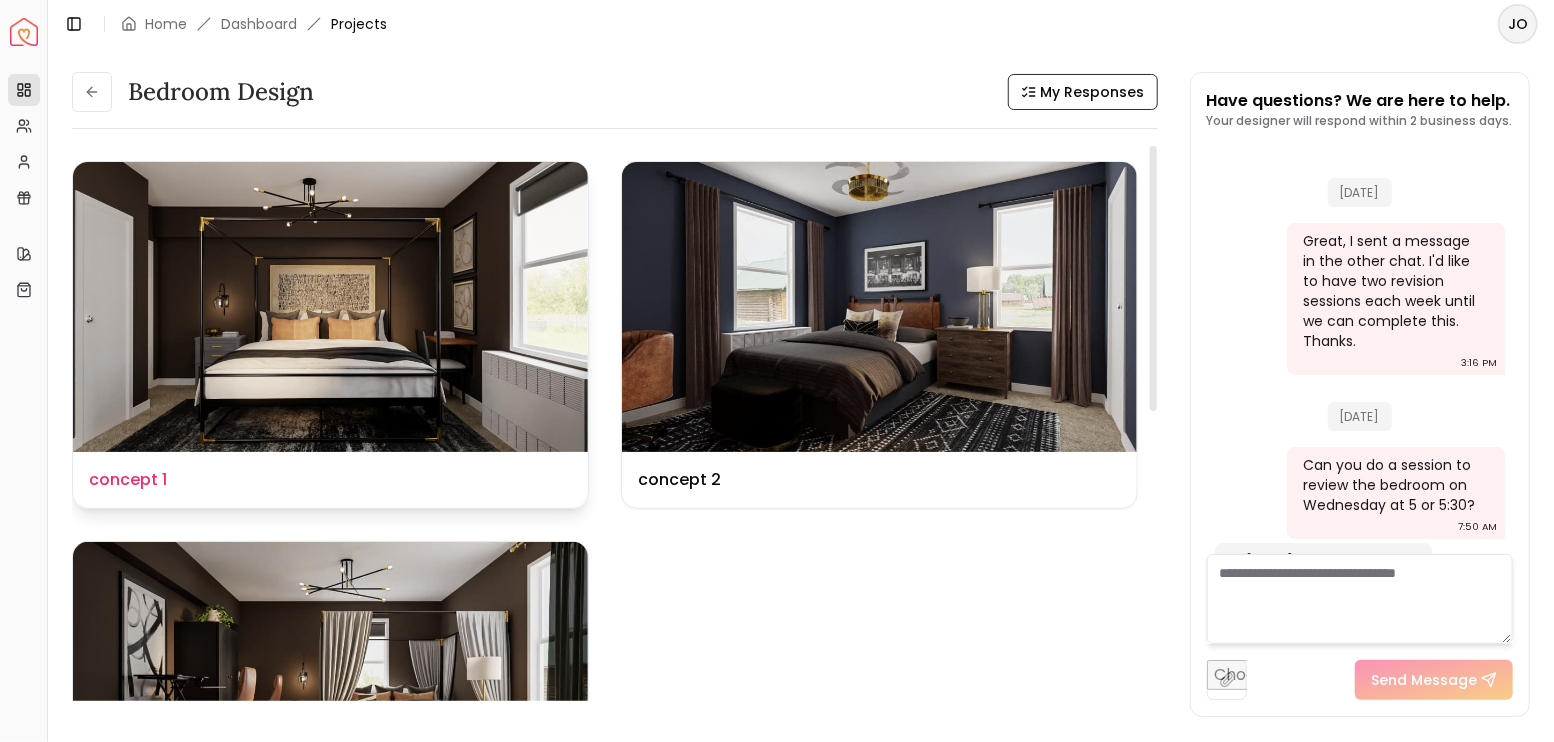 scroll, scrollTop: 5872, scrollLeft: 0, axis: vertical 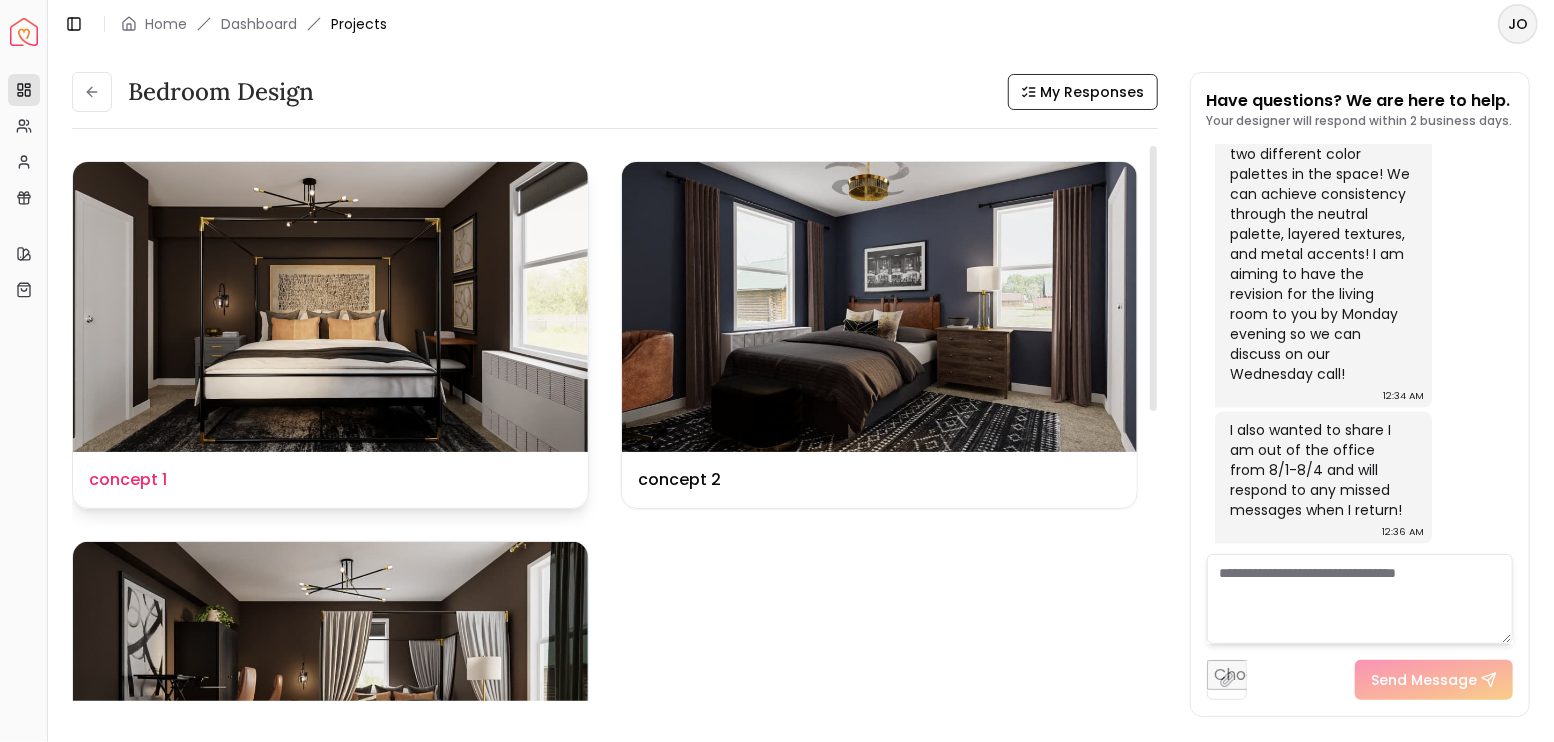 click at bounding box center (330, 307) 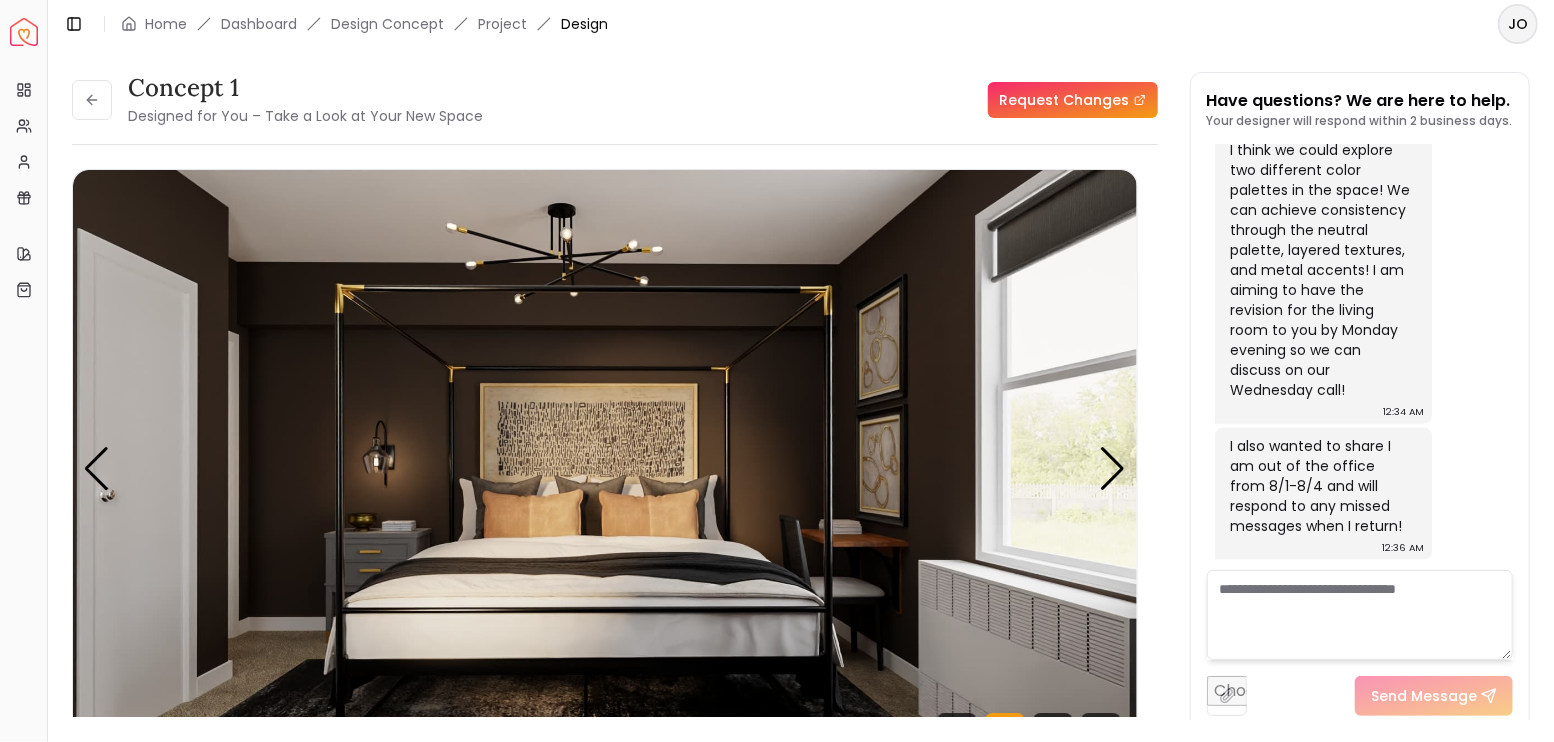 scroll, scrollTop: 5856, scrollLeft: 0, axis: vertical 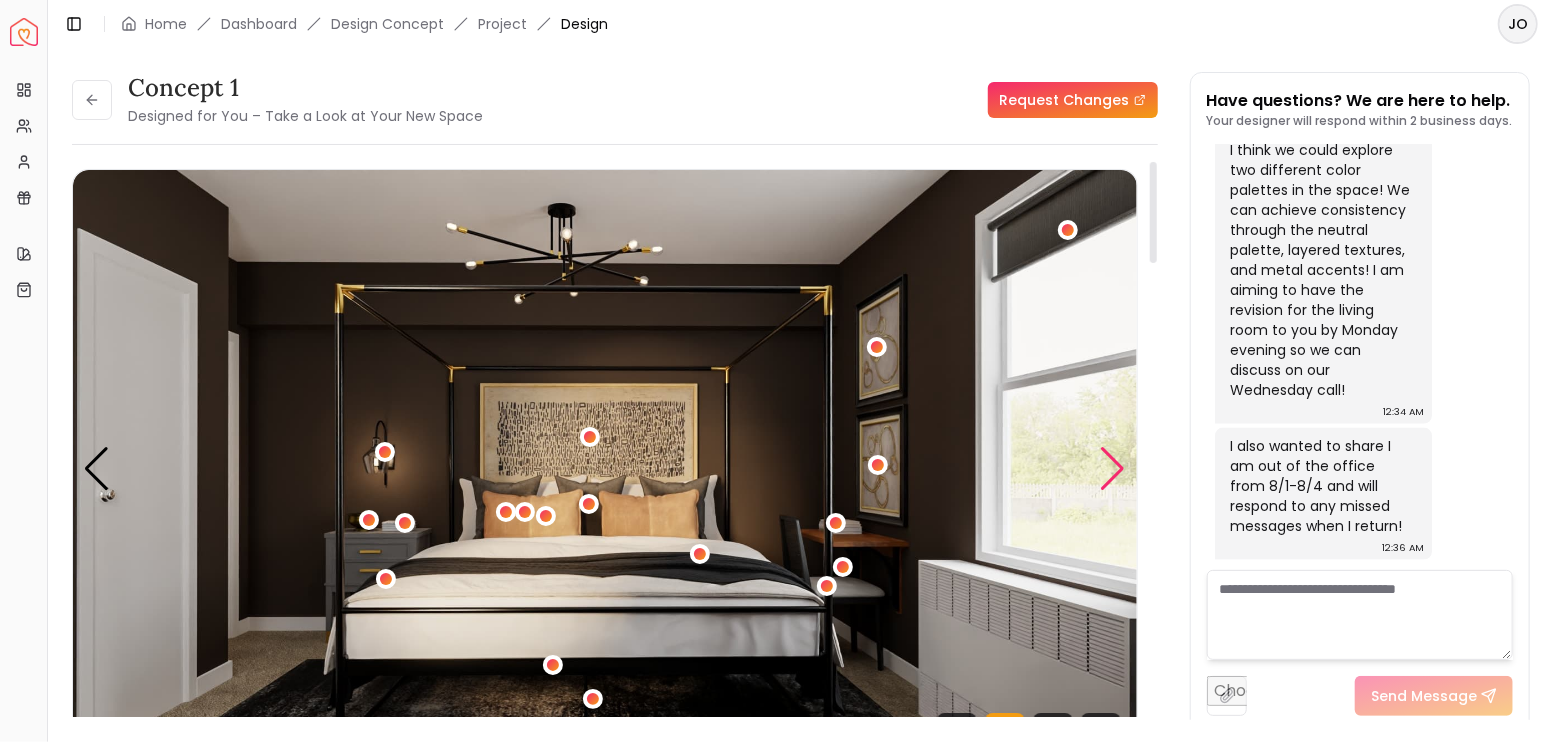 click at bounding box center [1113, 469] 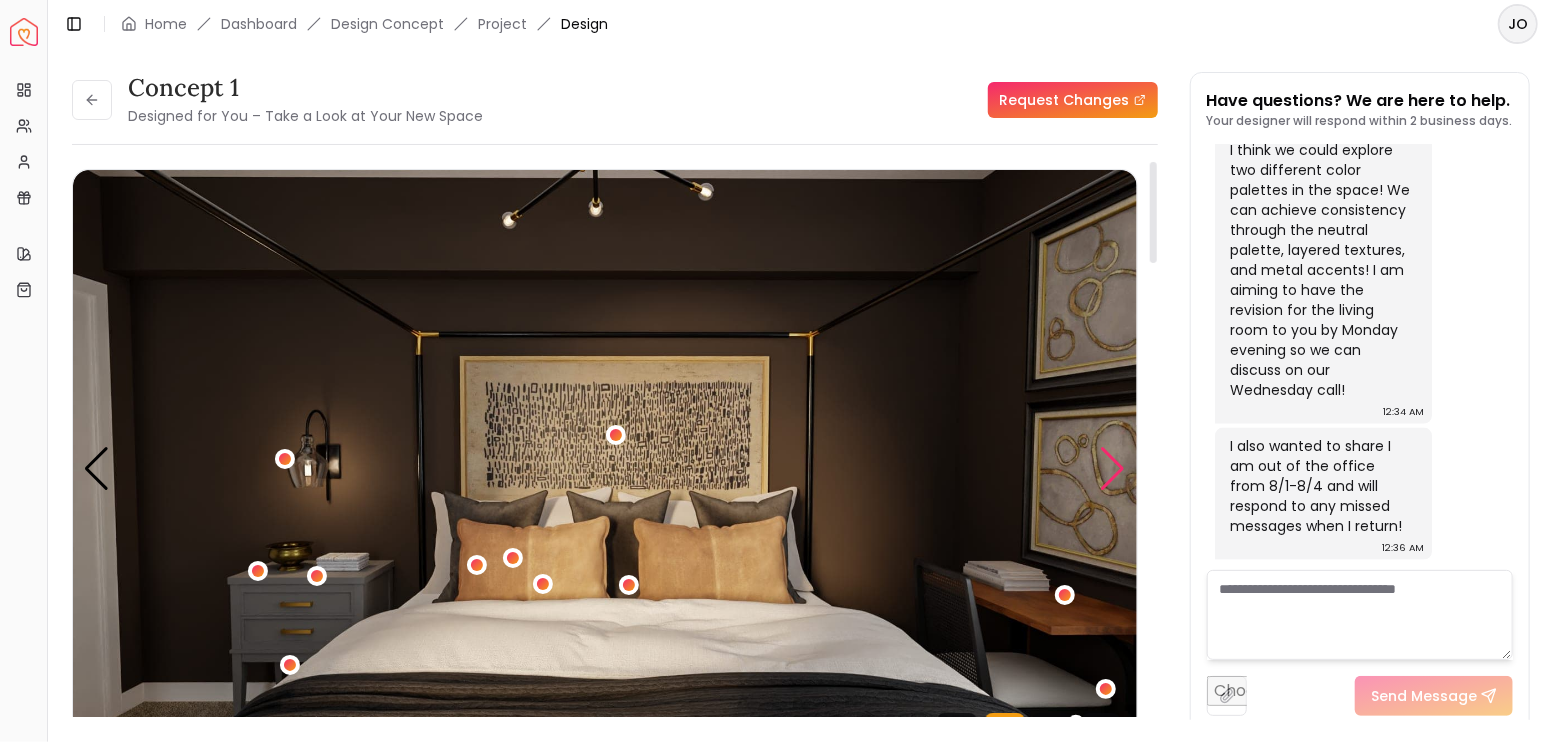 click at bounding box center (1113, 469) 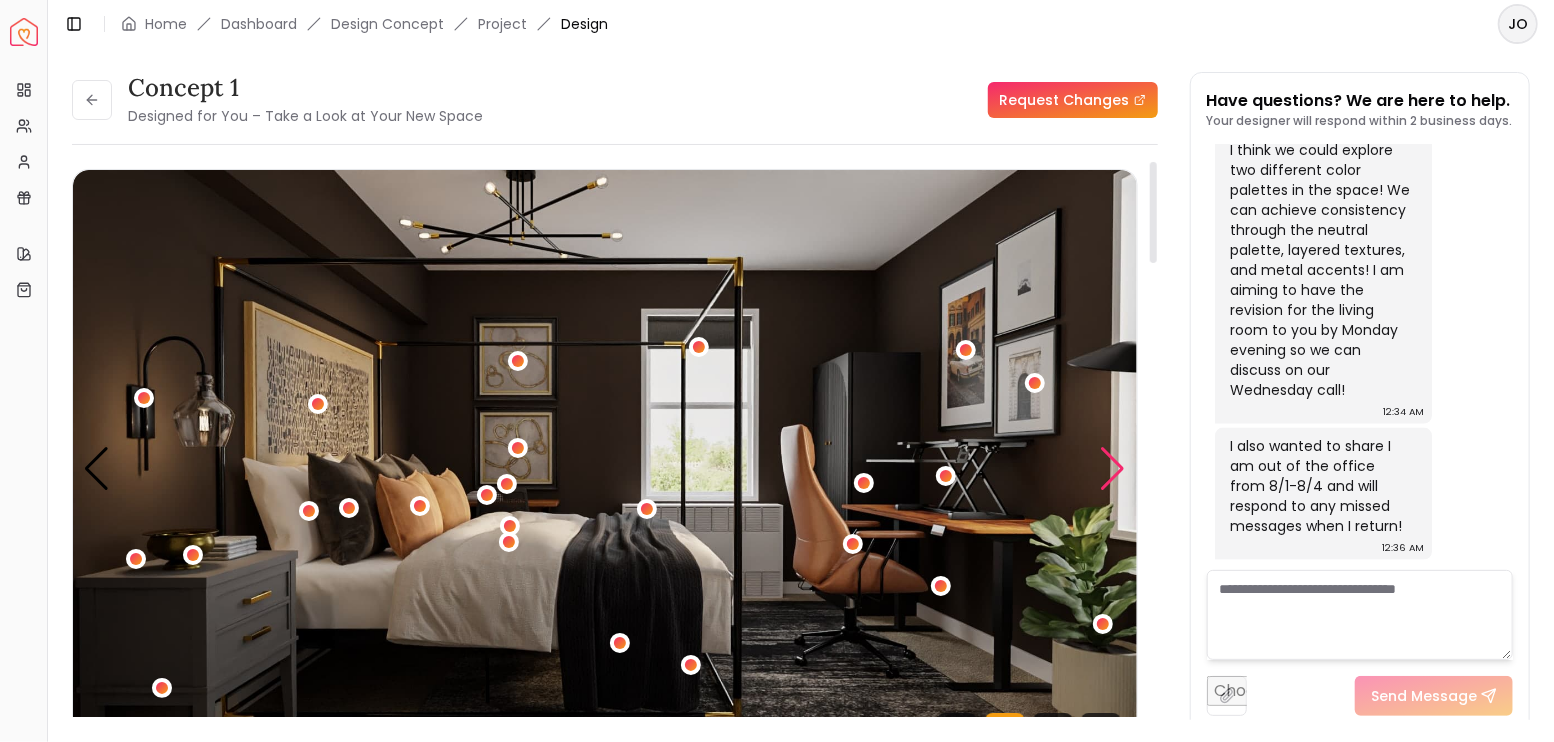 click at bounding box center [1113, 469] 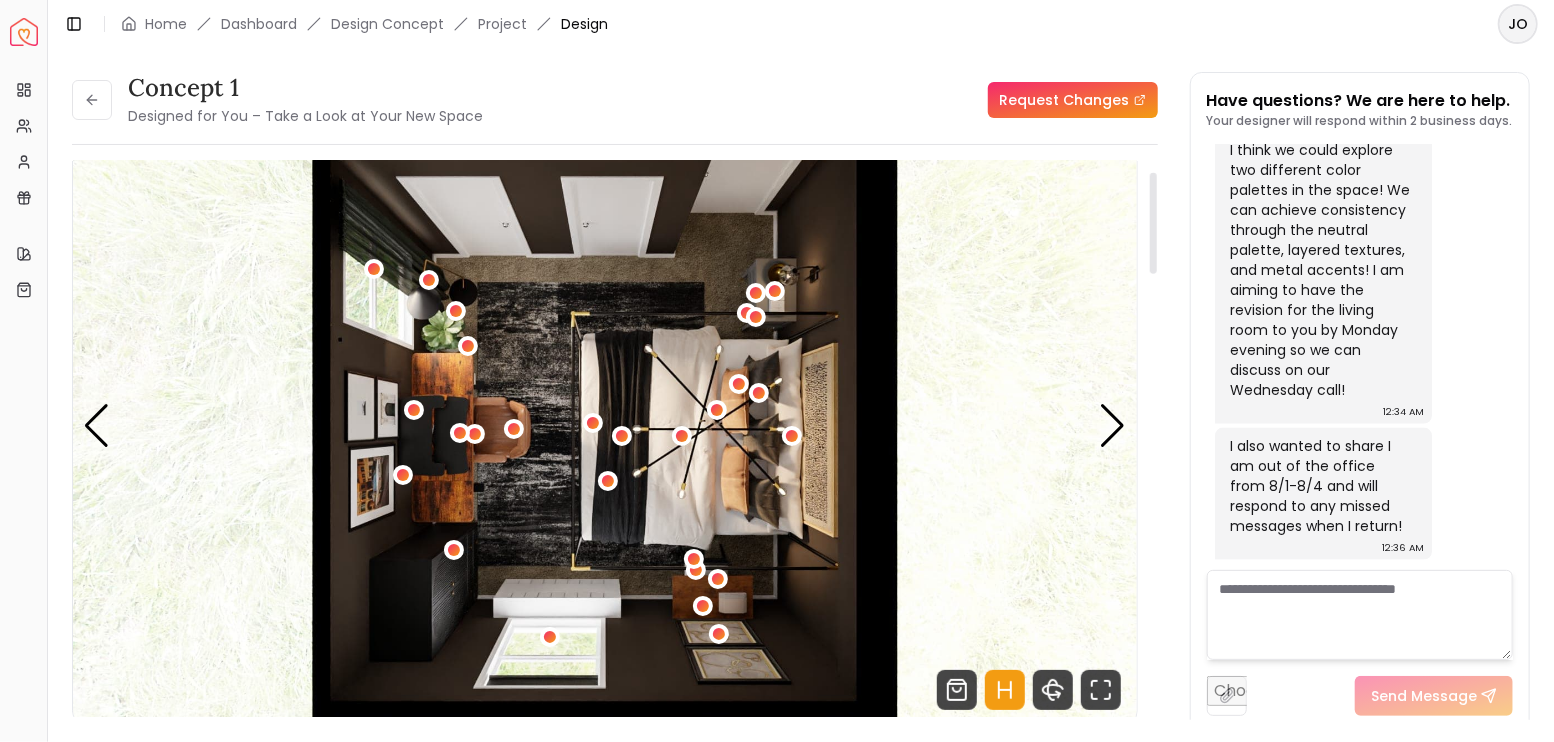 scroll, scrollTop: 66, scrollLeft: 0, axis: vertical 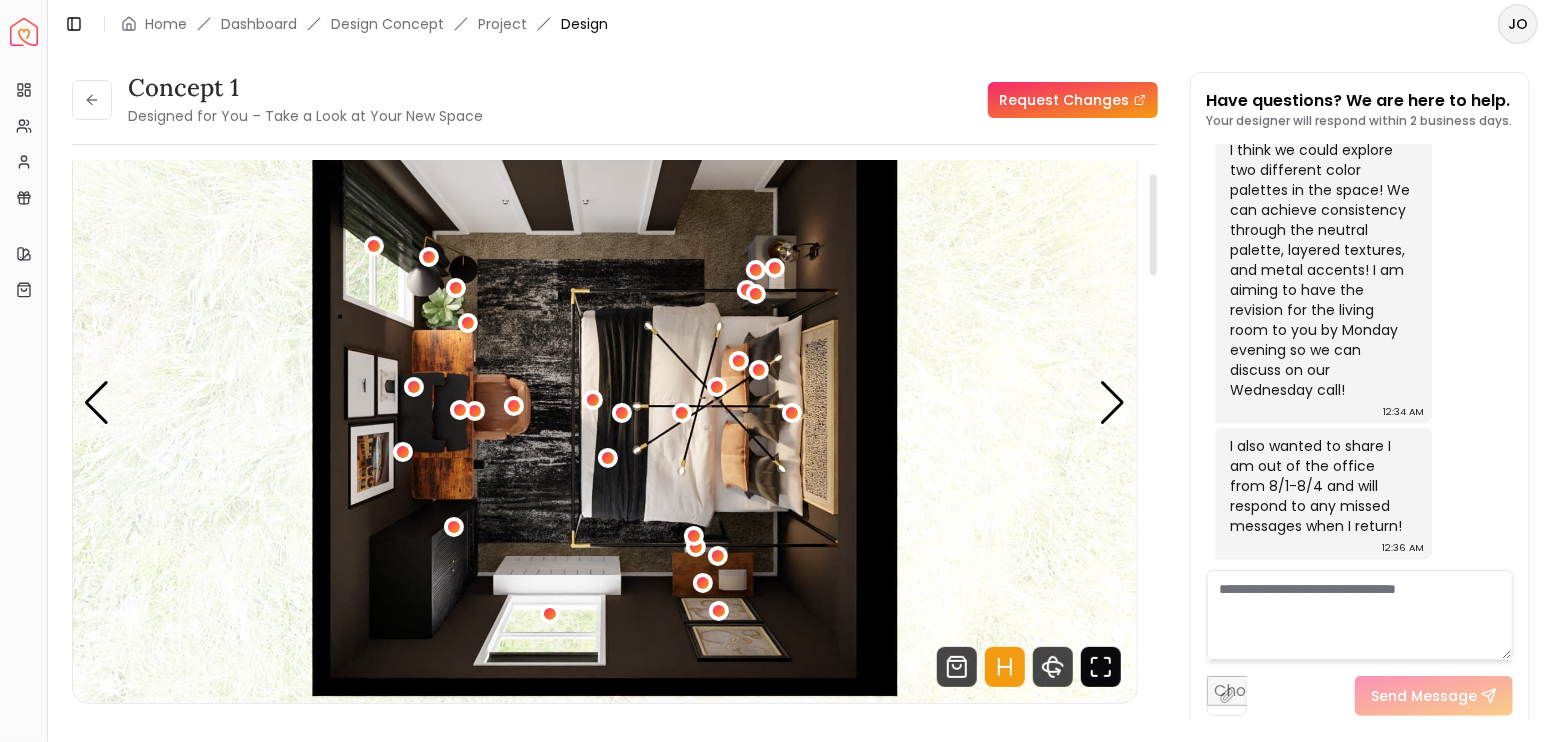 click 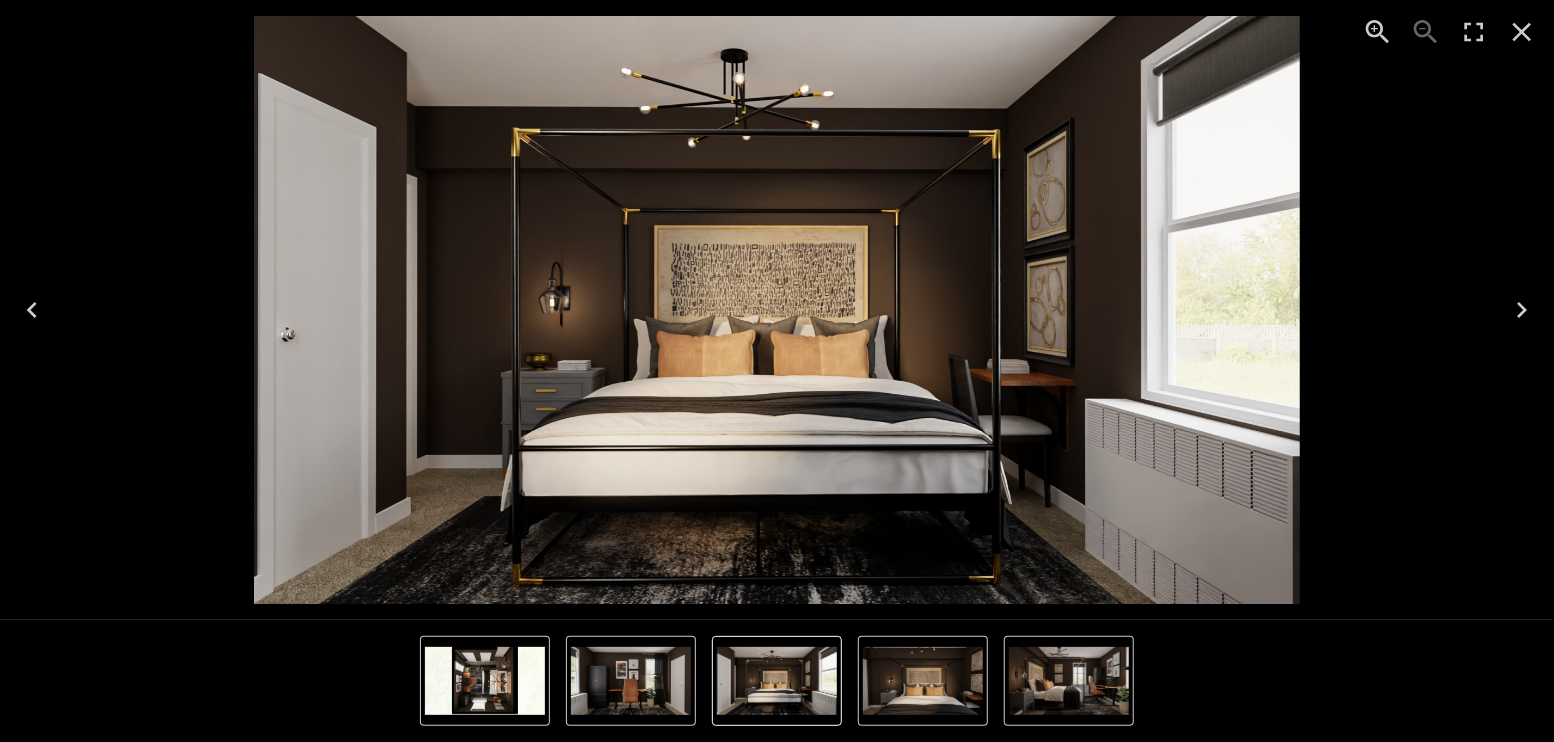 click 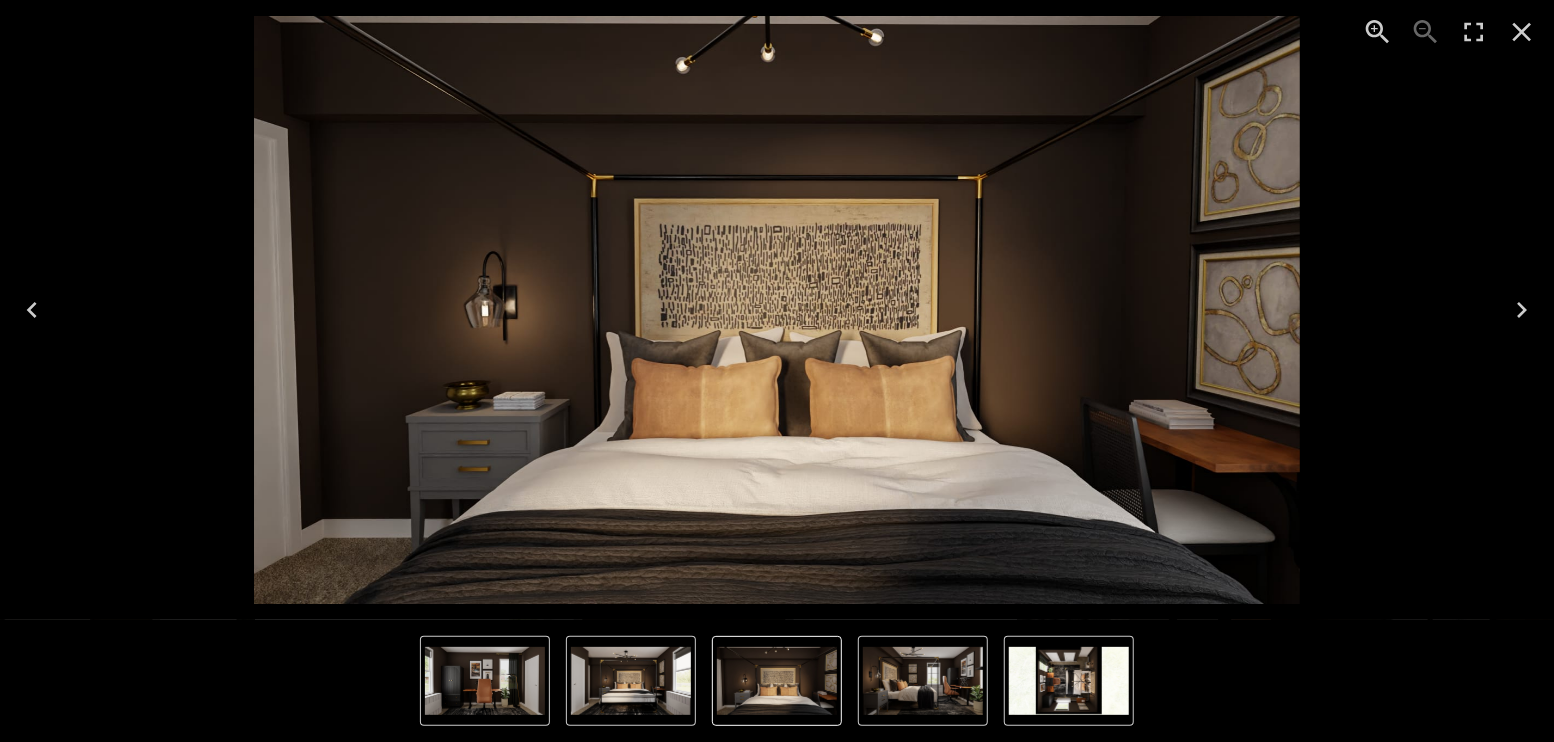 click 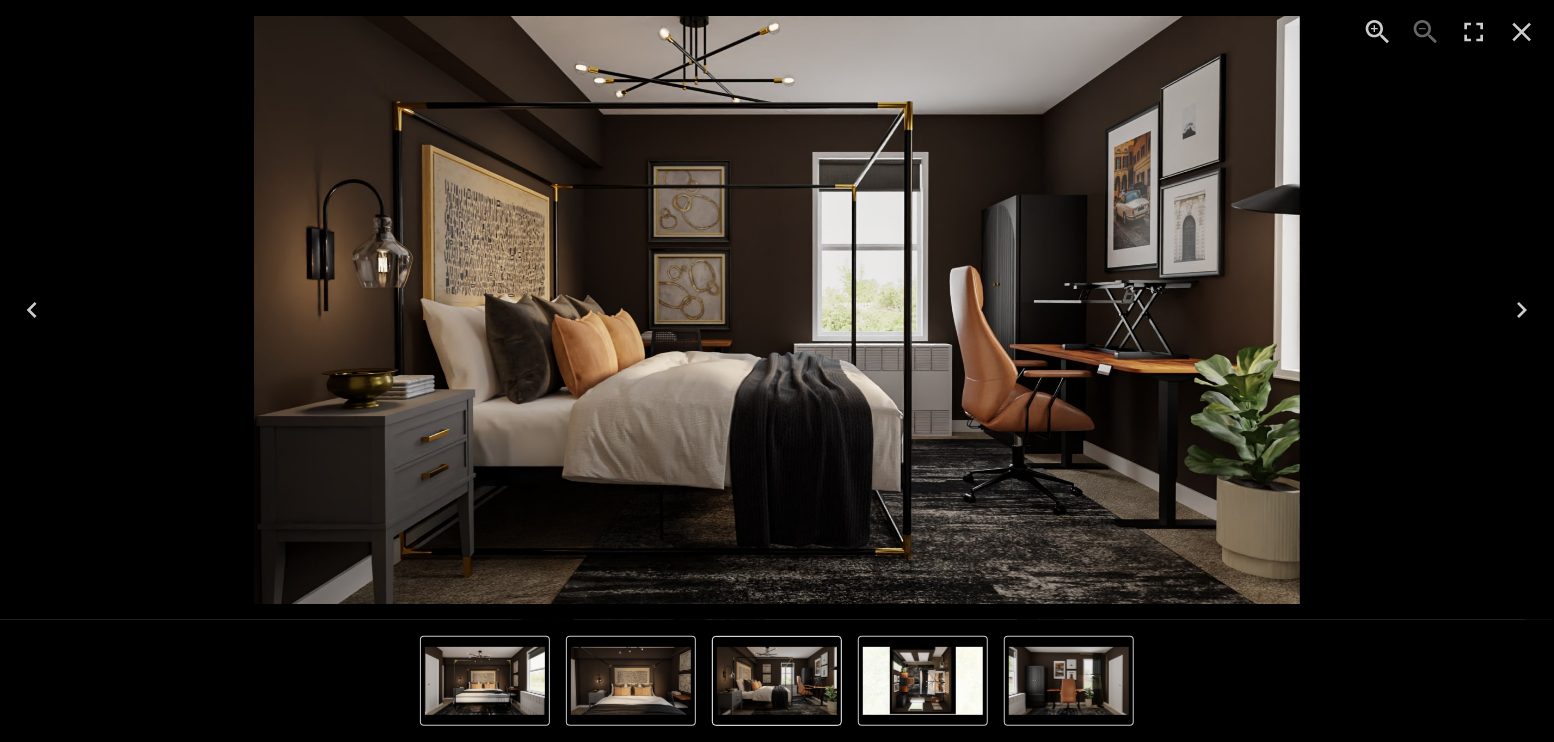 click 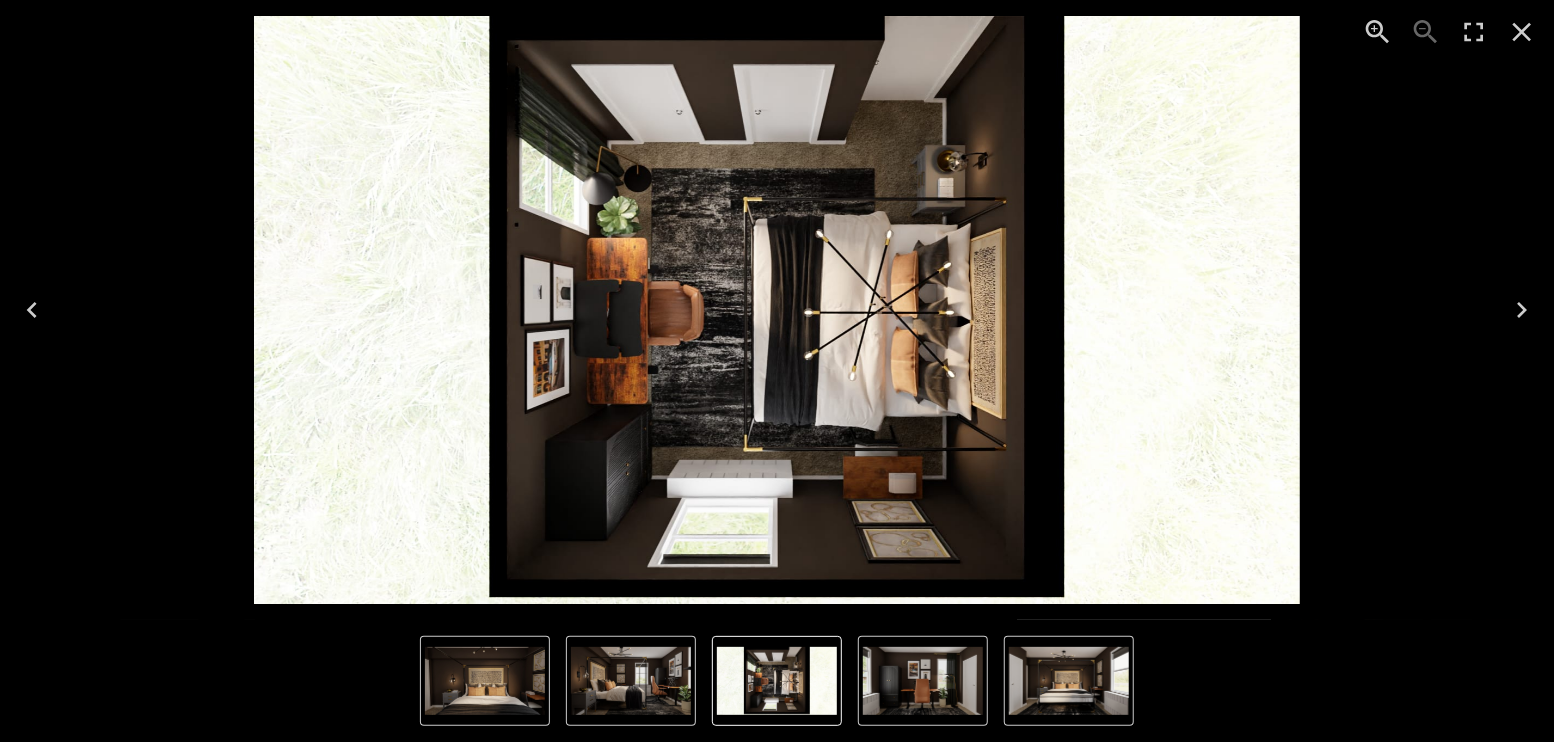 click 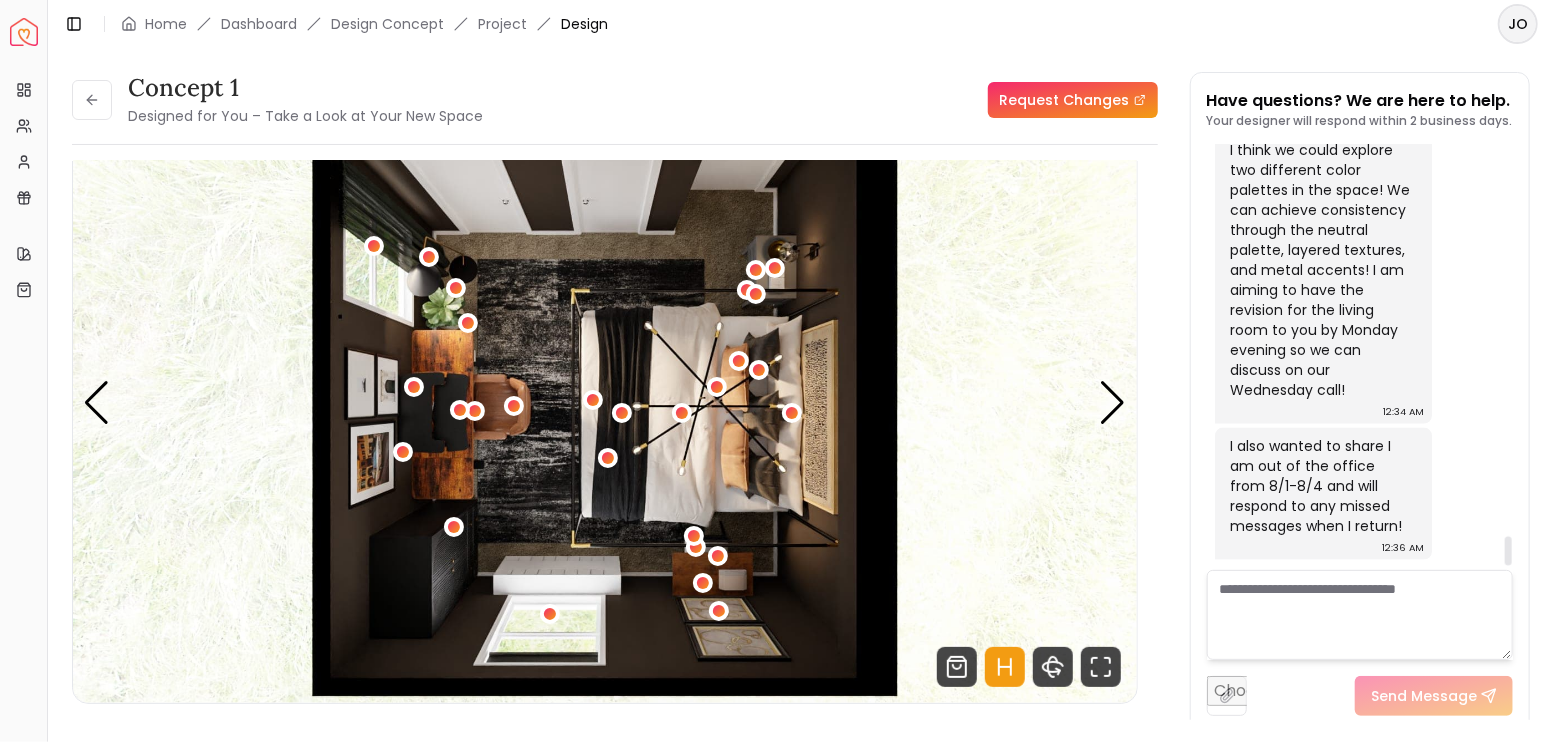 scroll, scrollTop: 5856, scrollLeft: 0, axis: vertical 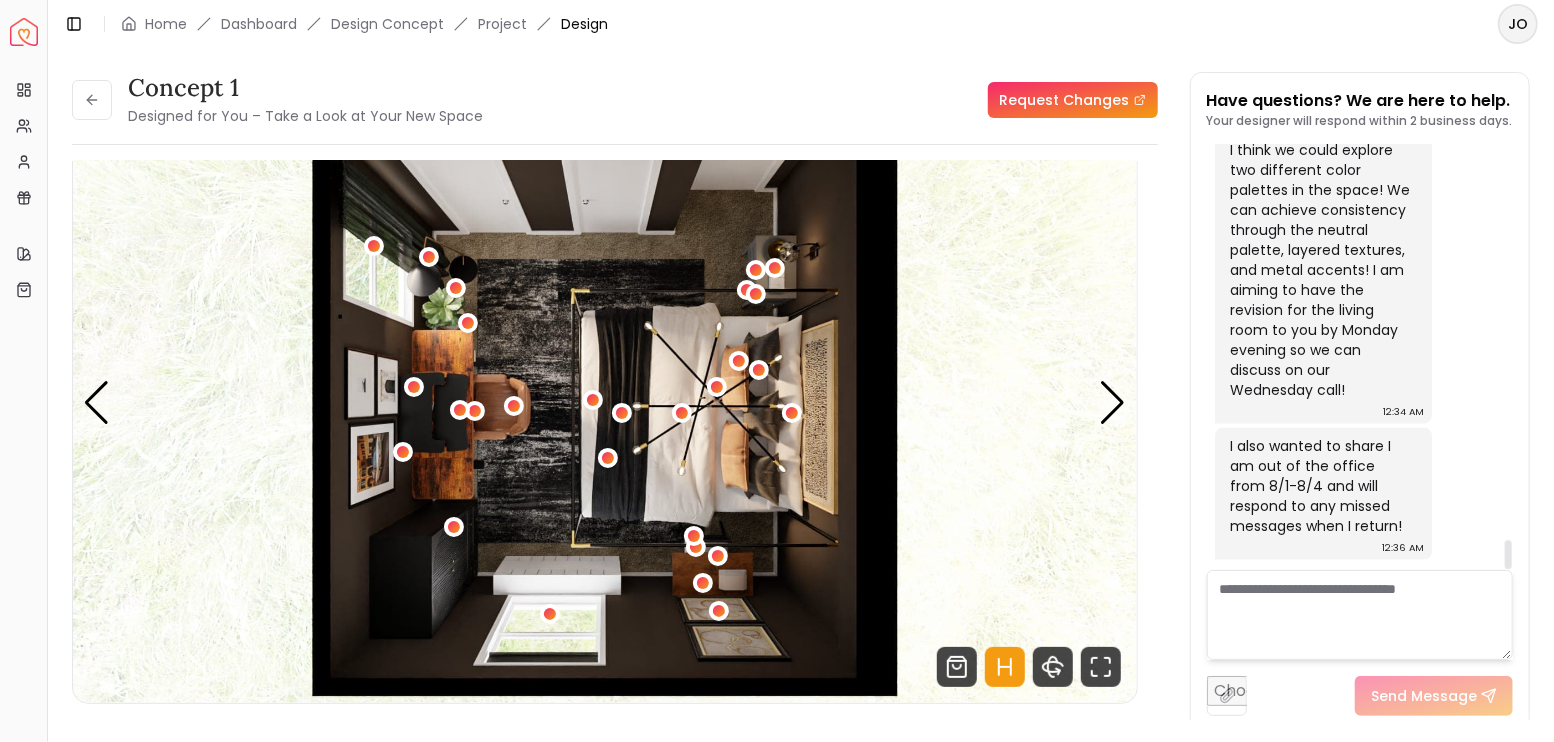 click at bounding box center (1360, 615) 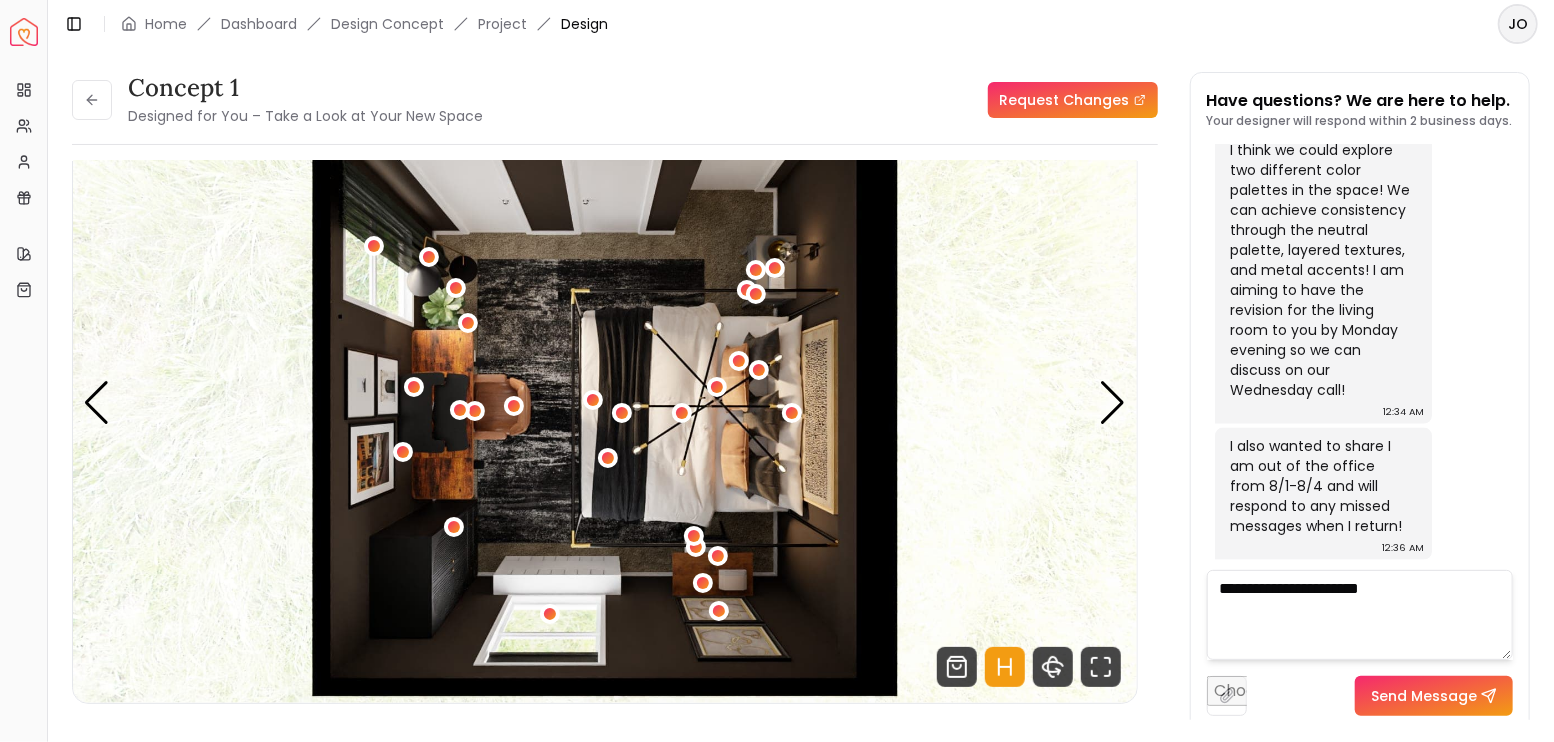 type on "**********" 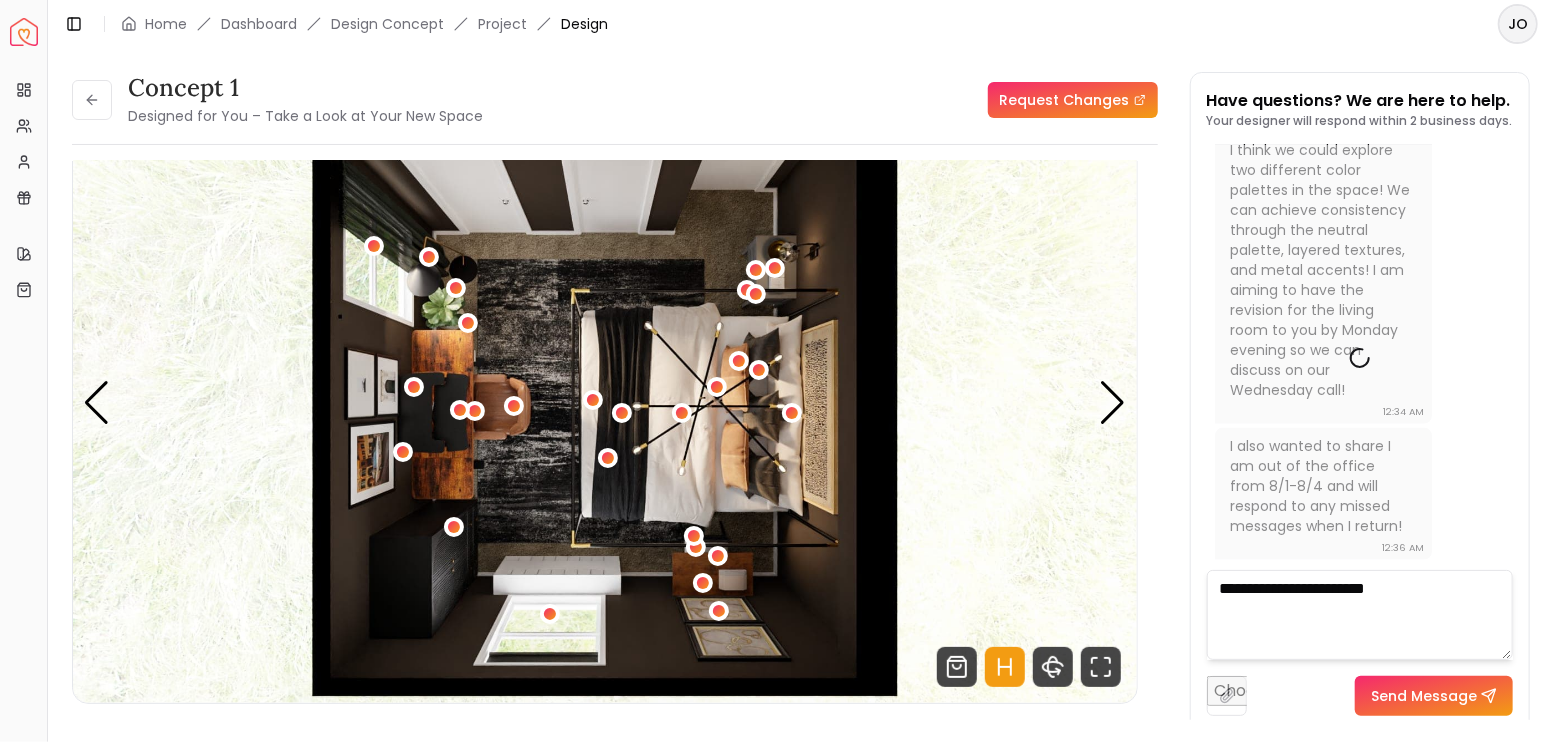 type 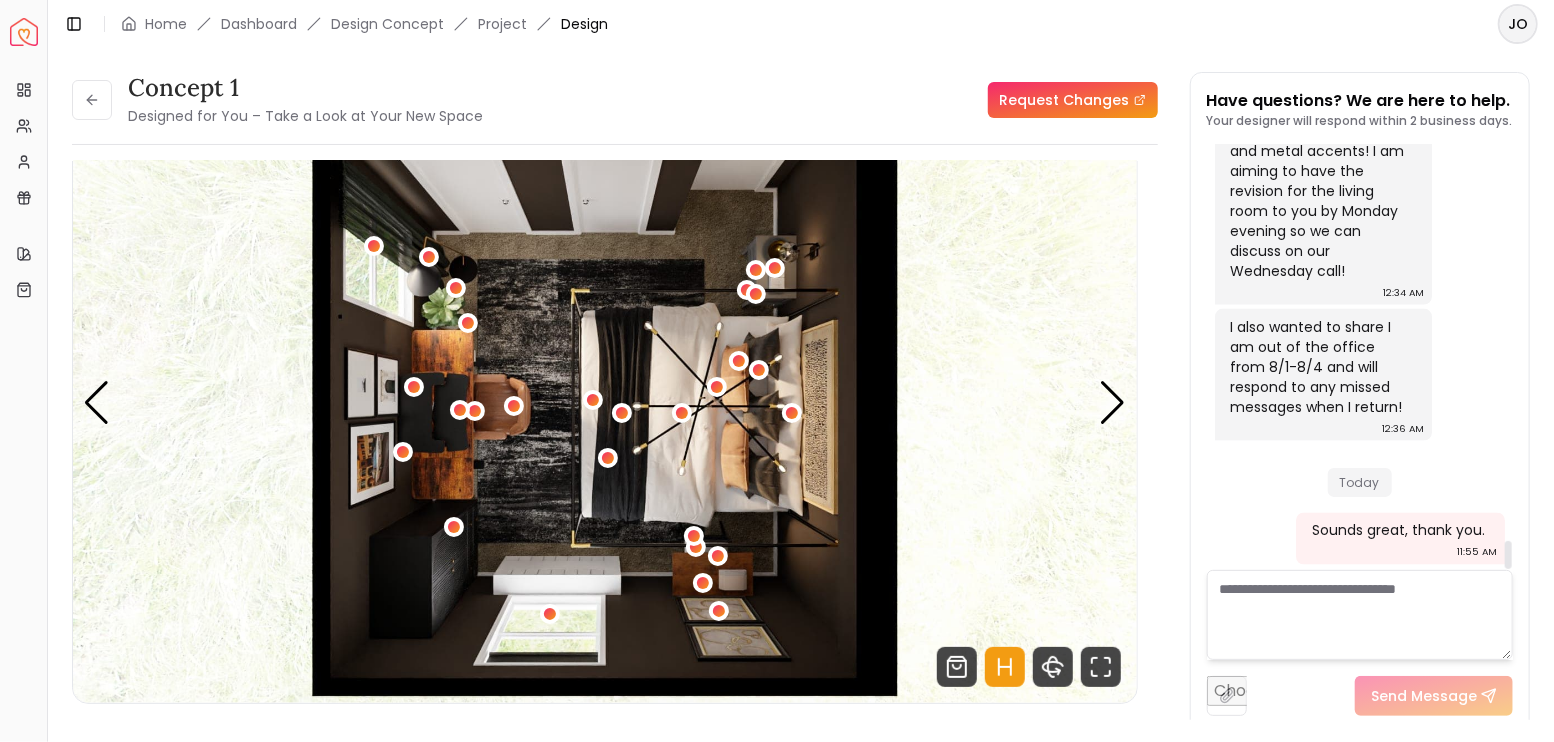 scroll, scrollTop: 5980, scrollLeft: 0, axis: vertical 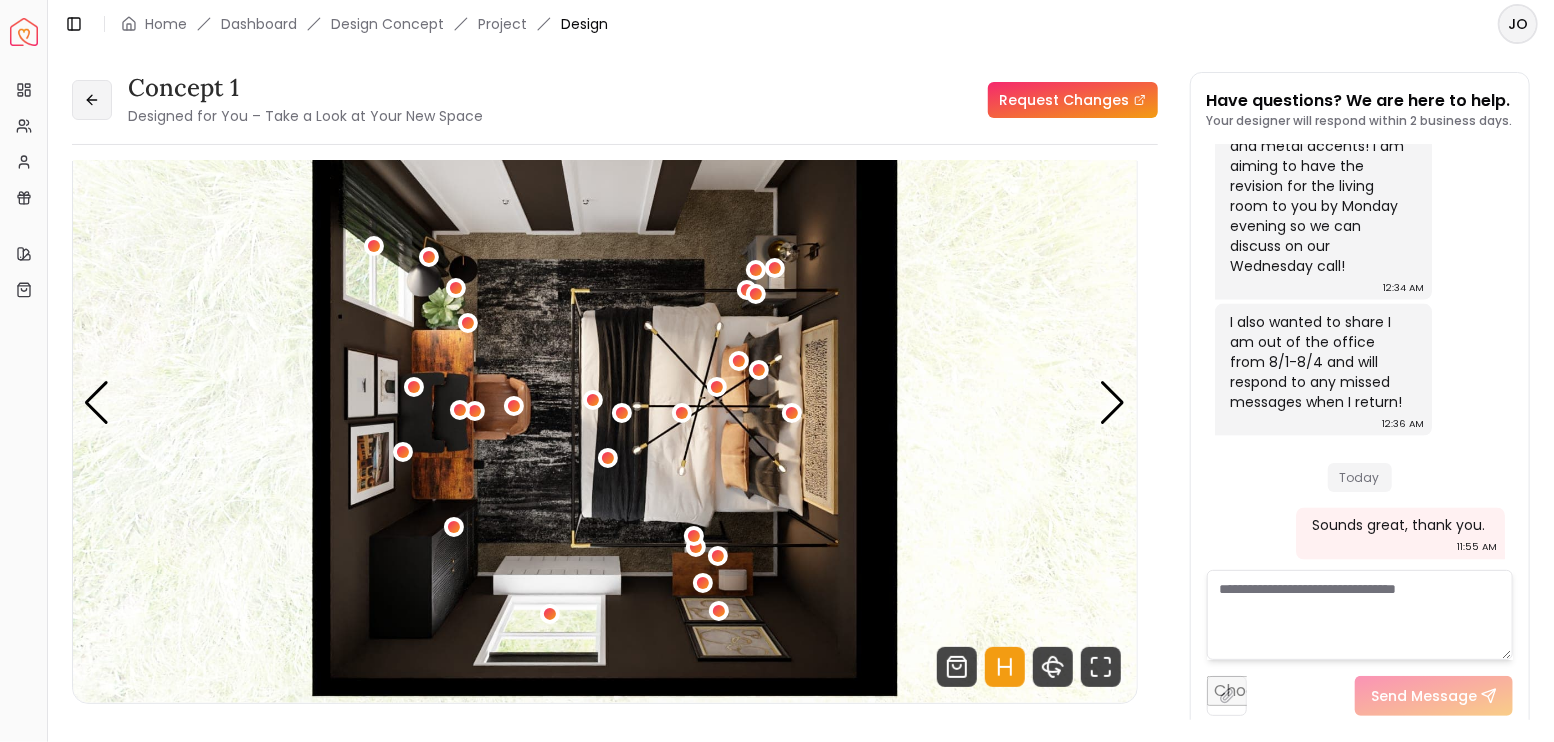 click at bounding box center (92, 100) 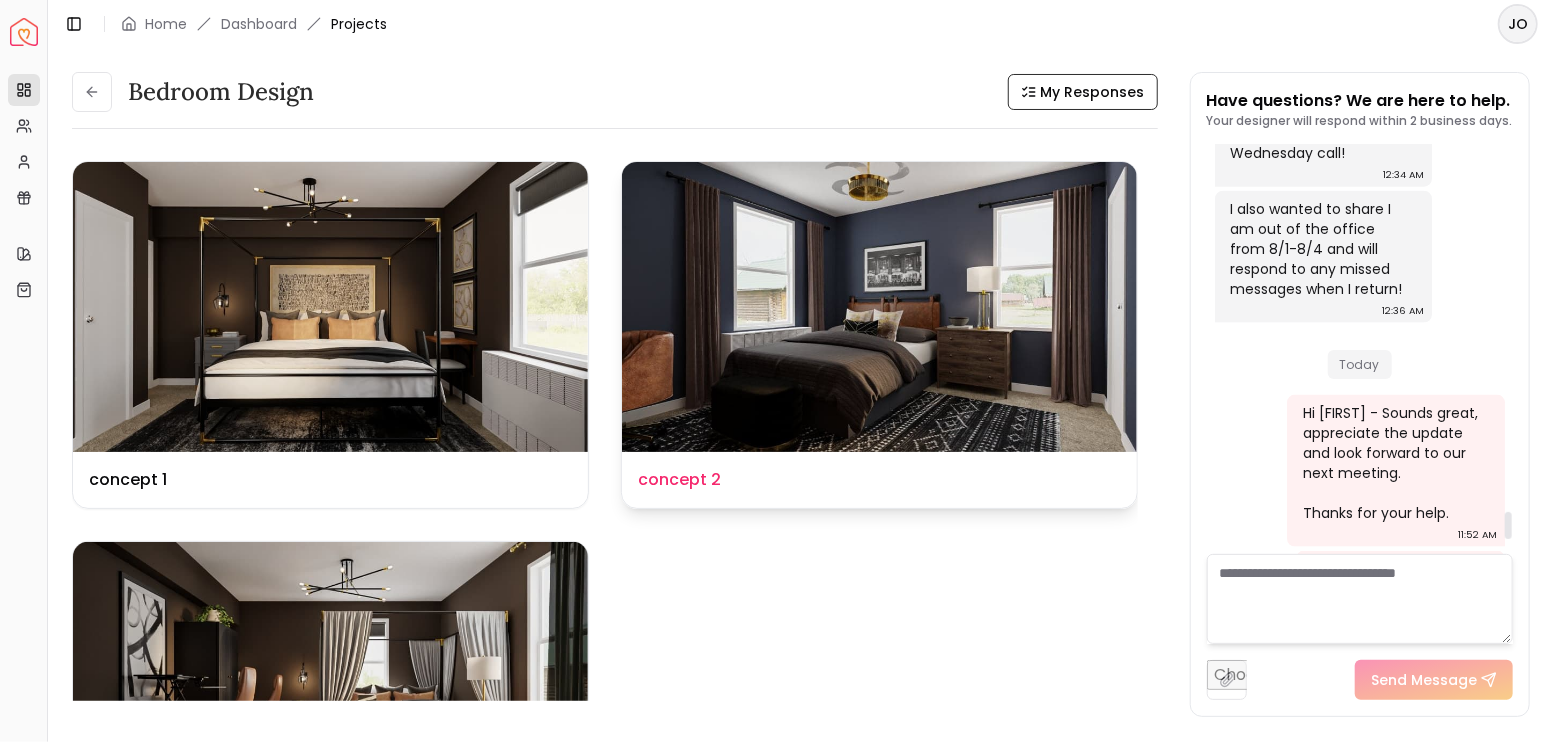 scroll, scrollTop: 5833, scrollLeft: 0, axis: vertical 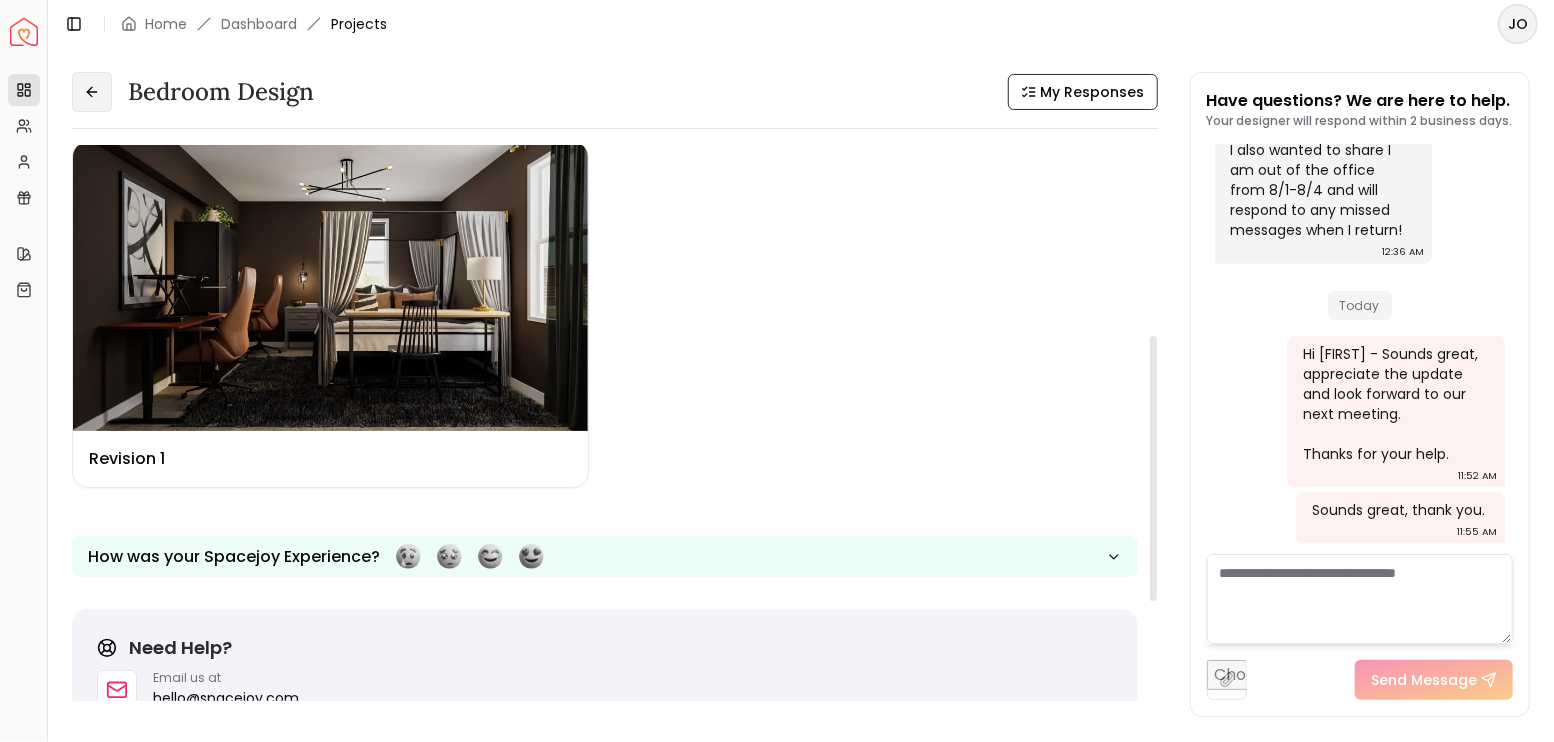 click 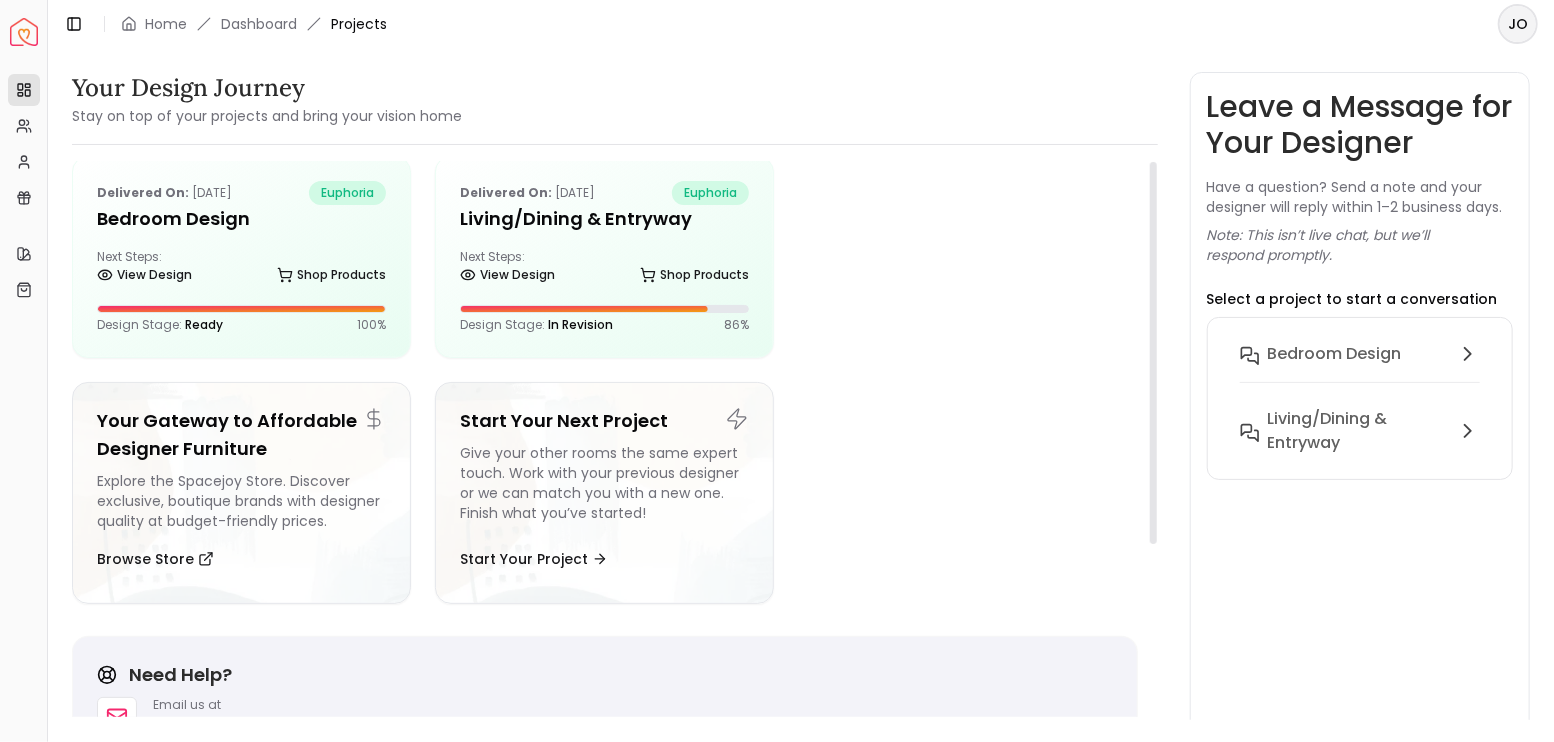 scroll, scrollTop: 0, scrollLeft: 0, axis: both 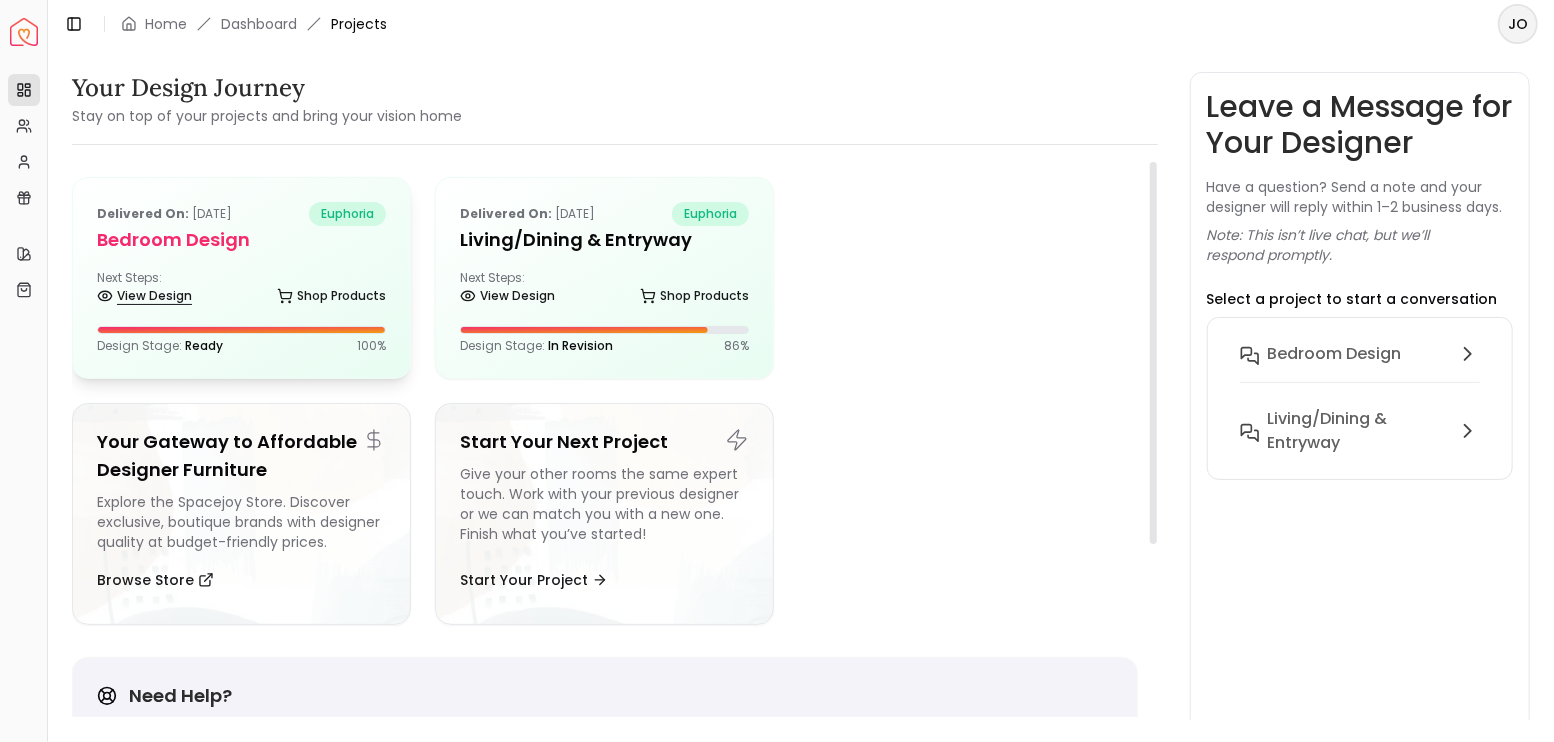 click on "View Design" at bounding box center (144, 296) 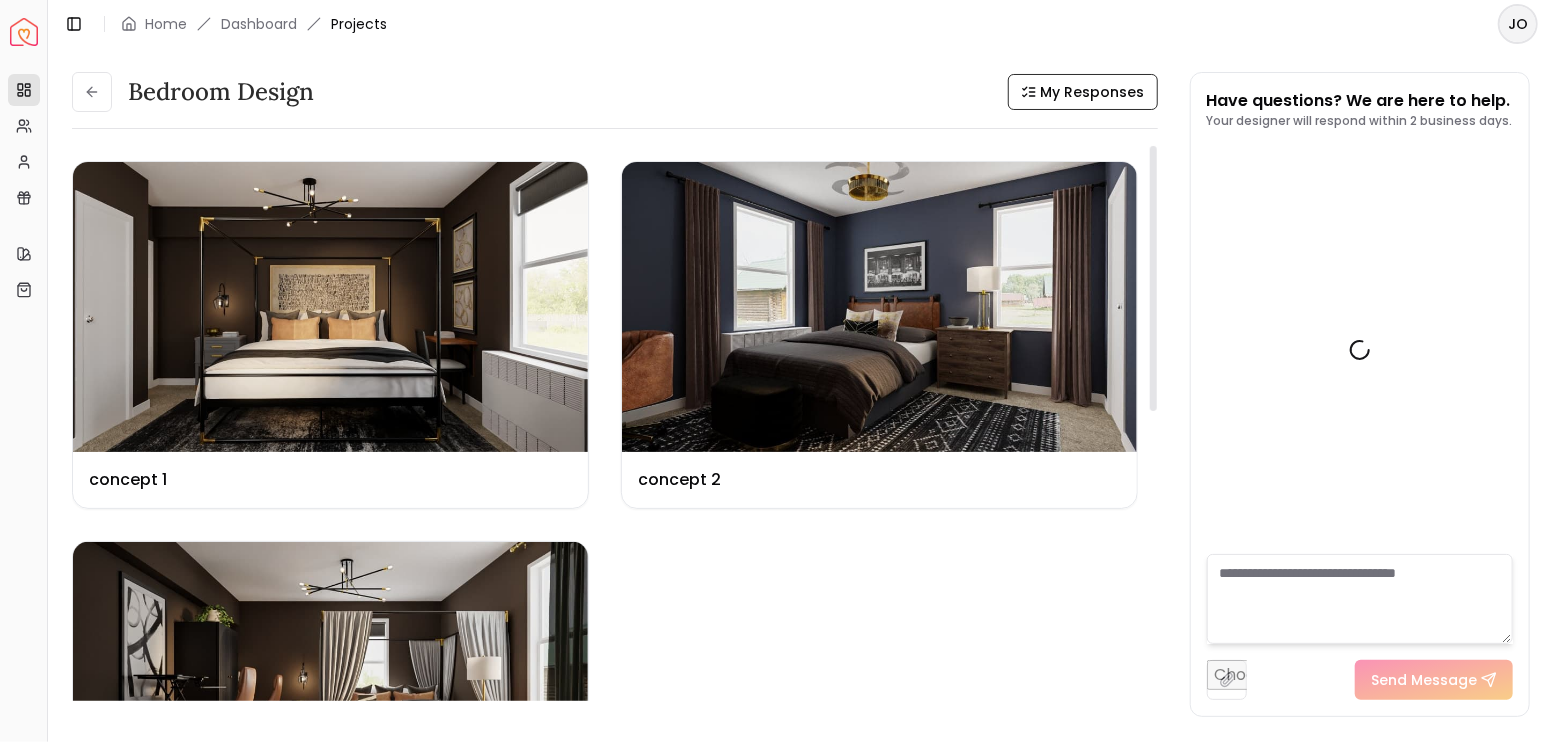 scroll, scrollTop: 5833, scrollLeft: 0, axis: vertical 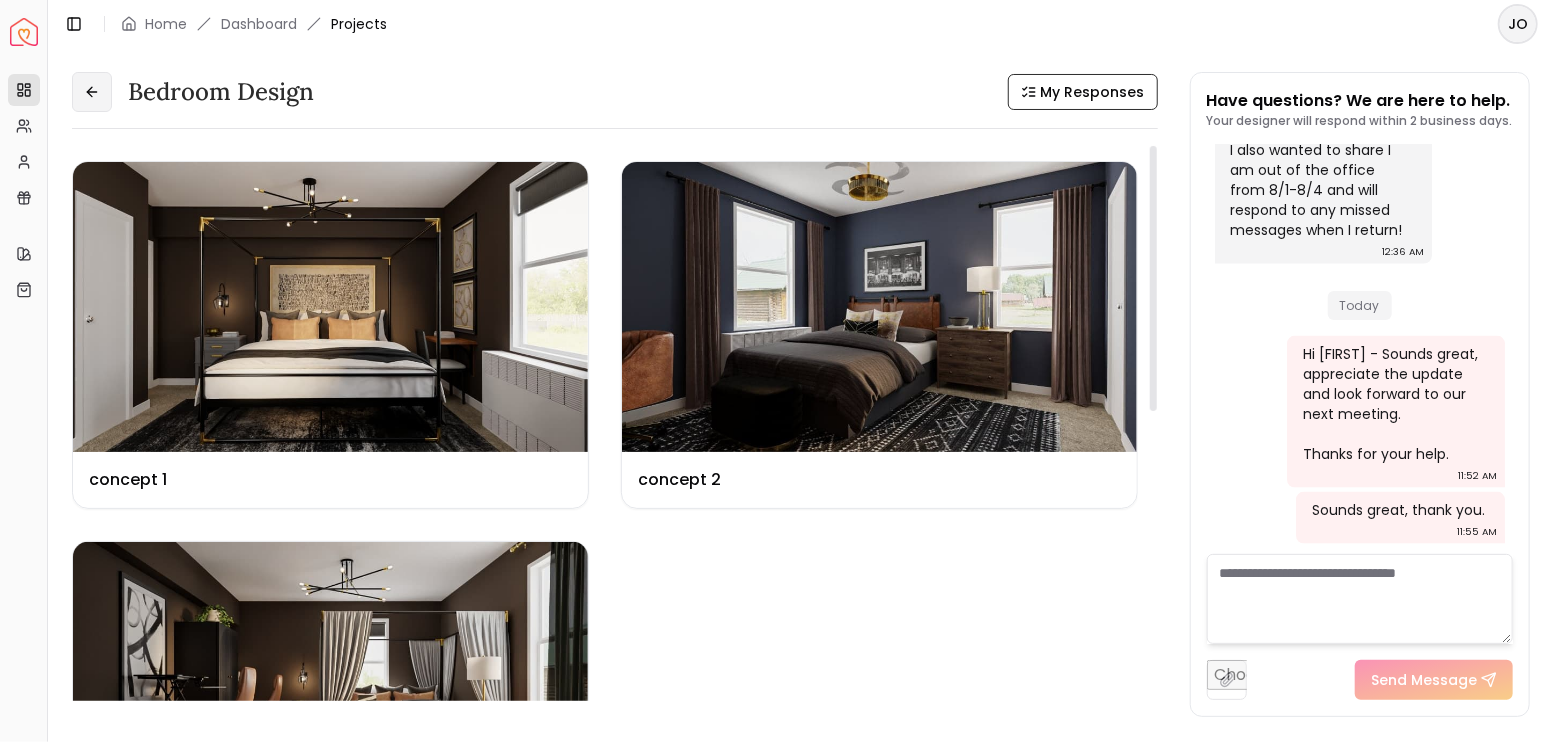 click at bounding box center [92, 92] 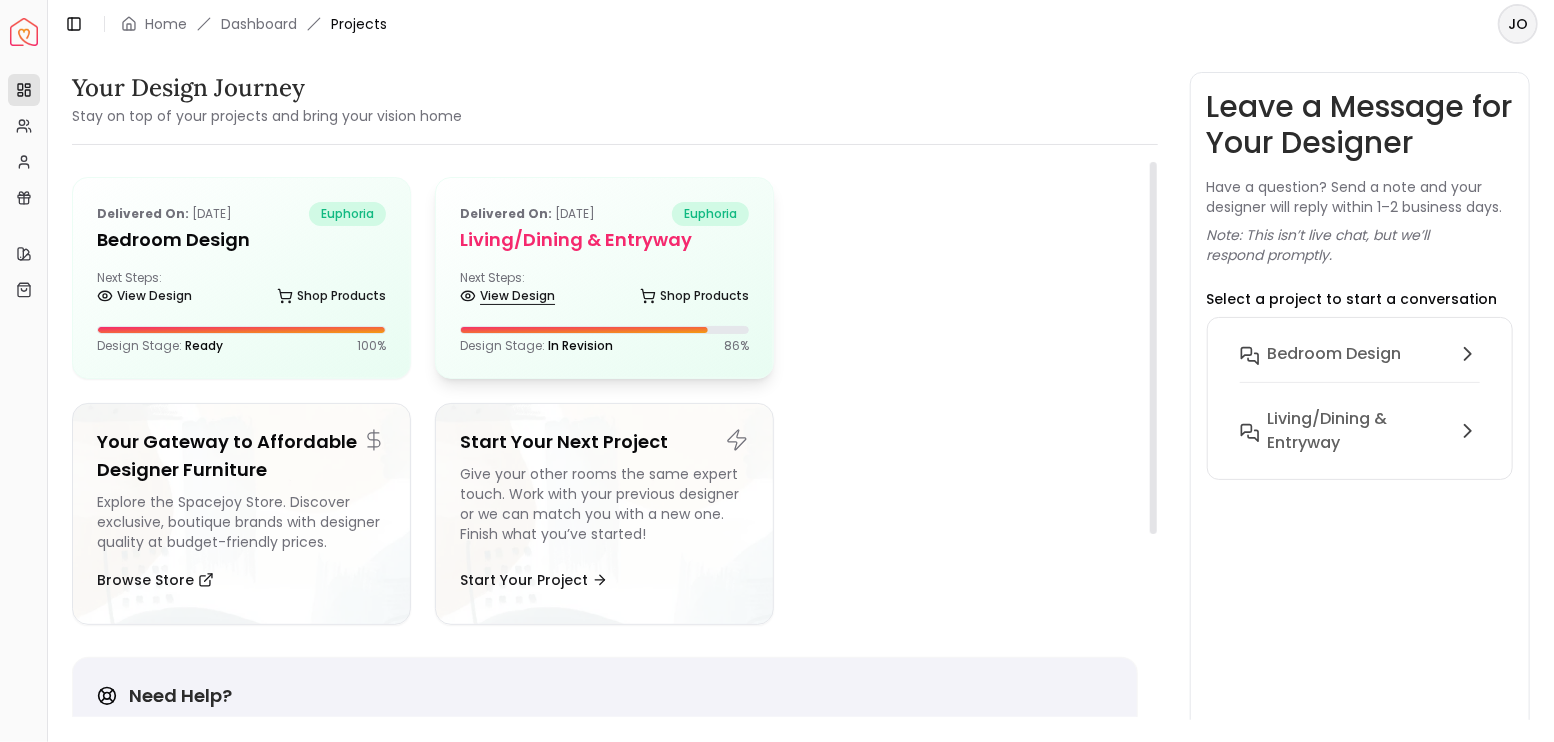 click on "View Design" at bounding box center [507, 296] 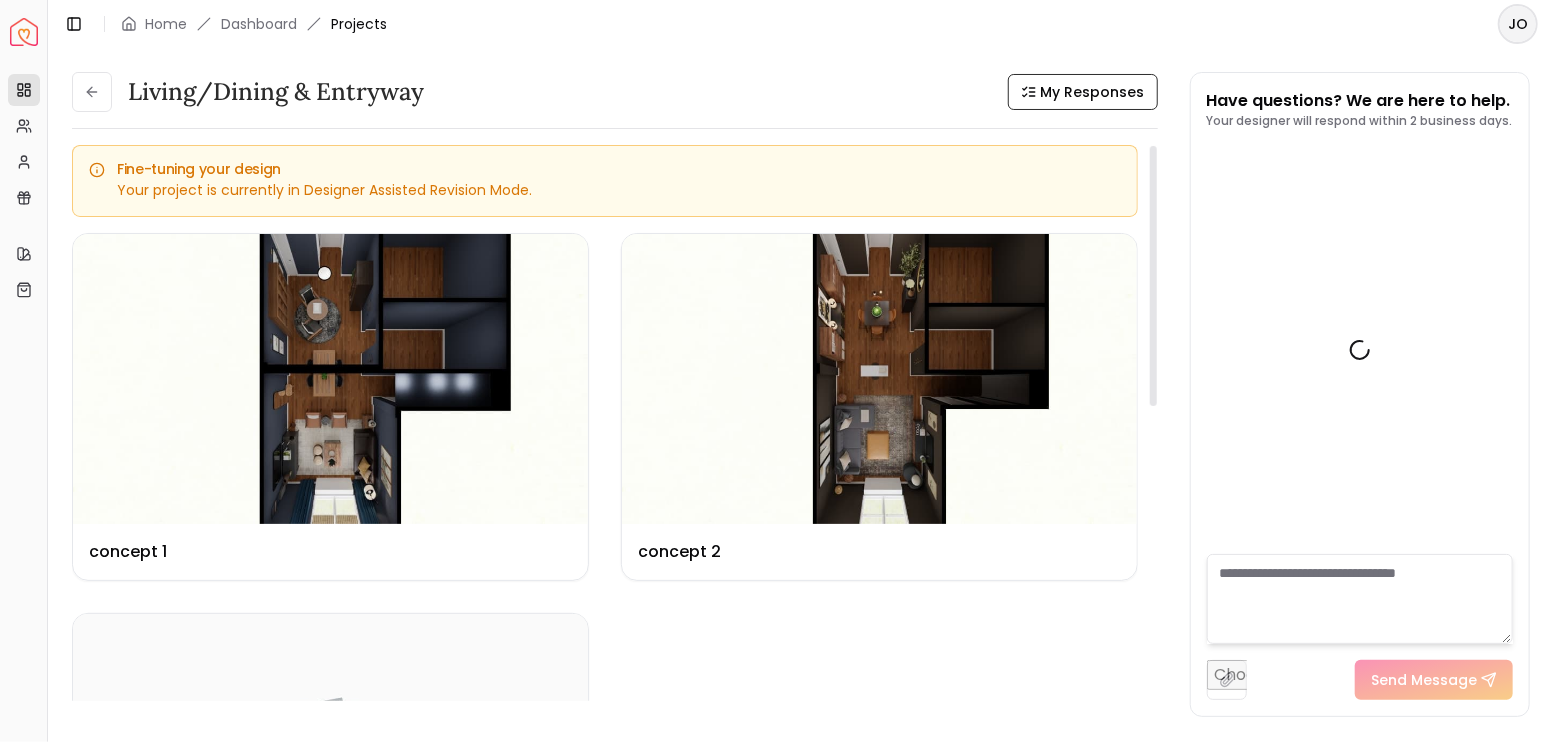 scroll, scrollTop: 4485, scrollLeft: 0, axis: vertical 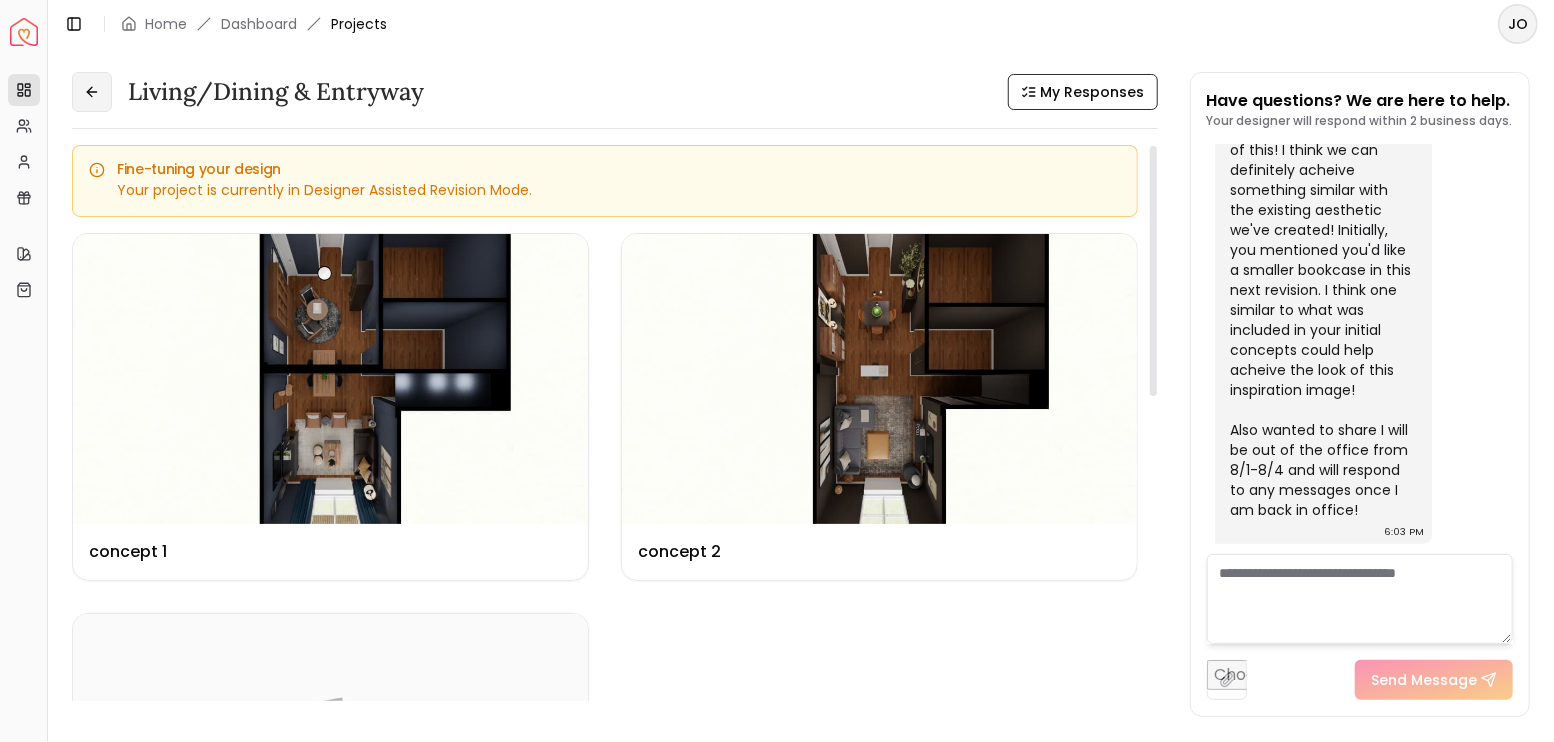 click at bounding box center [92, 92] 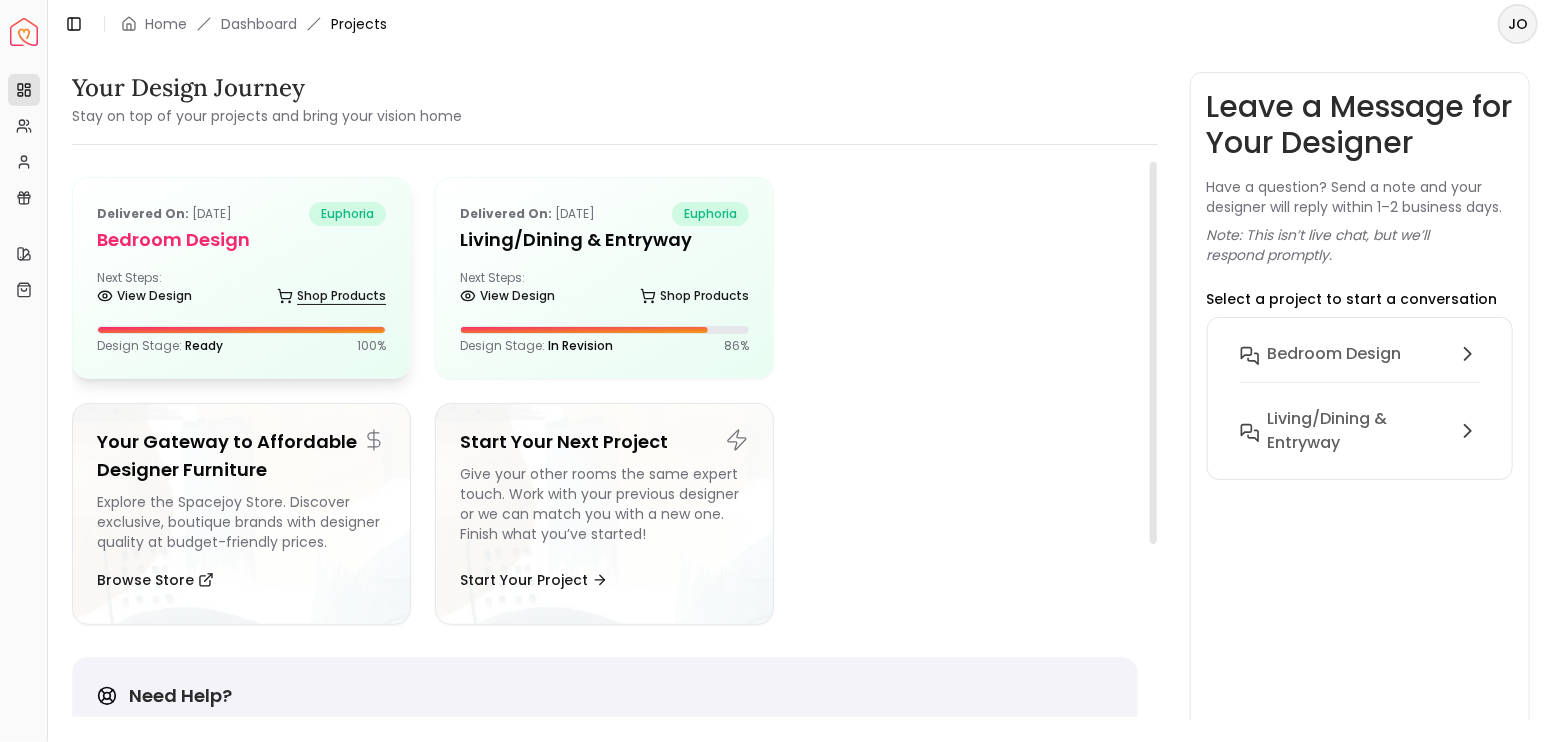 click on "Shop Products" at bounding box center (331, 296) 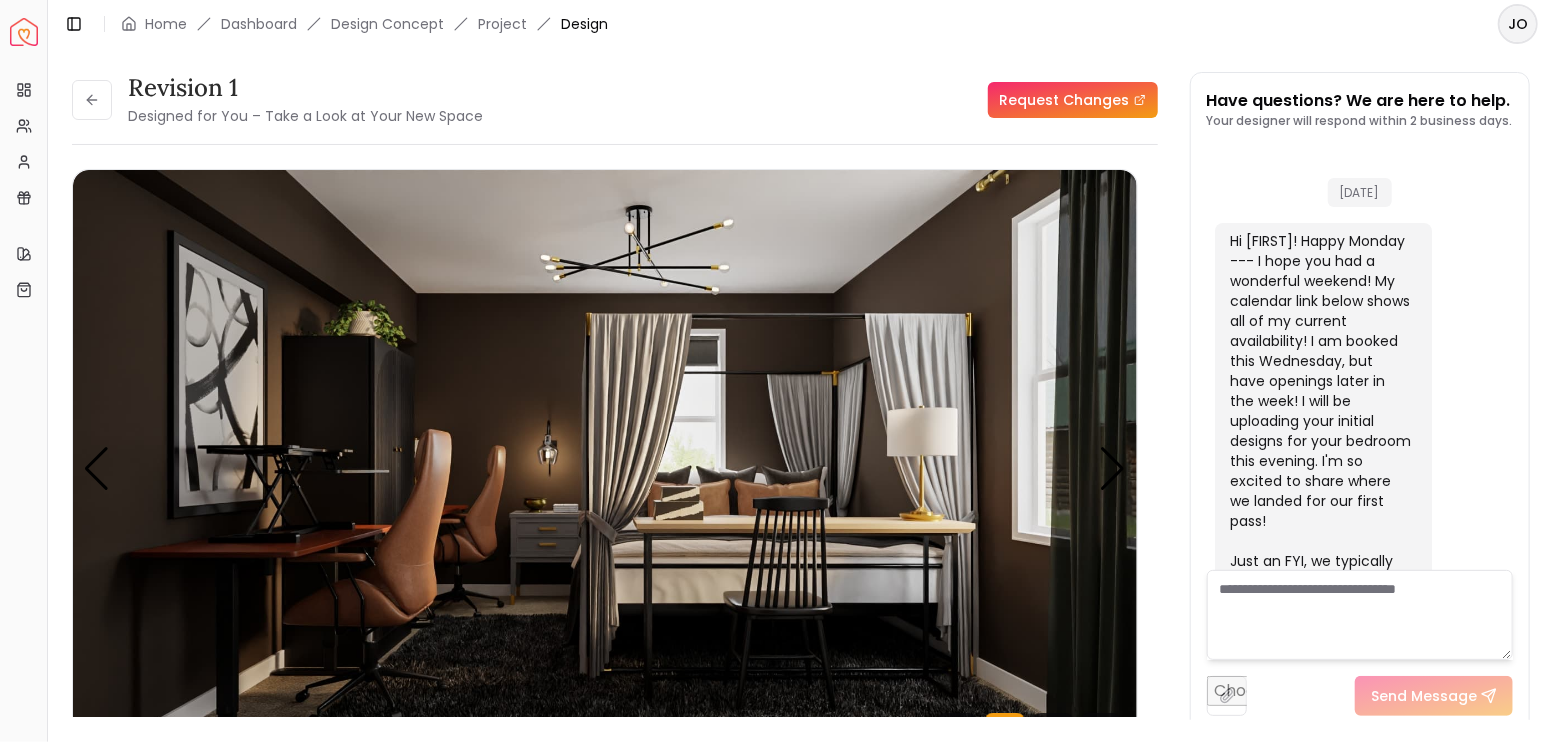 scroll, scrollTop: 5816, scrollLeft: 0, axis: vertical 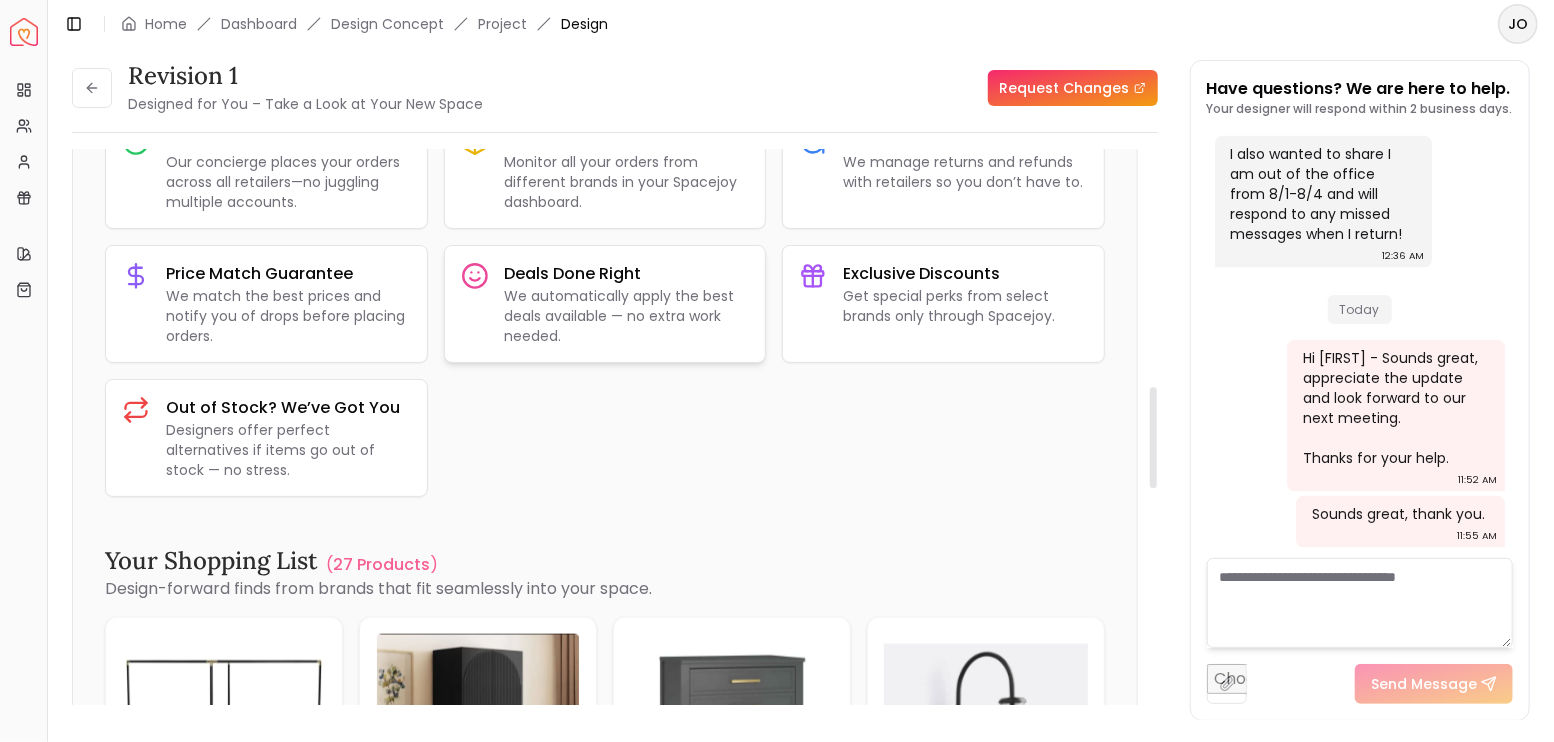 click on "We automatically apply the best deals available — no extra work needed." at bounding box center [627, 316] 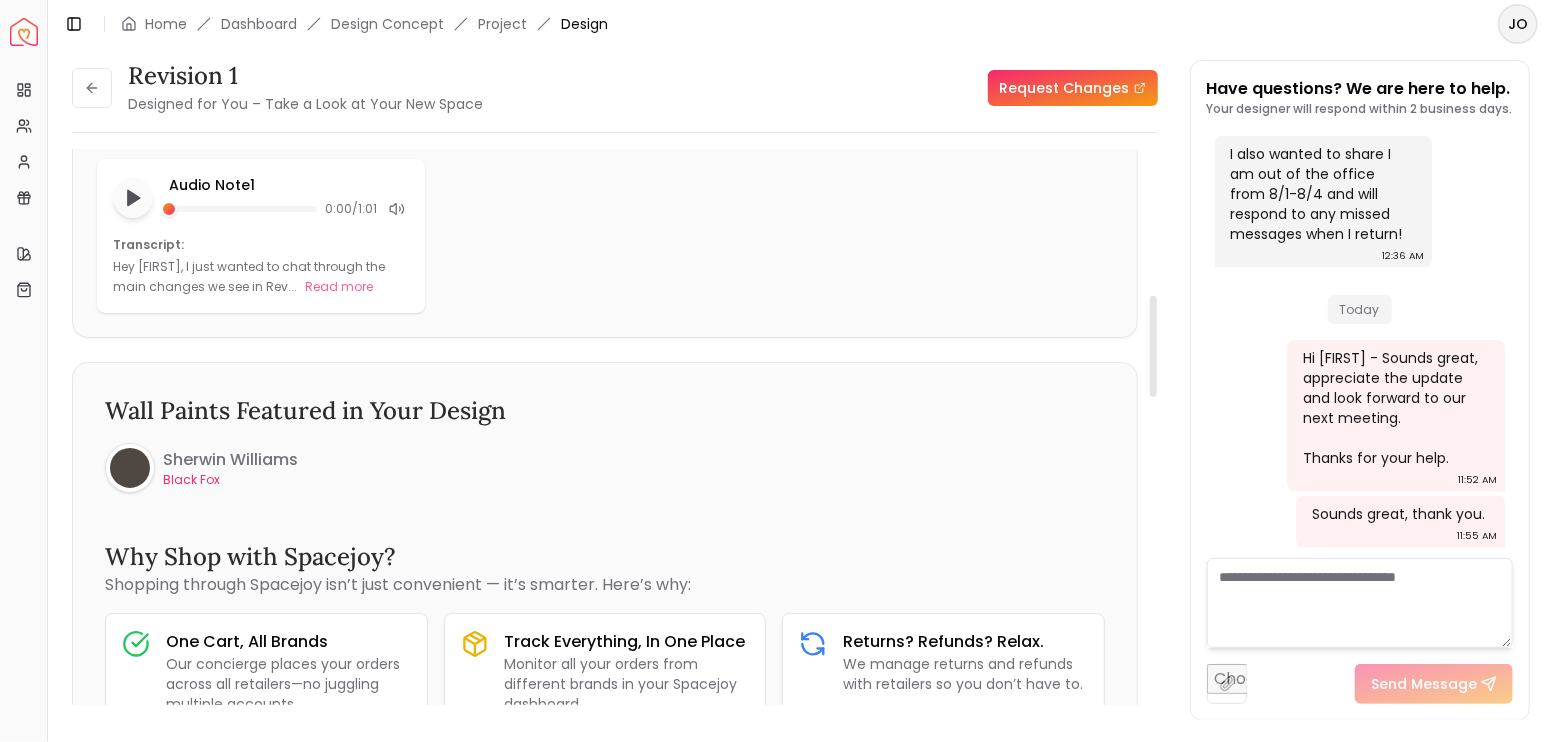 scroll, scrollTop: 702, scrollLeft: 0, axis: vertical 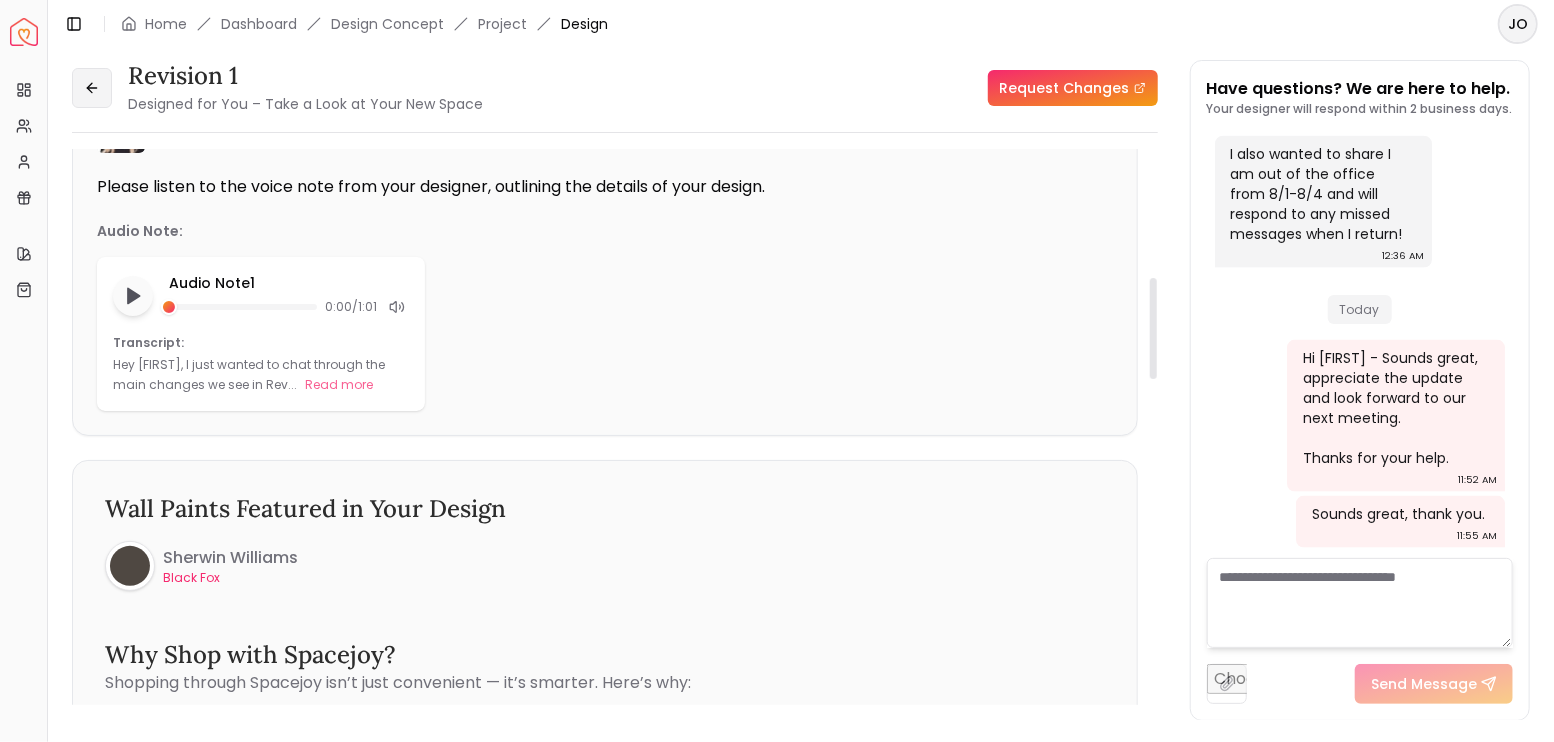 click at bounding box center [92, 88] 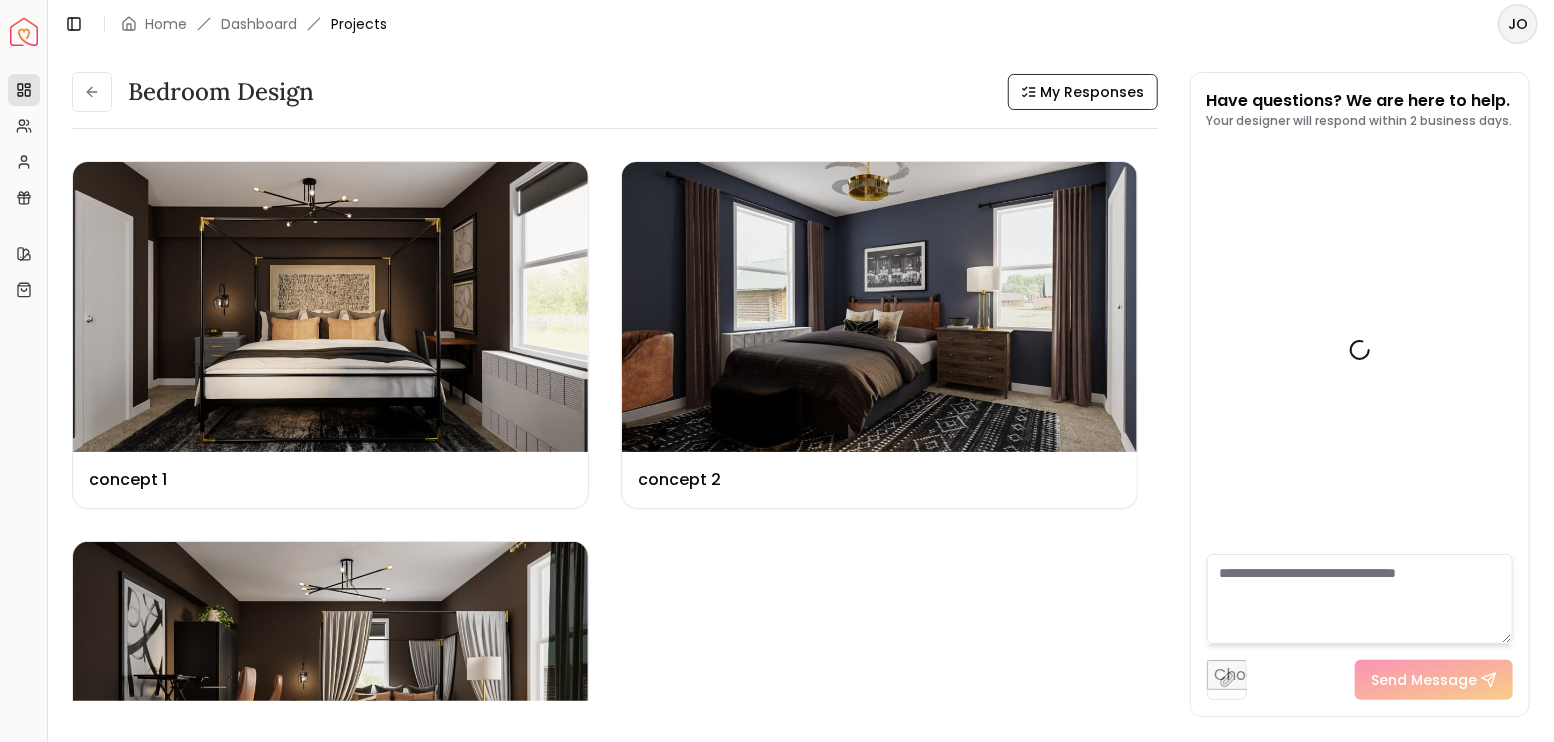 scroll, scrollTop: 5833, scrollLeft: 0, axis: vertical 